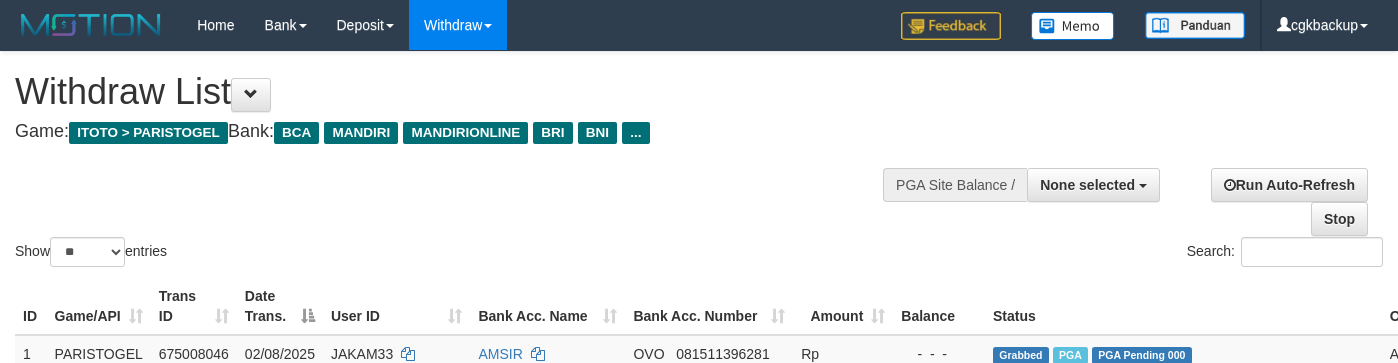 select 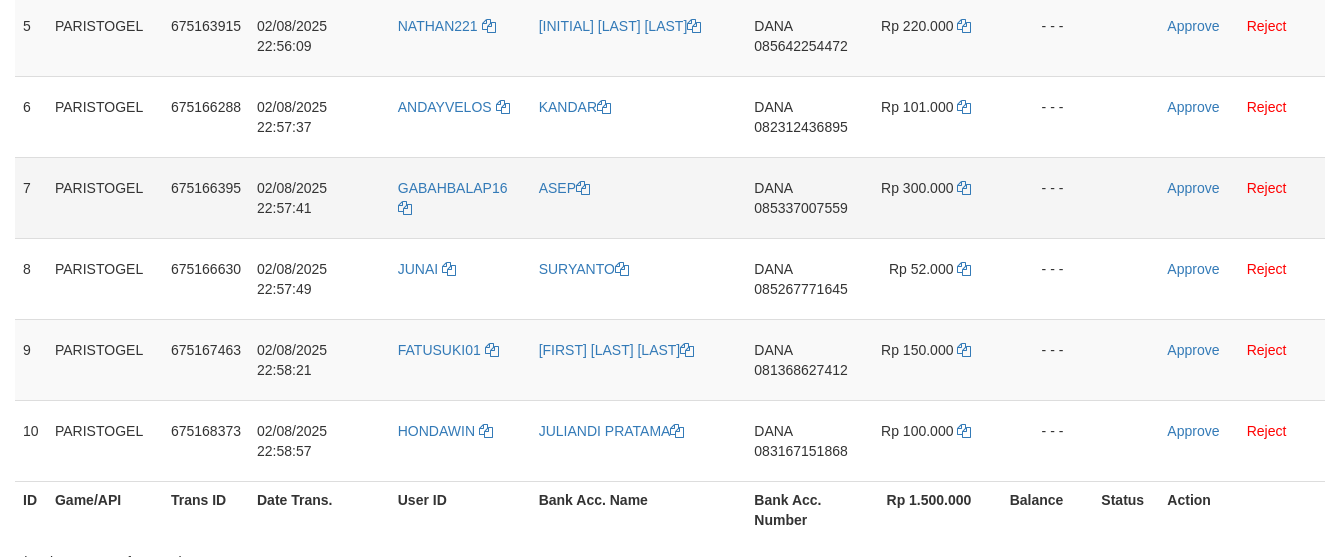 scroll, scrollTop: 458, scrollLeft: 0, axis: vertical 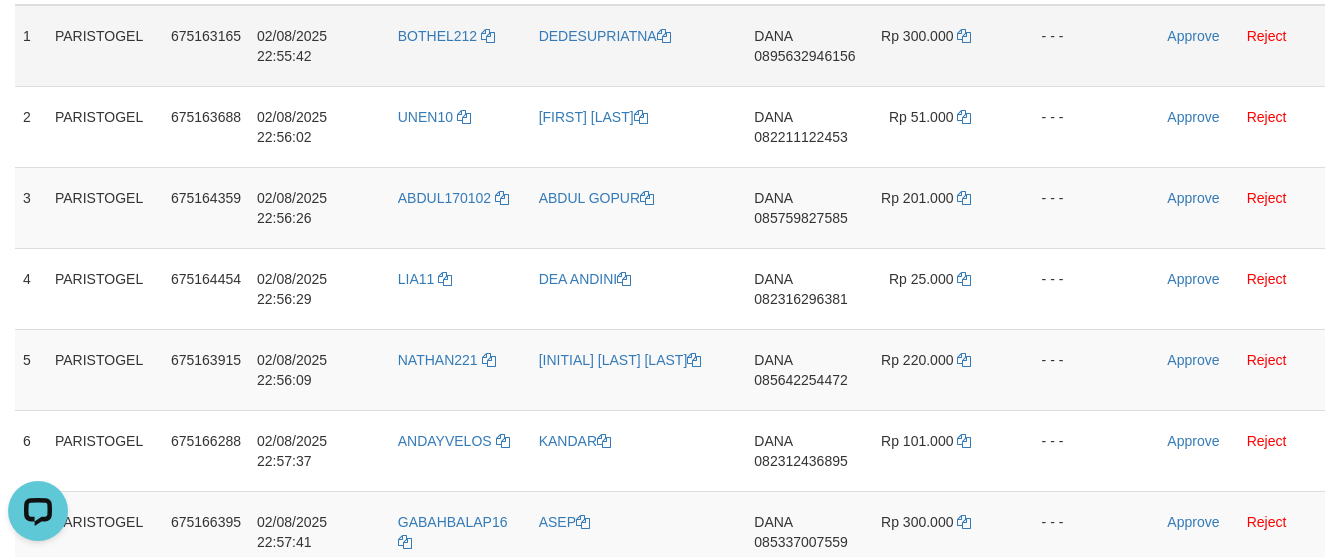 click on "DEDESUPRIATNA" at bounding box center (639, 46) 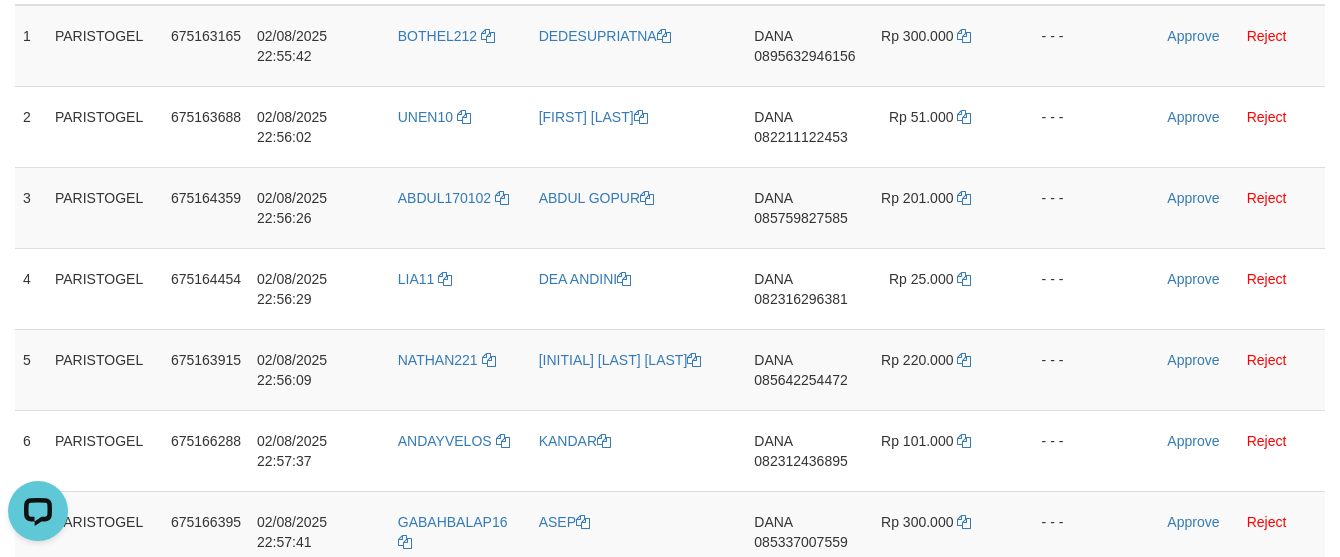 copy on "DEDESUPRIATNA" 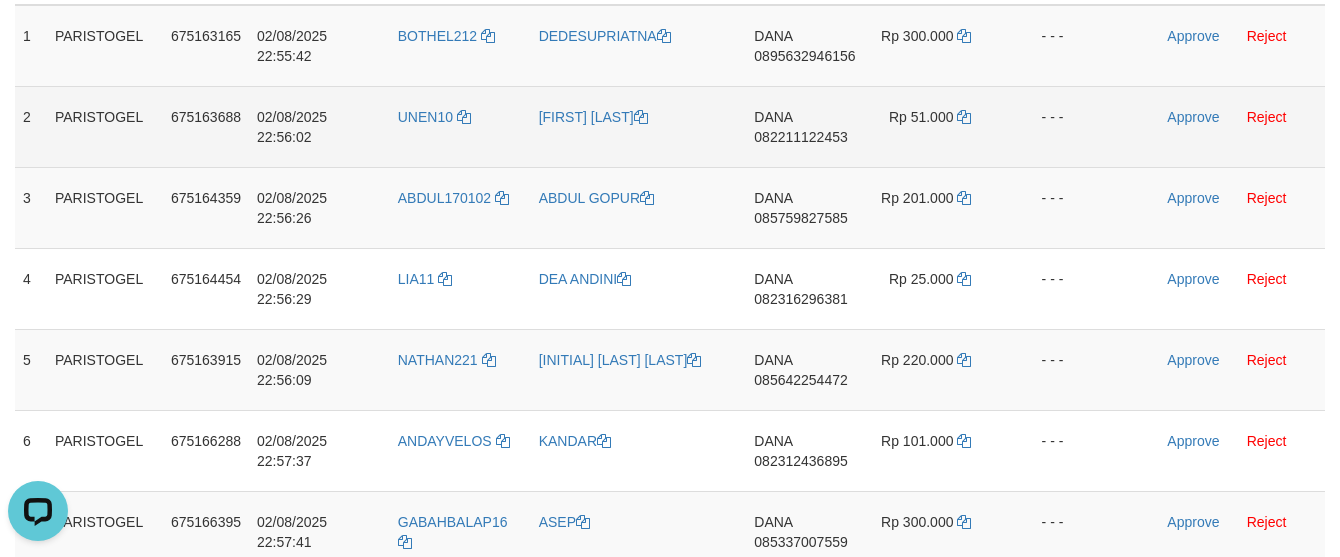 click on "[FIRST] [LAST]" at bounding box center [639, 126] 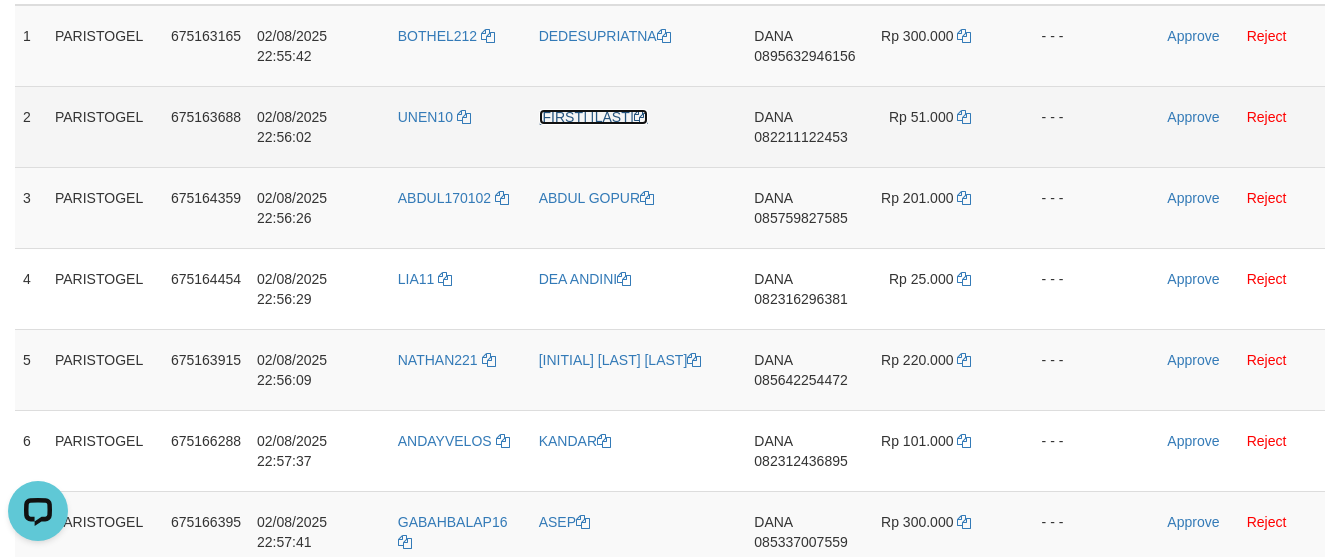 click on "[FIRST] [LAST]" at bounding box center (593, 117) 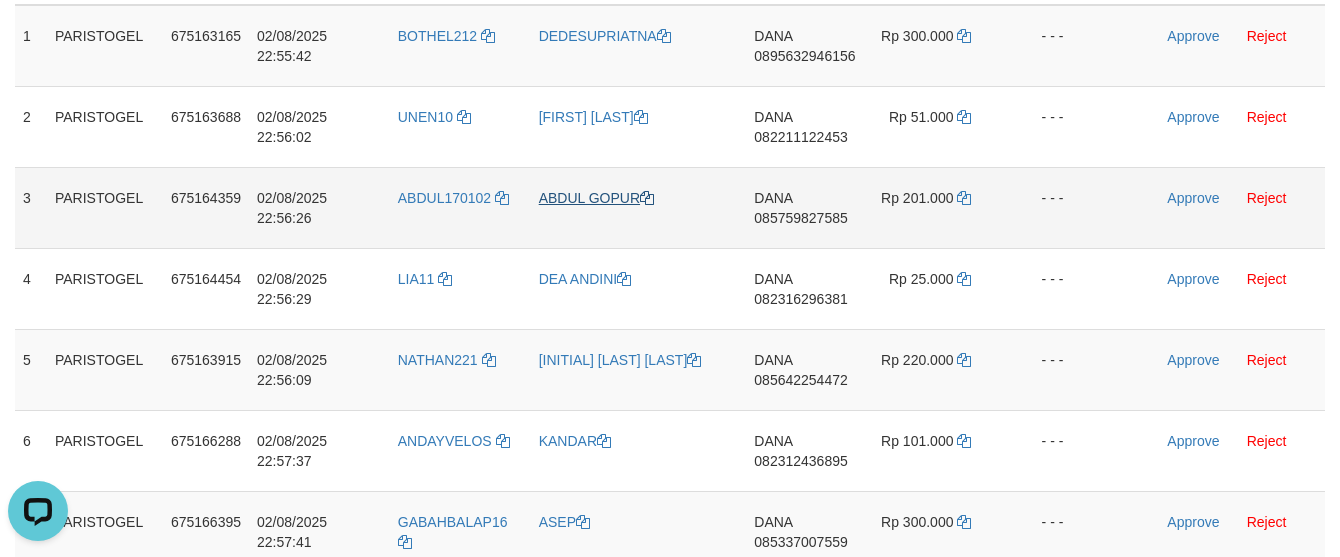 click on "ABDUL GOPUR" at bounding box center (639, 207) 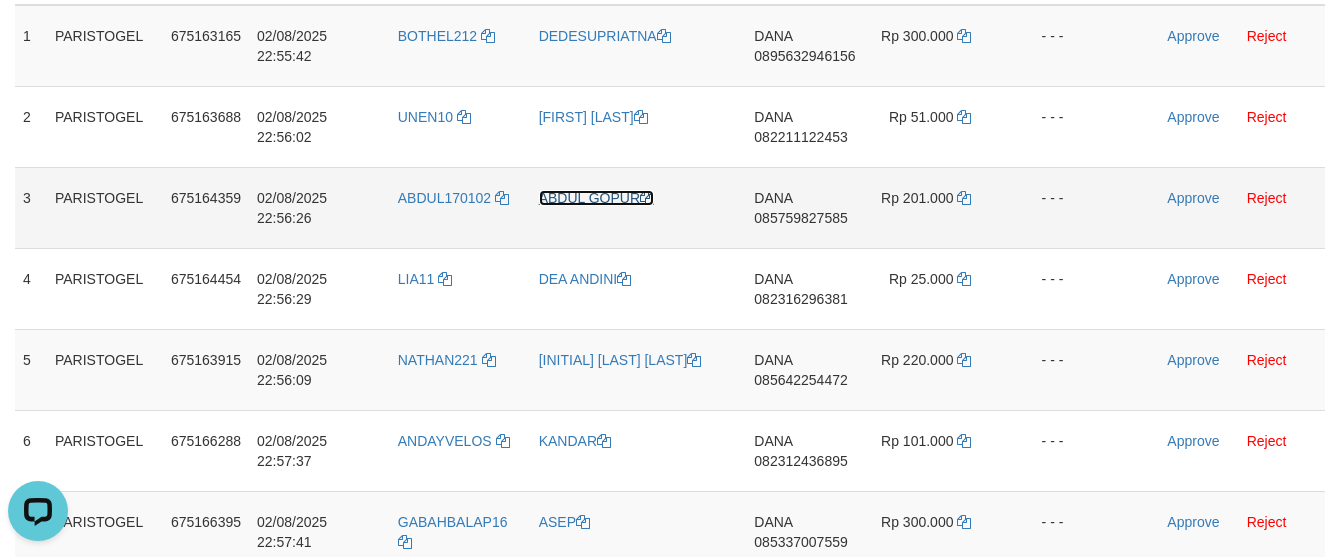 click on "ABDUL GOPUR" at bounding box center (596, 198) 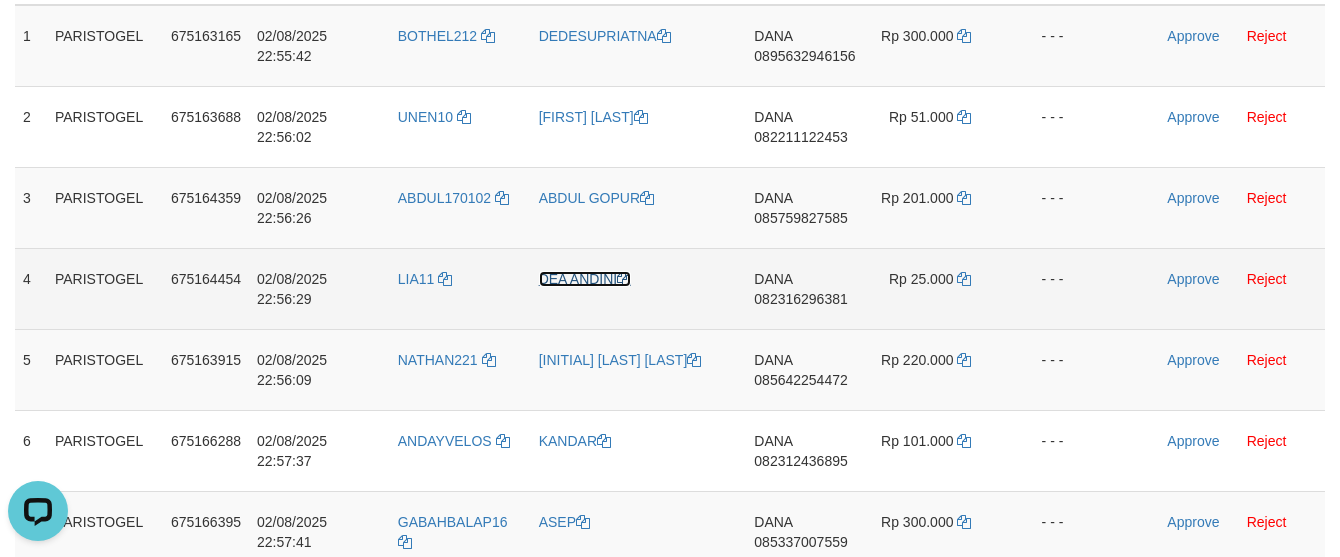 click on "DEA ANDINI" at bounding box center [585, 279] 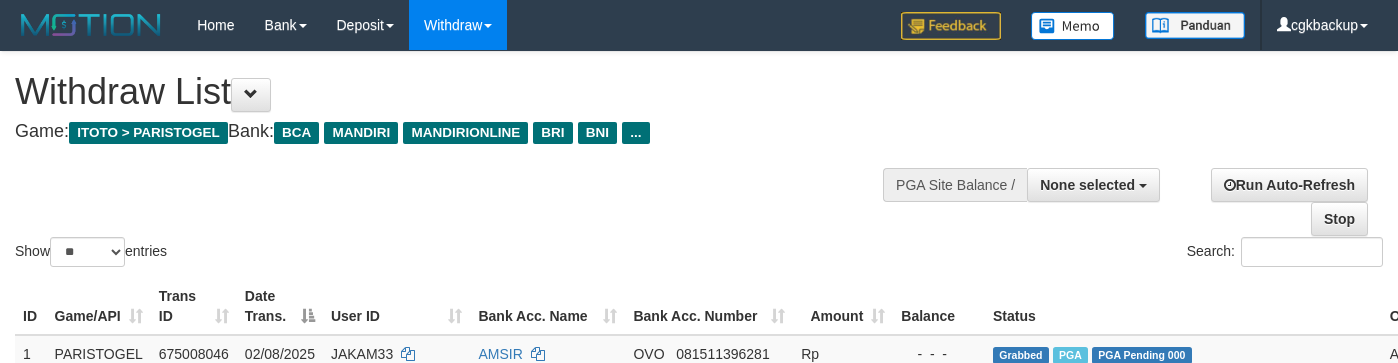 select 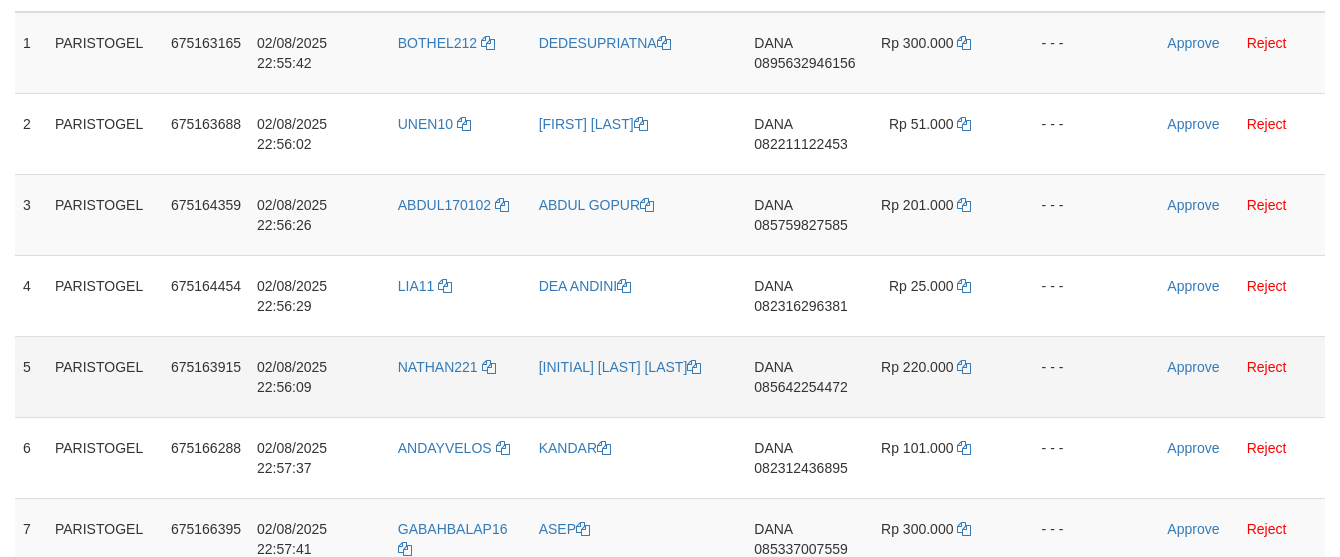 scroll, scrollTop: 347, scrollLeft: 0, axis: vertical 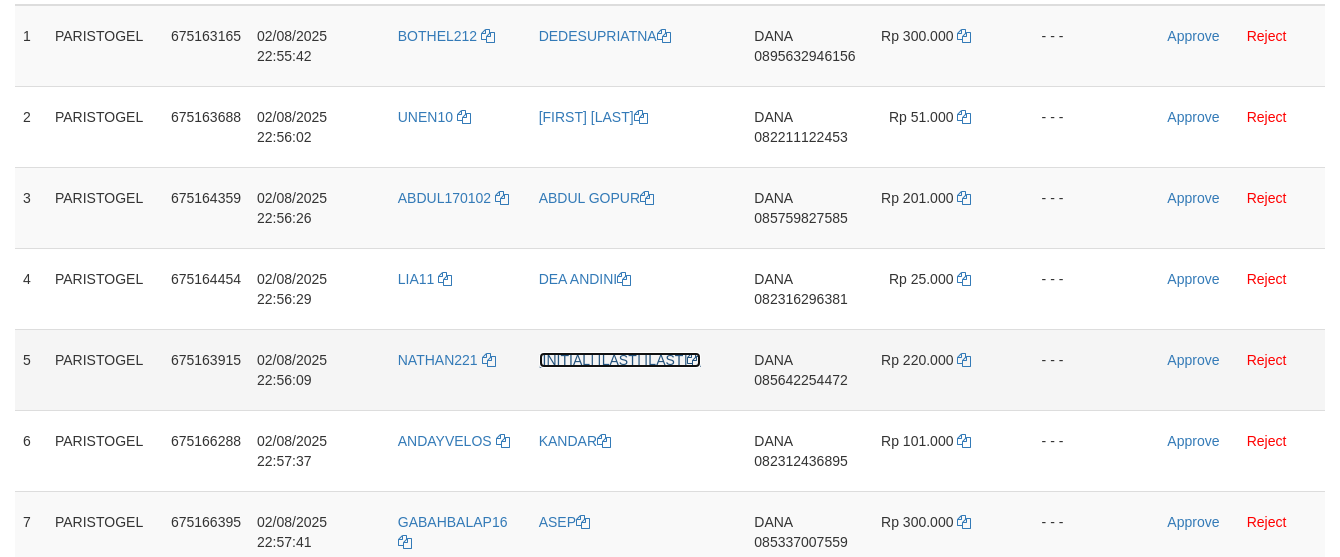 click on "[FIRST] [LAST]" at bounding box center (620, 360) 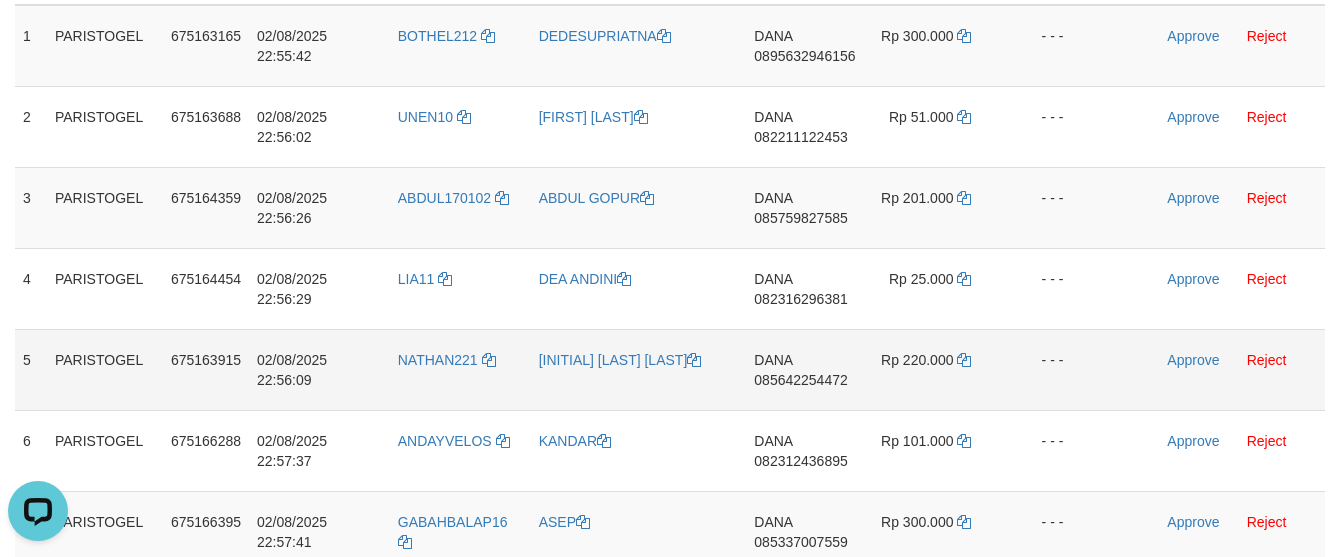 scroll, scrollTop: 0, scrollLeft: 0, axis: both 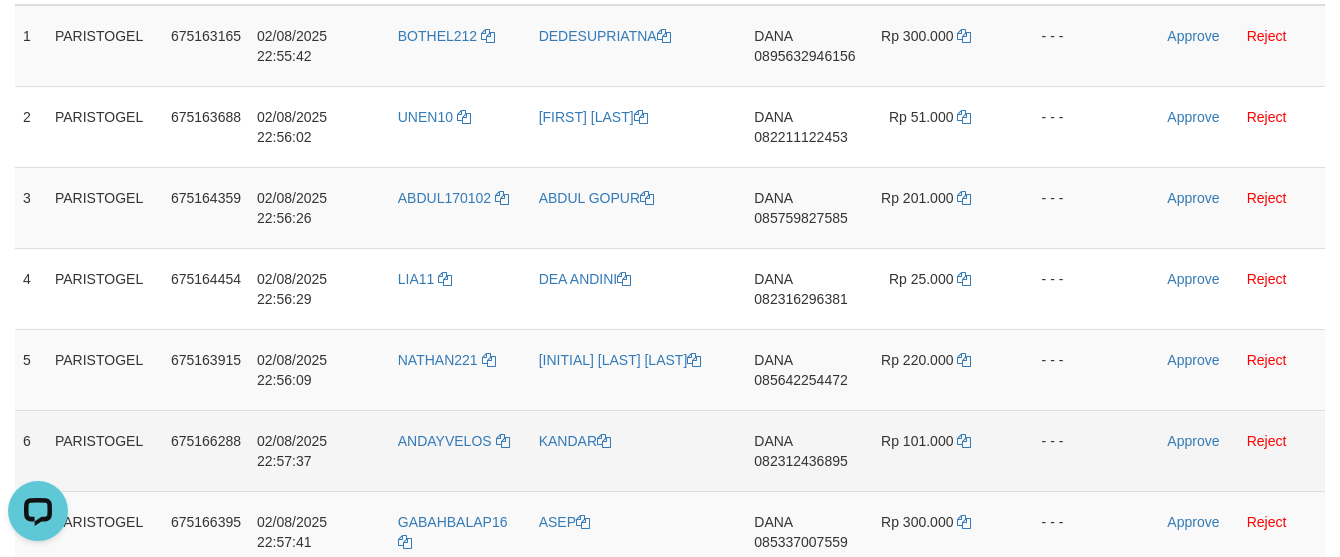 click on "KANDAR" at bounding box center (639, 450) 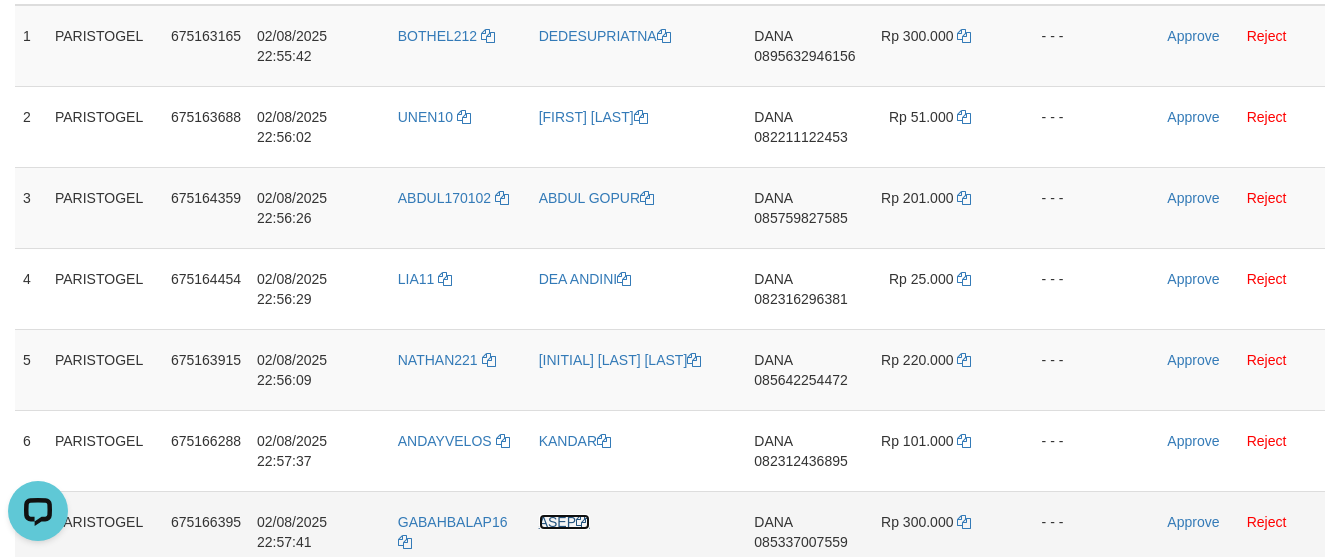 click on "ASEP" at bounding box center (564, 522) 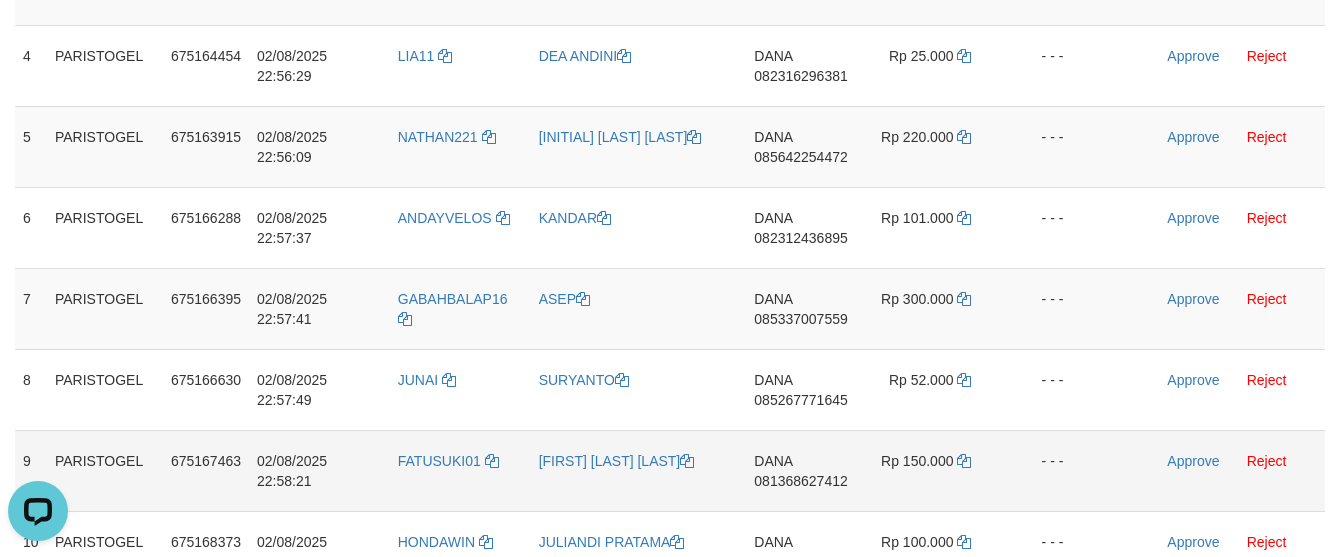 scroll, scrollTop: 681, scrollLeft: 0, axis: vertical 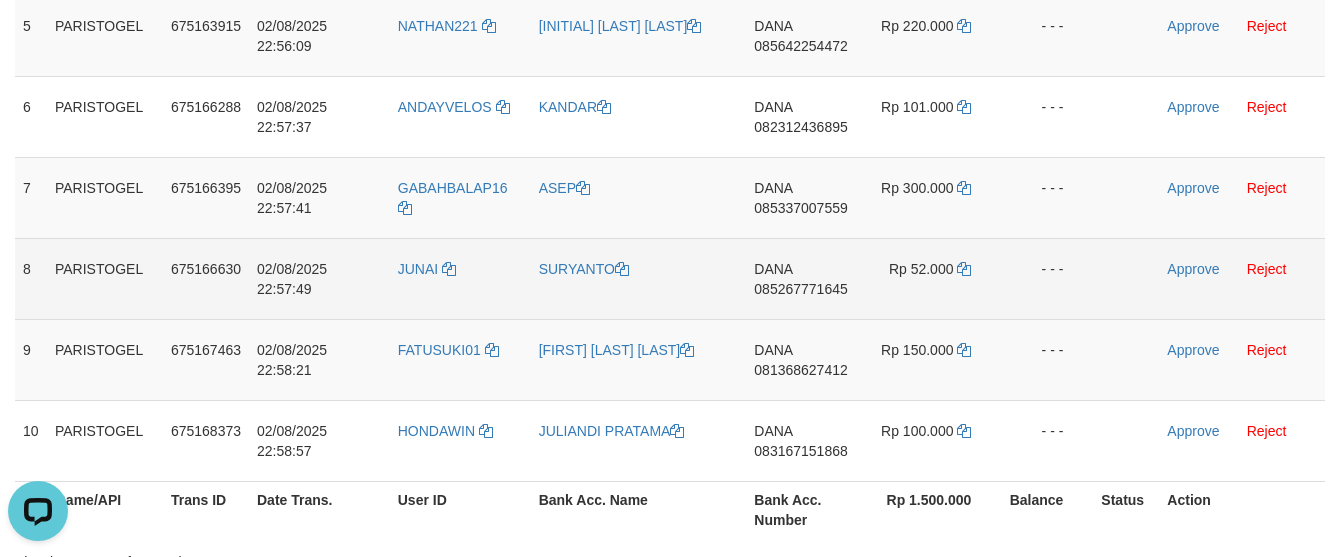 click on "SURYANTO" at bounding box center (639, 278) 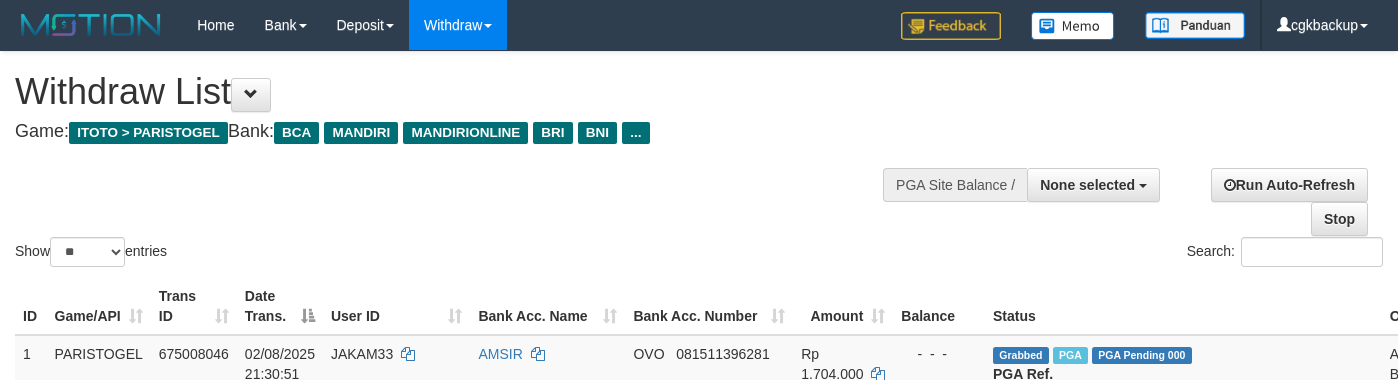 select 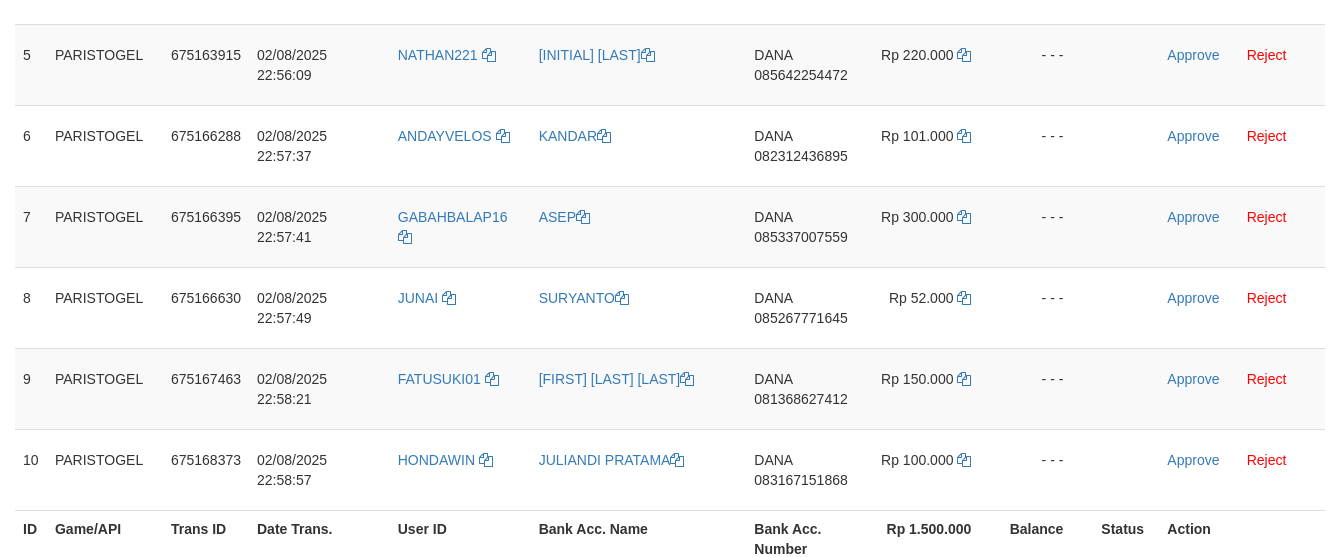 scroll, scrollTop: 681, scrollLeft: 0, axis: vertical 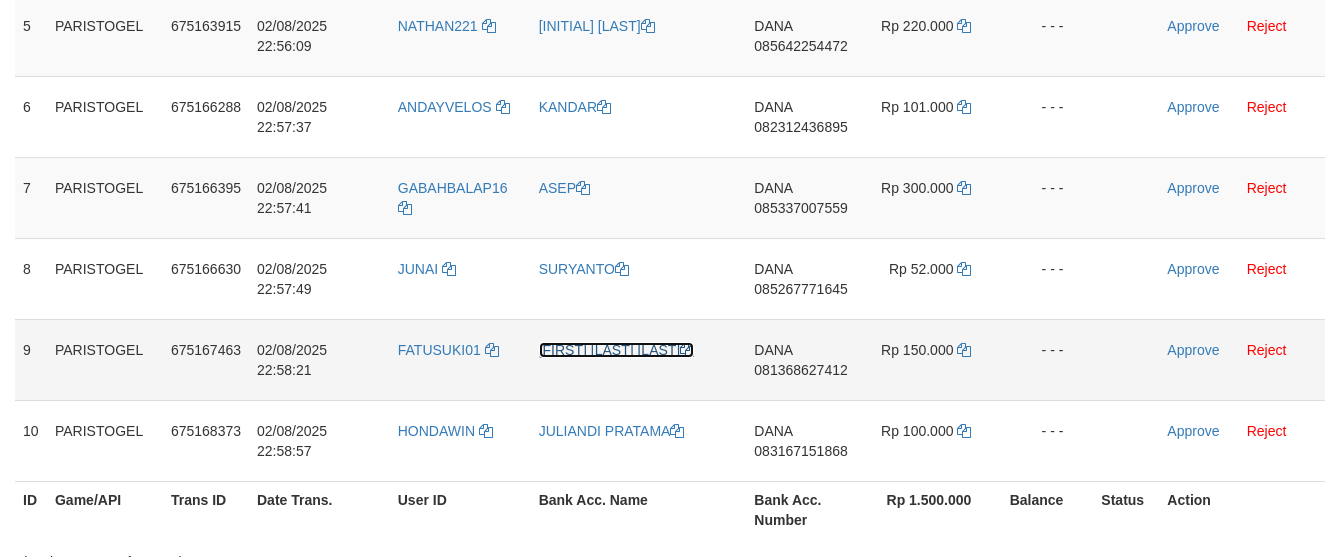 click on "[FIRST] [LAST] [LAST]" at bounding box center (617, 350) 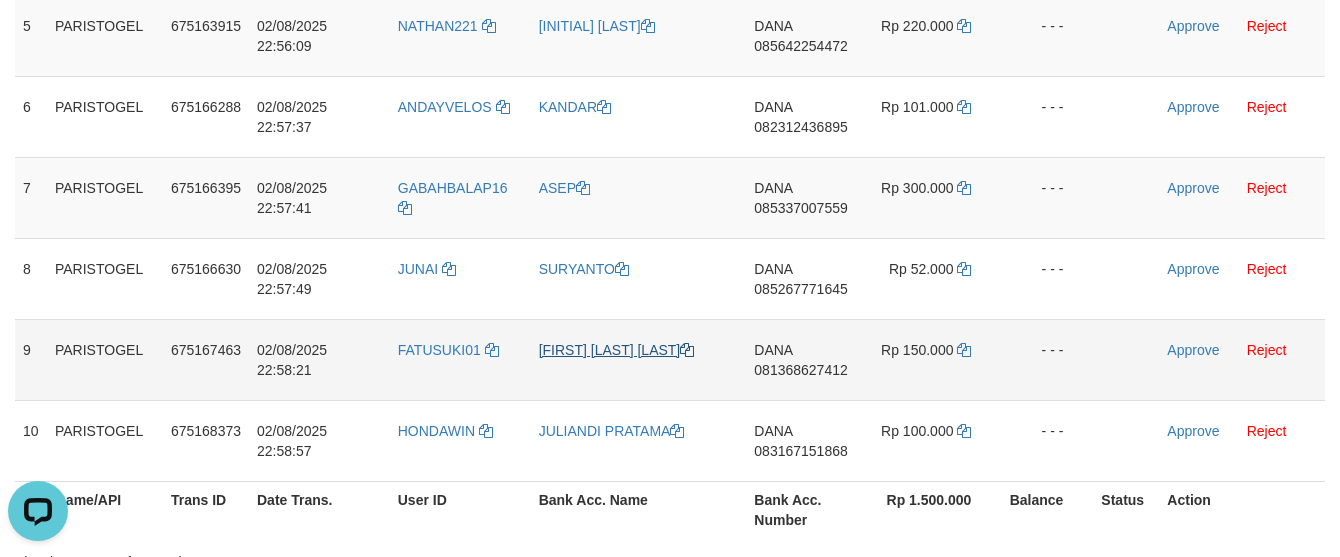 scroll, scrollTop: 0, scrollLeft: 0, axis: both 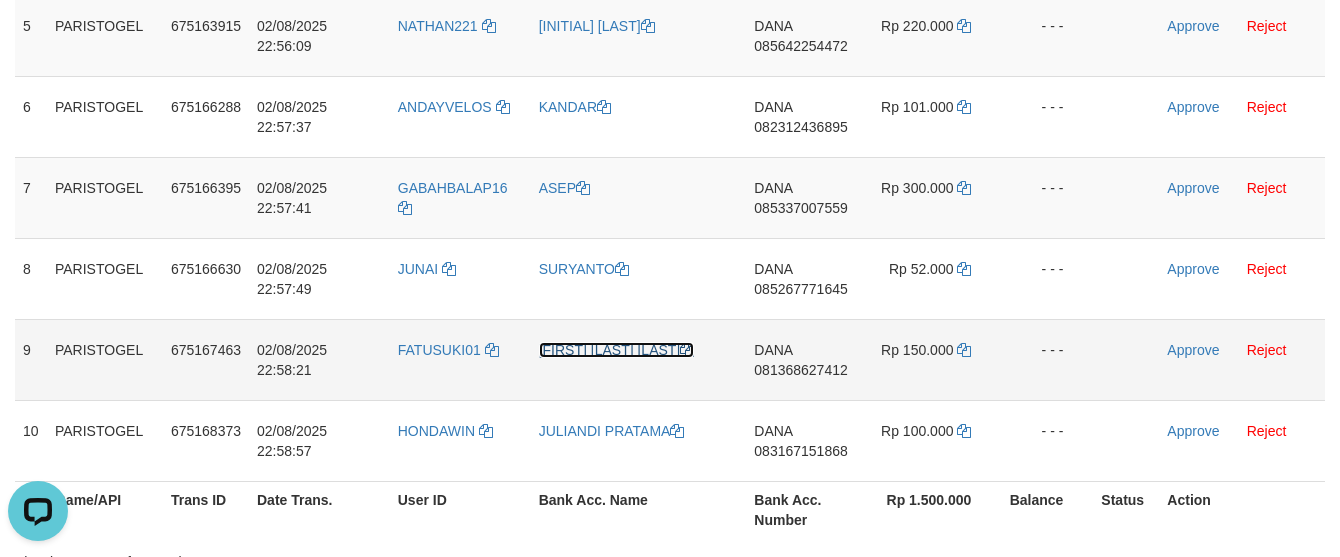 click on "[FIRST] [LAST] [LAST]" at bounding box center (617, 350) 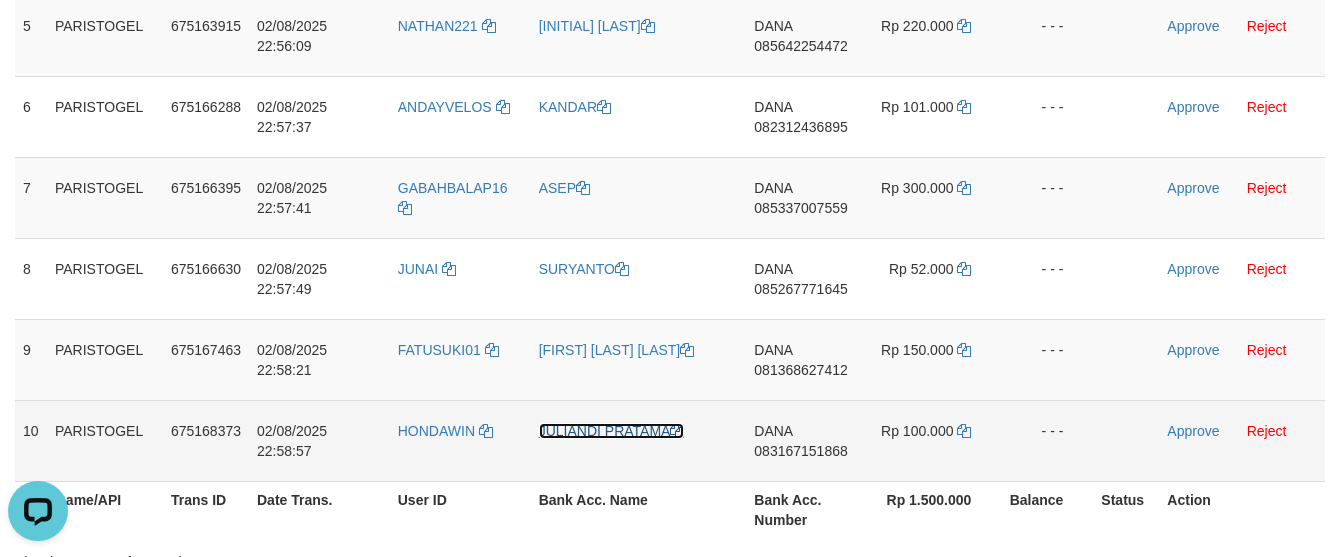 click on "JULIANDI PRATAMA" at bounding box center (612, 431) 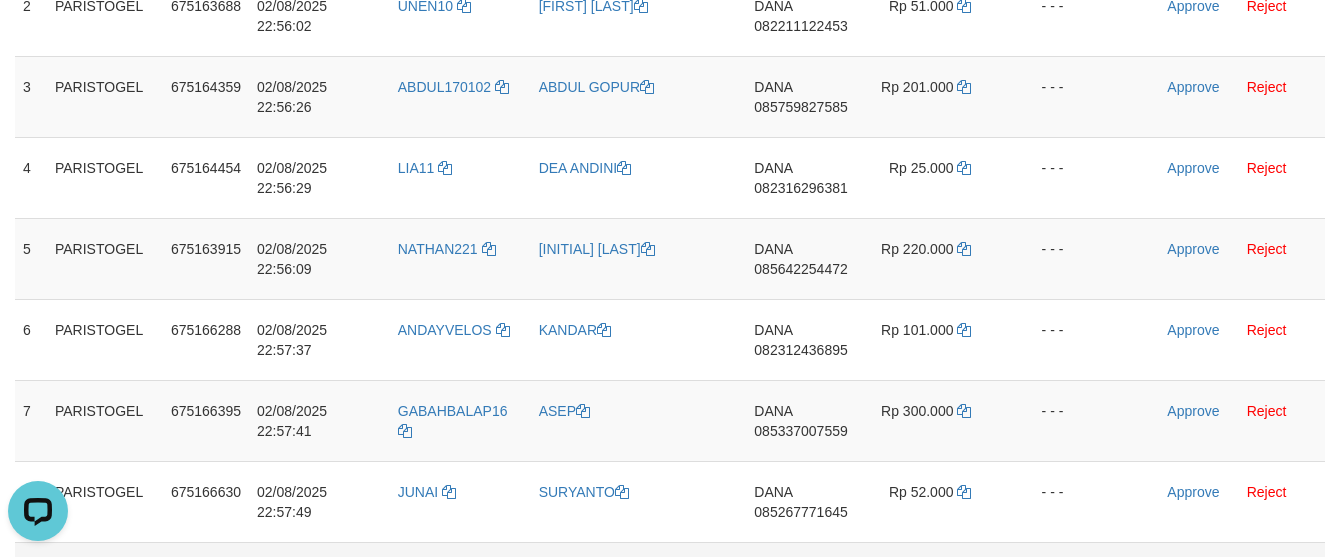 scroll, scrollTop: 347, scrollLeft: 0, axis: vertical 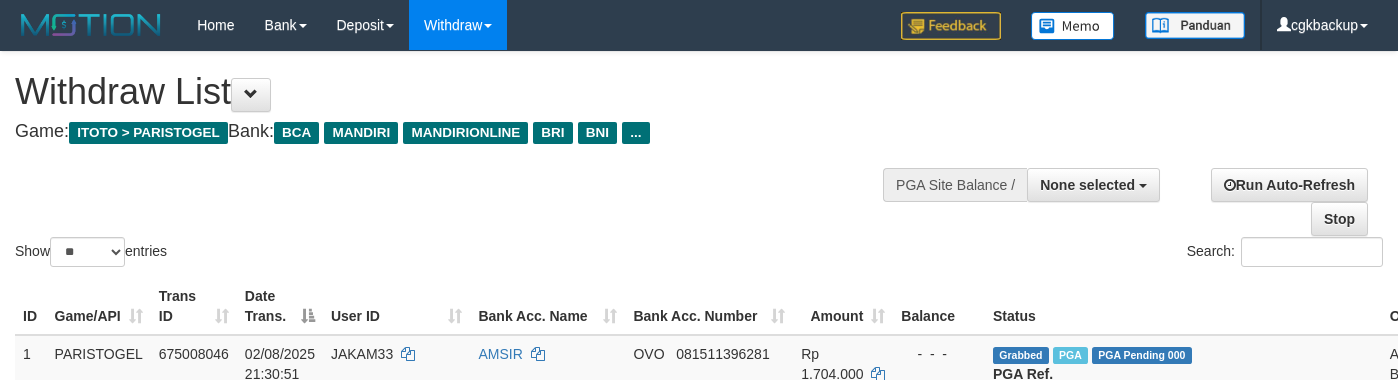 select 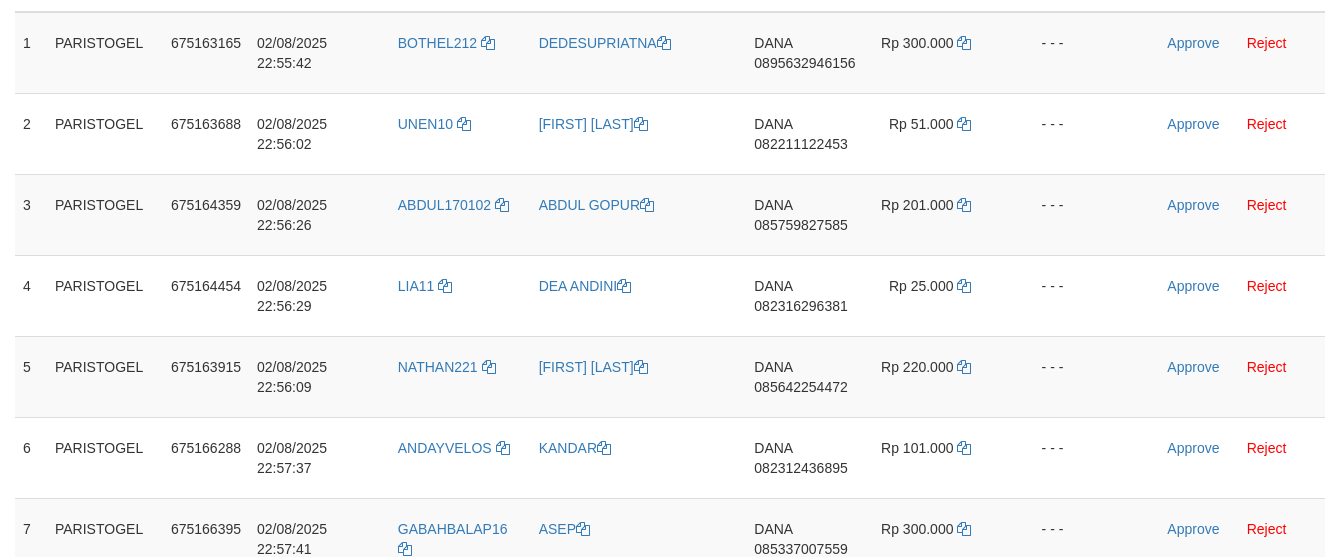 scroll, scrollTop: 347, scrollLeft: 0, axis: vertical 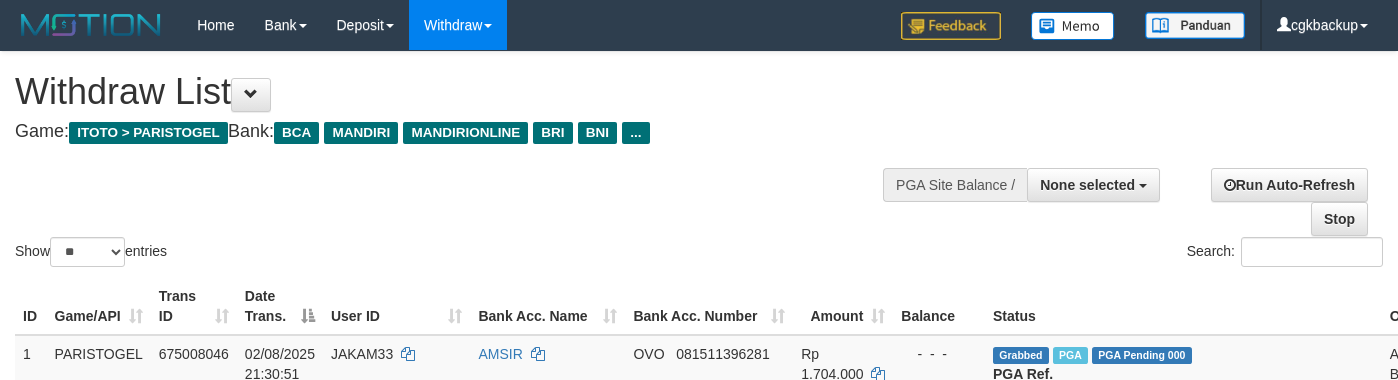 select 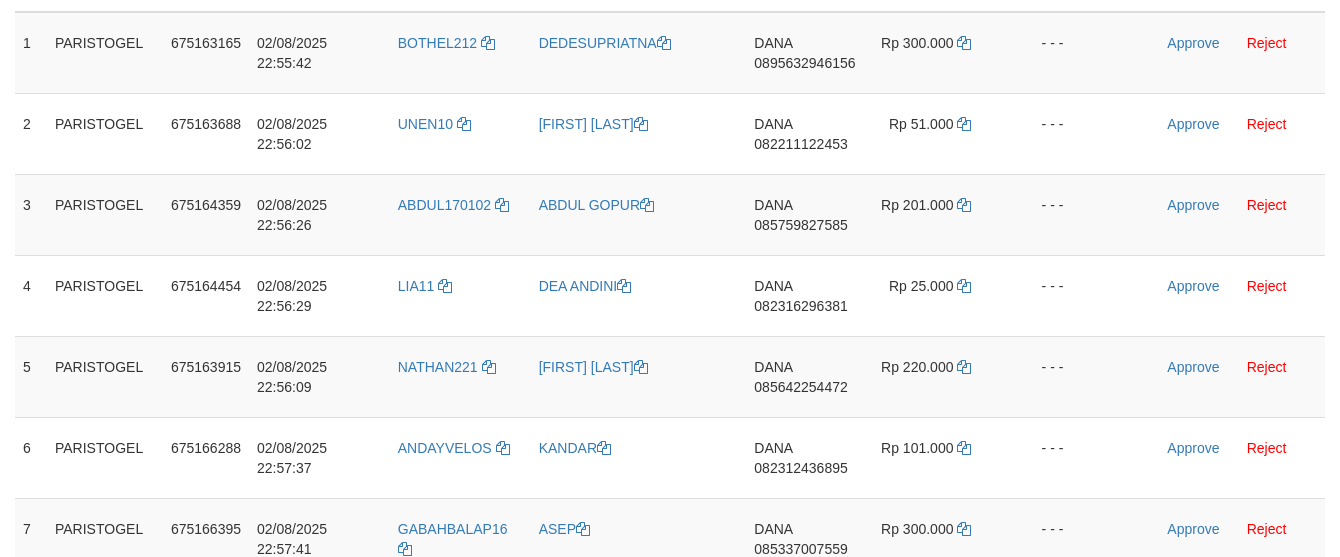 scroll, scrollTop: 347, scrollLeft: 0, axis: vertical 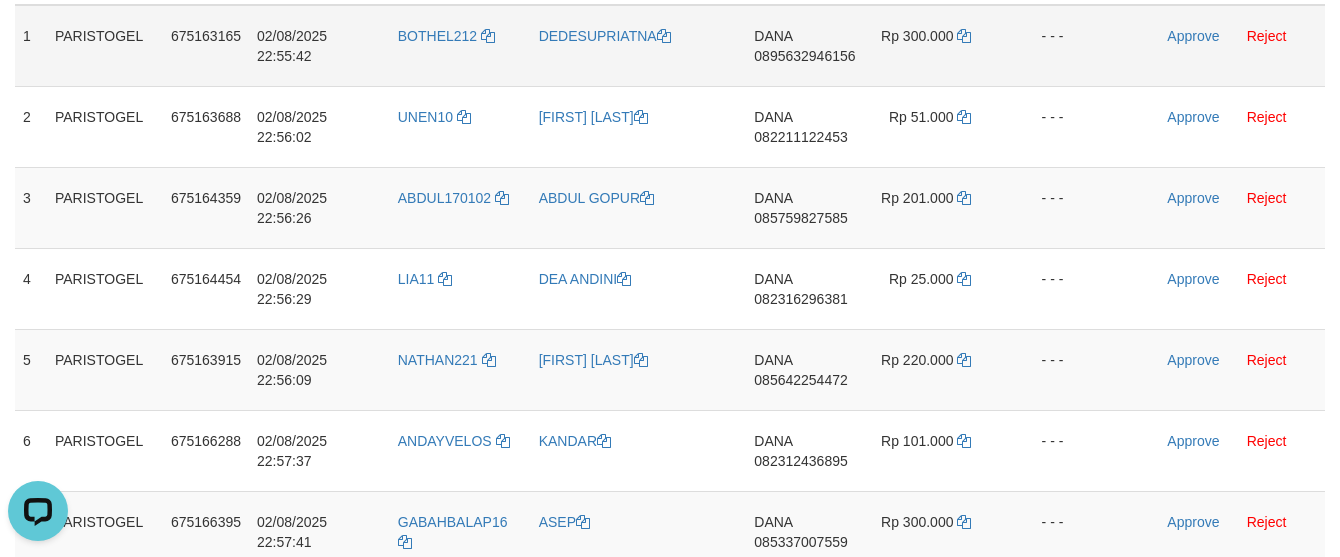 click on "DANA
[PHONE]" at bounding box center (804, 46) 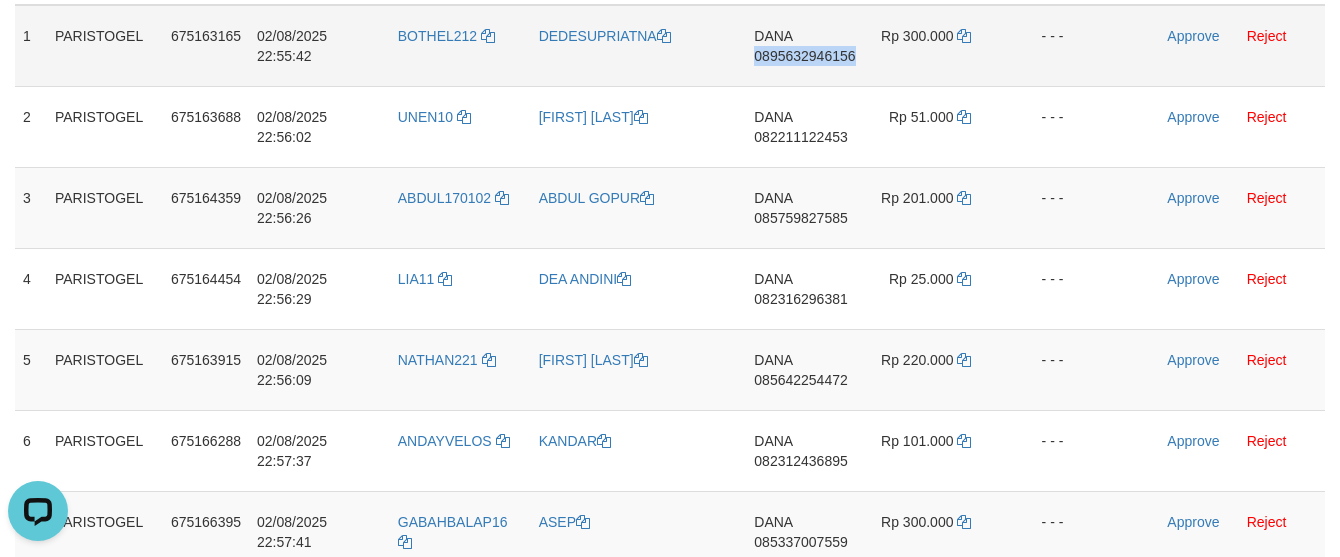 click on "DANA
[PHONE]" at bounding box center (804, 46) 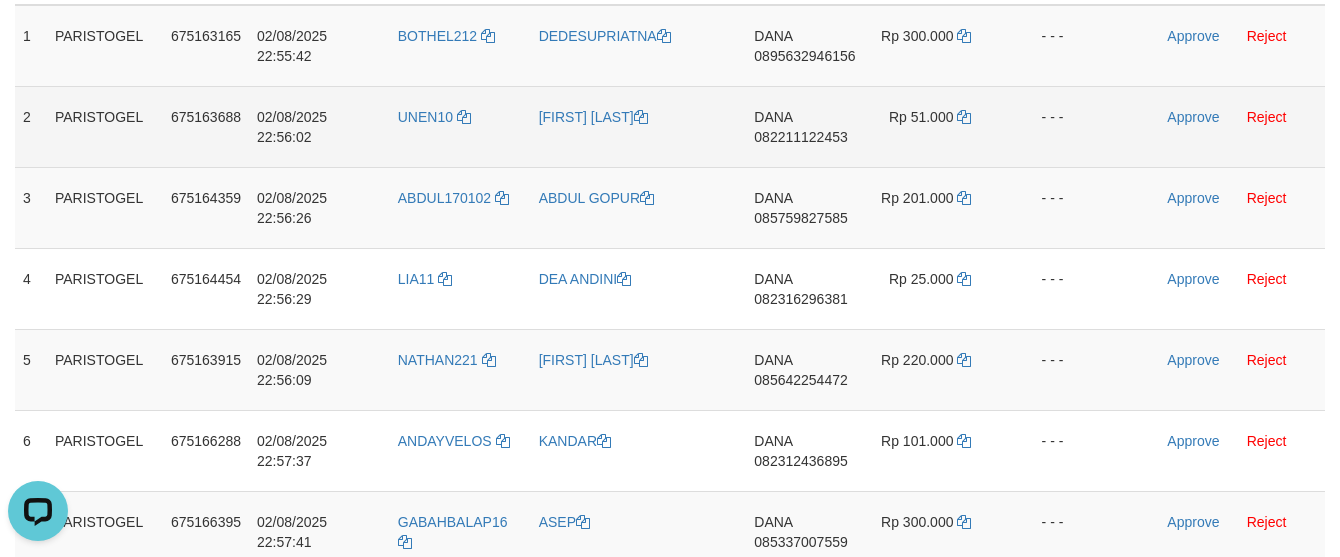 click at bounding box center (1126, 126) 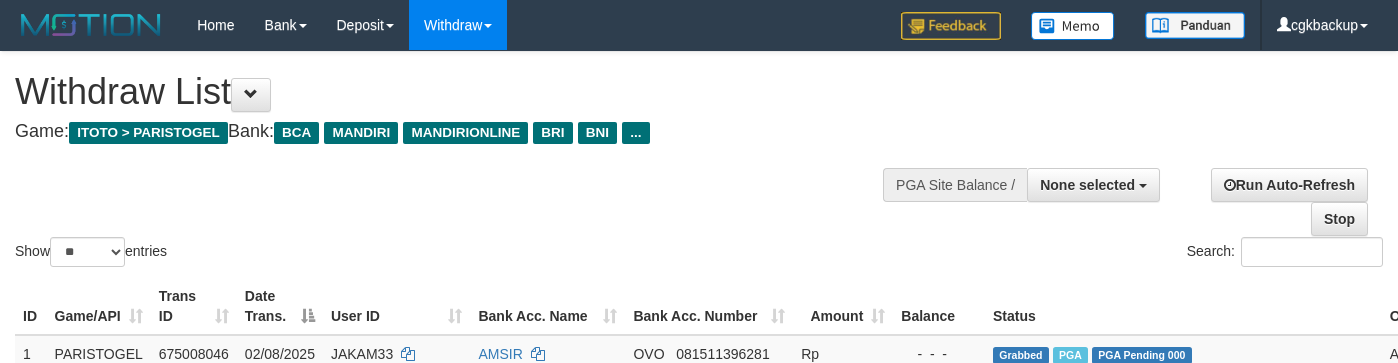 select 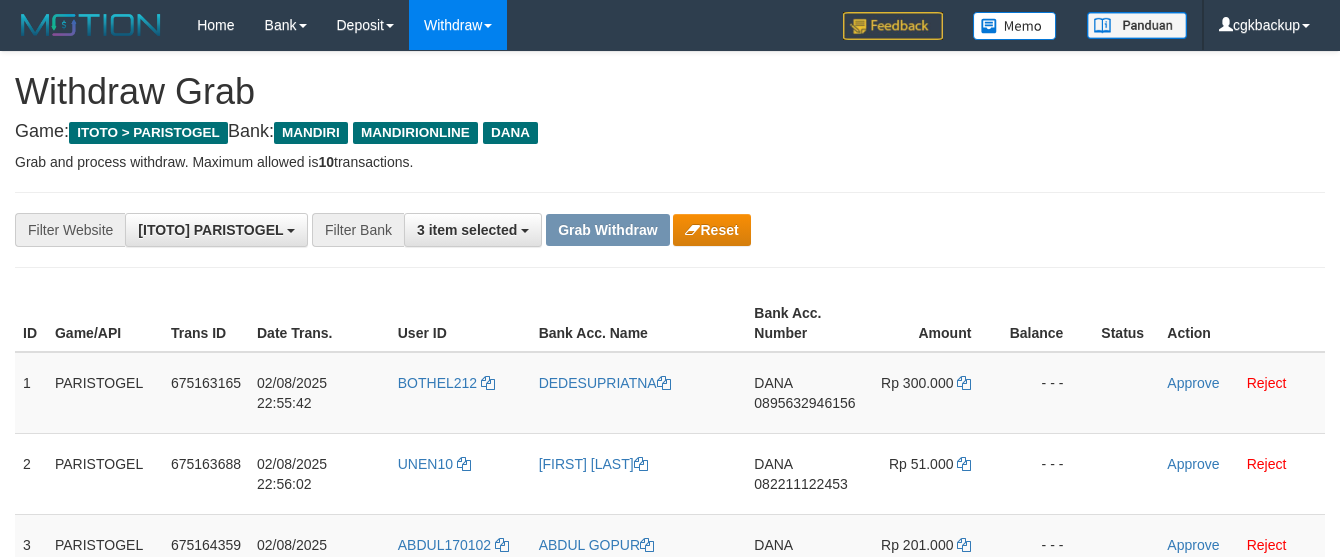 scroll, scrollTop: 295, scrollLeft: 0, axis: vertical 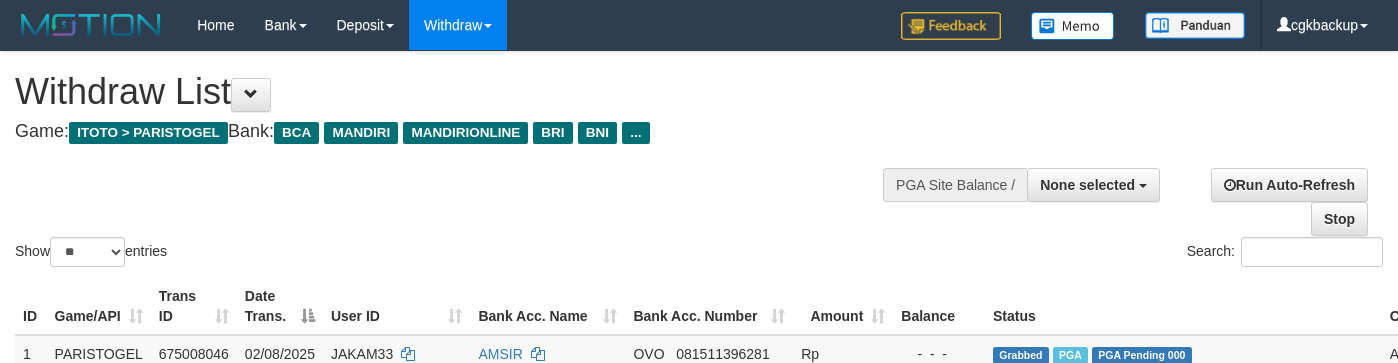 select 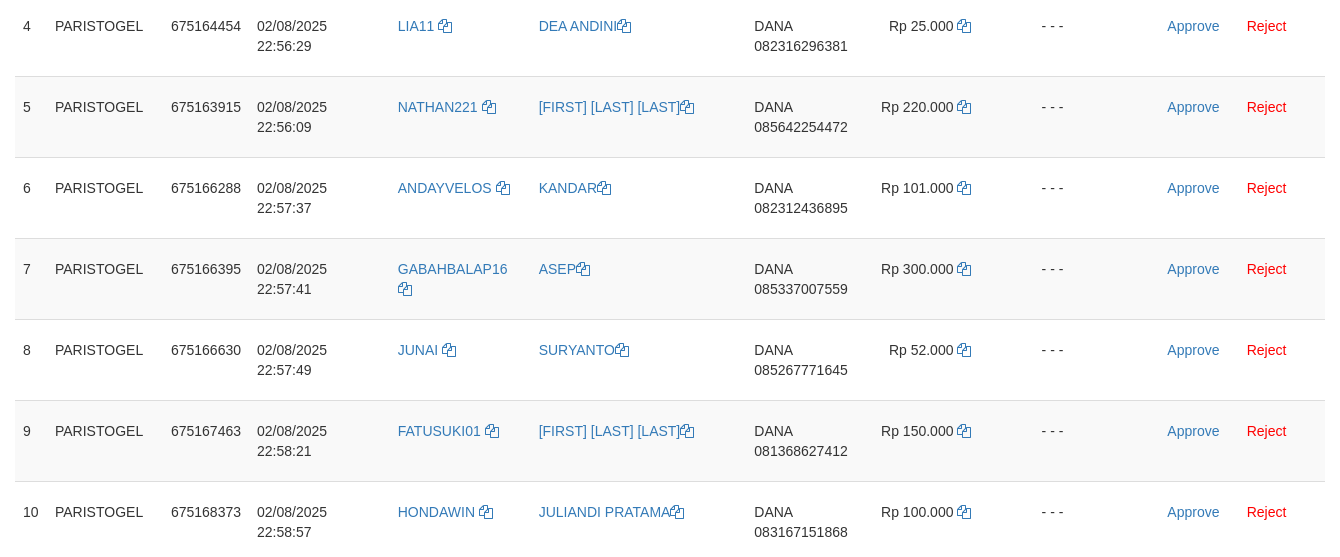 scroll, scrollTop: 628, scrollLeft: 0, axis: vertical 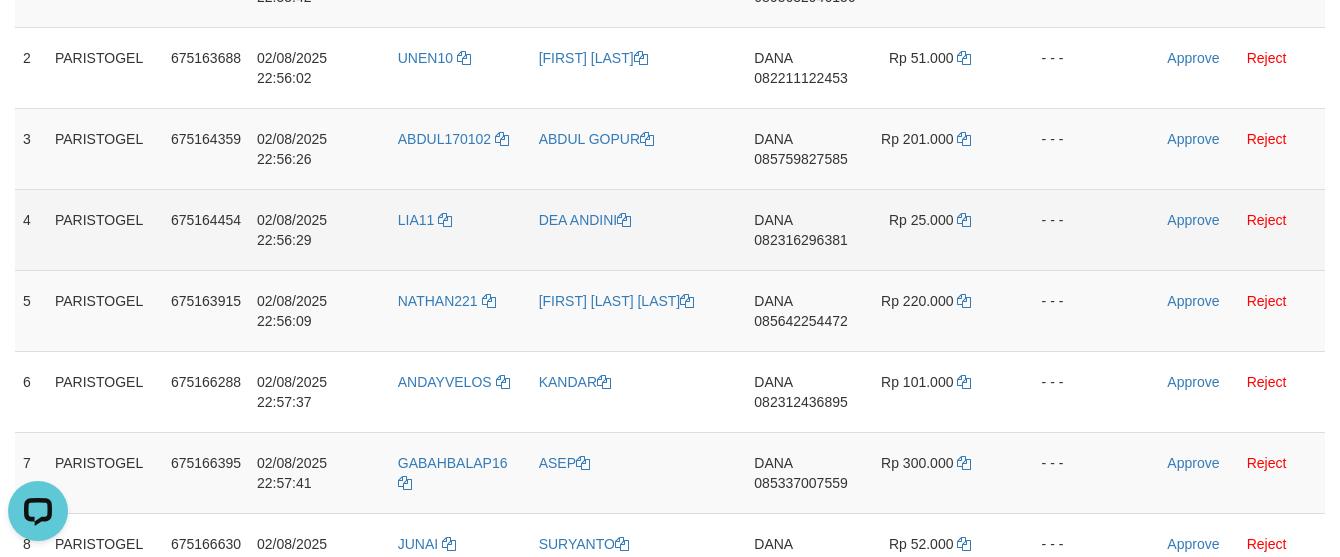 click on "Rp 25.000" at bounding box center (933, 229) 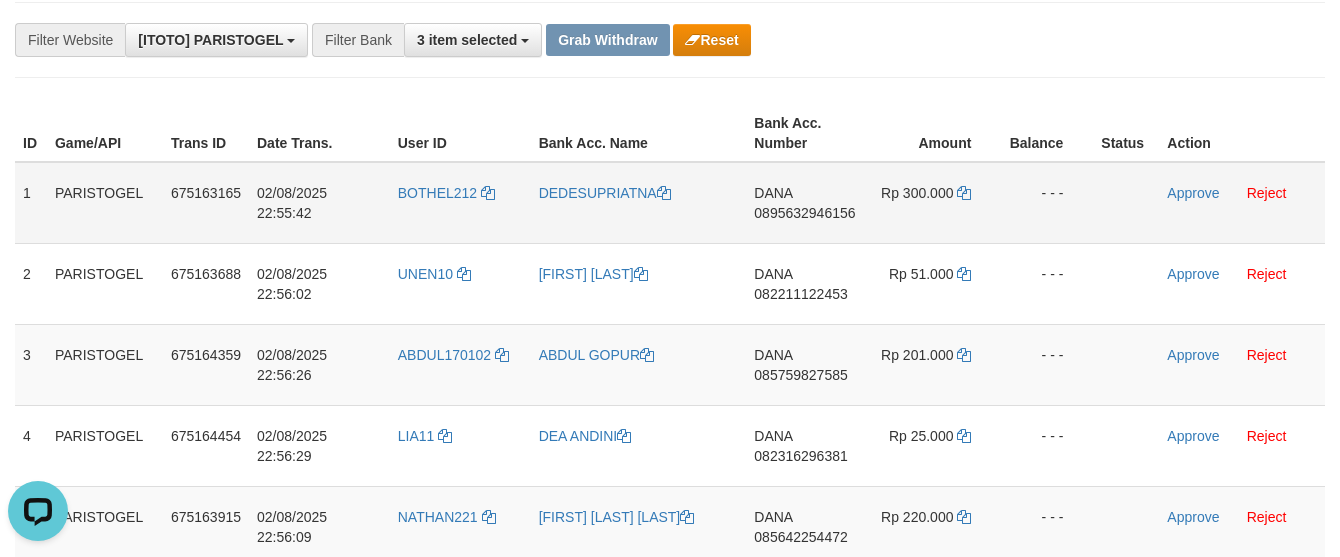 scroll, scrollTop: 184, scrollLeft: 0, axis: vertical 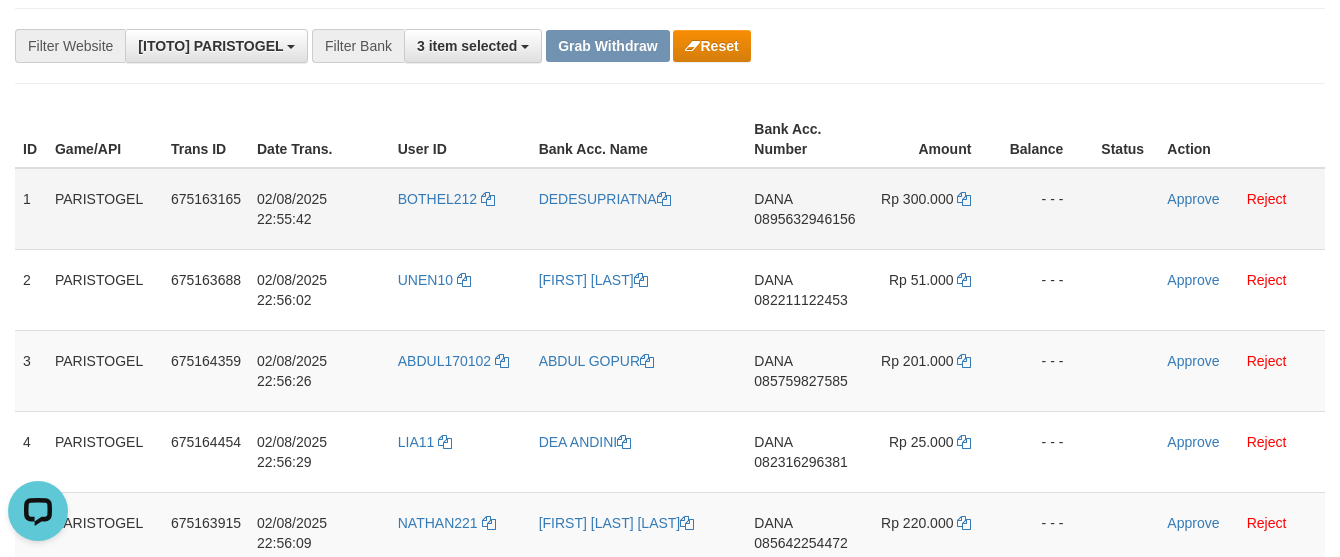 click on "[FIRST]
[PHONE]" at bounding box center (804, 209) 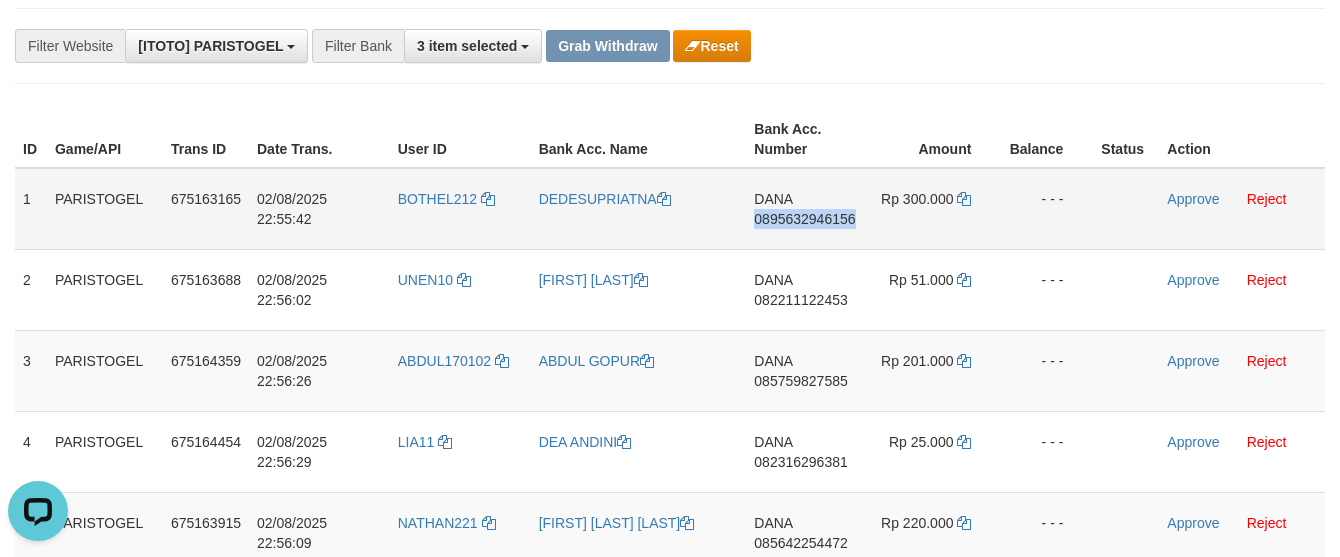copy on "0895632946156" 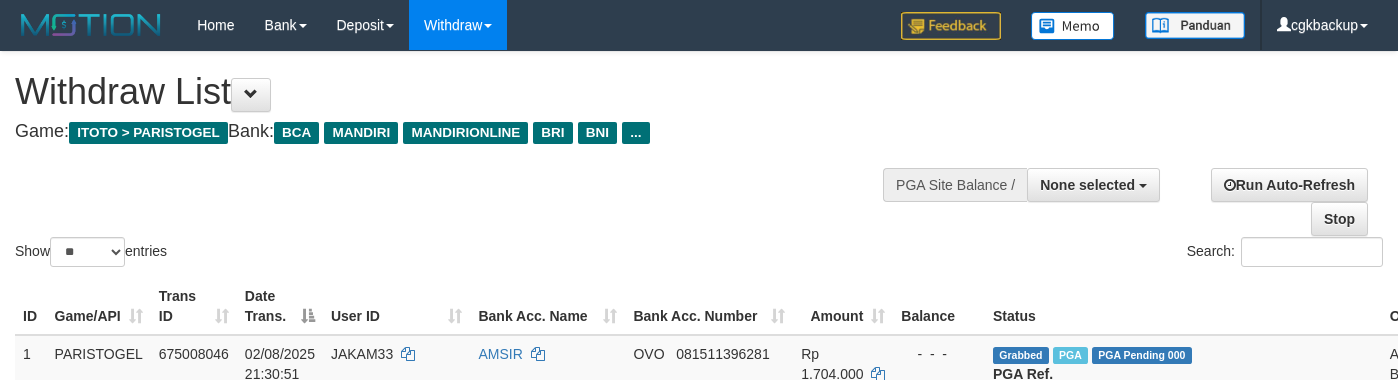 select 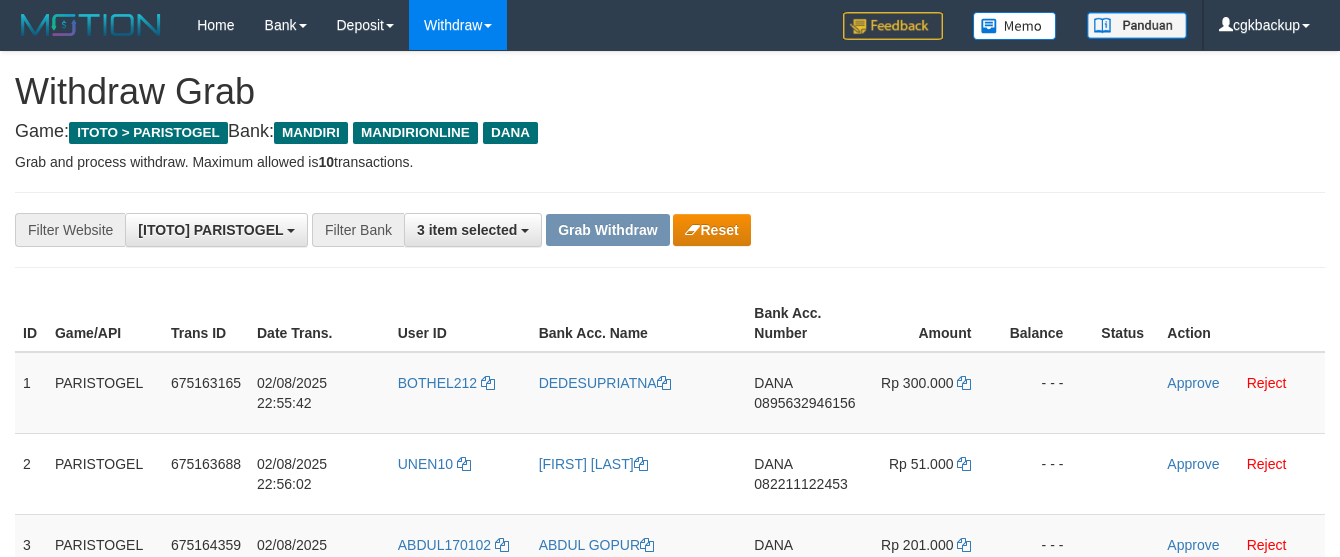 scroll, scrollTop: 184, scrollLeft: 0, axis: vertical 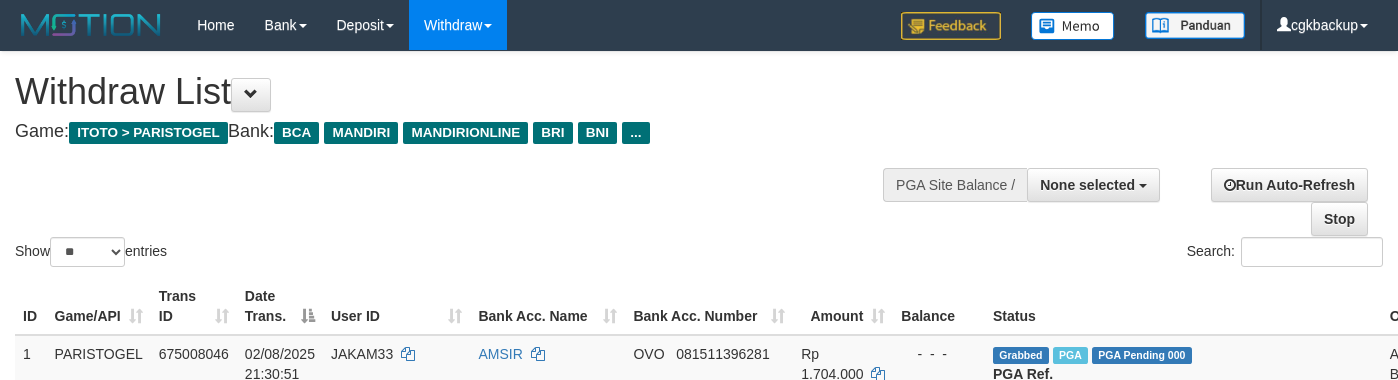 select 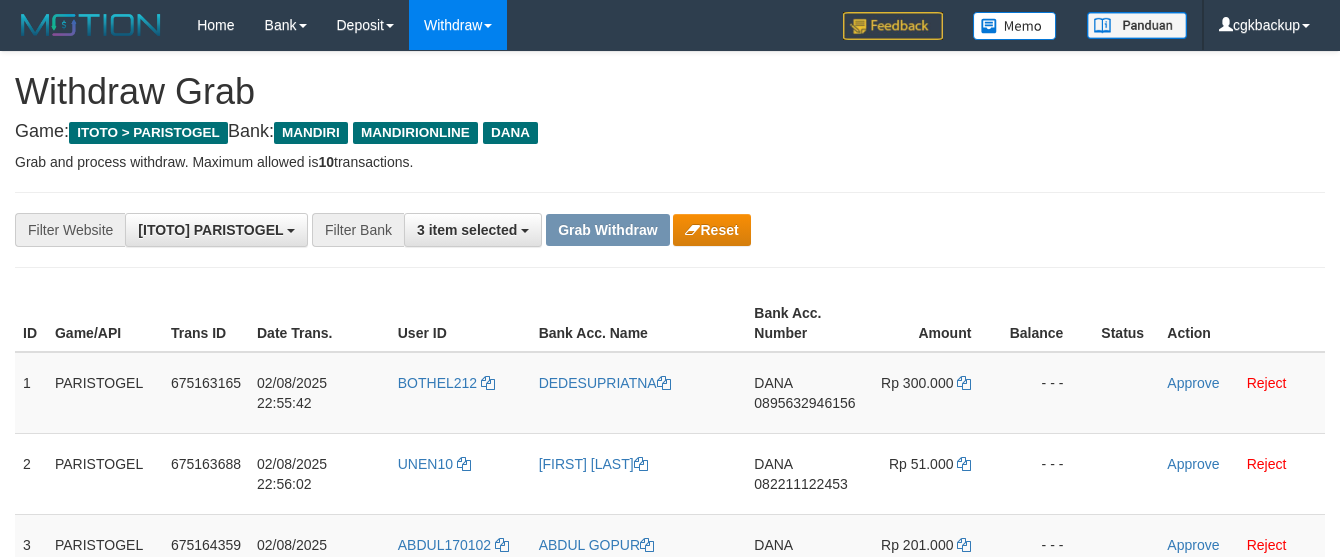 scroll, scrollTop: 184, scrollLeft: 0, axis: vertical 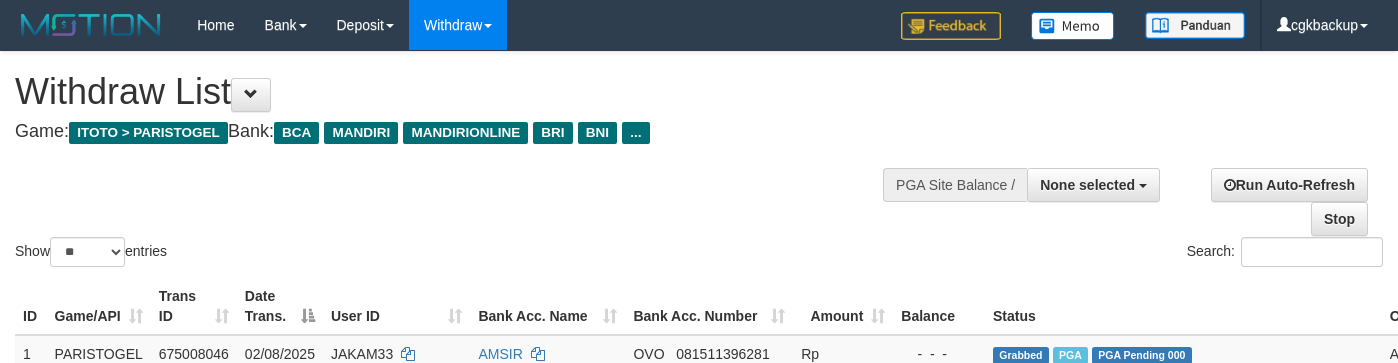 select 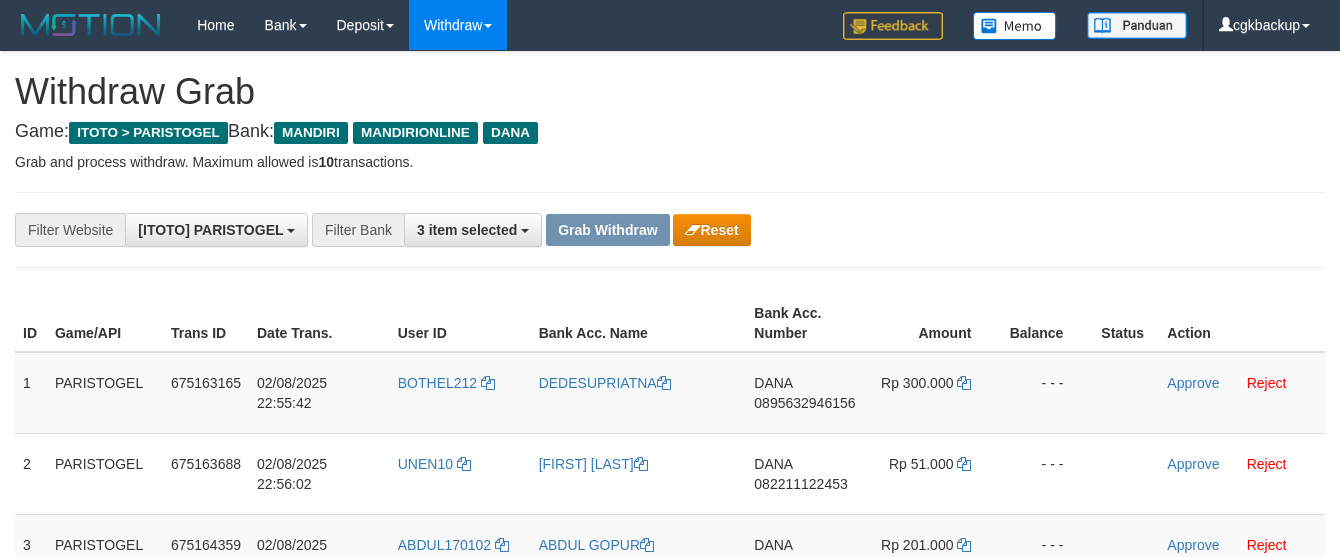 scroll, scrollTop: 184, scrollLeft: 0, axis: vertical 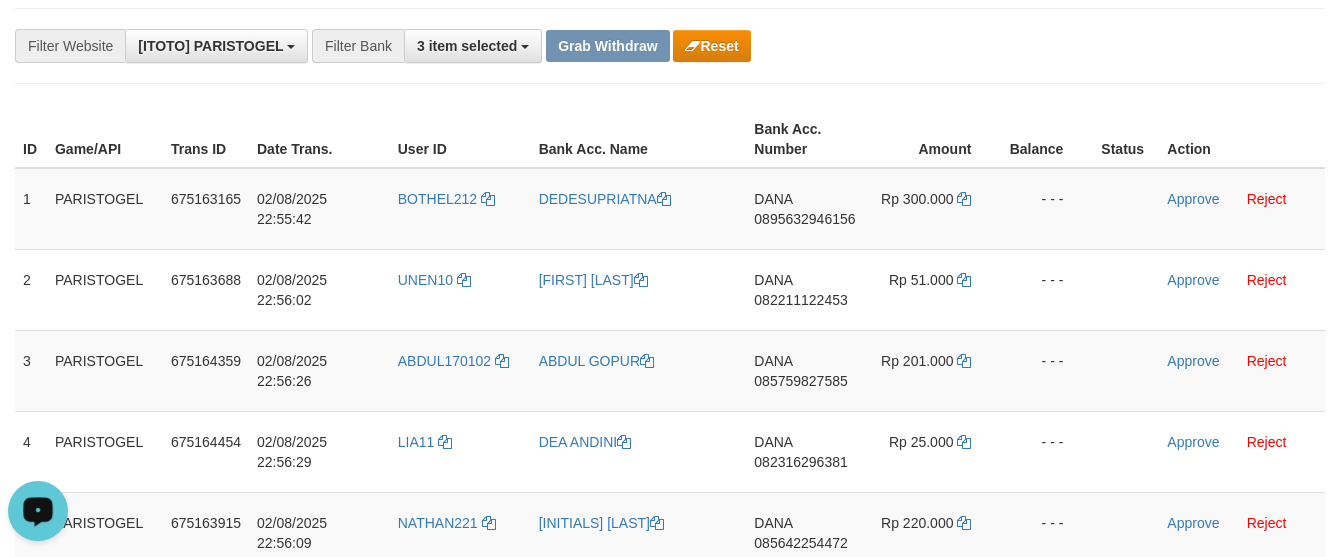 click on "Balance" at bounding box center [1047, 139] 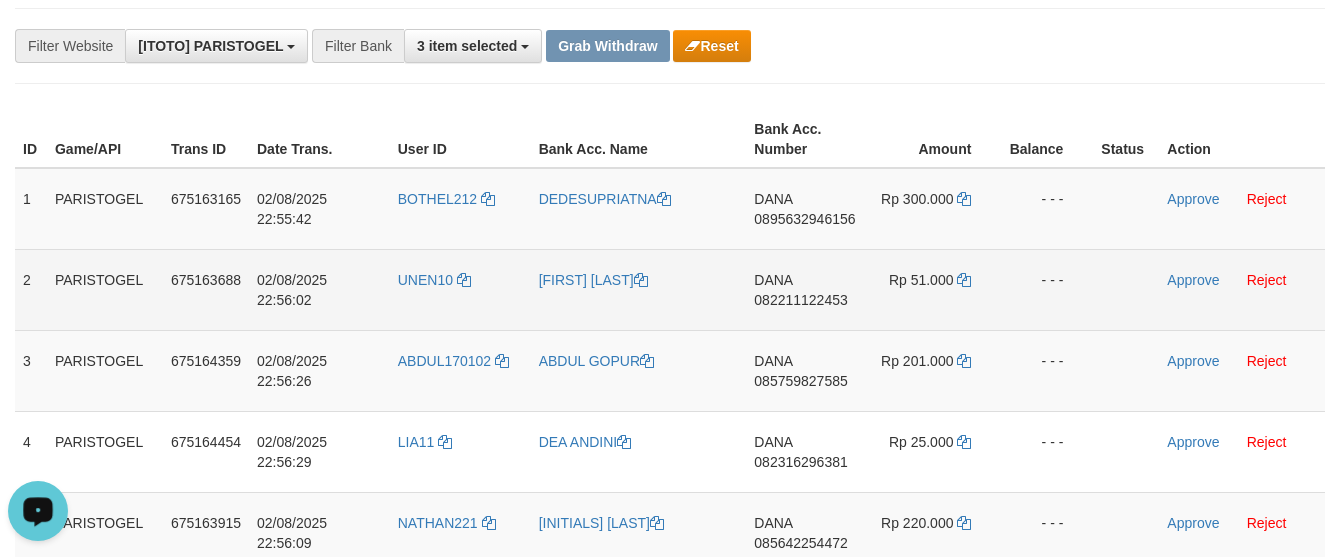 click on "082211122453" at bounding box center [800, 300] 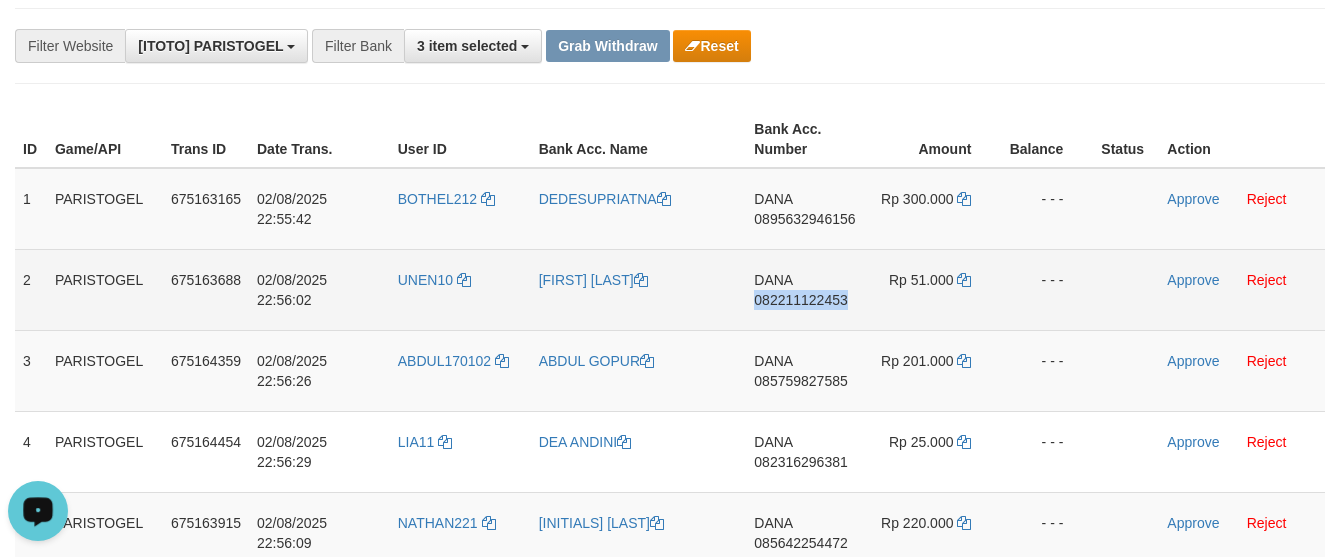 click on "DANA
082211122453" at bounding box center [804, 289] 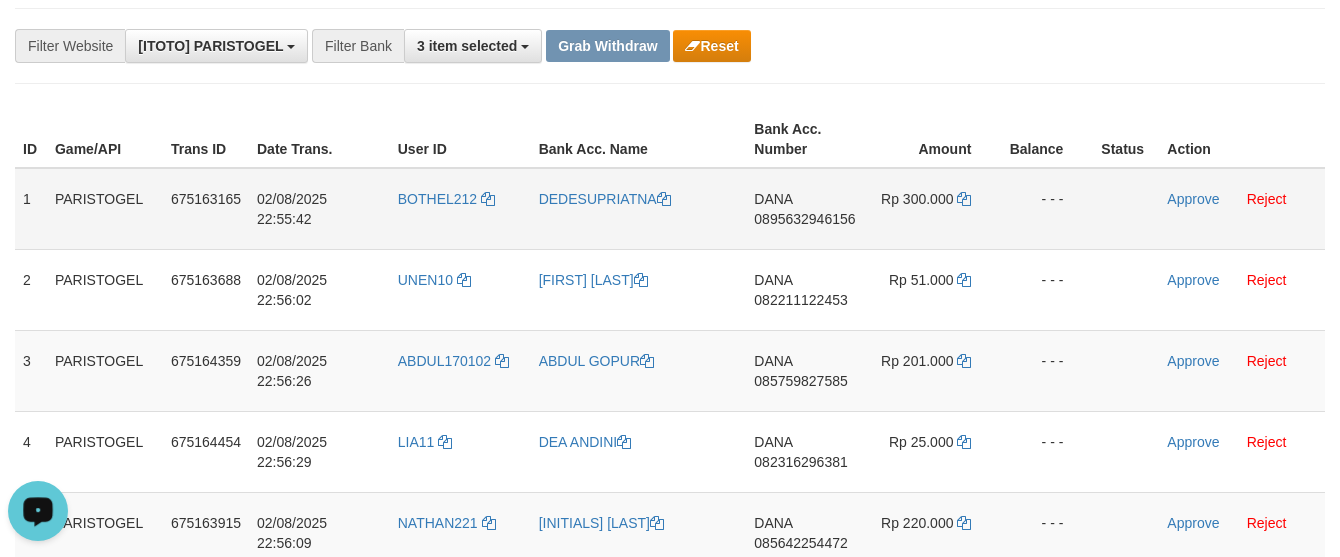 click on "- - -" at bounding box center (1047, 209) 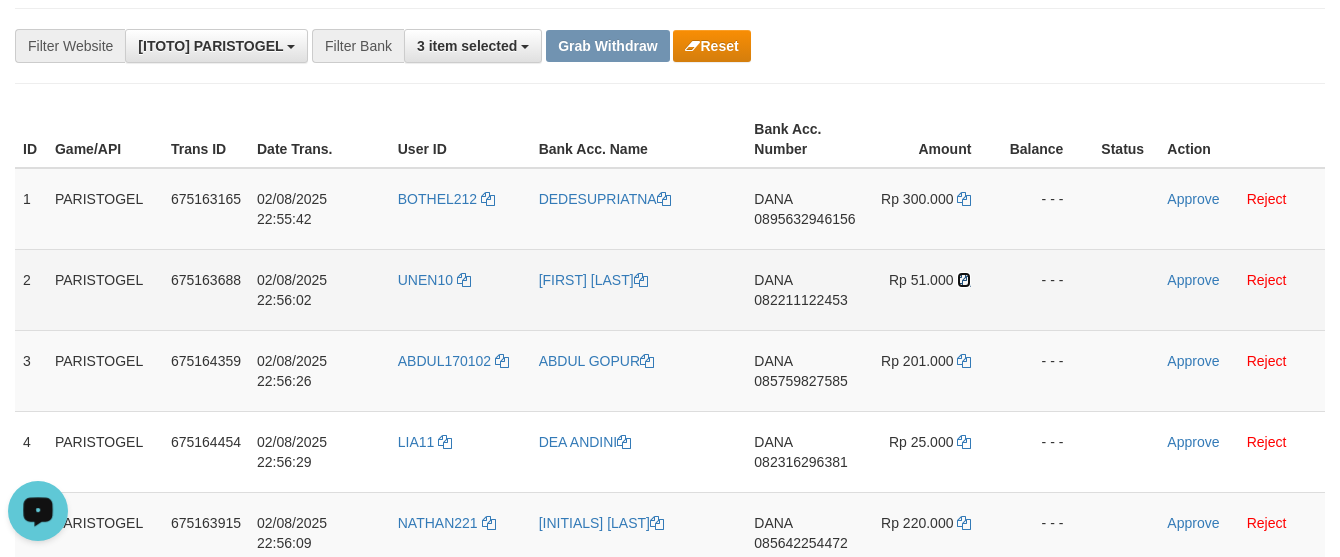 click at bounding box center [964, 280] 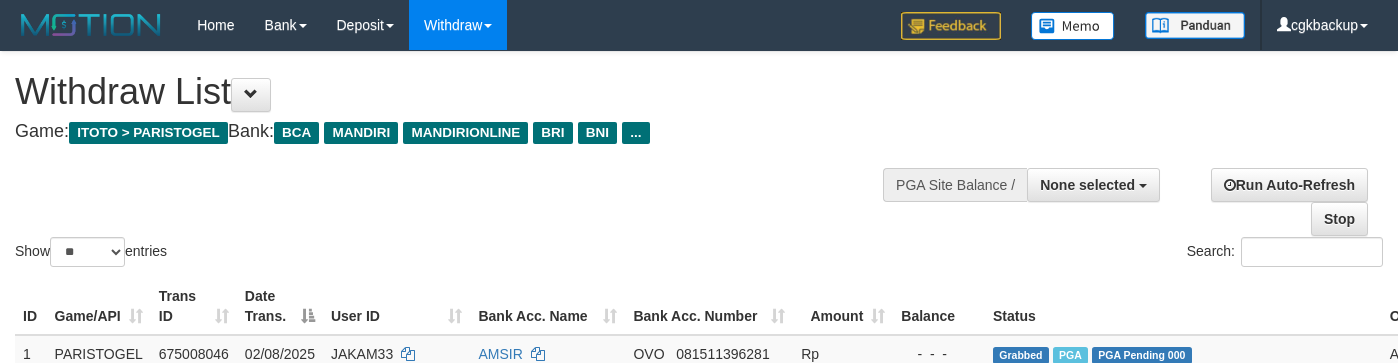 select 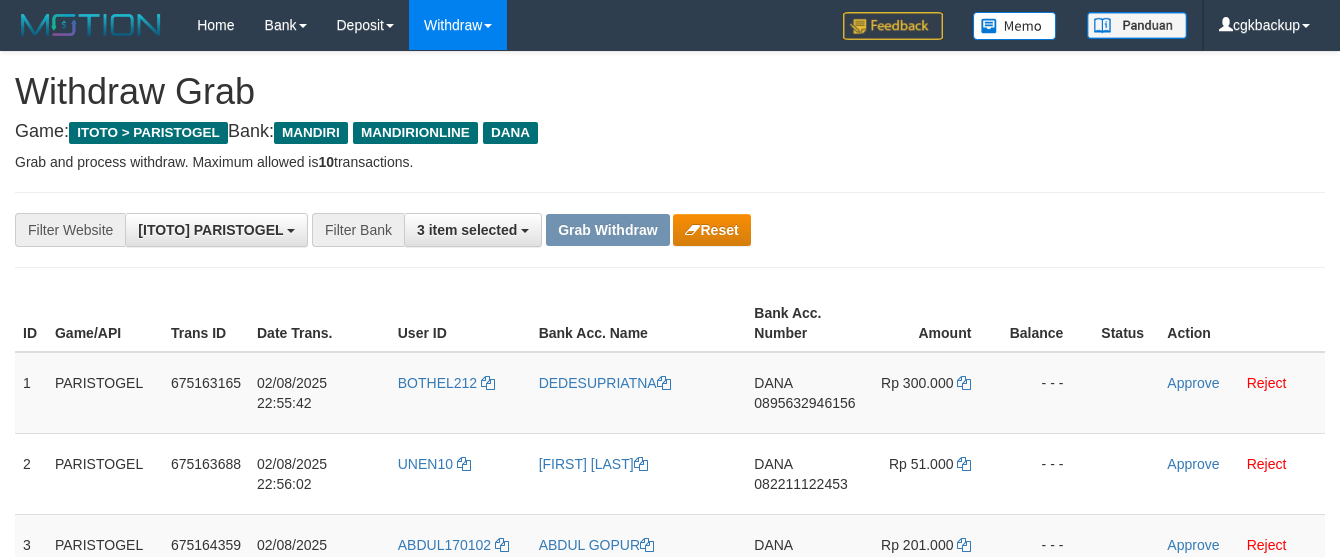 scroll, scrollTop: 184, scrollLeft: 0, axis: vertical 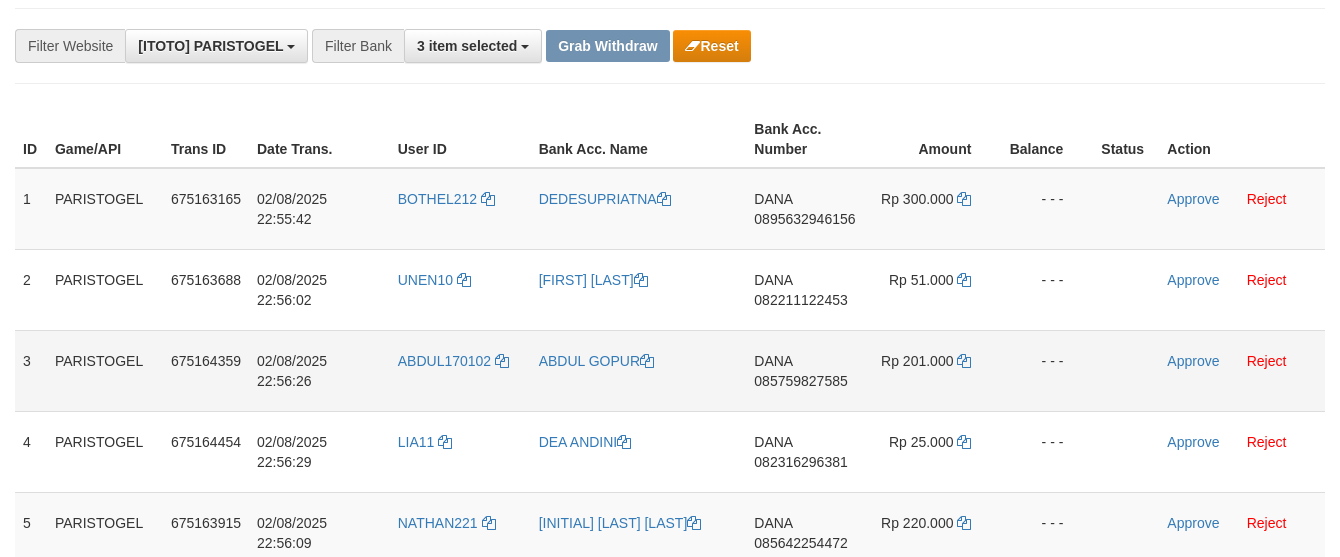 click on "[LAST]
[PHONE]" at bounding box center [804, 370] 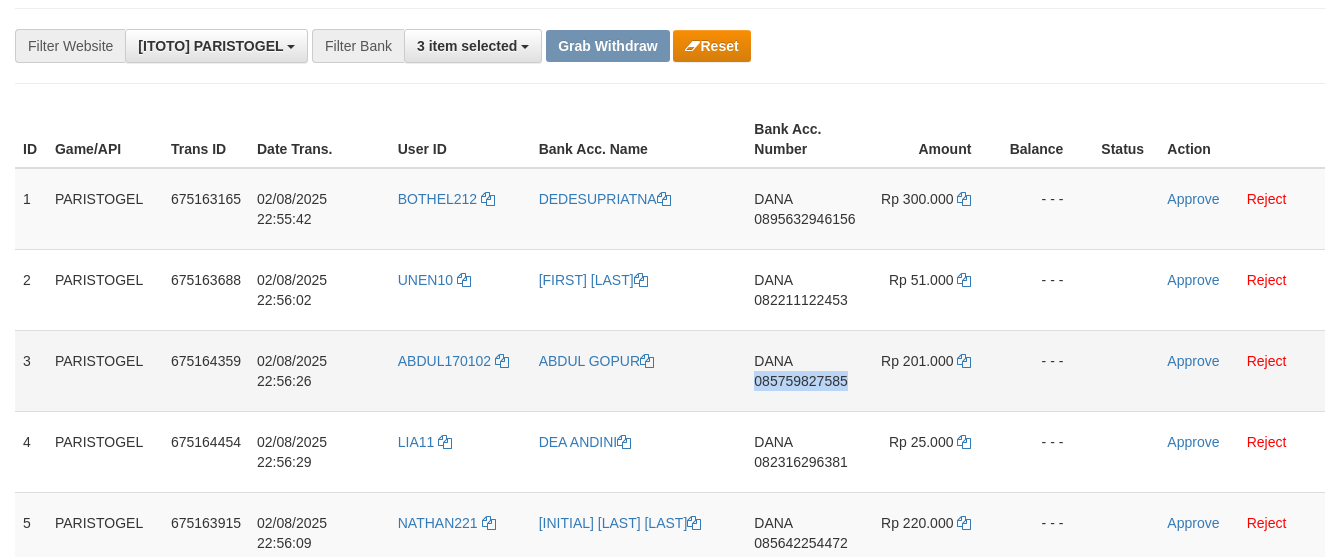 copy on "085759827585" 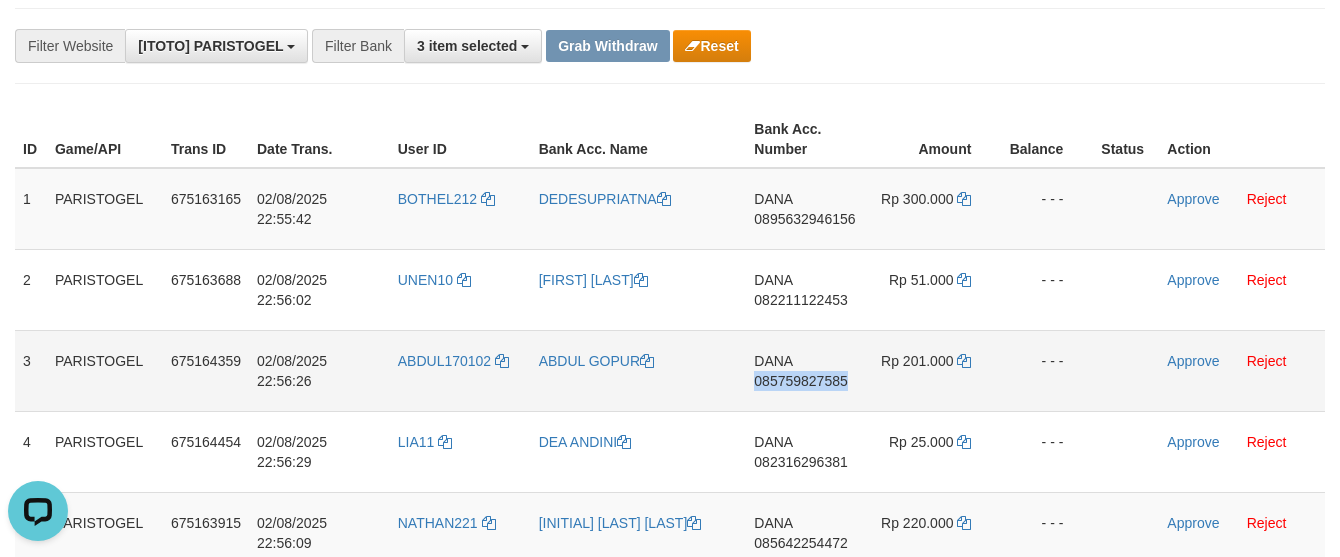 scroll, scrollTop: 0, scrollLeft: 0, axis: both 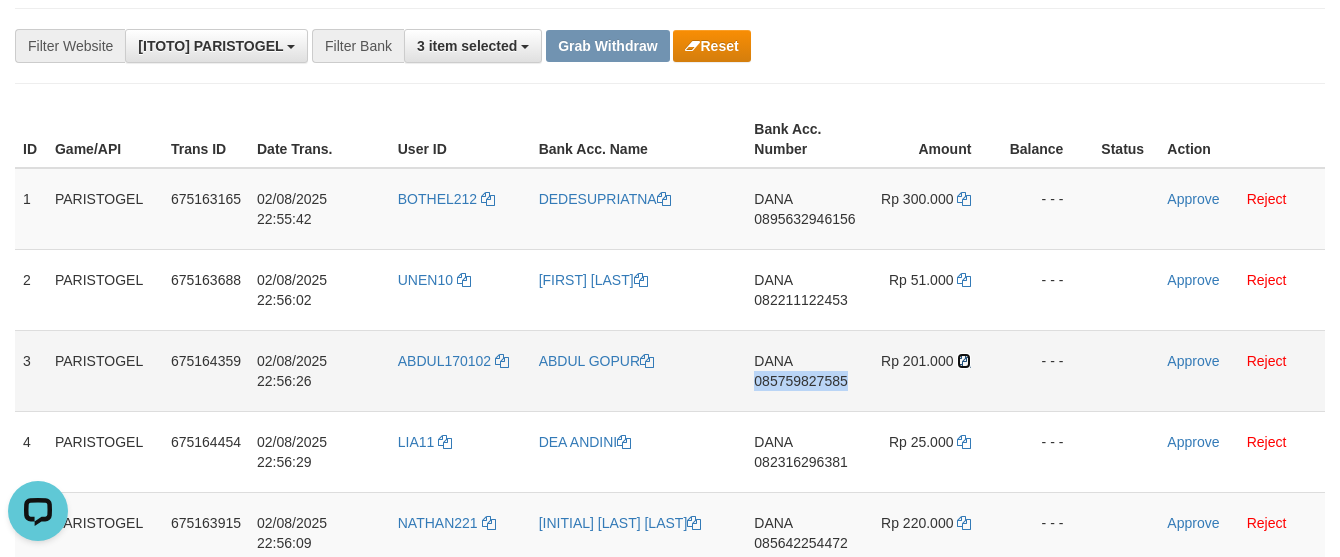 click at bounding box center [964, 361] 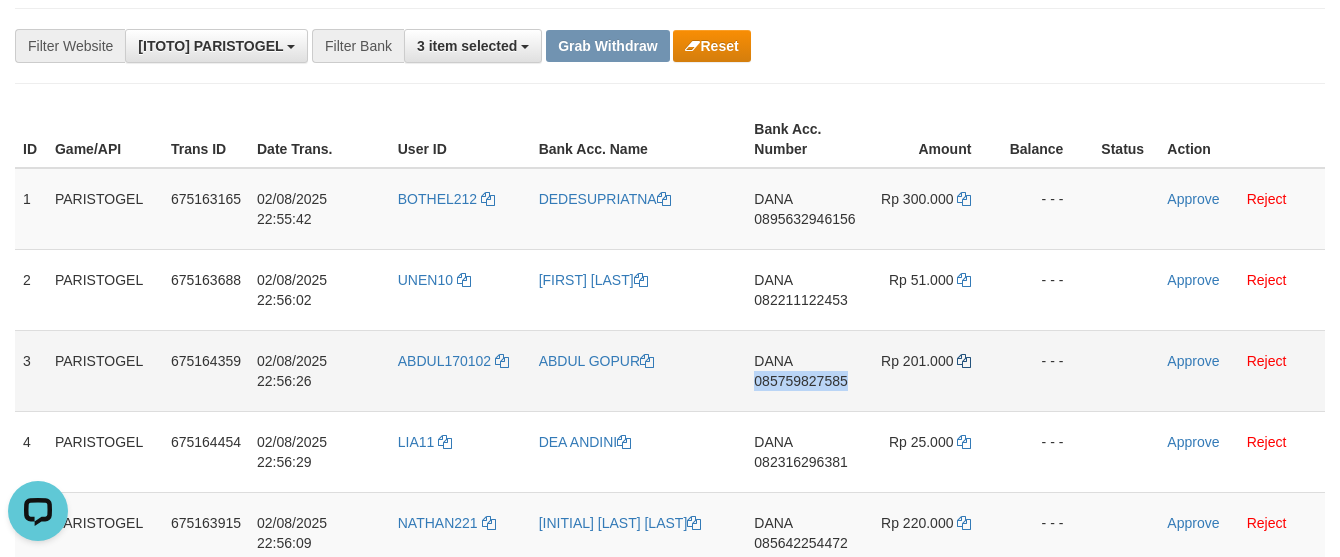 copy on "085759827585" 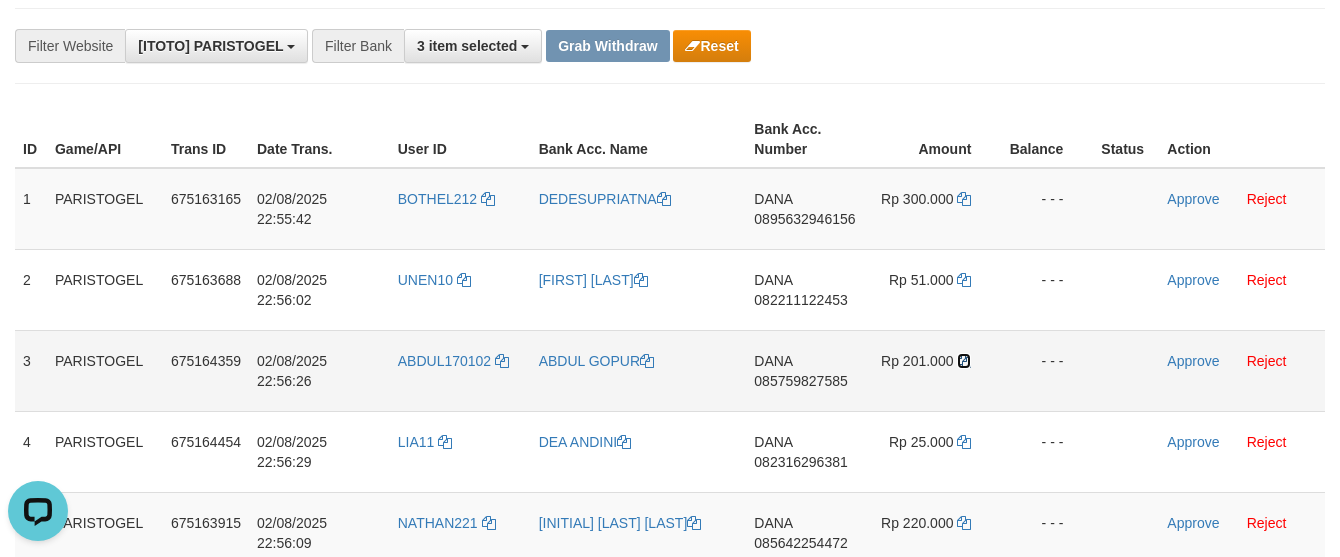 click at bounding box center (964, 361) 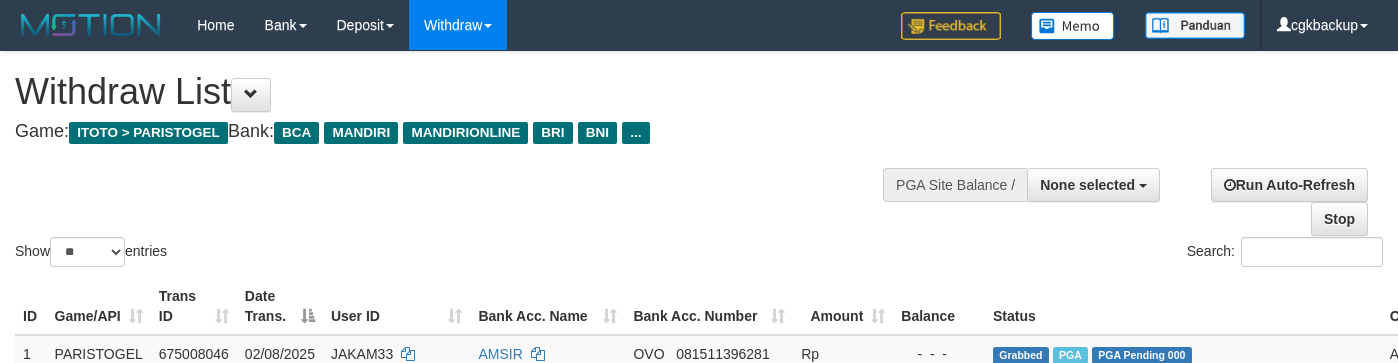 select 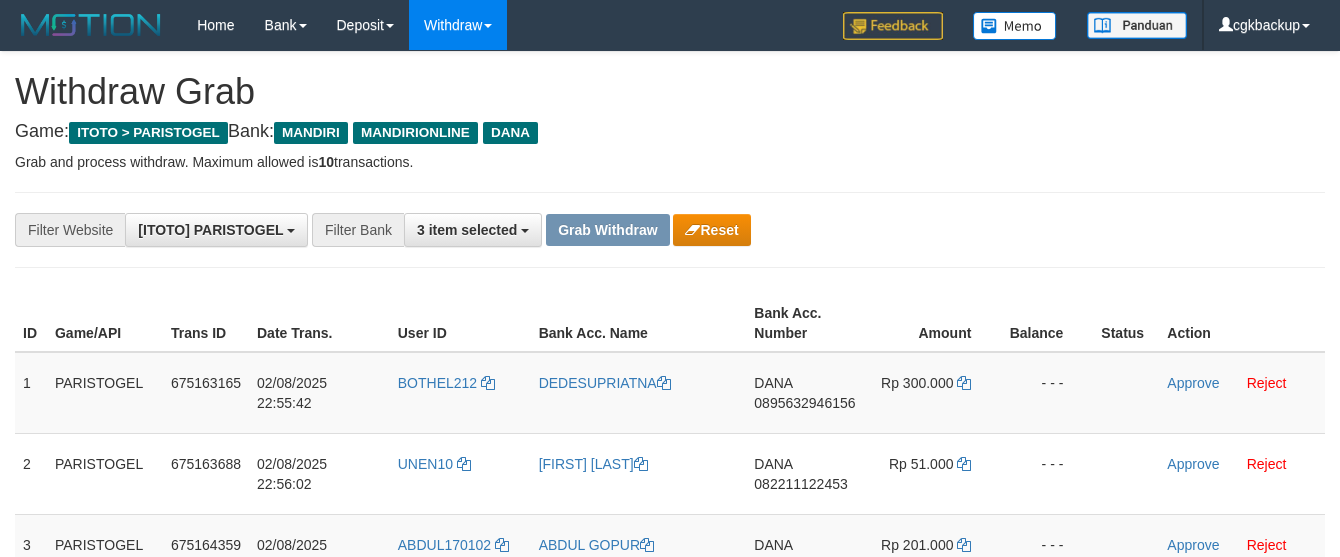 scroll, scrollTop: 184, scrollLeft: 0, axis: vertical 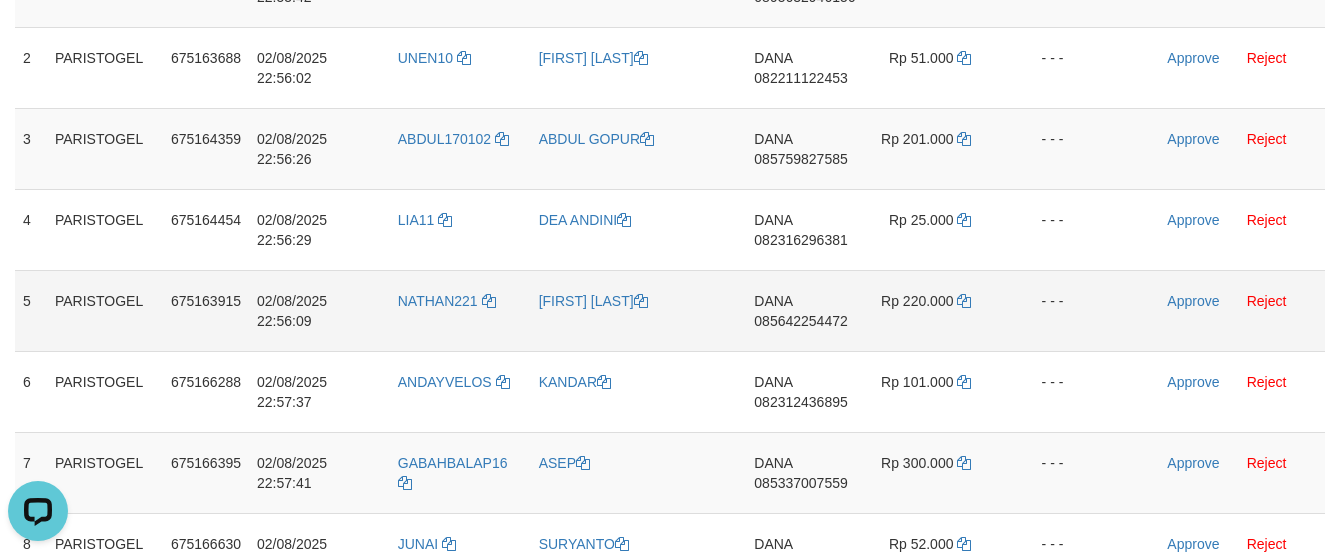 click on "[NAME]
[PHONE]" at bounding box center (804, 310) 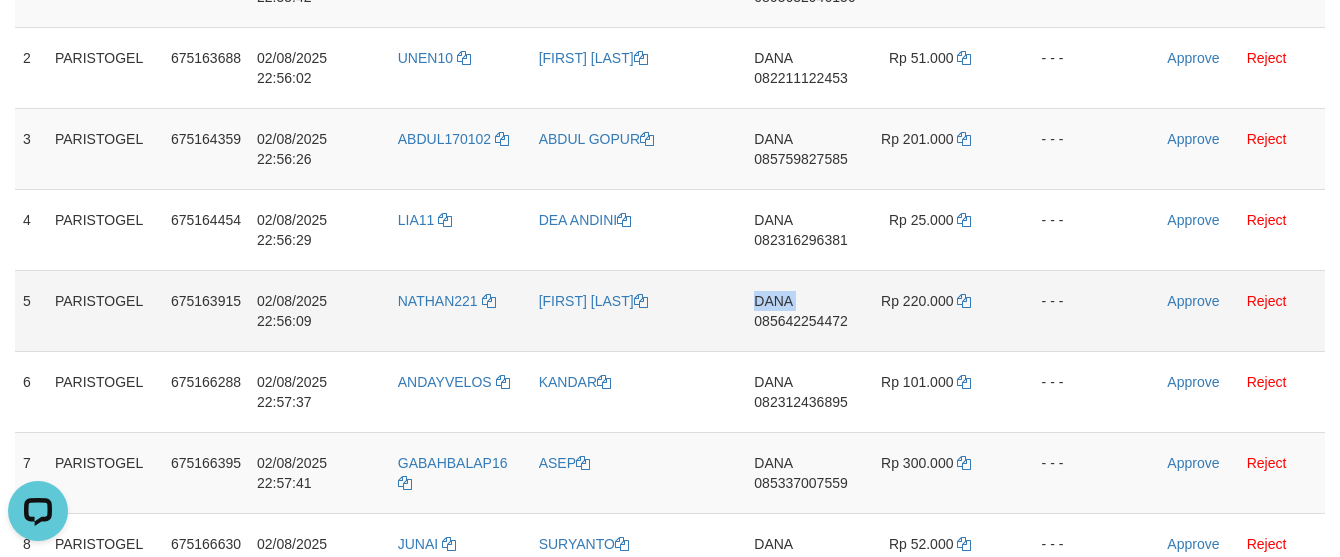 click on "[NAME]
[PHONE]" at bounding box center [804, 310] 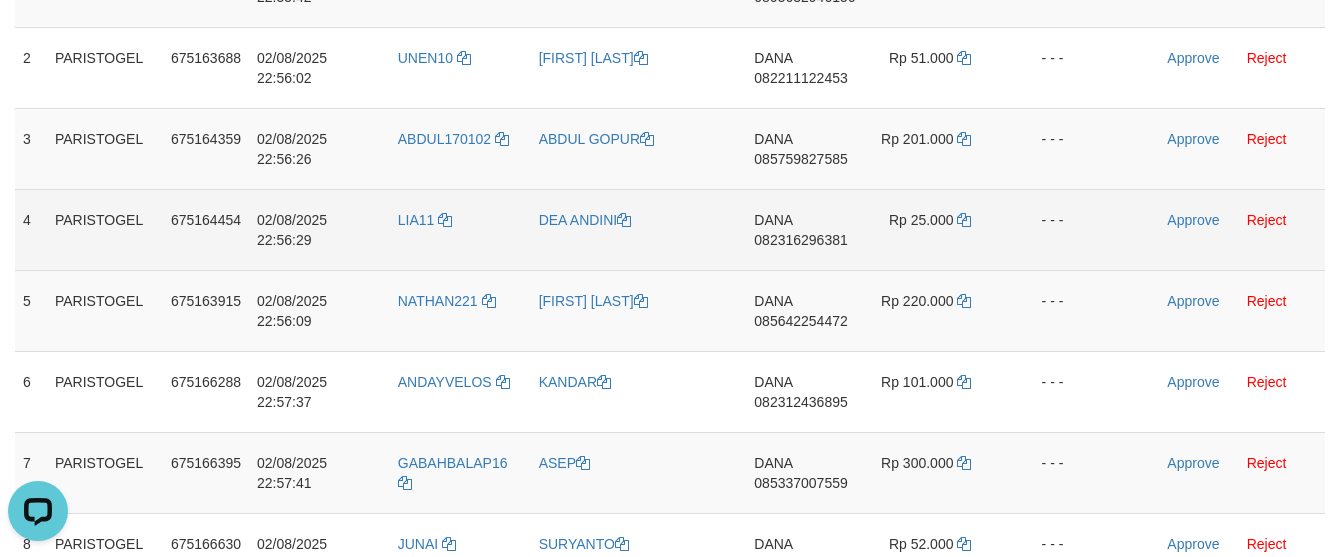 click on "[NAME]
[PHONE]" at bounding box center (804, 229) 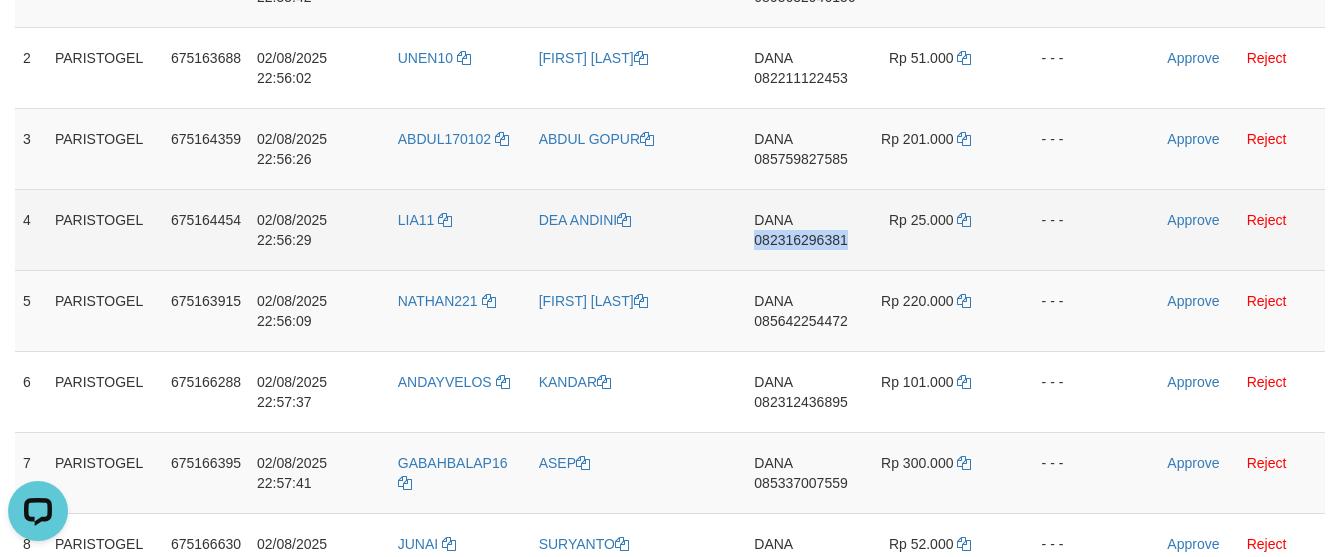 click on "[NAME]
[PHONE]" at bounding box center (804, 229) 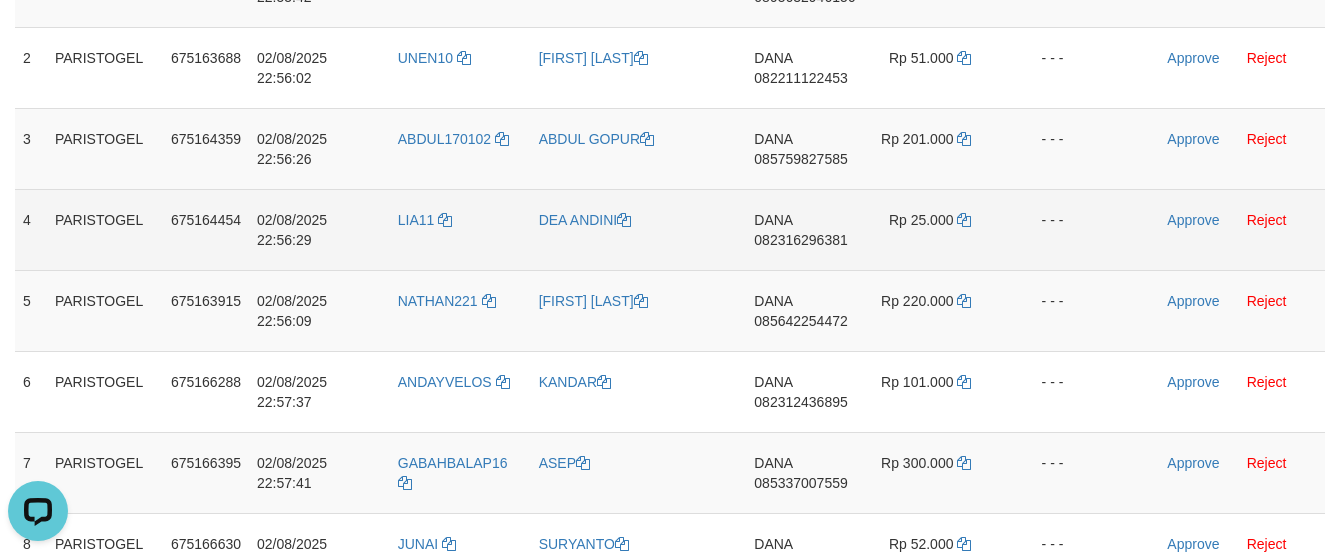 click on "Rp 25.000" at bounding box center [933, 229] 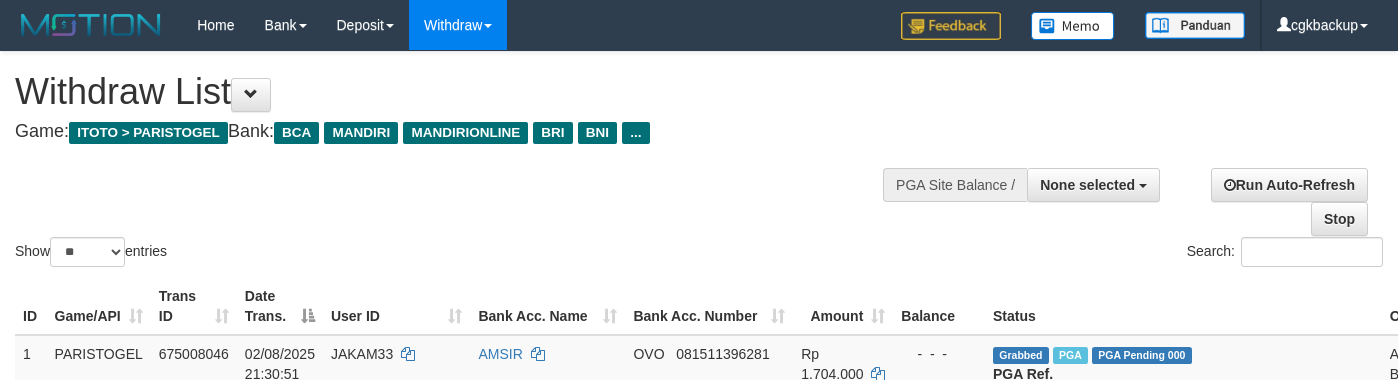 select 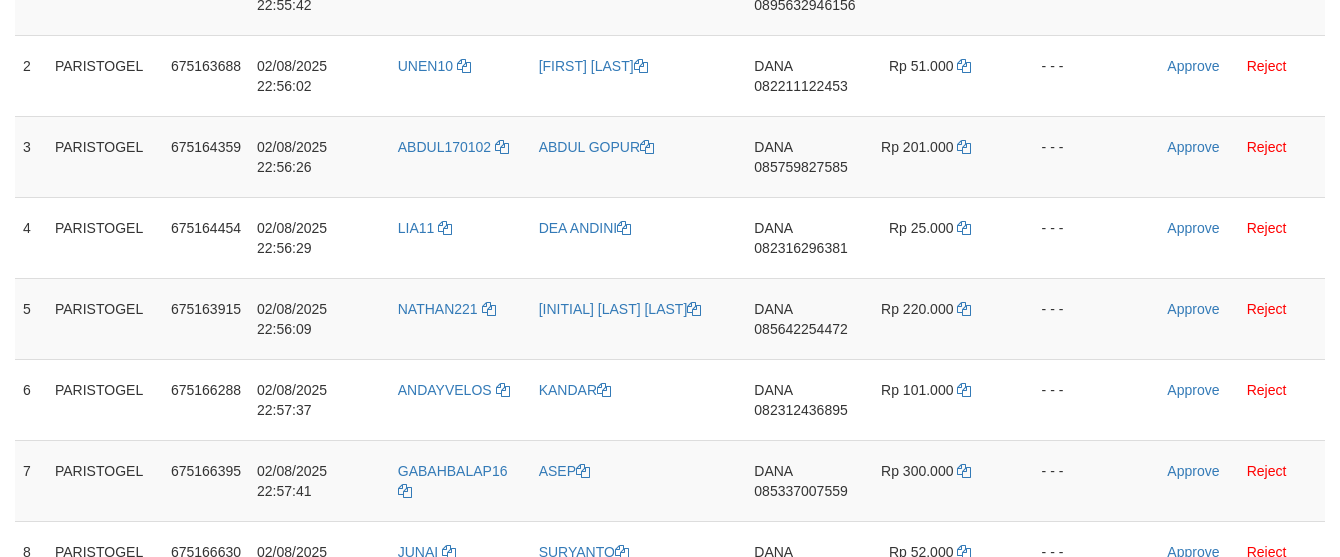 scroll, scrollTop: 406, scrollLeft: 0, axis: vertical 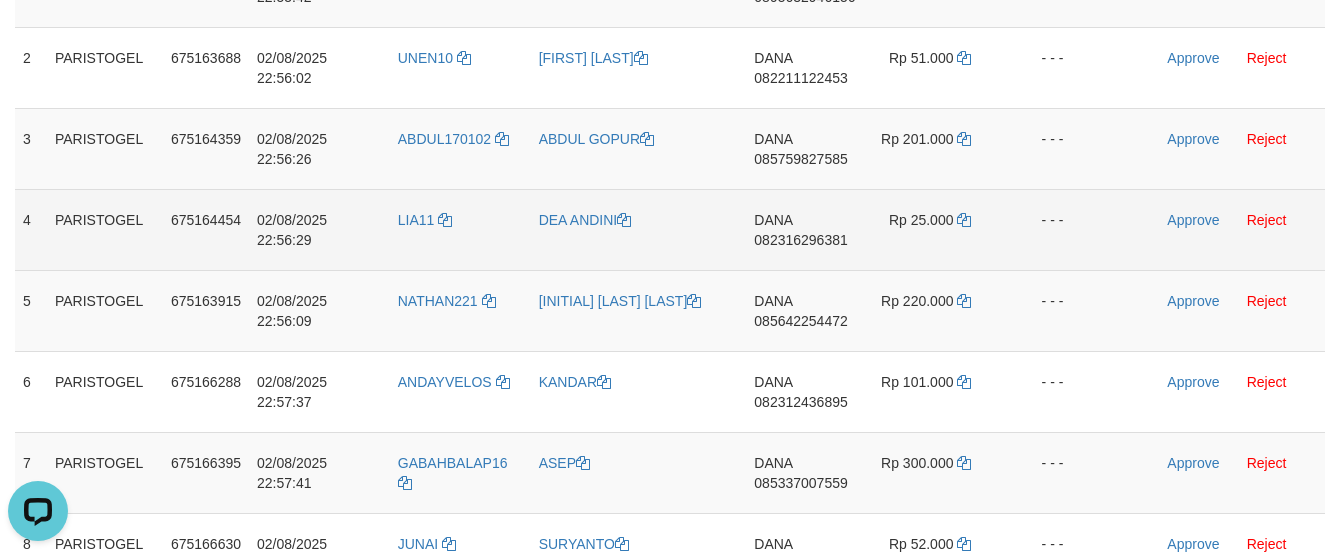 drag, startPoint x: 988, startPoint y: 220, endPoint x: 995, endPoint y: 230, distance: 12.206555 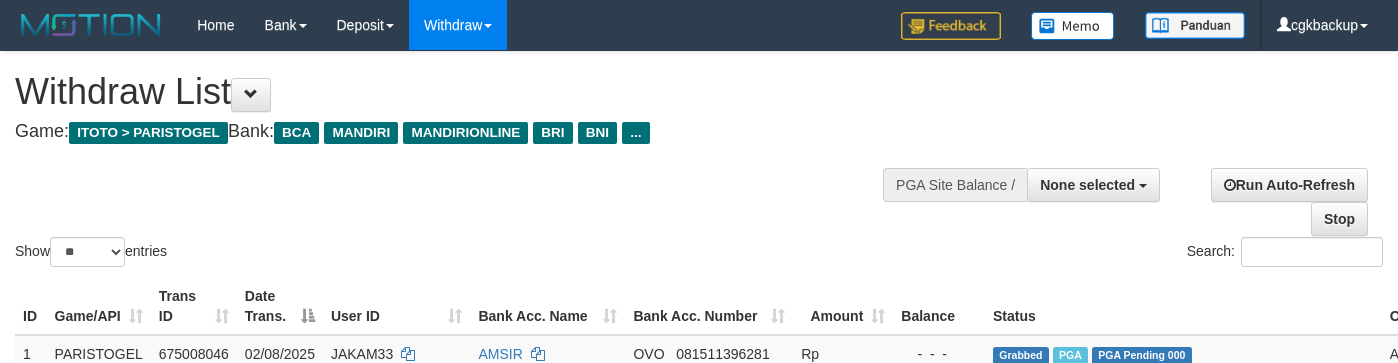 select 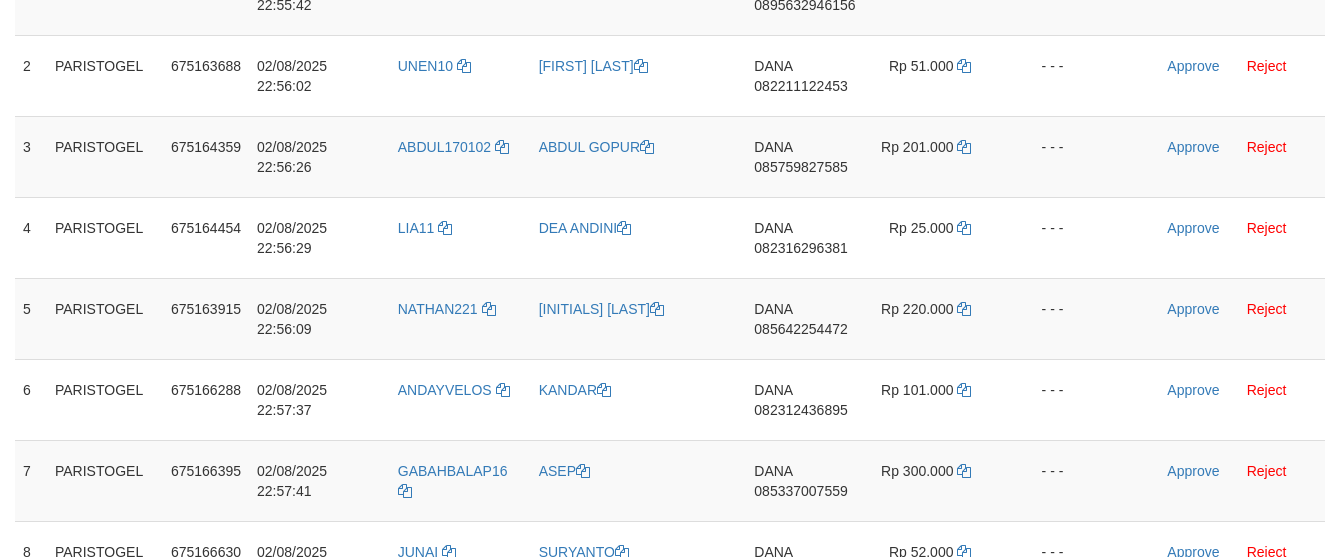 scroll, scrollTop: 406, scrollLeft: 0, axis: vertical 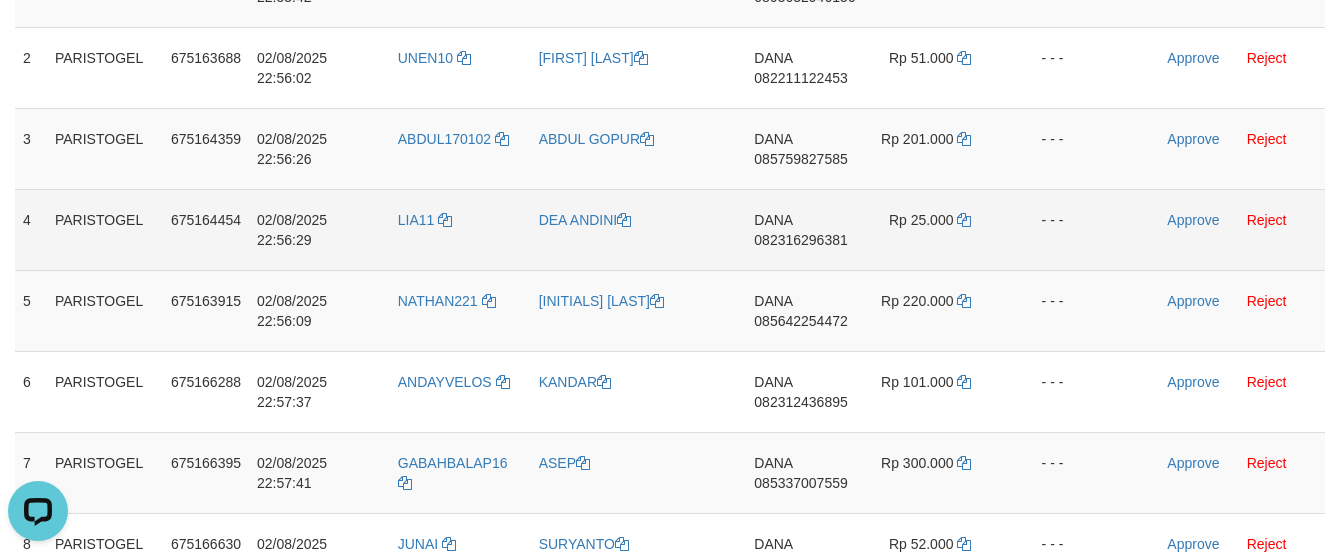 click on "Rp 25.000" at bounding box center [933, 229] 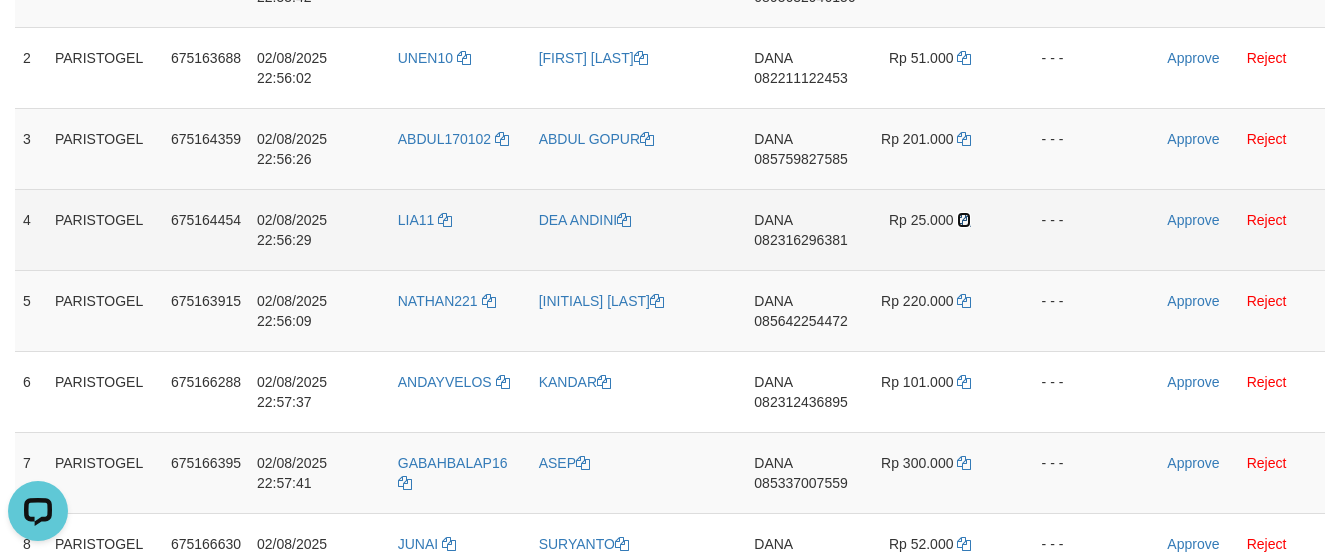 click at bounding box center (964, 220) 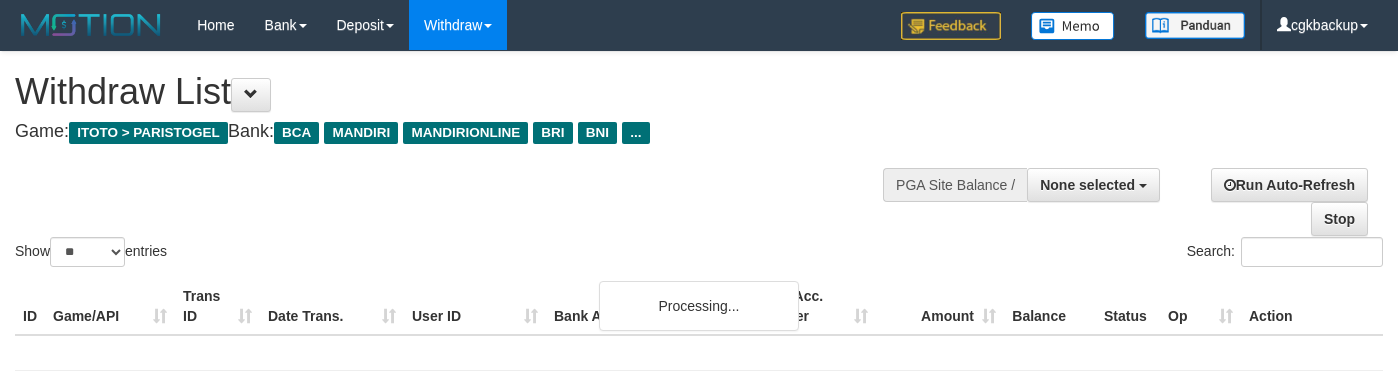 select 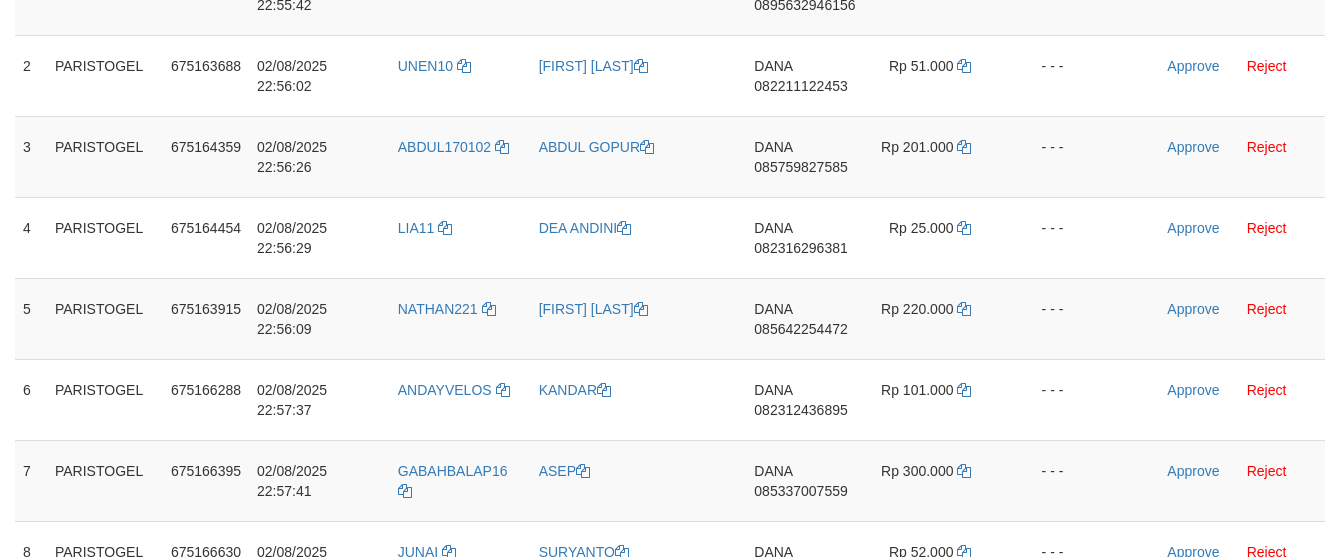 scroll, scrollTop: 406, scrollLeft: 0, axis: vertical 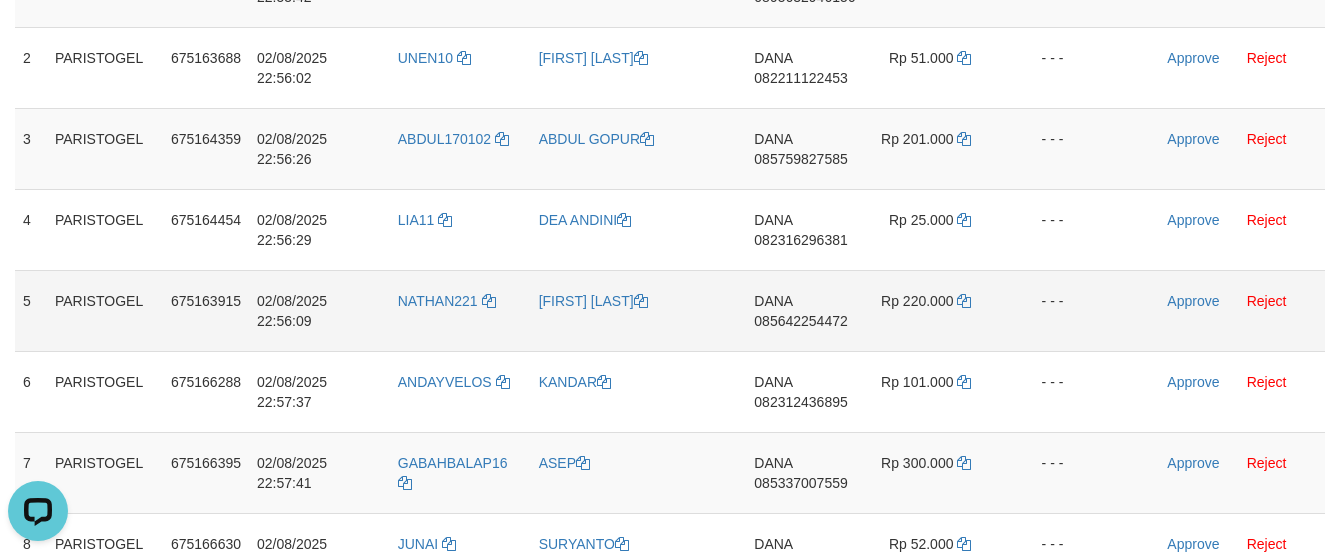 click at bounding box center (1126, 310) 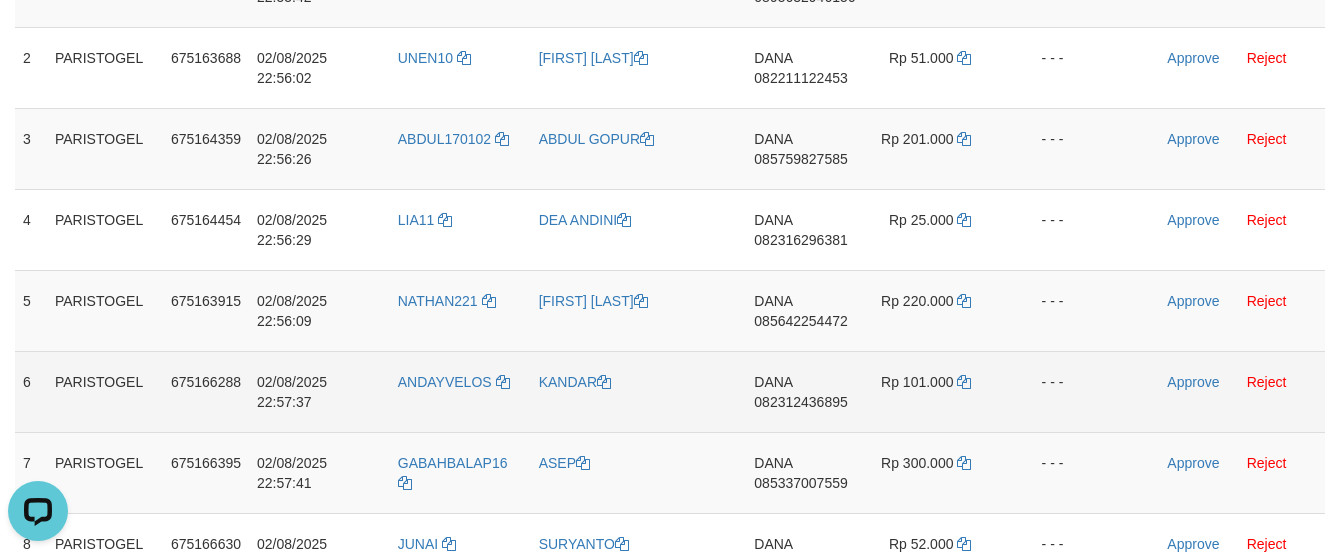 click on "DANA
[PHONE]" at bounding box center (804, 391) 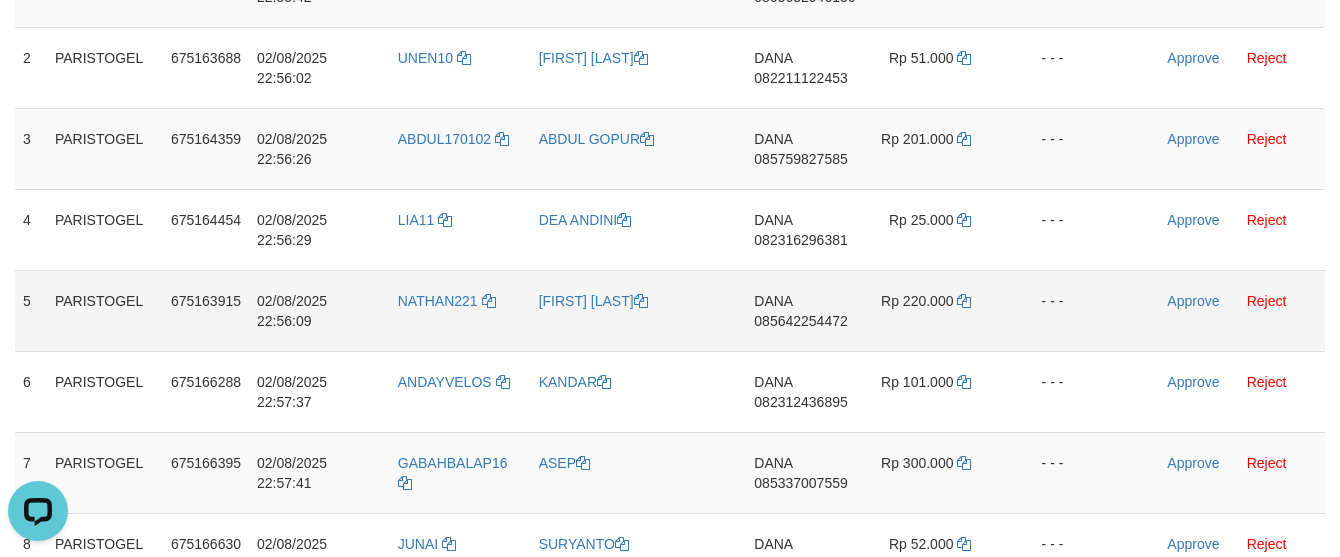 click on "DANA
085642254472" at bounding box center (804, 310) 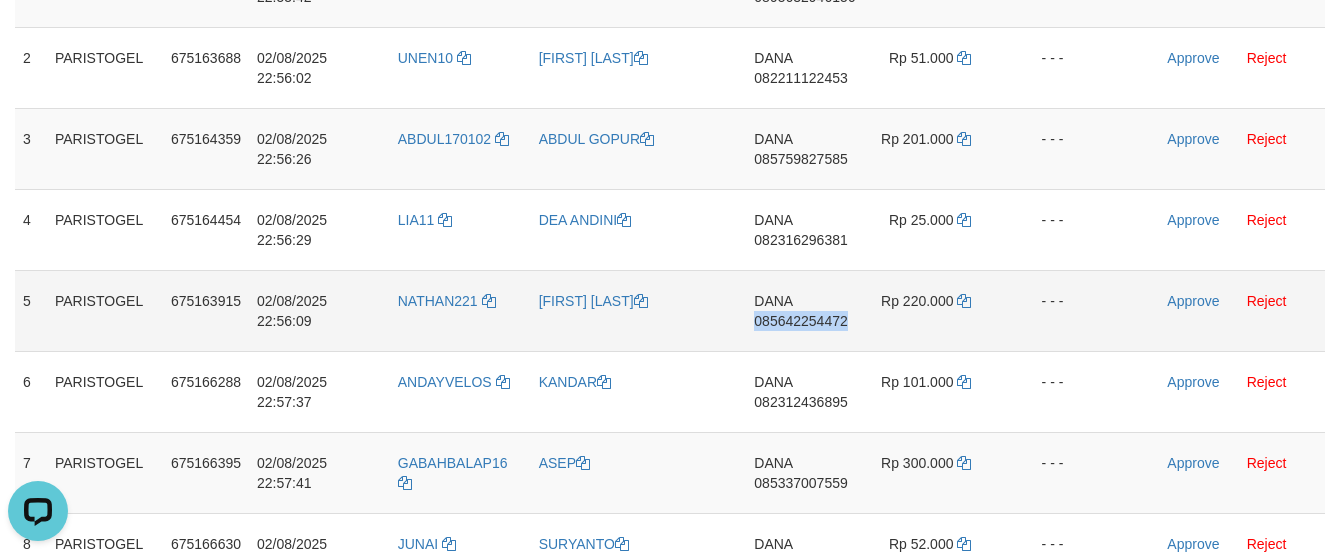 copy on "085642254472" 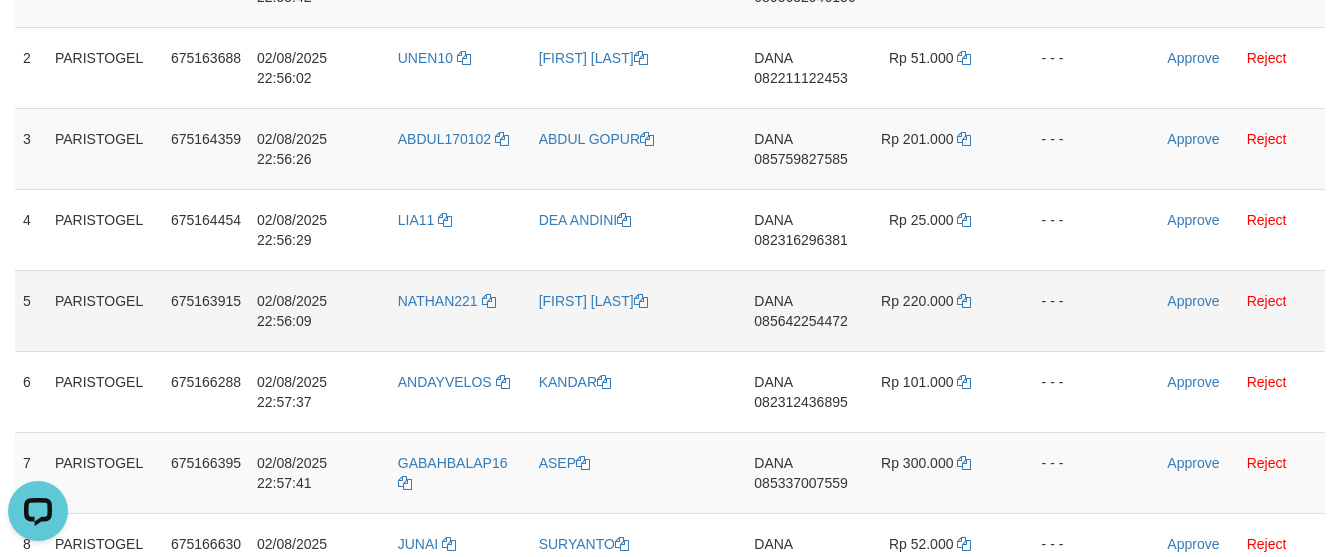 click on "- - -" at bounding box center (1047, 310) 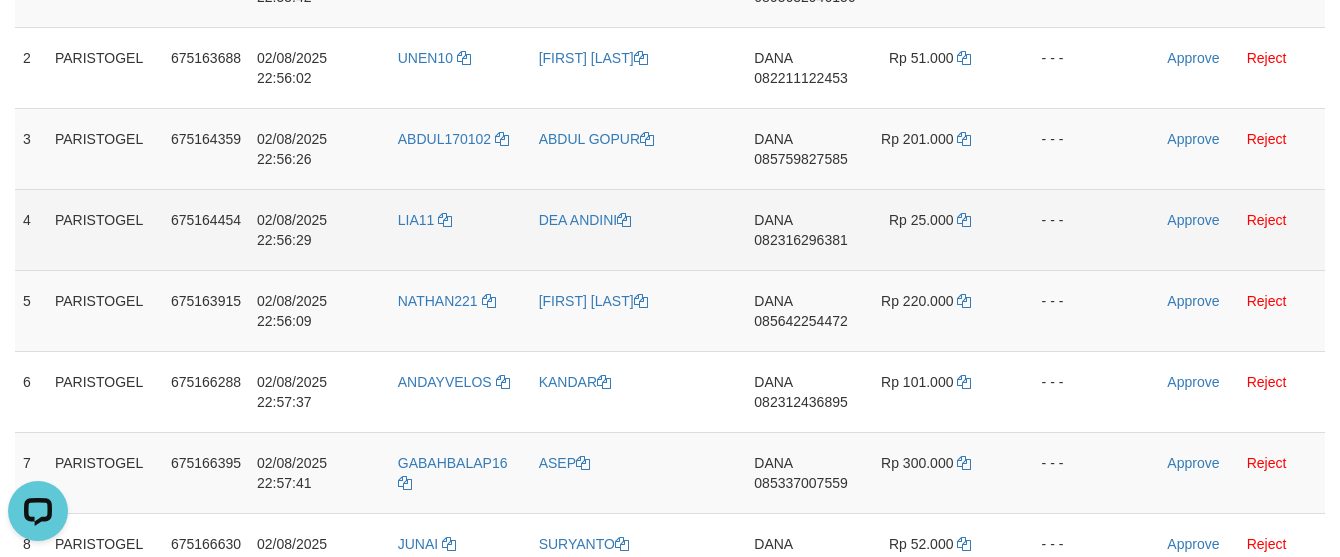 click on "- - -" at bounding box center [1047, 229] 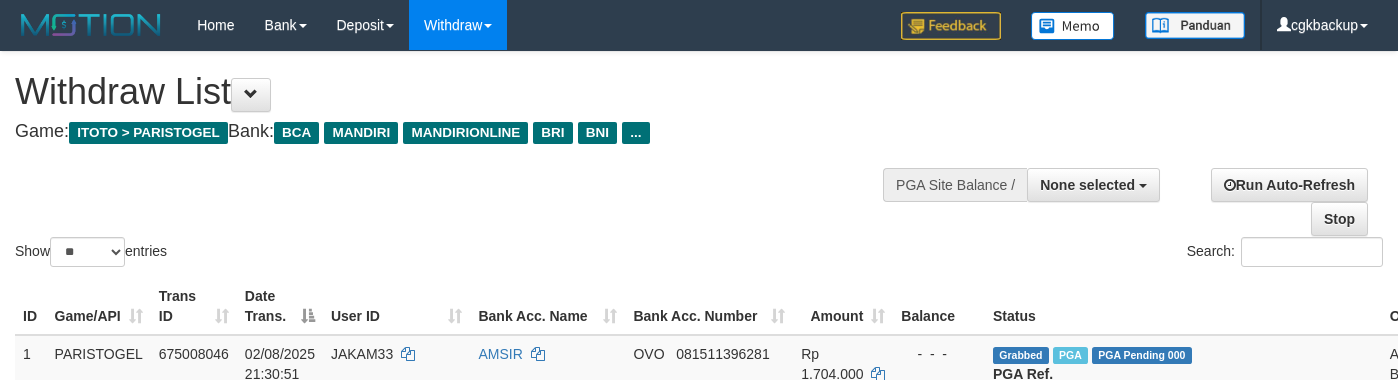 select 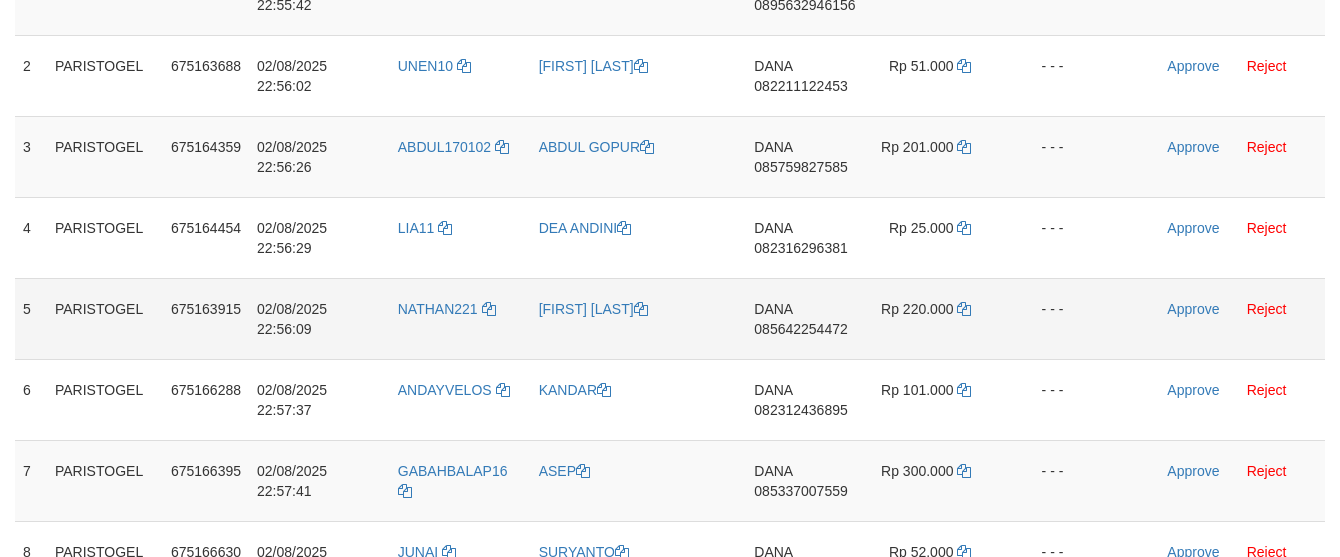 click on "- - -" at bounding box center (1047, 318) 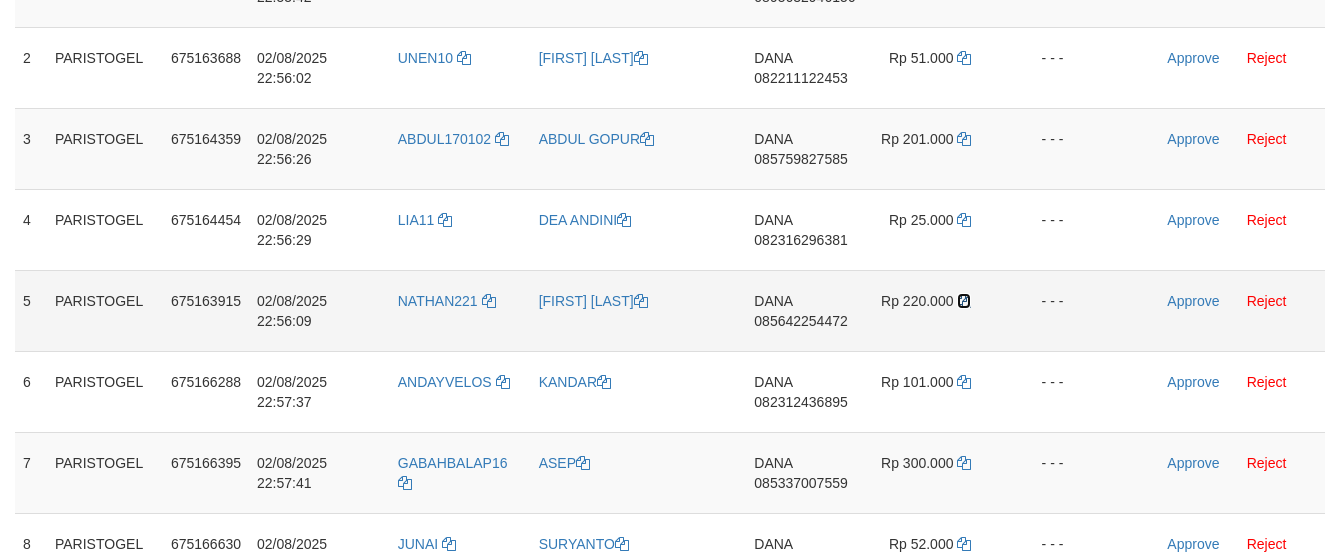 click at bounding box center [964, 301] 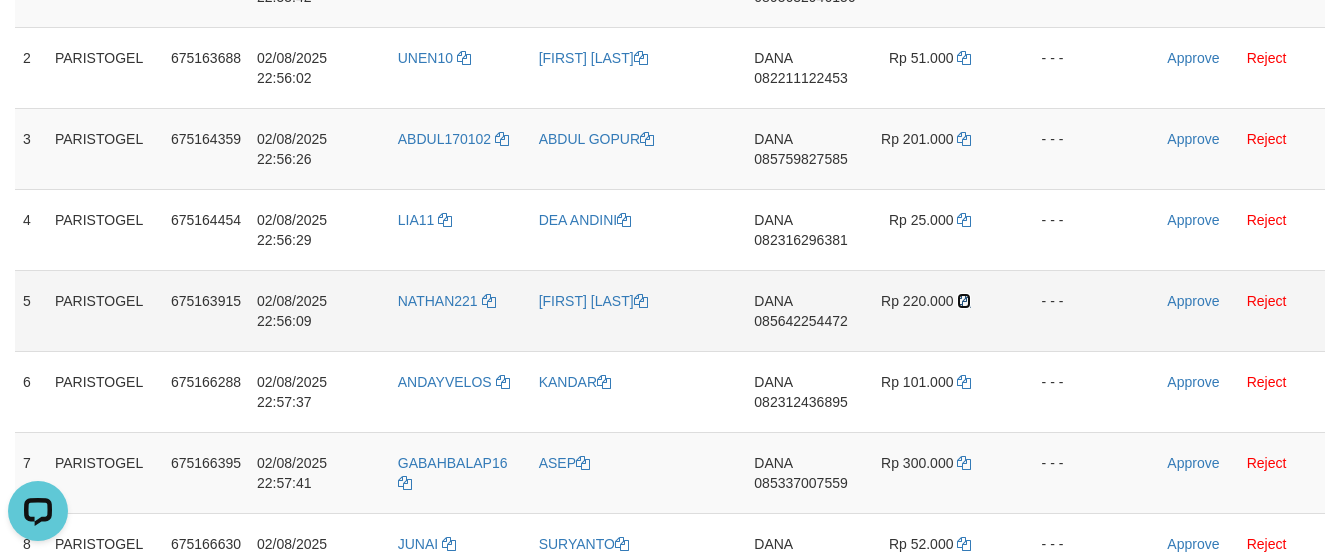 click at bounding box center [964, 301] 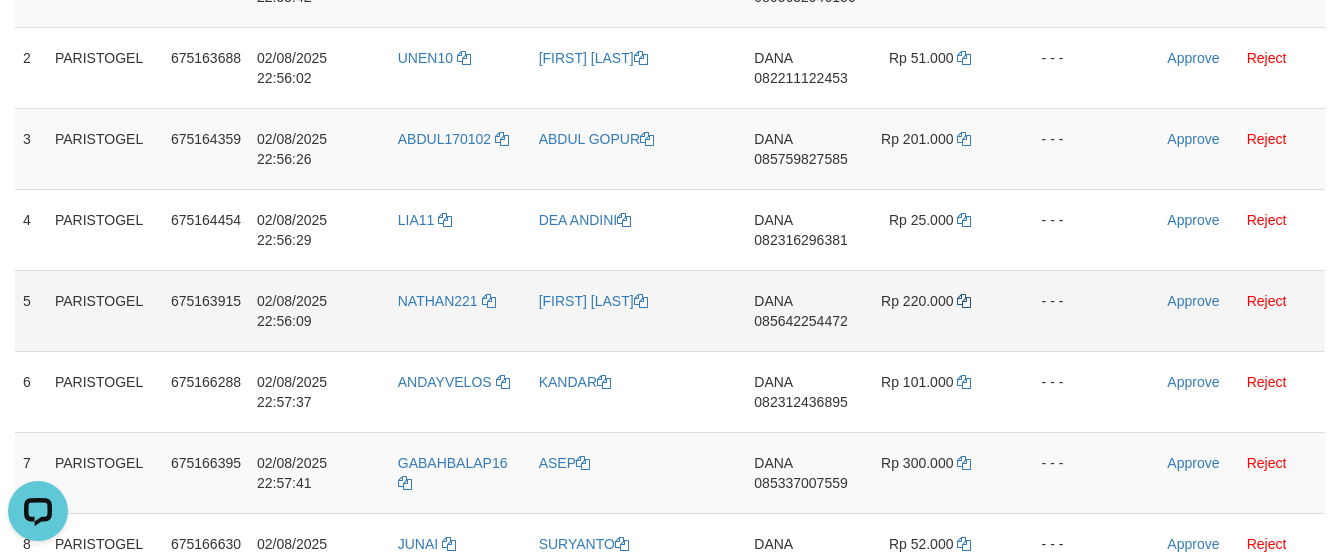 scroll, scrollTop: 0, scrollLeft: 0, axis: both 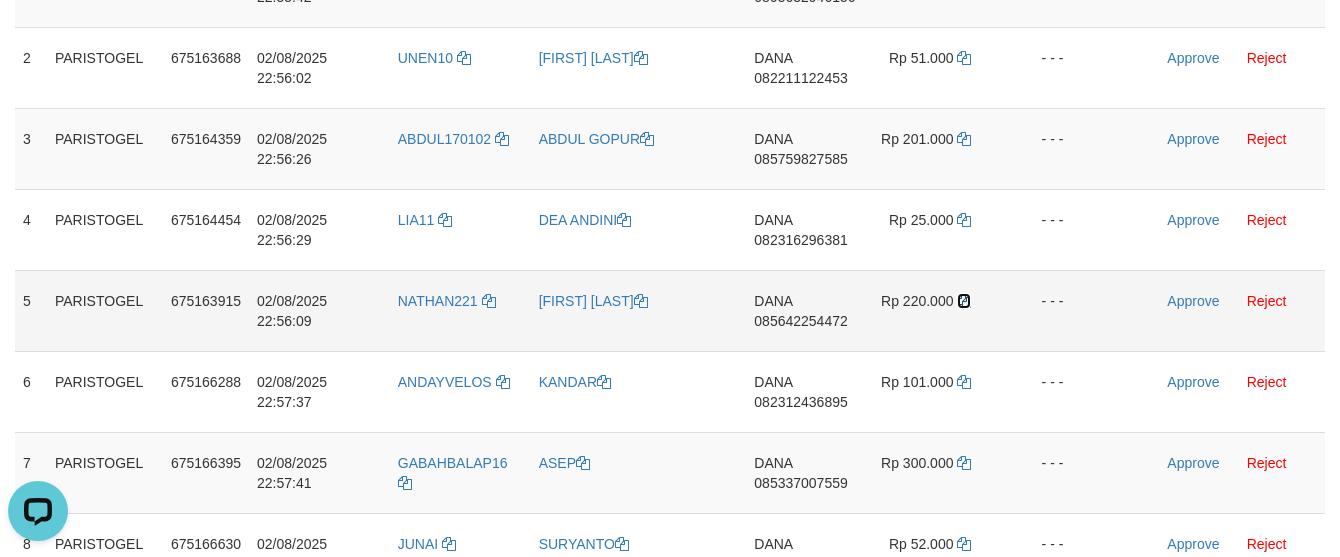 click at bounding box center (964, 301) 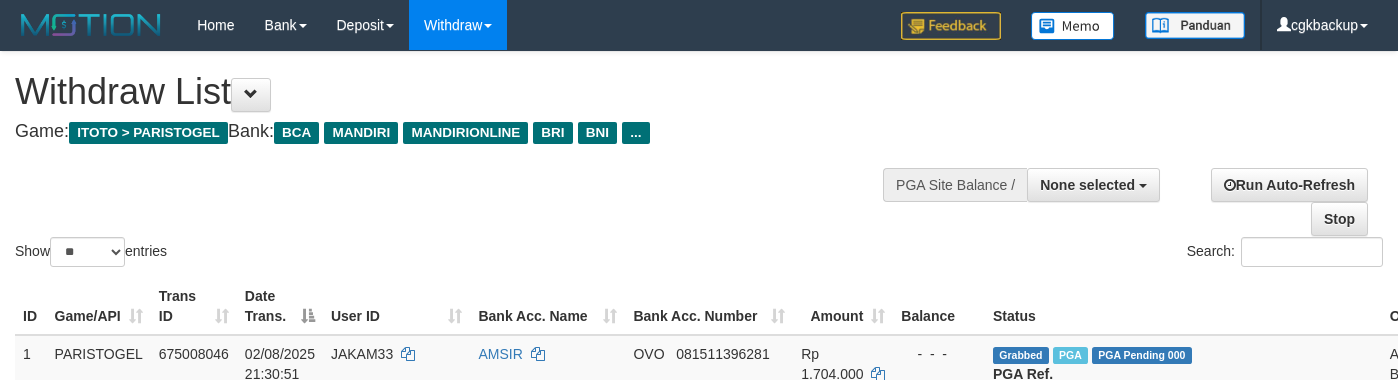 select 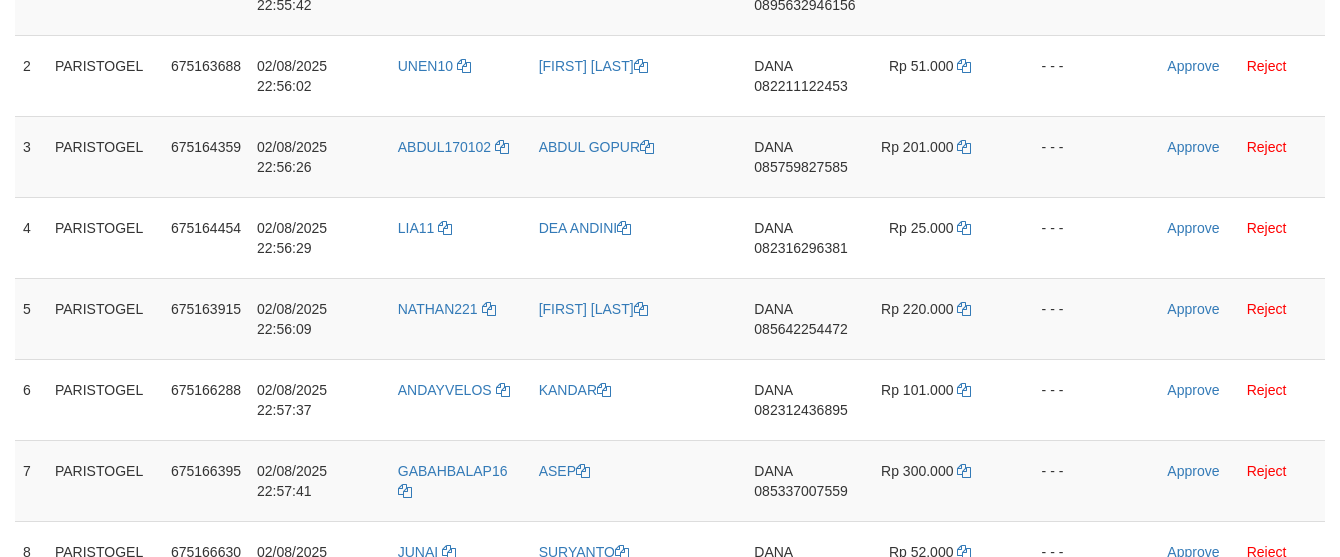 scroll, scrollTop: 406, scrollLeft: 0, axis: vertical 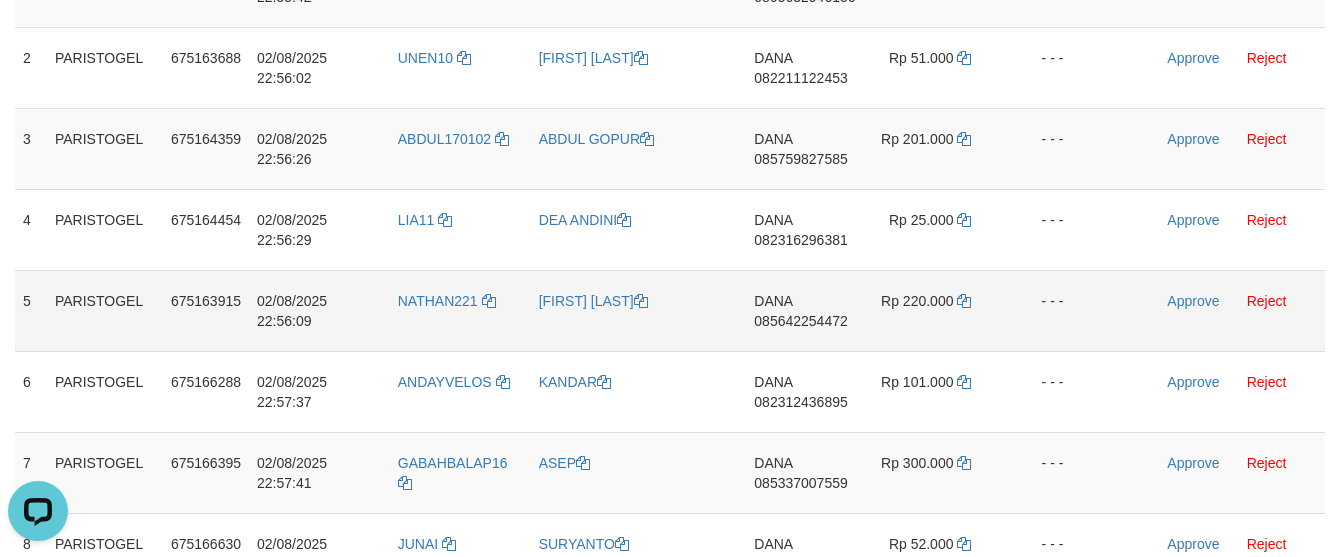 click on "- - -" at bounding box center (1047, 310) 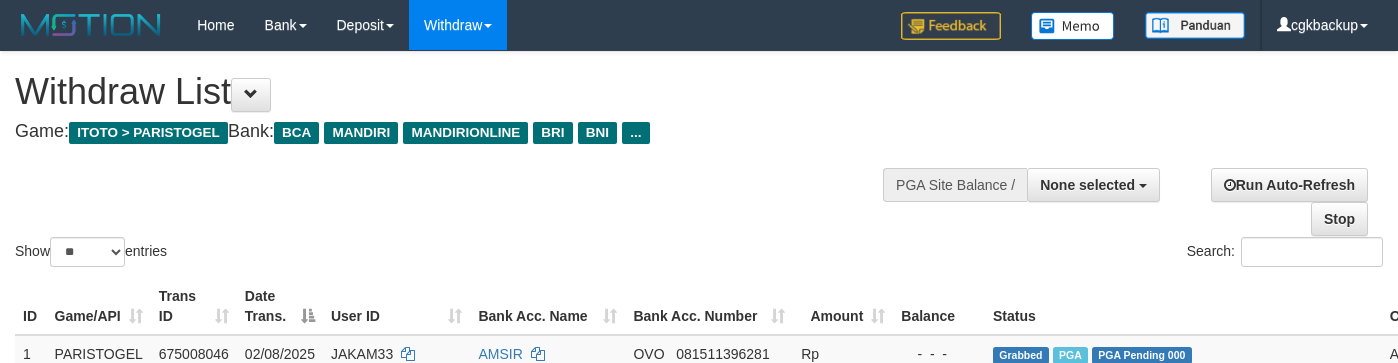 select 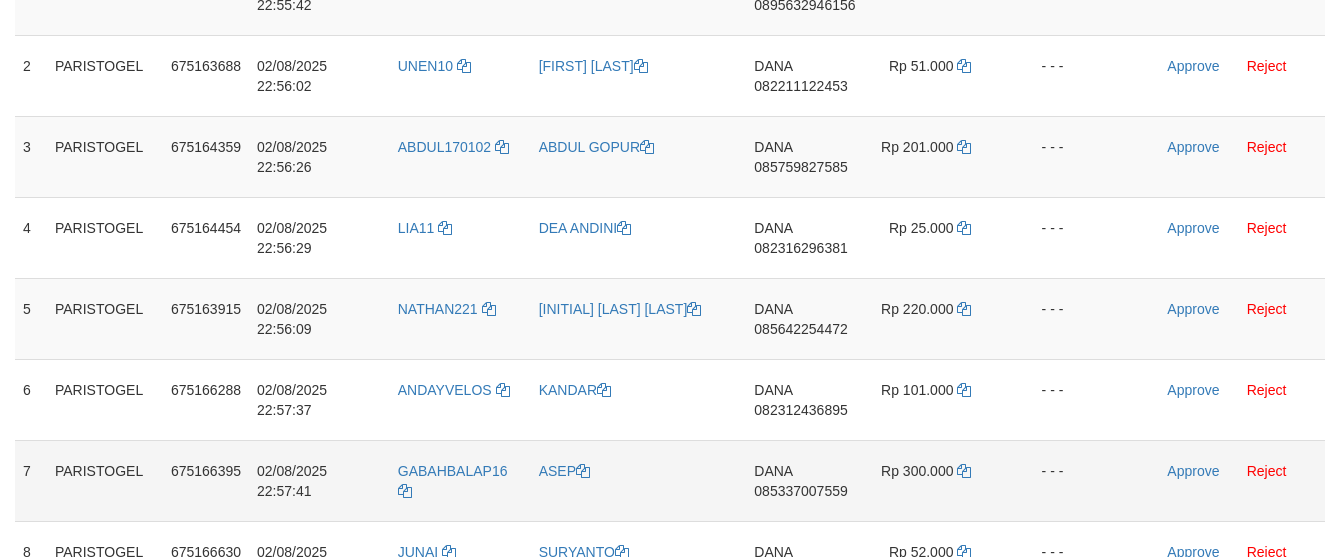 scroll, scrollTop: 406, scrollLeft: 0, axis: vertical 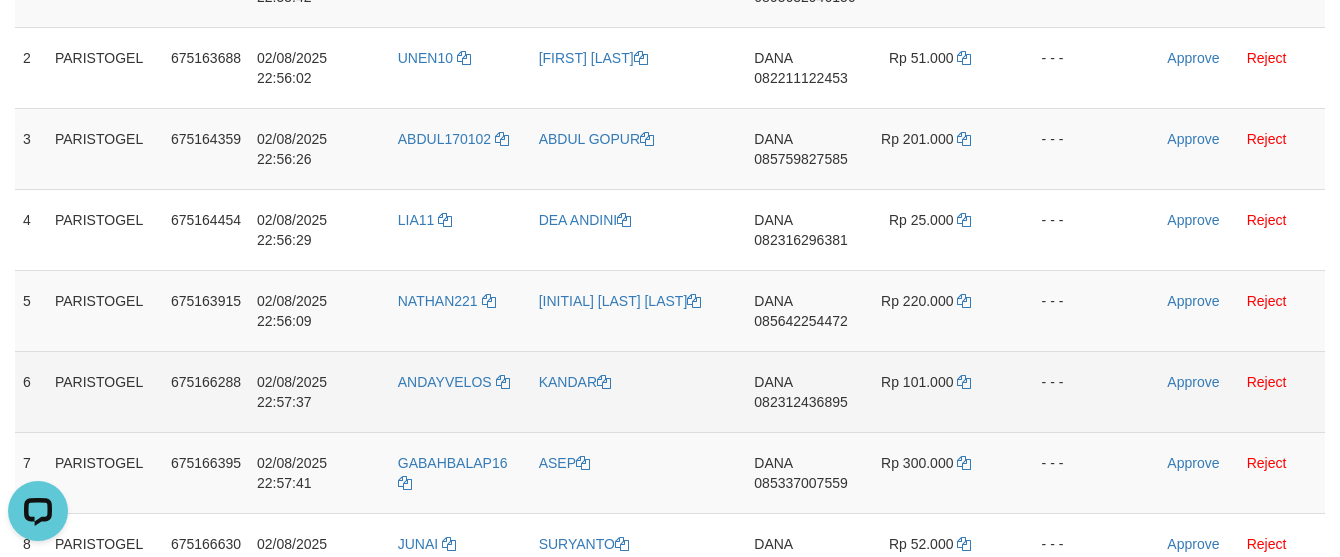 click on "[FIRST]
[PHONE]" at bounding box center (804, 391) 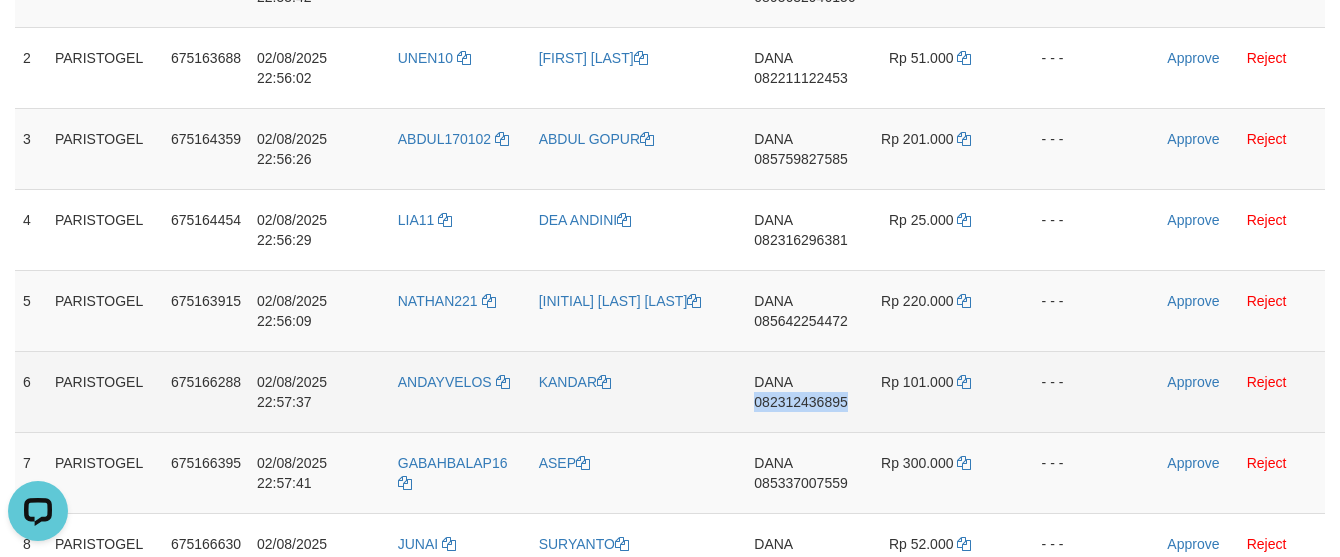 click on "[FIRST]
[PHONE]" at bounding box center (804, 391) 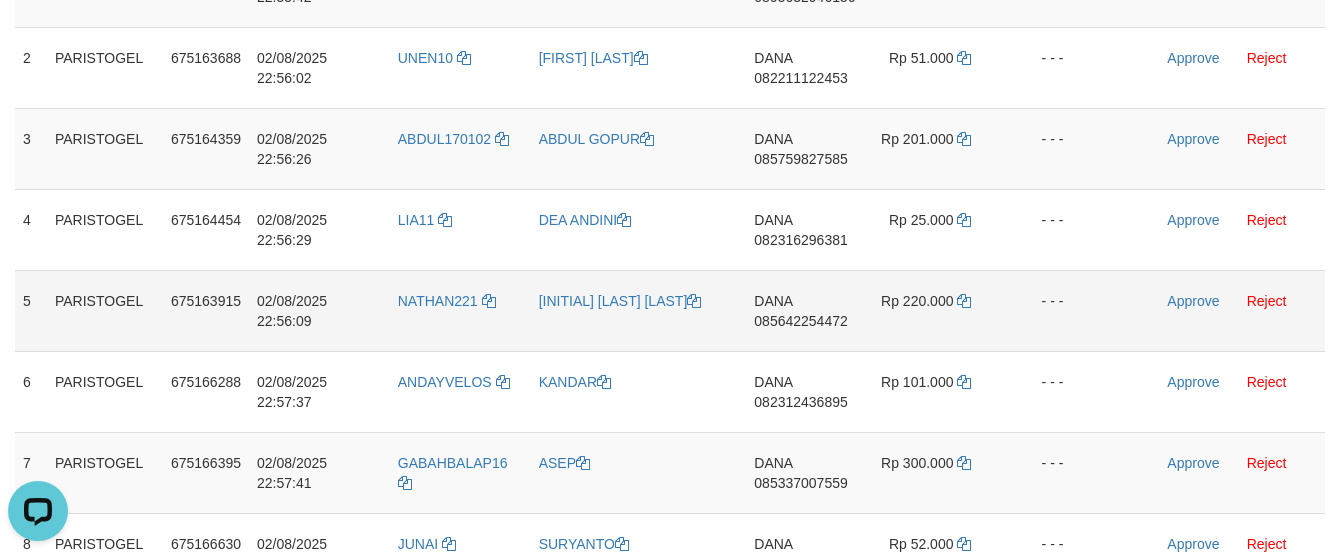 click on "- - -" at bounding box center [1047, 310] 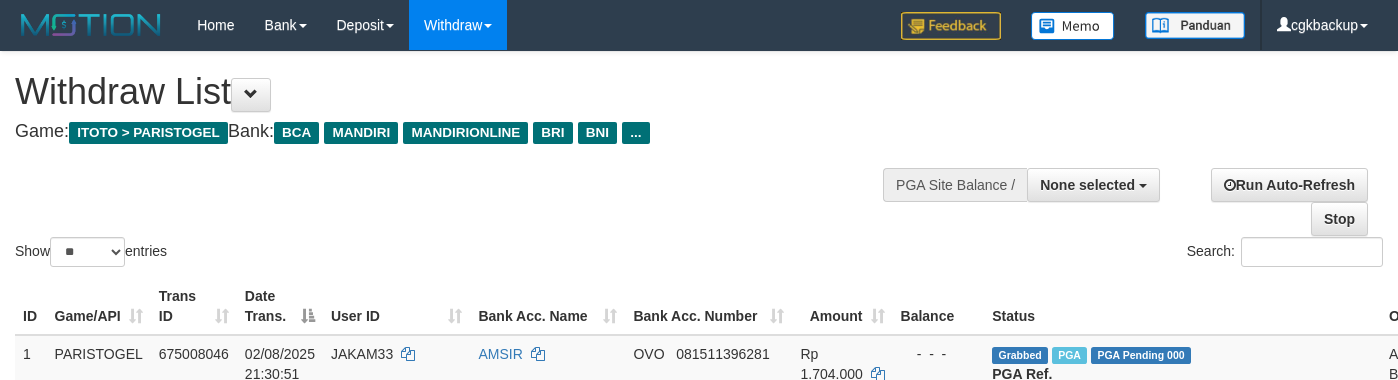 select 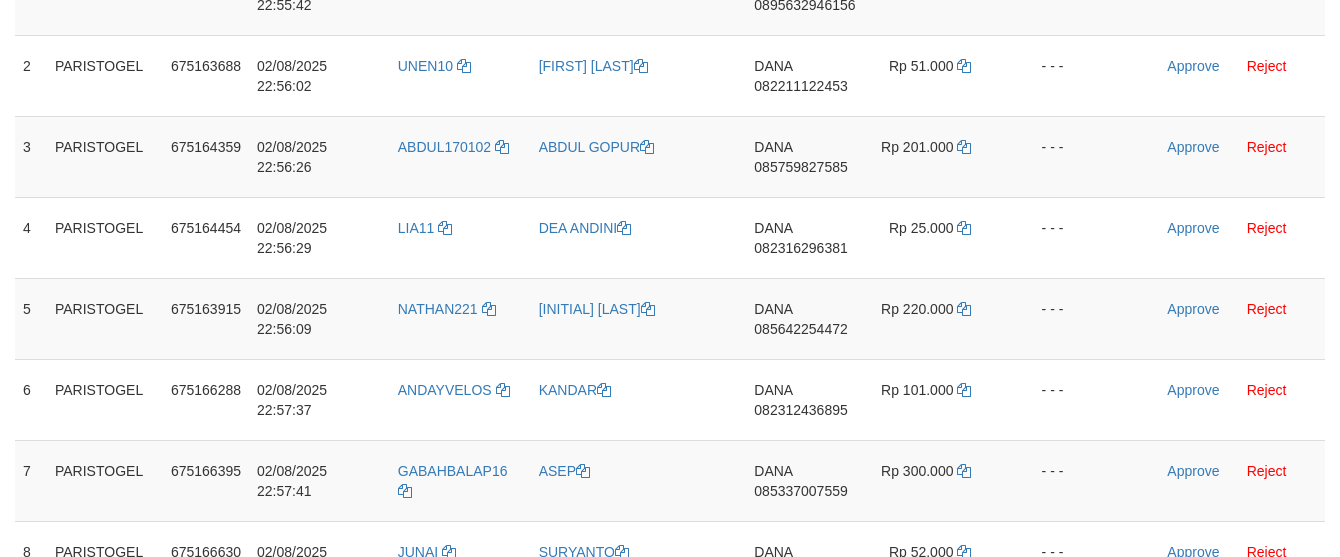 scroll, scrollTop: 406, scrollLeft: 0, axis: vertical 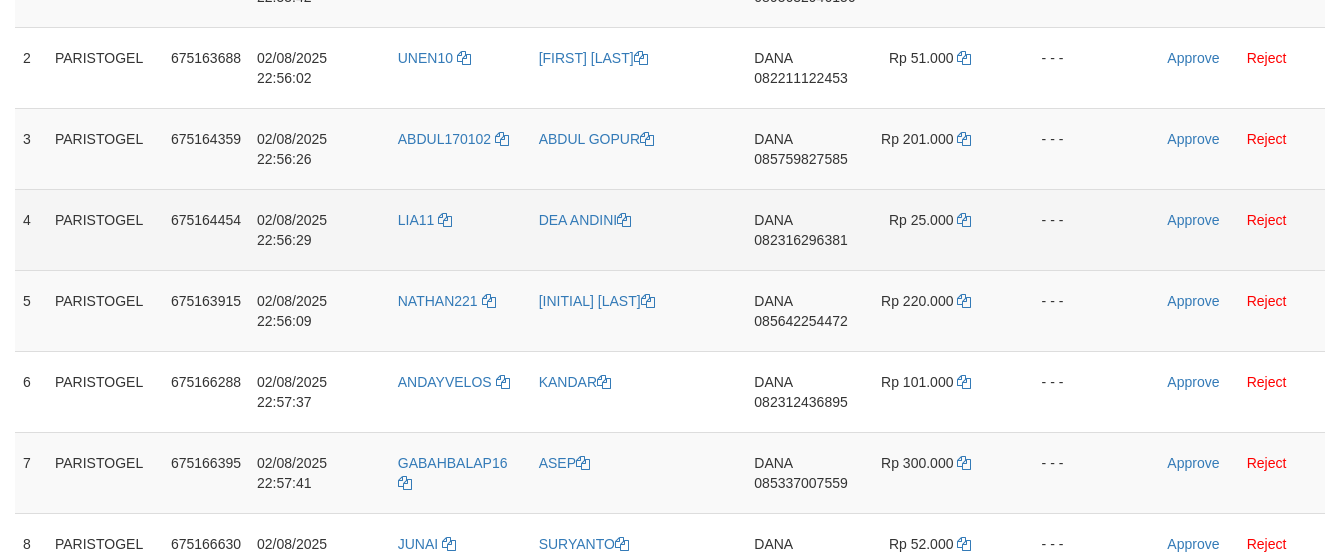 click on "Rp 25.000" at bounding box center (933, 229) 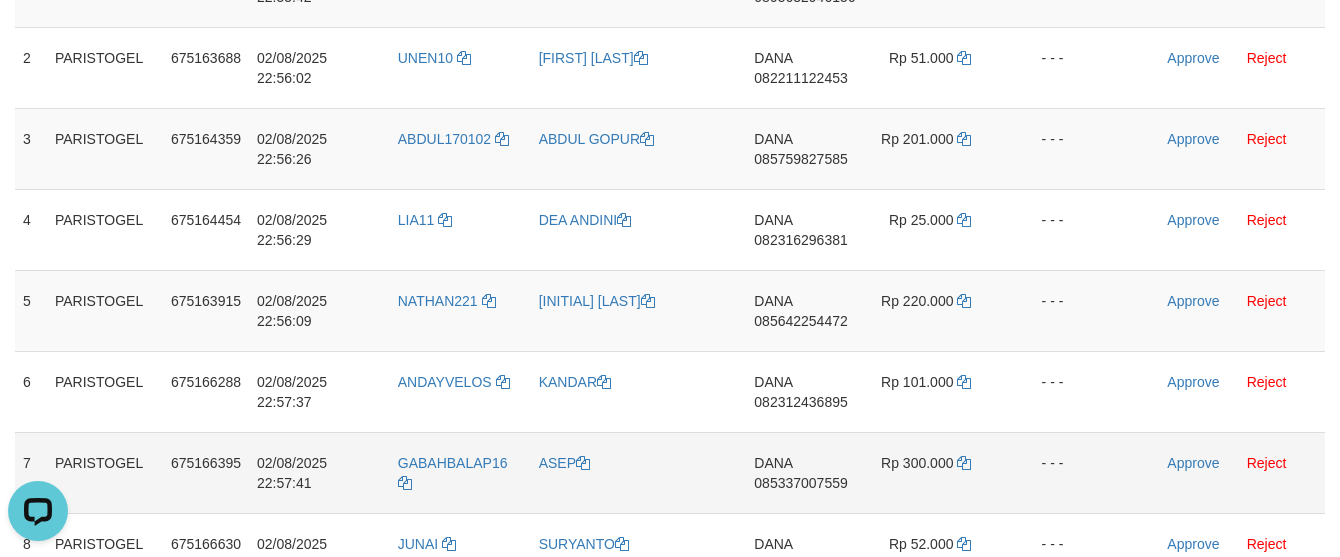 scroll, scrollTop: 0, scrollLeft: 0, axis: both 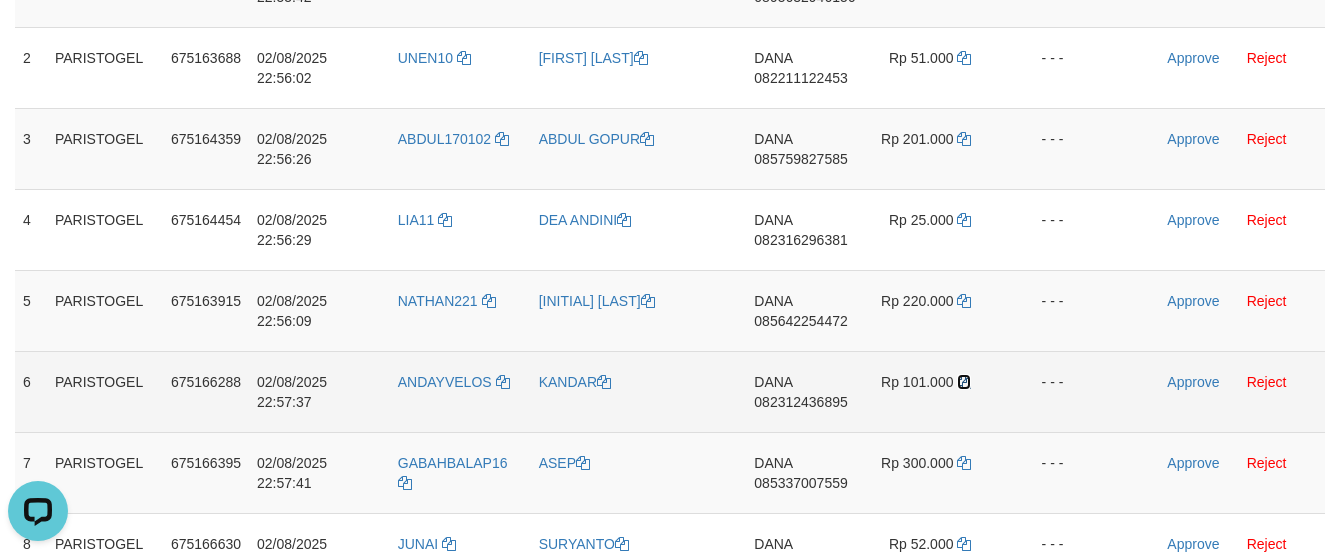 click at bounding box center [964, 382] 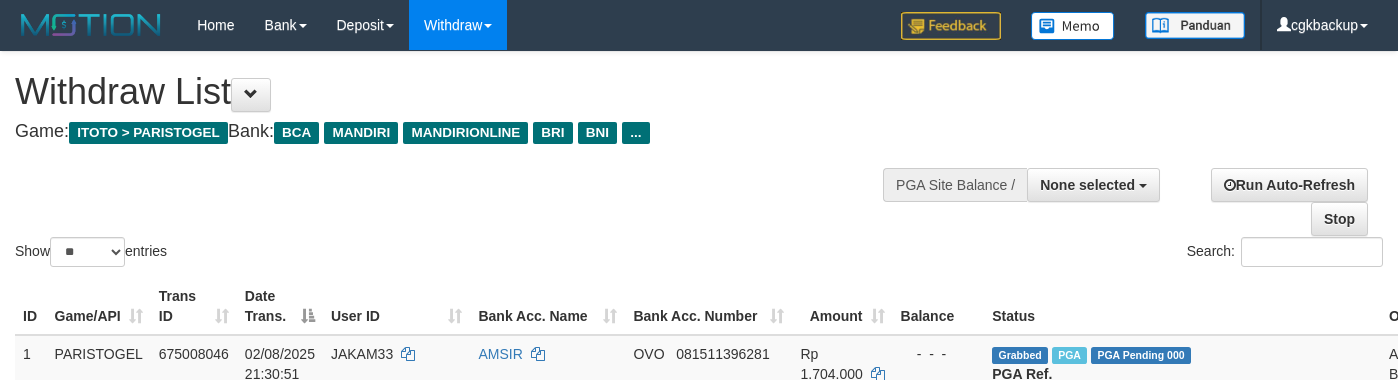 select 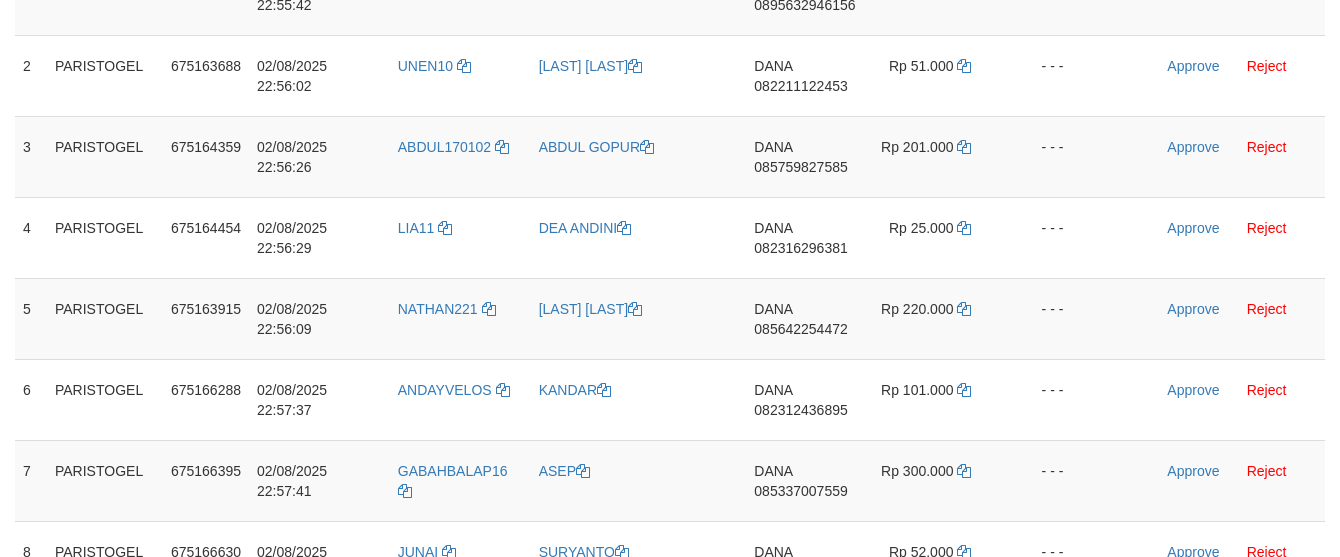 scroll, scrollTop: 406, scrollLeft: 0, axis: vertical 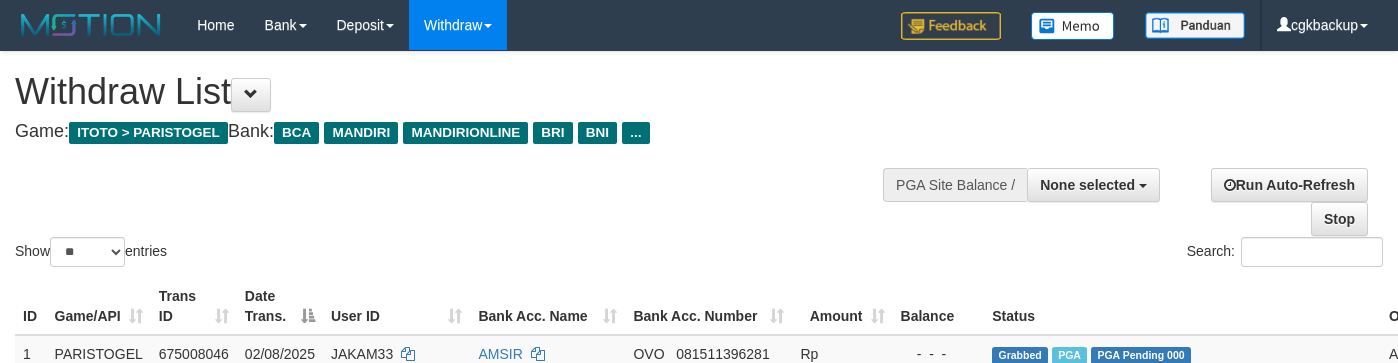 select 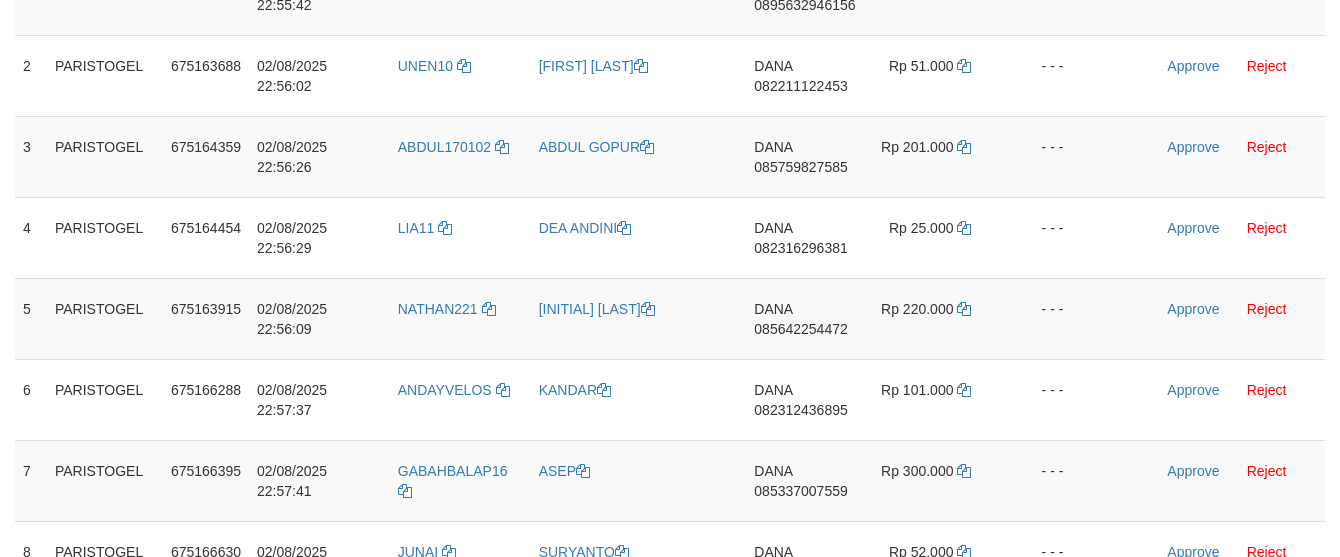scroll, scrollTop: 406, scrollLeft: 0, axis: vertical 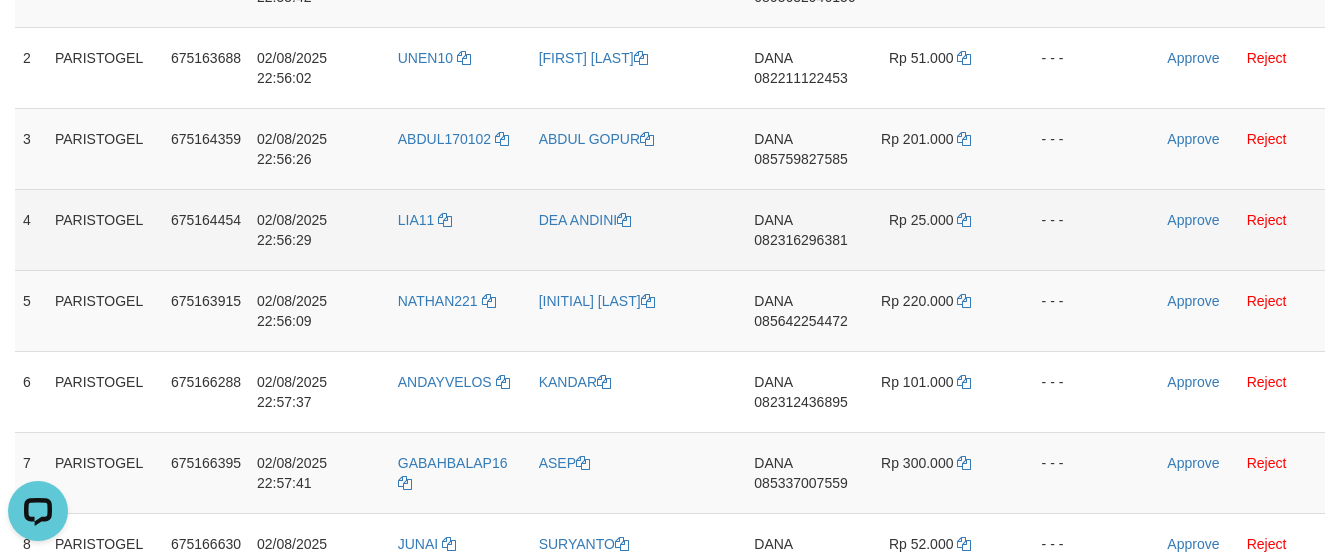 click on "- - -" at bounding box center (1047, 229) 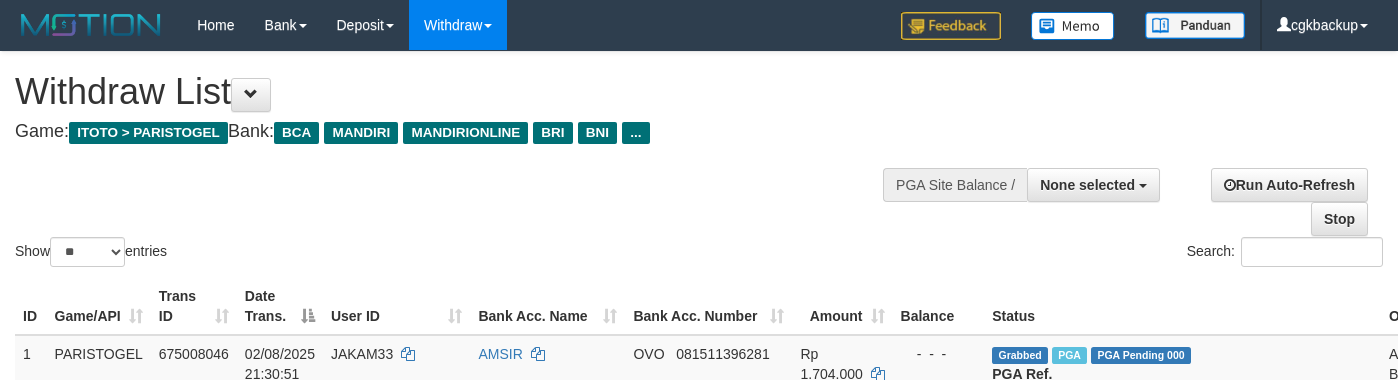 select 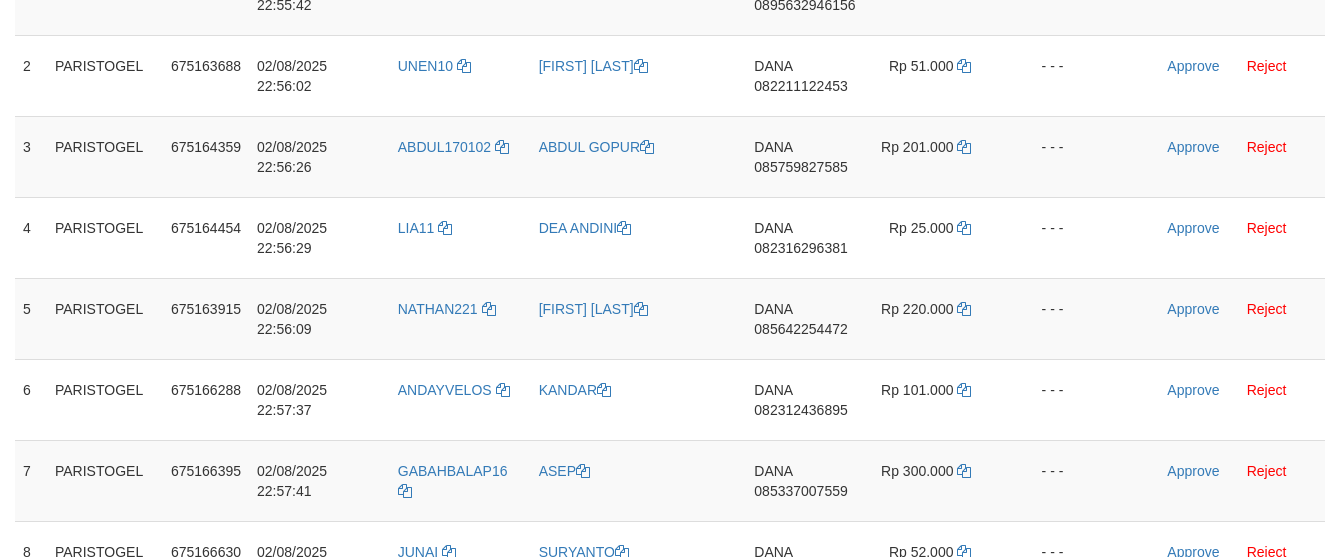 scroll, scrollTop: 406, scrollLeft: 0, axis: vertical 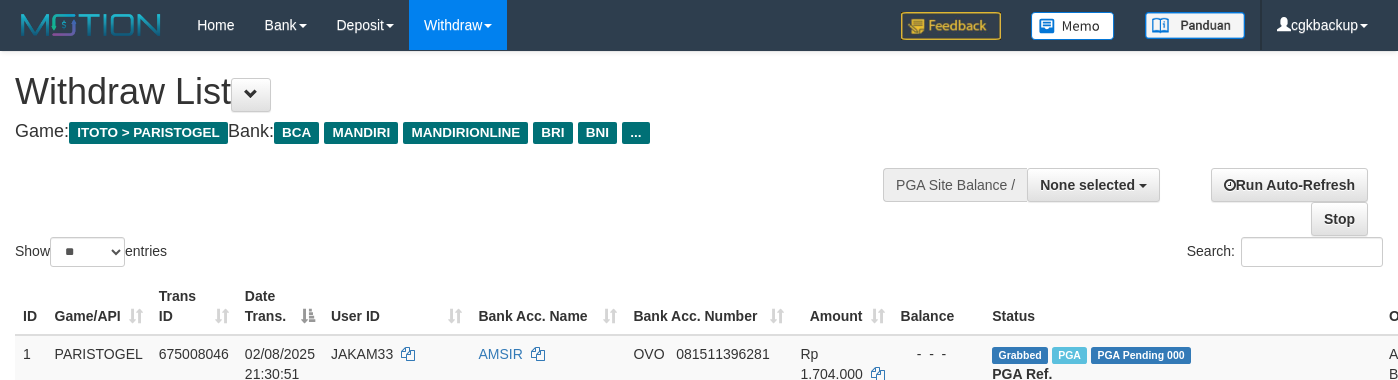 select 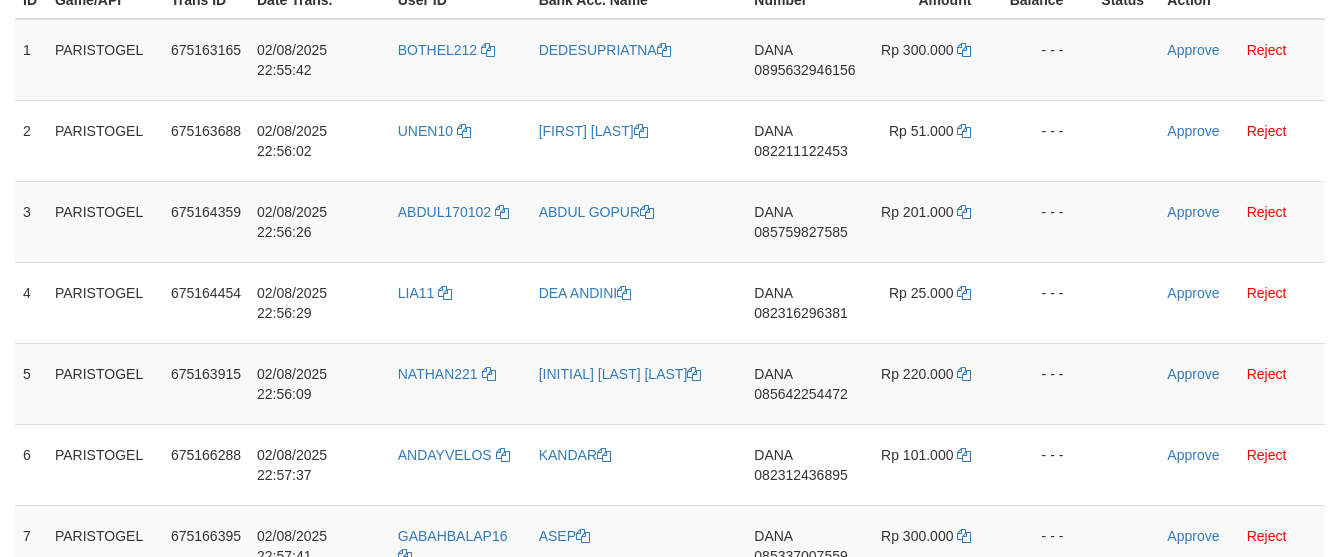 scroll, scrollTop: 362, scrollLeft: 0, axis: vertical 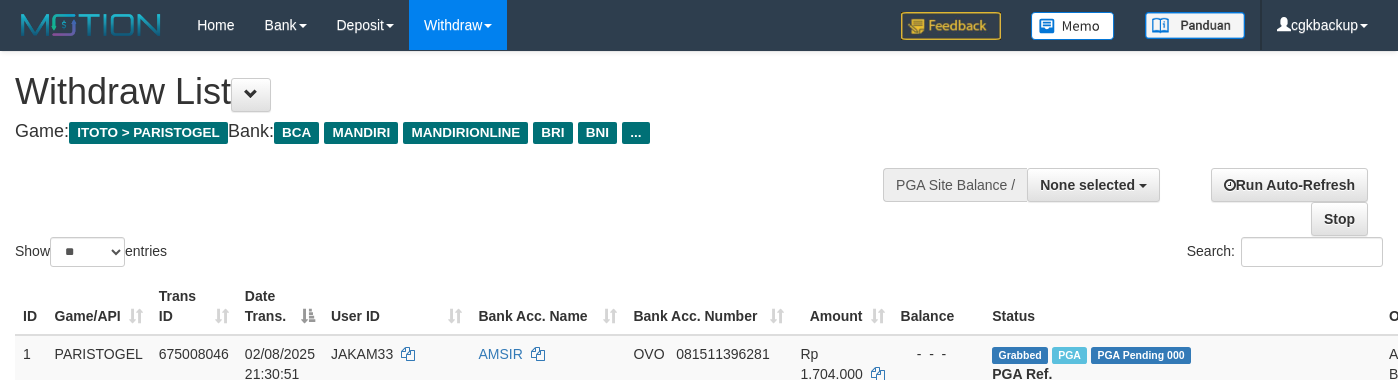 select 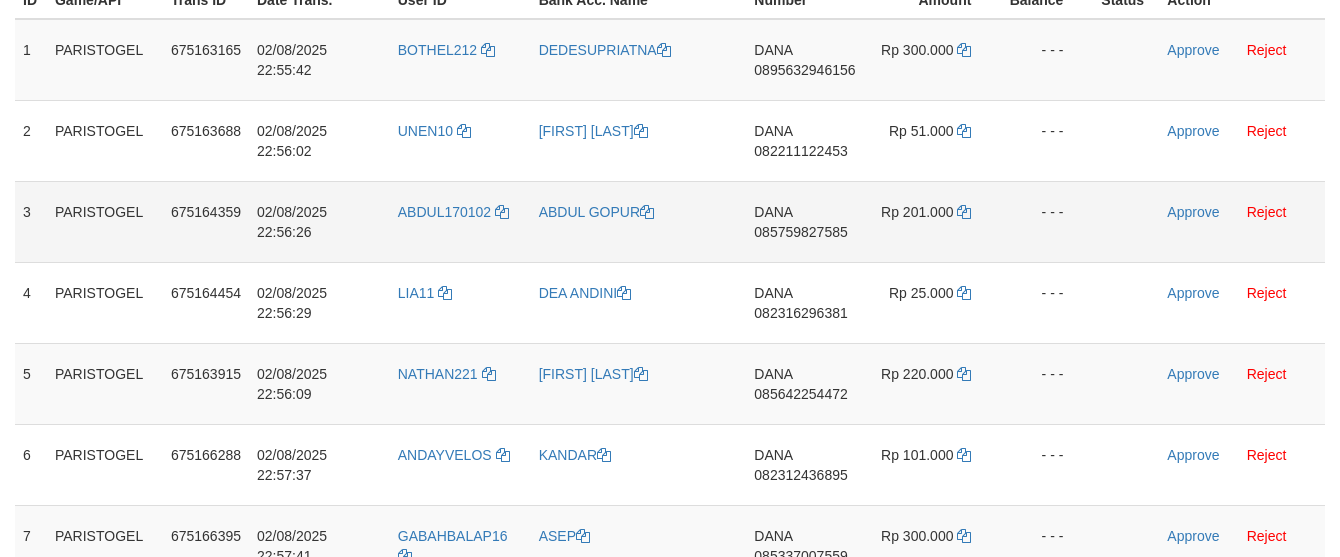 scroll, scrollTop: 362, scrollLeft: 0, axis: vertical 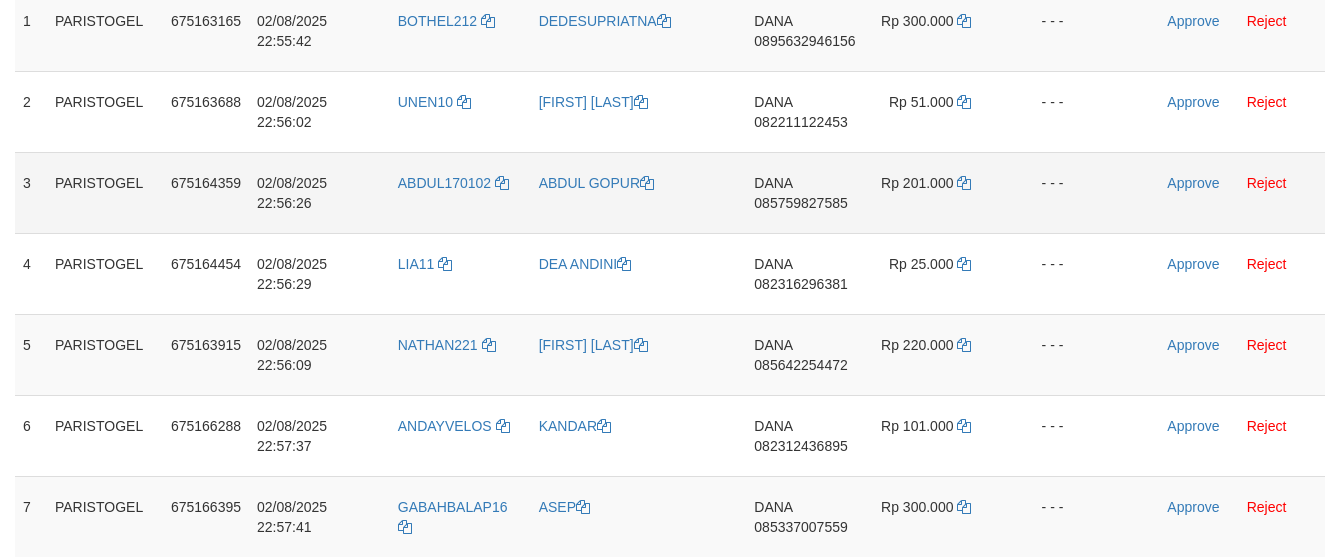 click on "- - -" at bounding box center [1047, 192] 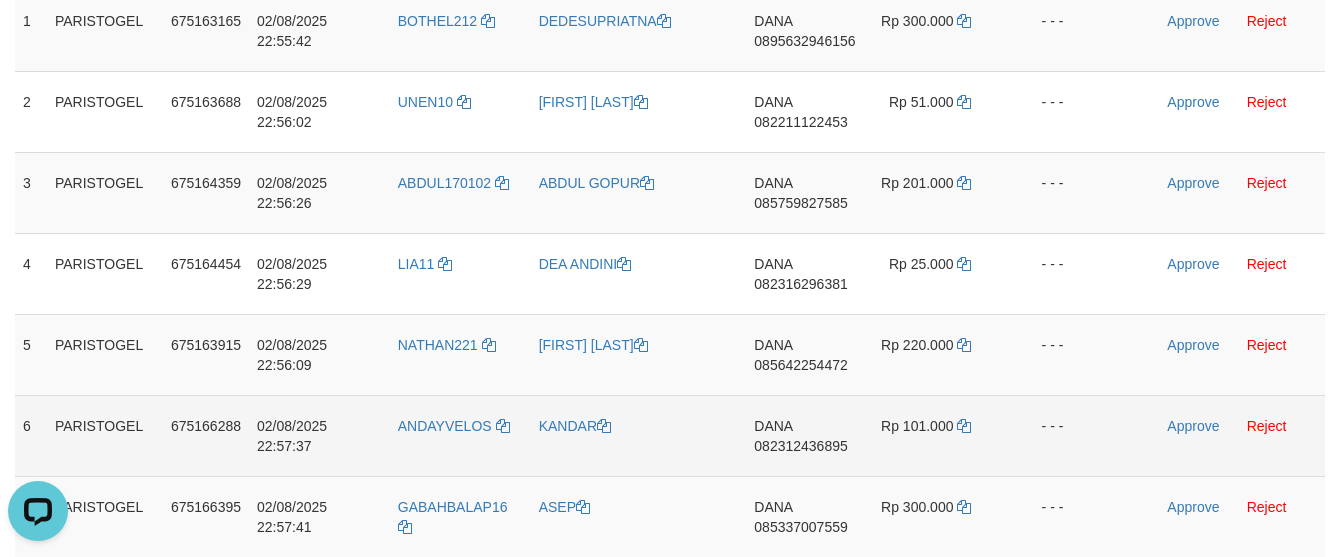 scroll, scrollTop: 0, scrollLeft: 0, axis: both 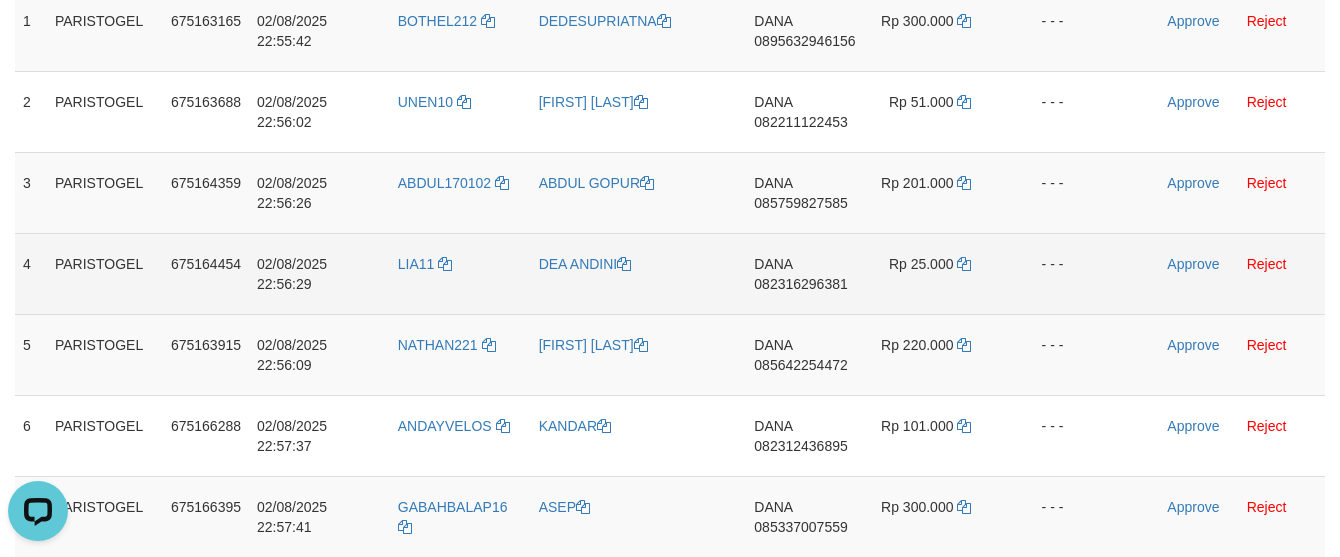 drag, startPoint x: 1131, startPoint y: 302, endPoint x: 1108, endPoint y: 302, distance: 23 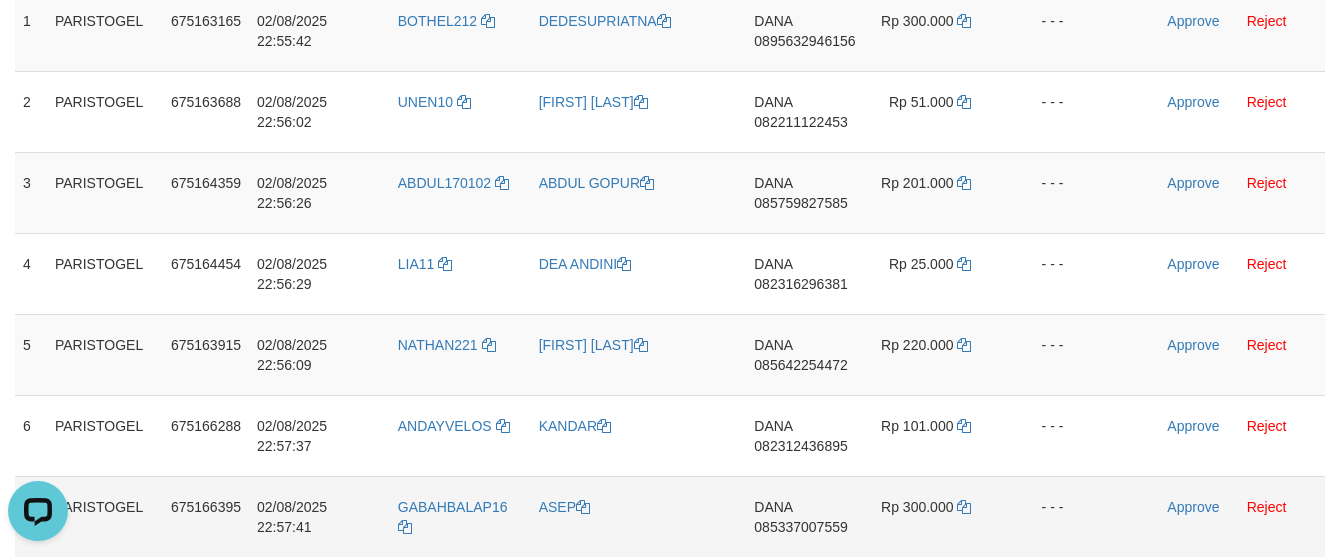 click on "085337007559" at bounding box center [800, 527] 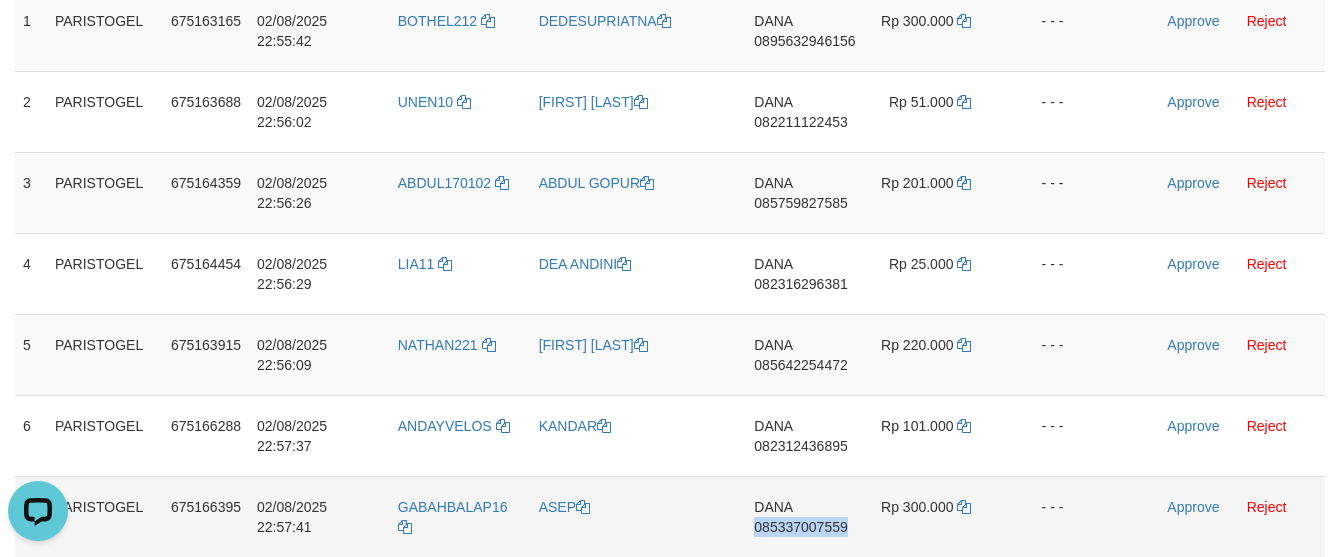 click on "DANA
085337007559" at bounding box center (804, 516) 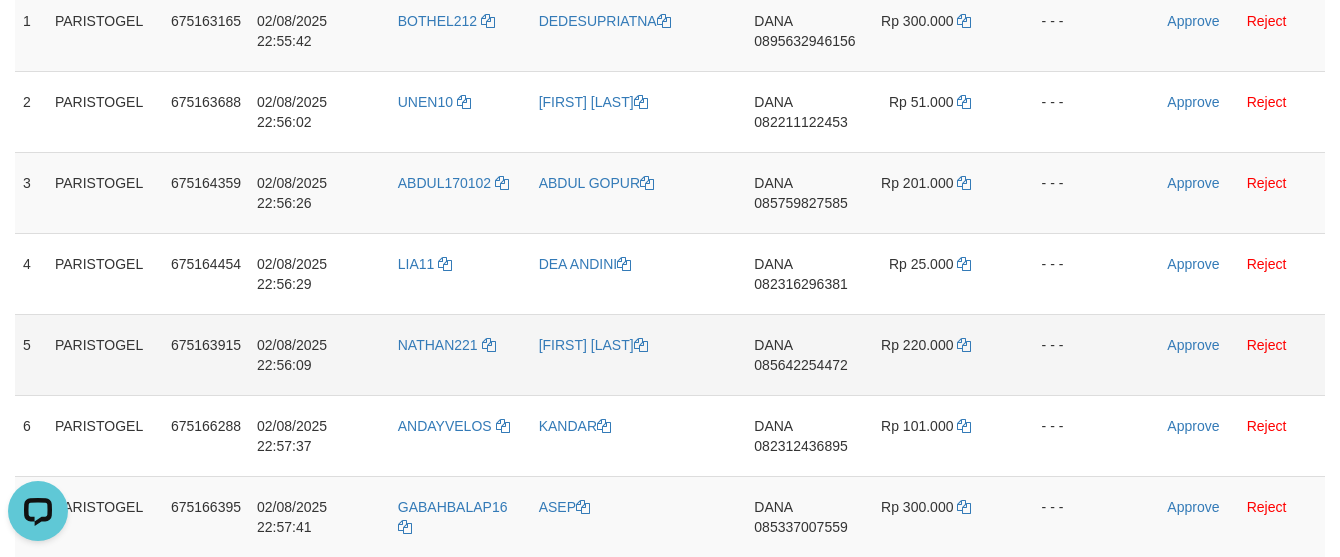 click on "- - -" at bounding box center [1047, 354] 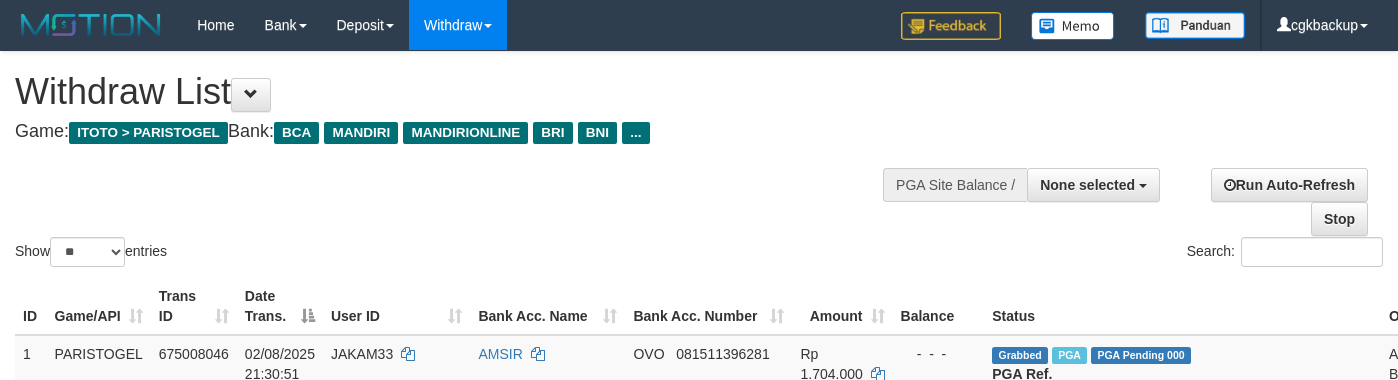 select 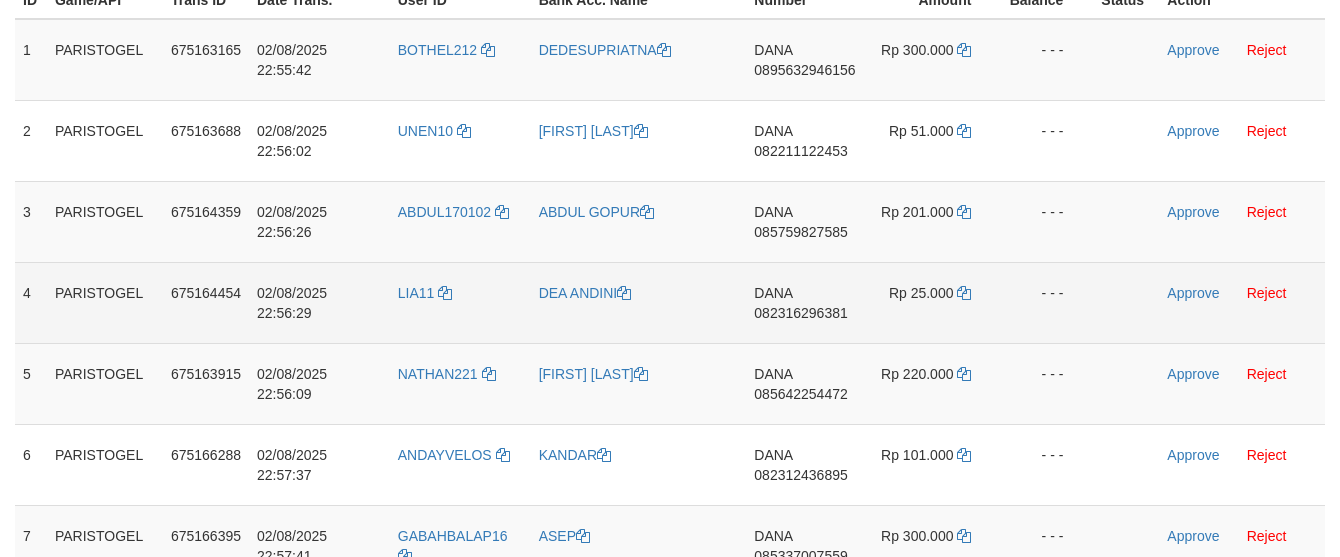scroll, scrollTop: 362, scrollLeft: 0, axis: vertical 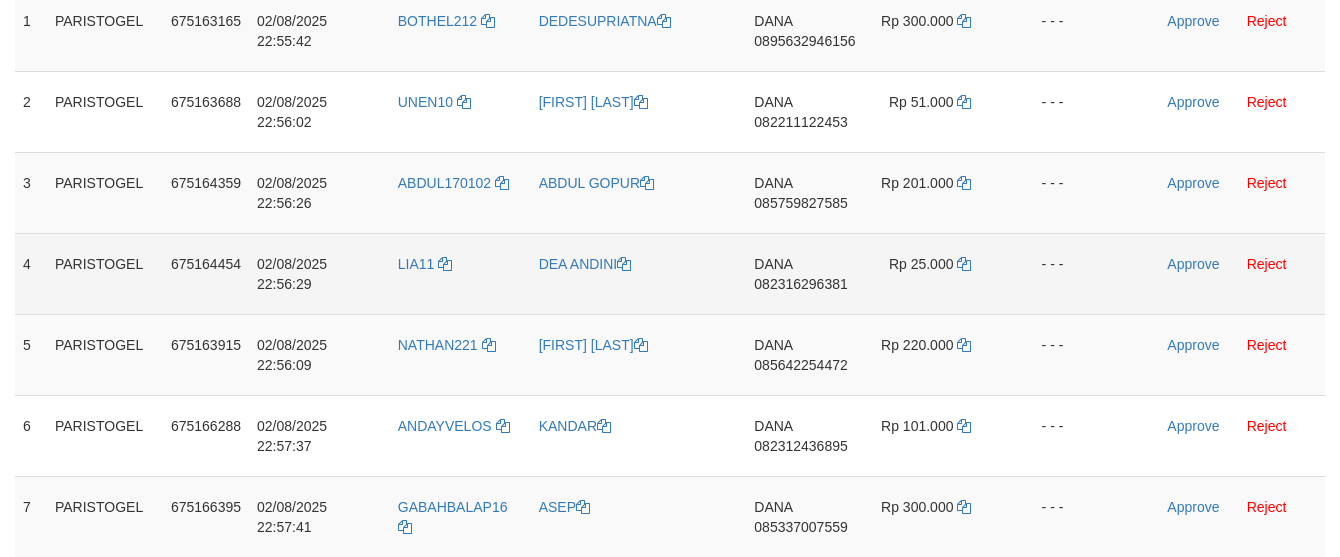 click on "Rp 25.000" at bounding box center [933, 273] 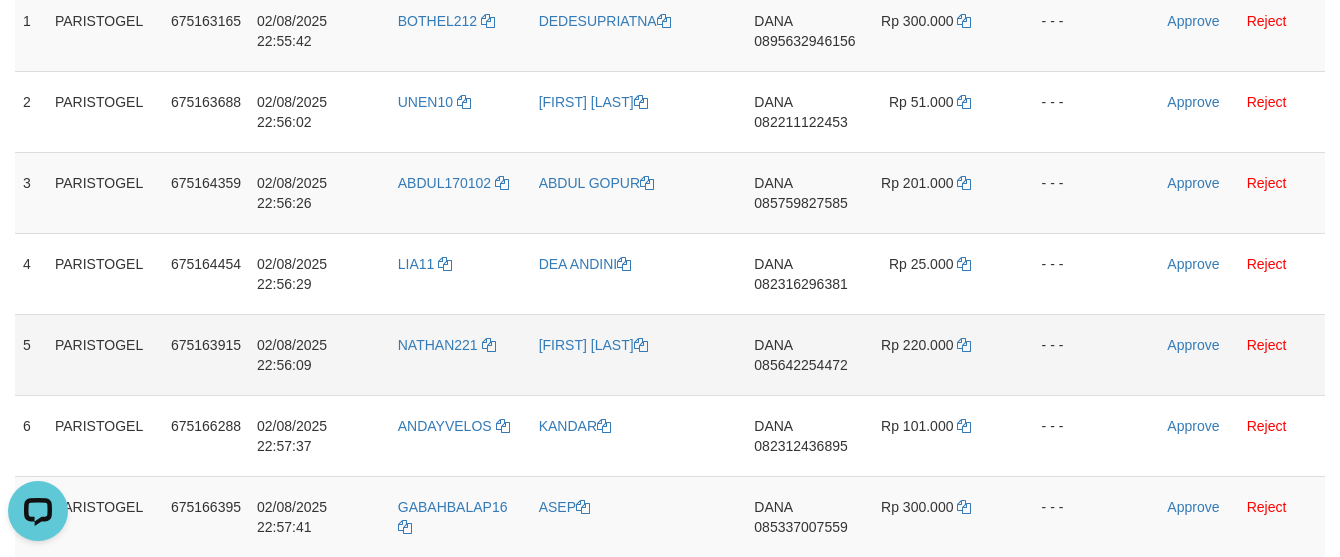 scroll, scrollTop: 0, scrollLeft: 0, axis: both 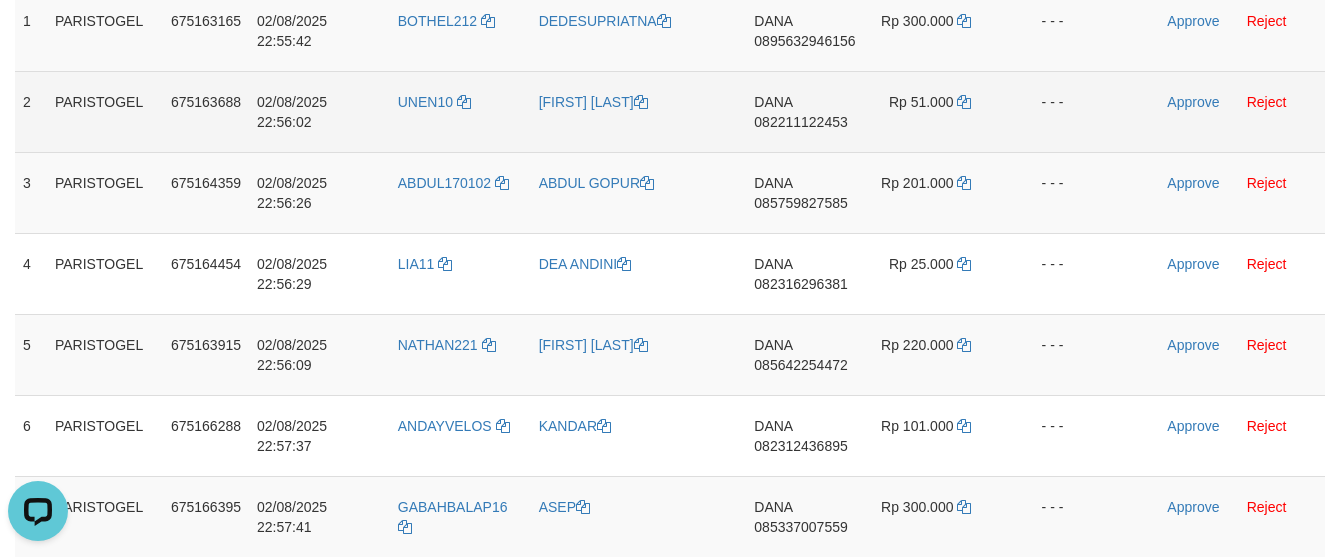 click on "DANA
082211122453" at bounding box center (804, 111) 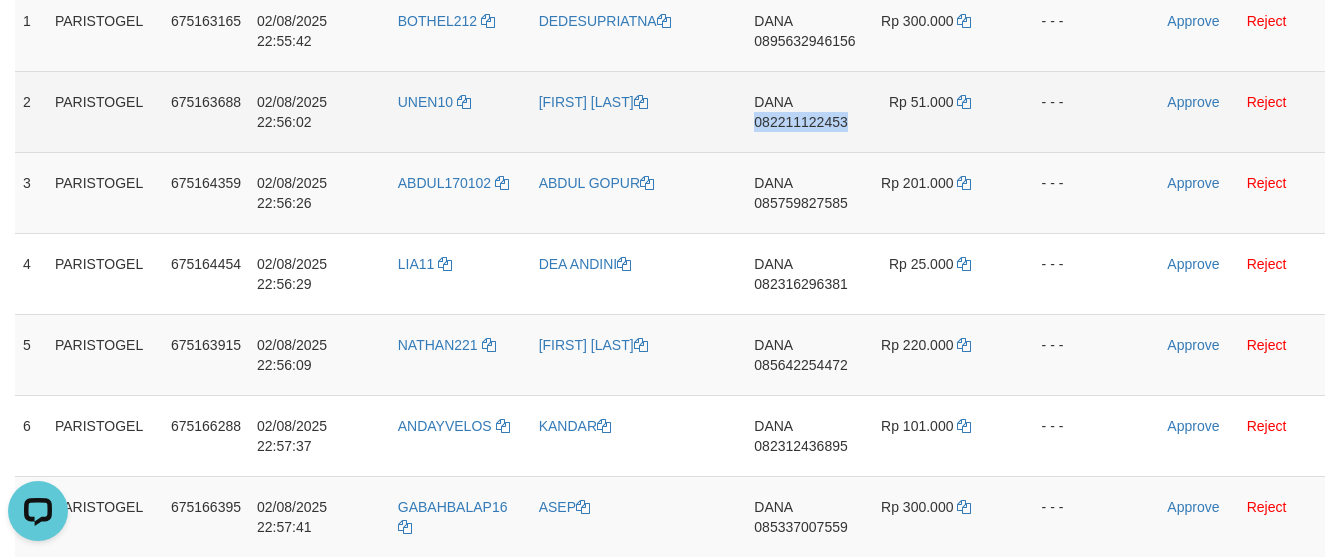 click on "DANA
082211122453" at bounding box center [804, 111] 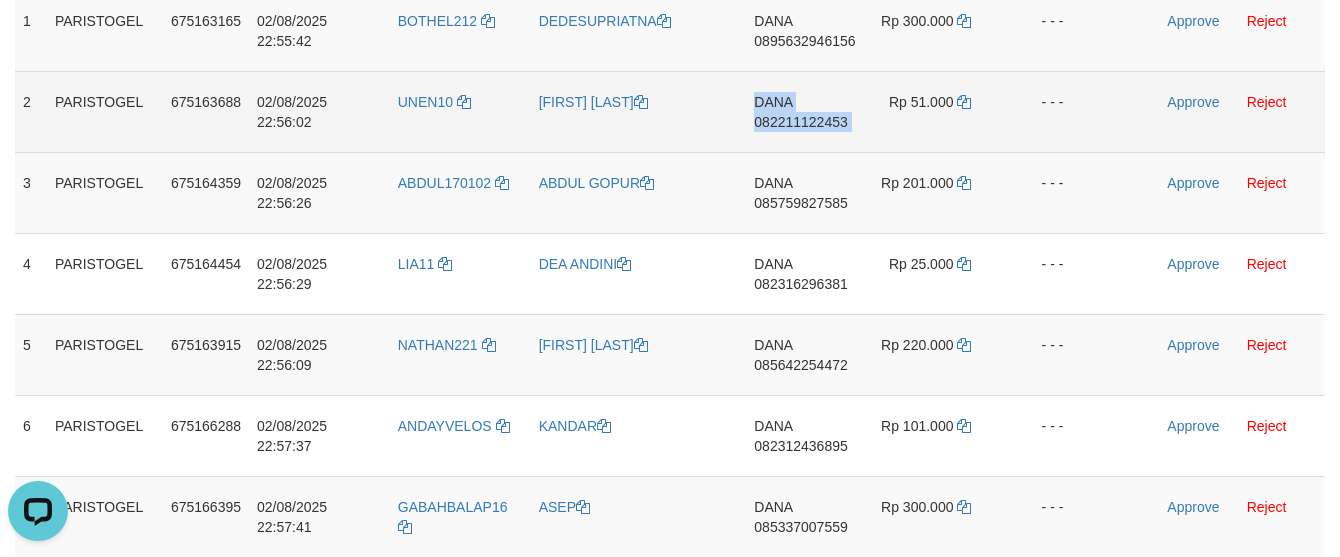 copy on "DANA
082211122453" 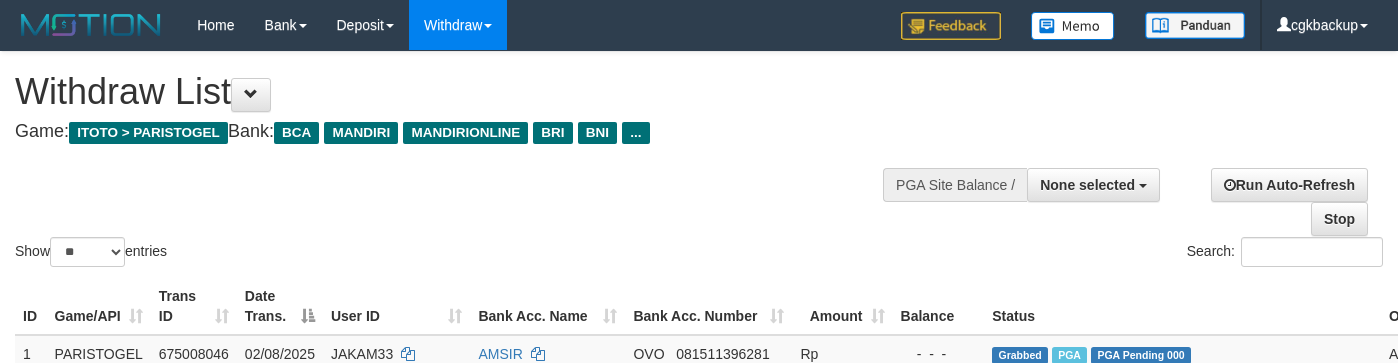 select 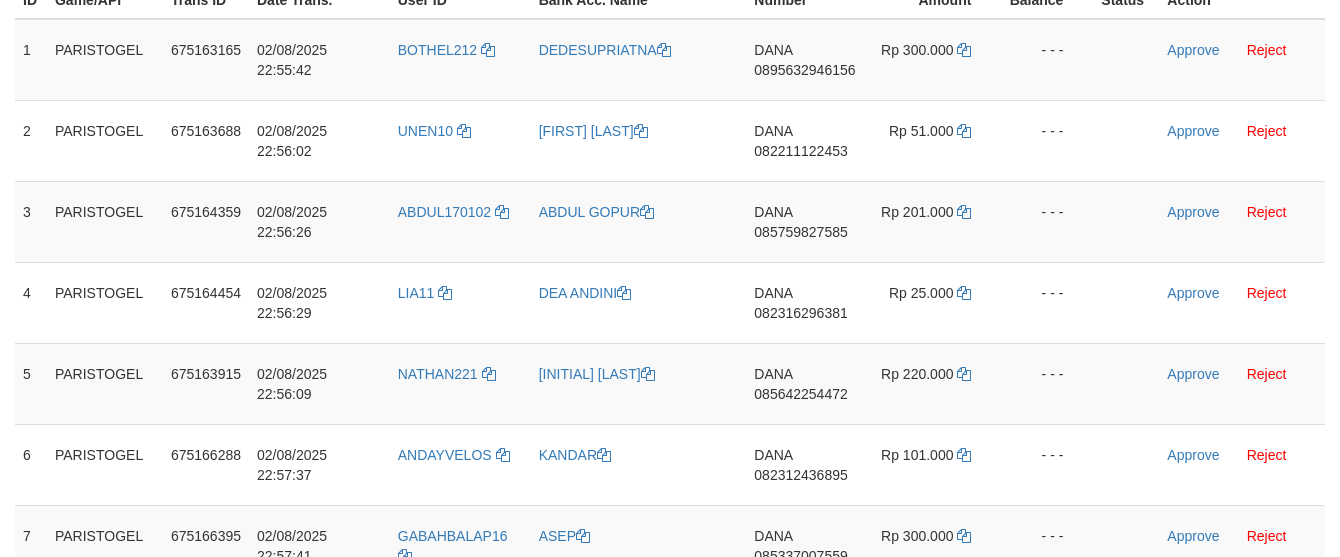 scroll, scrollTop: 362, scrollLeft: 0, axis: vertical 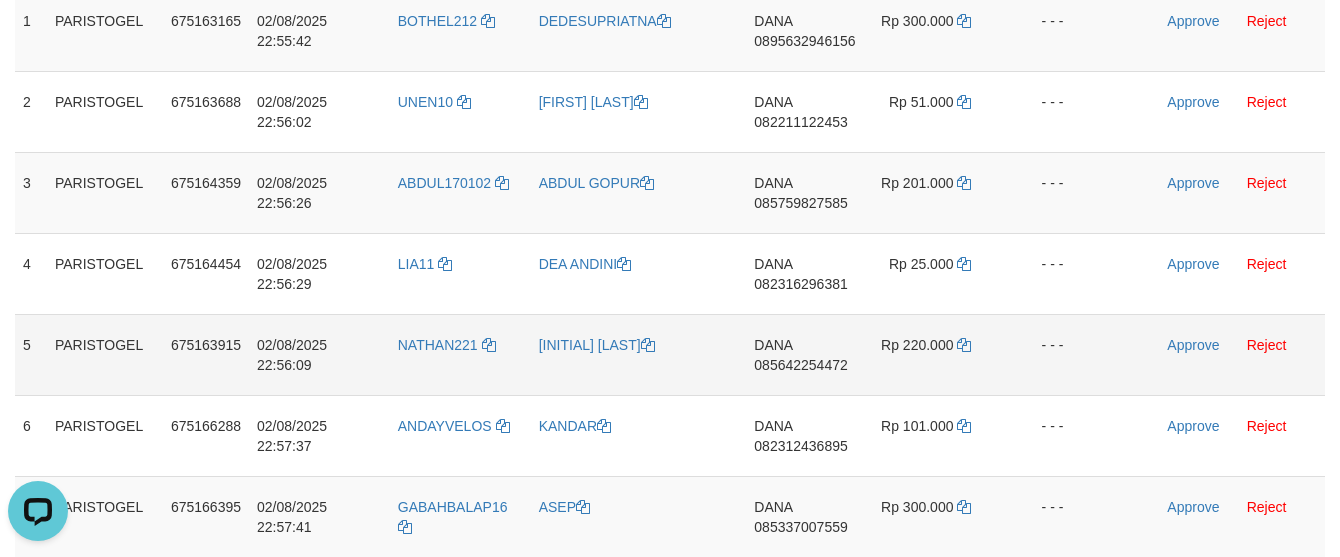 drag, startPoint x: 964, startPoint y: 327, endPoint x: 1028, endPoint y: 323, distance: 64.12488 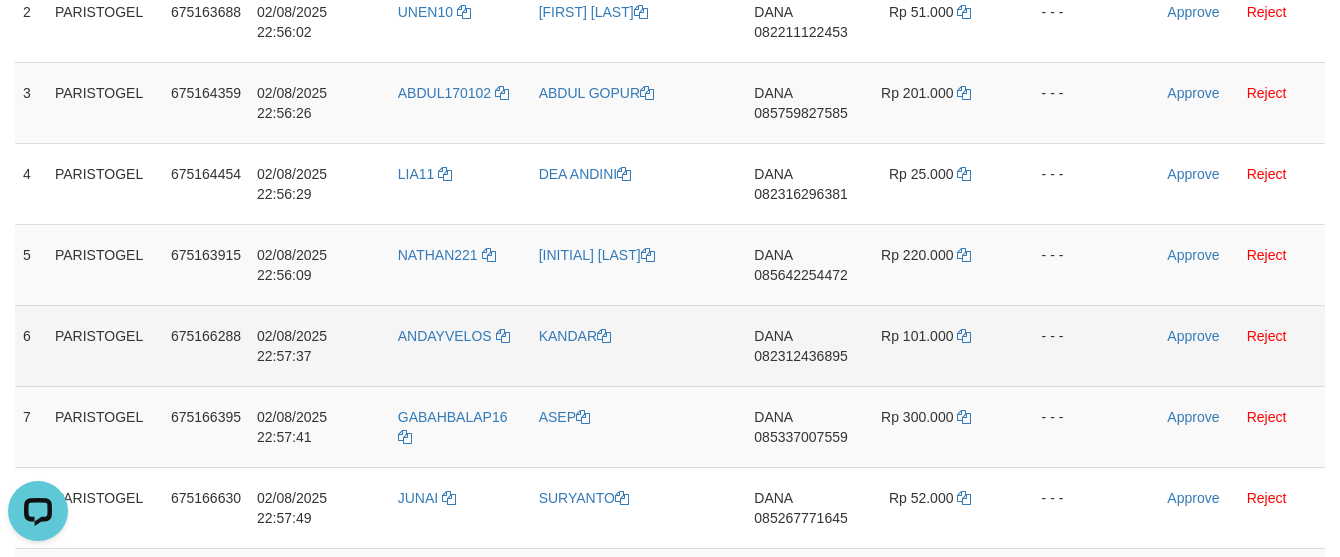 scroll, scrollTop: 584, scrollLeft: 0, axis: vertical 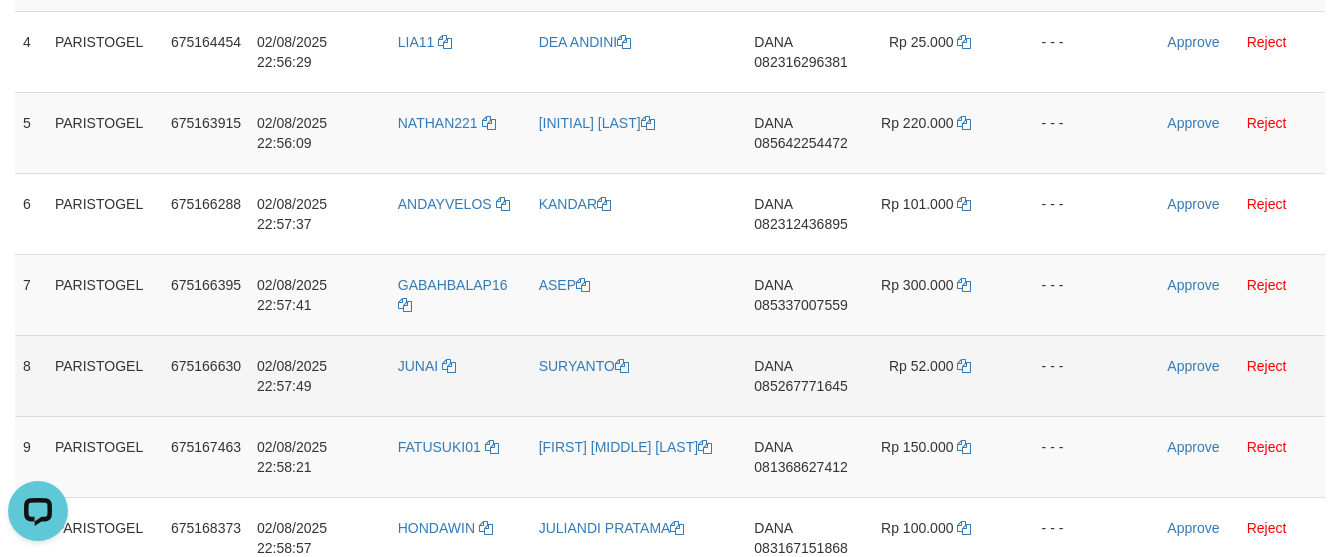 click on "085267771645" at bounding box center (800, 386) 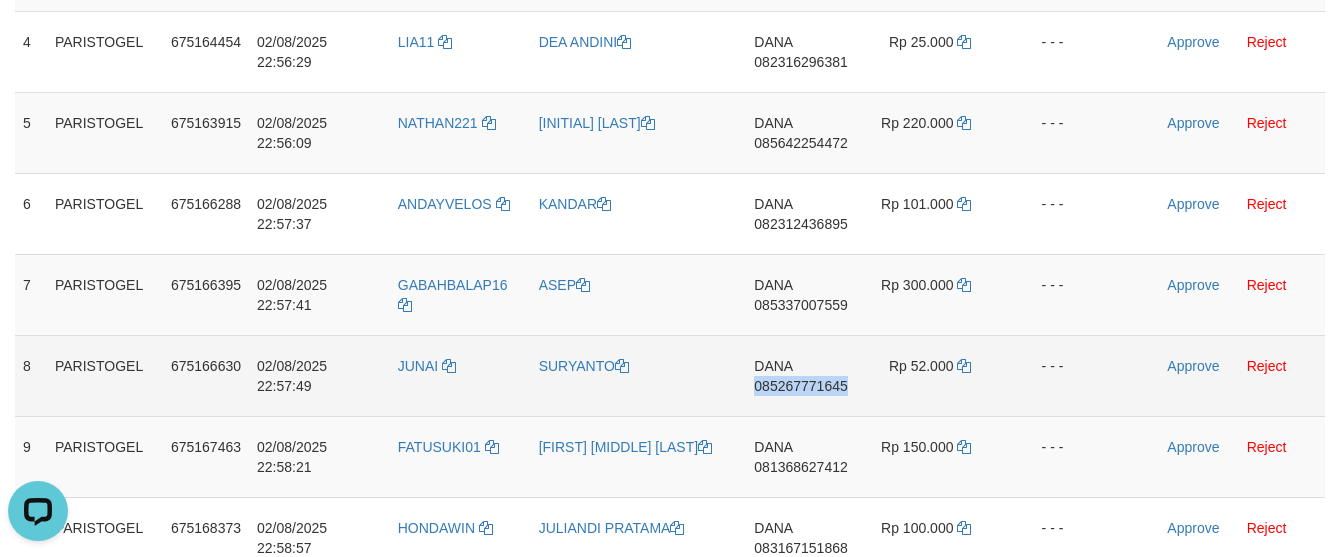 click on "DANA
085267771645" at bounding box center [804, 375] 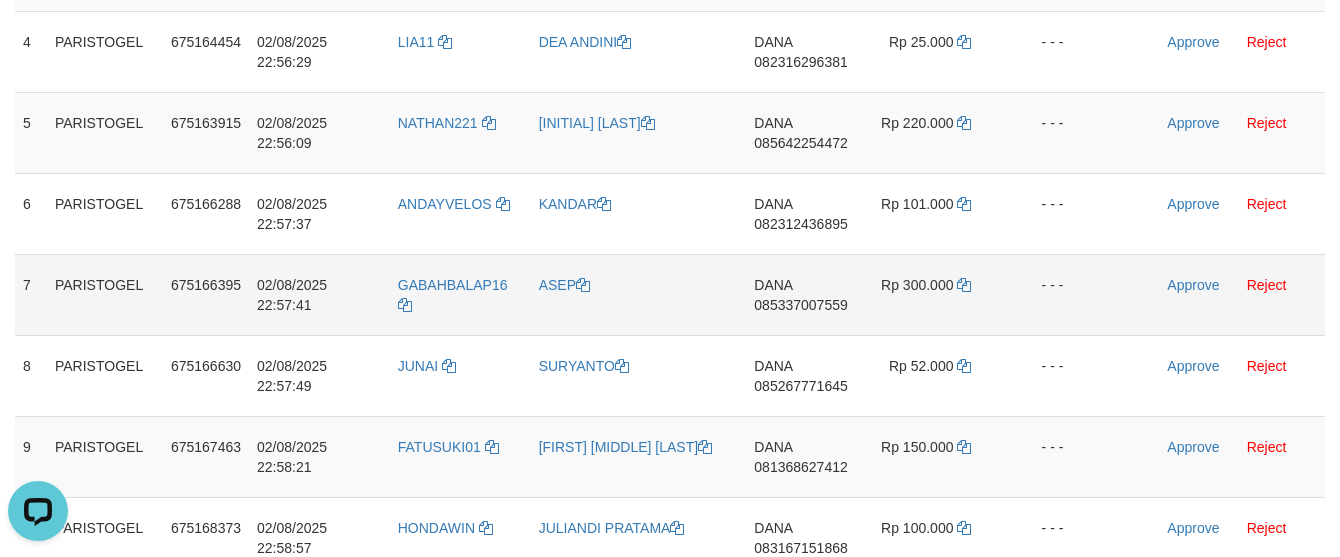 click at bounding box center [1126, 294] 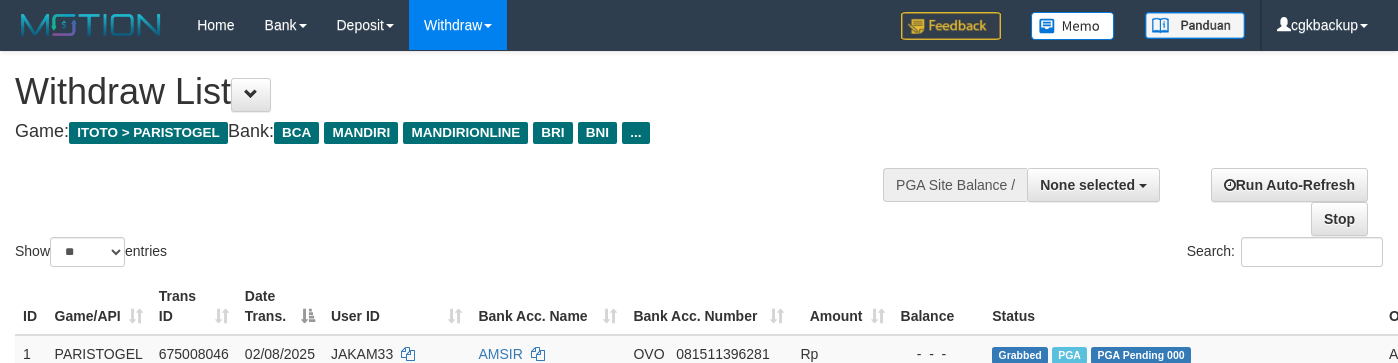 select 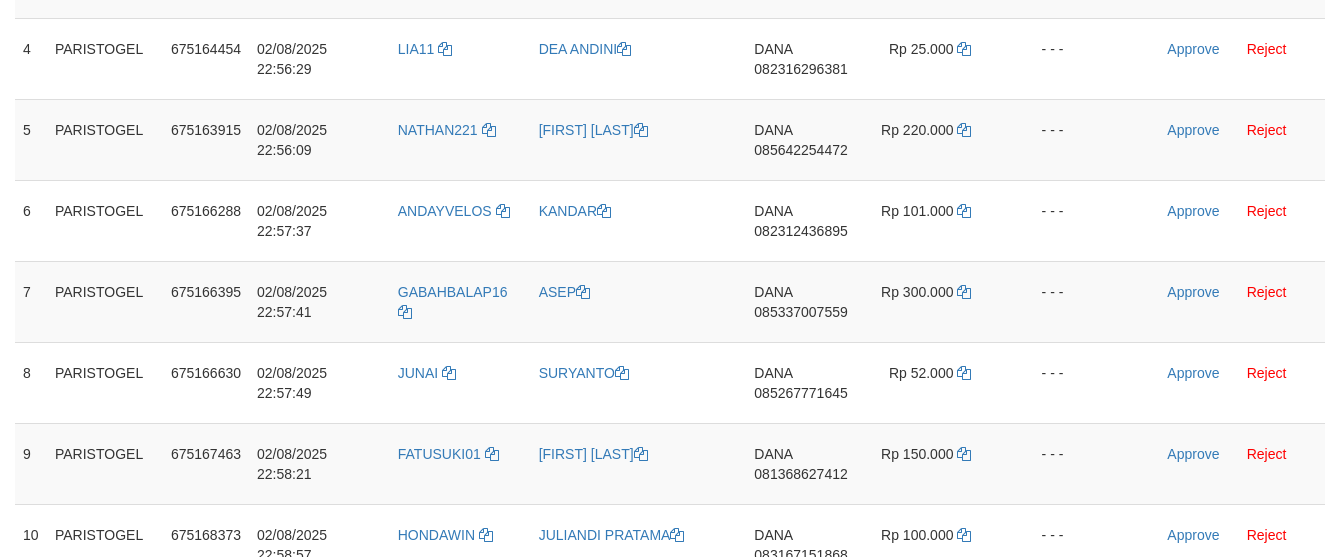 scroll, scrollTop: 584, scrollLeft: 0, axis: vertical 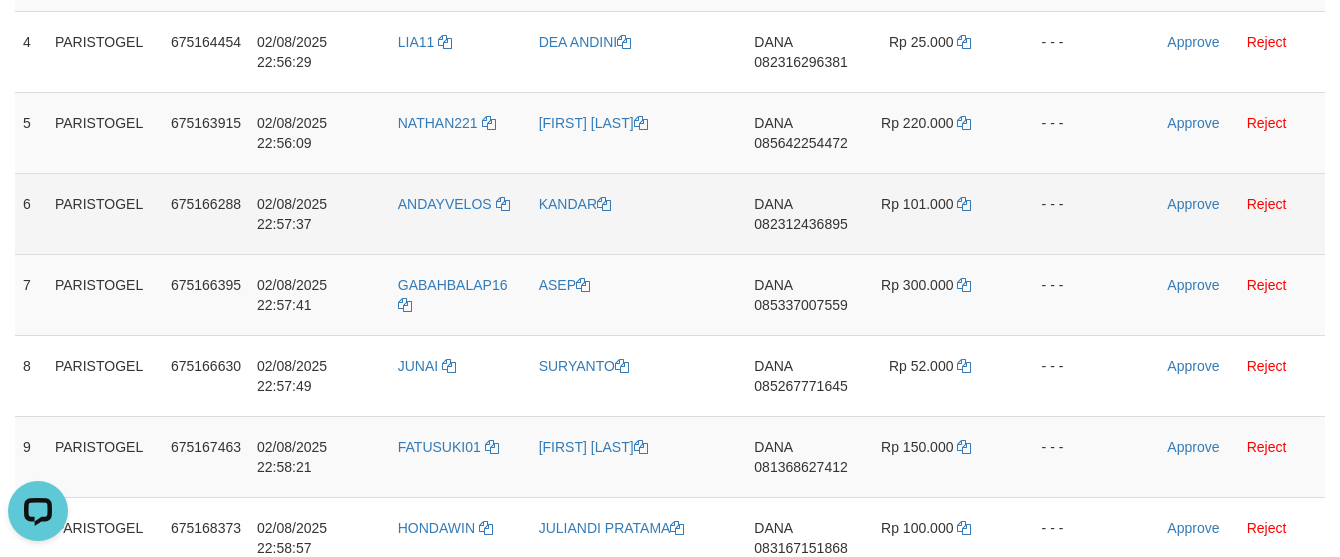 click on "- - -" at bounding box center (1047, 213) 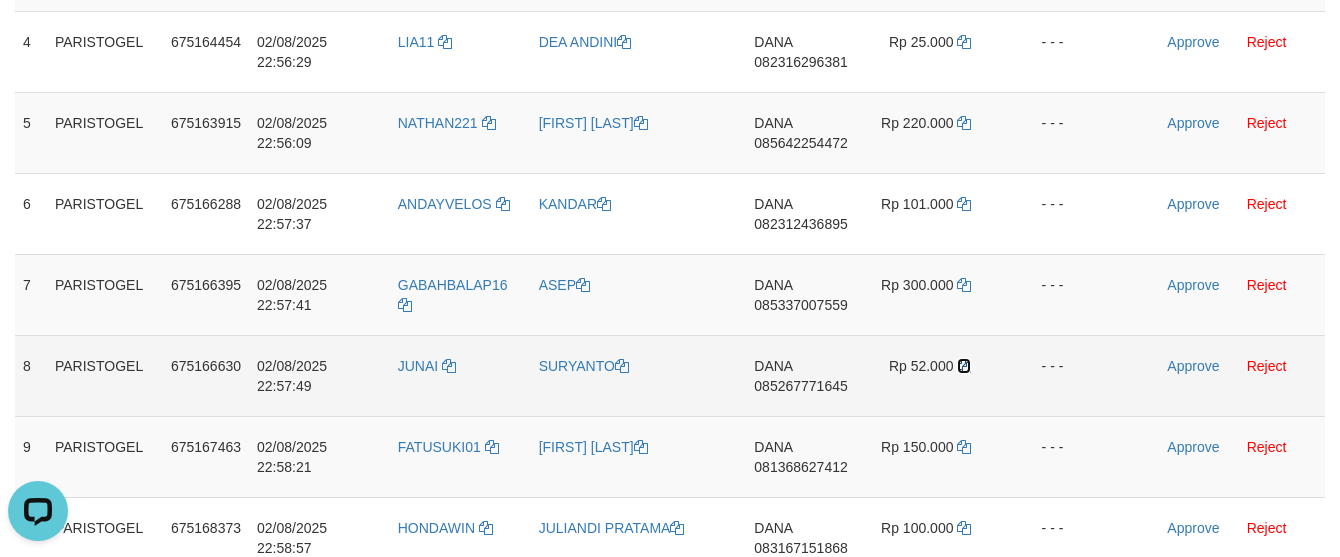 click at bounding box center (964, 366) 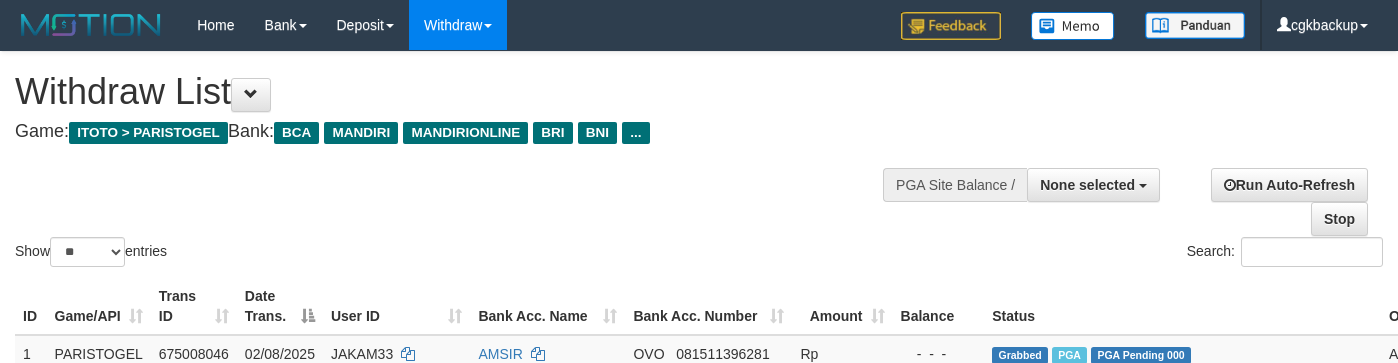 select 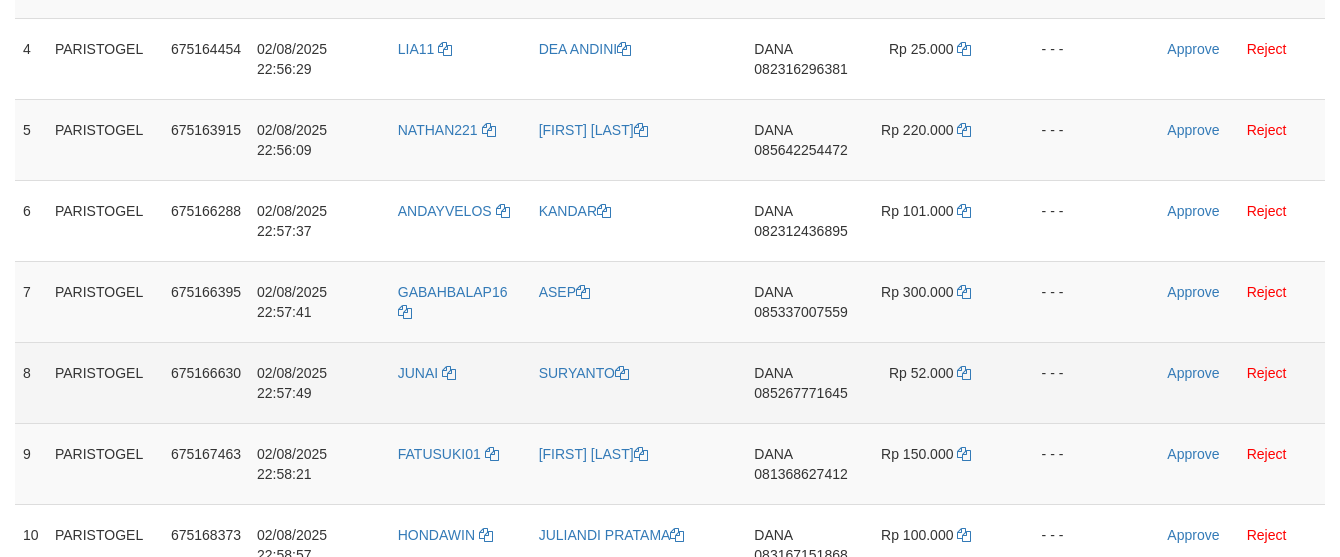 click on "Approve
Reject" at bounding box center (1242, 382) 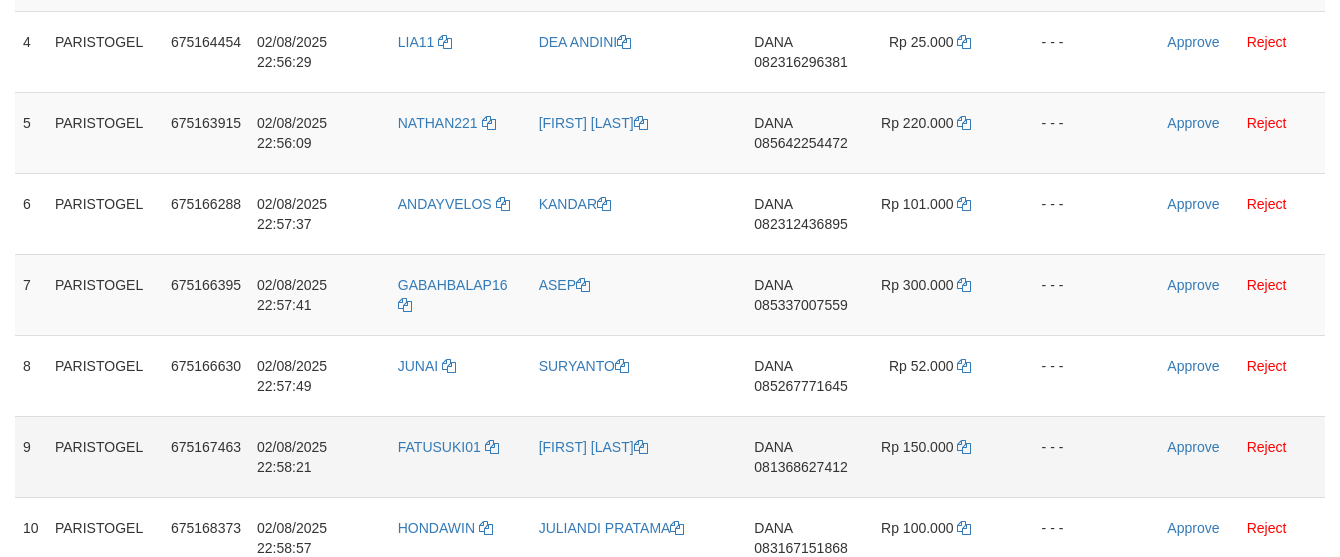 click on "DANA
081368627412" at bounding box center (804, 456) 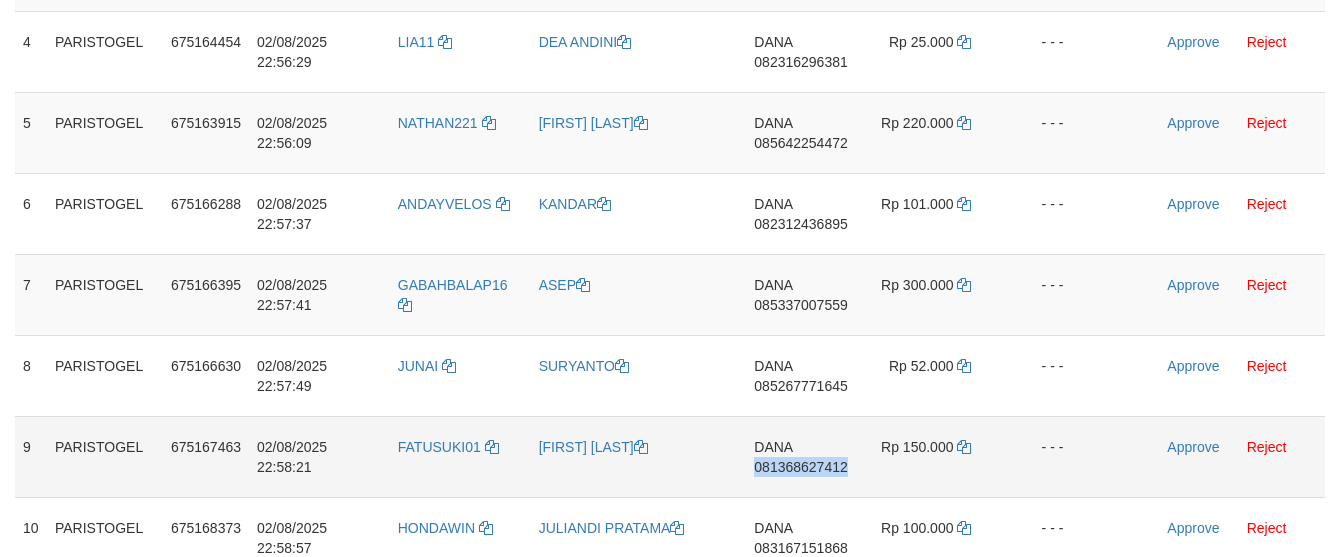 copy on "081368627412" 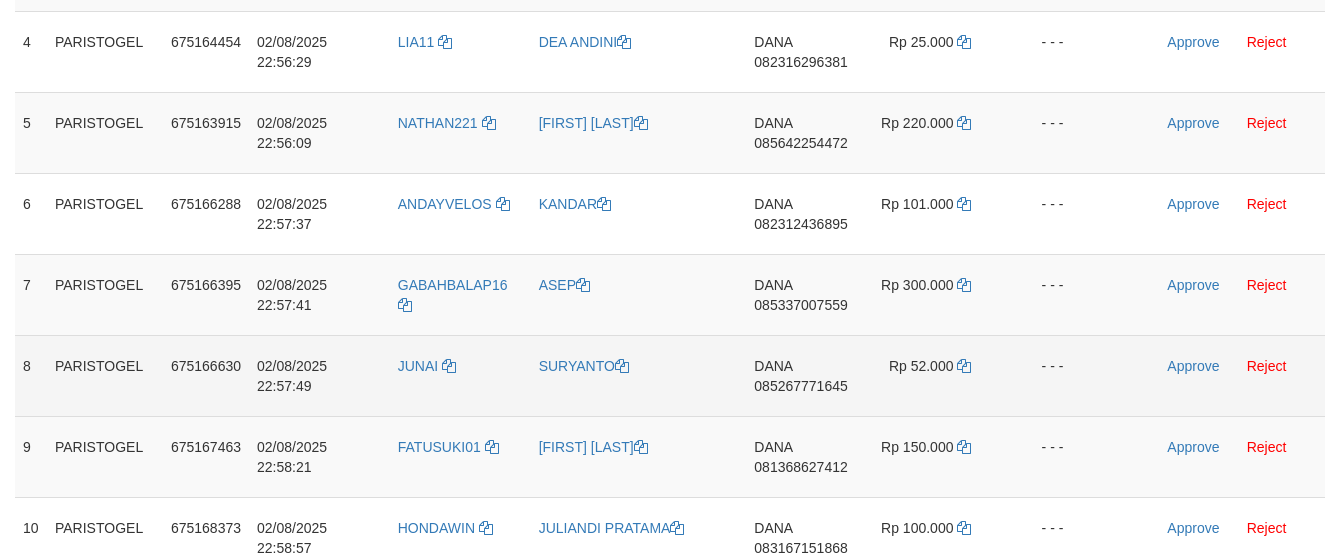 click on "- - -" at bounding box center [1047, 375] 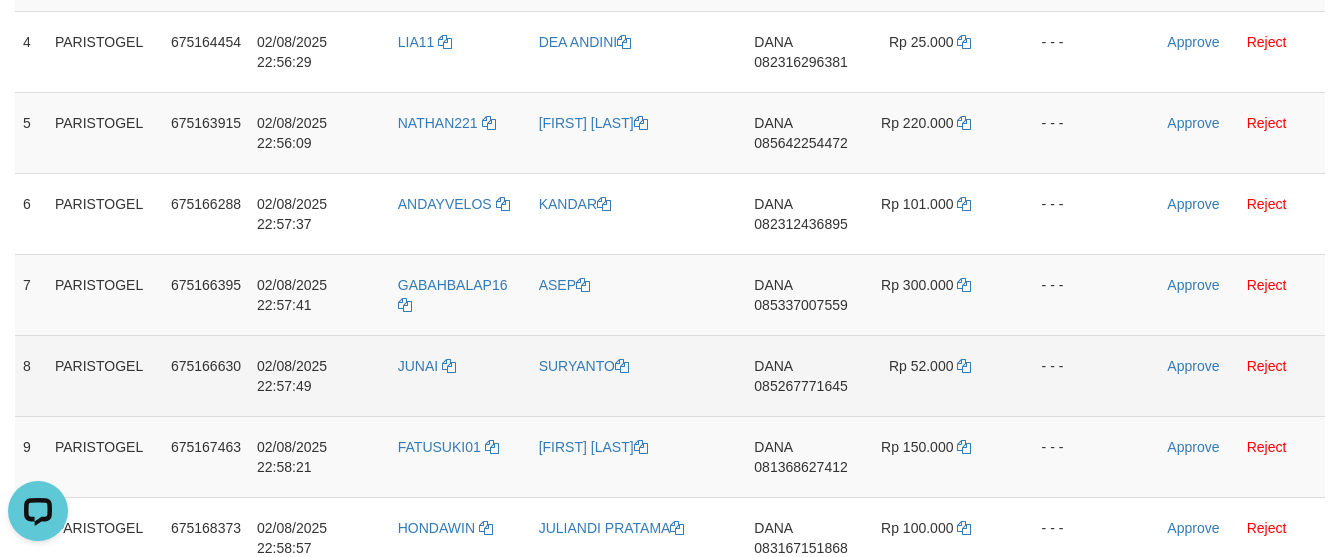 scroll, scrollTop: 0, scrollLeft: 0, axis: both 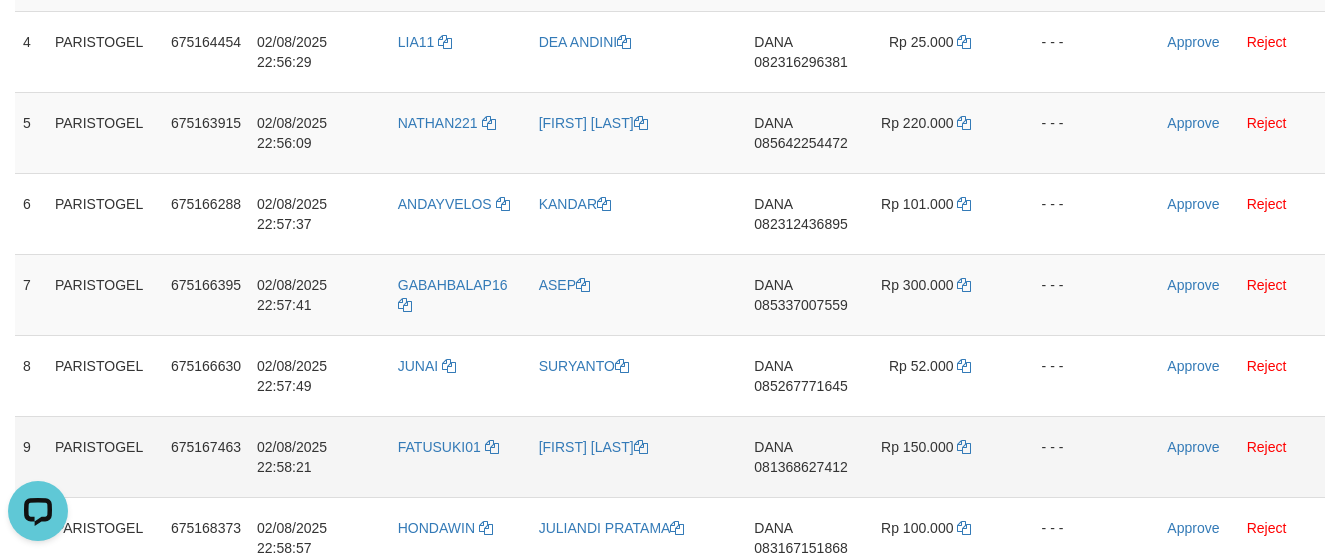 click on "Rp 150.000" at bounding box center [933, 456] 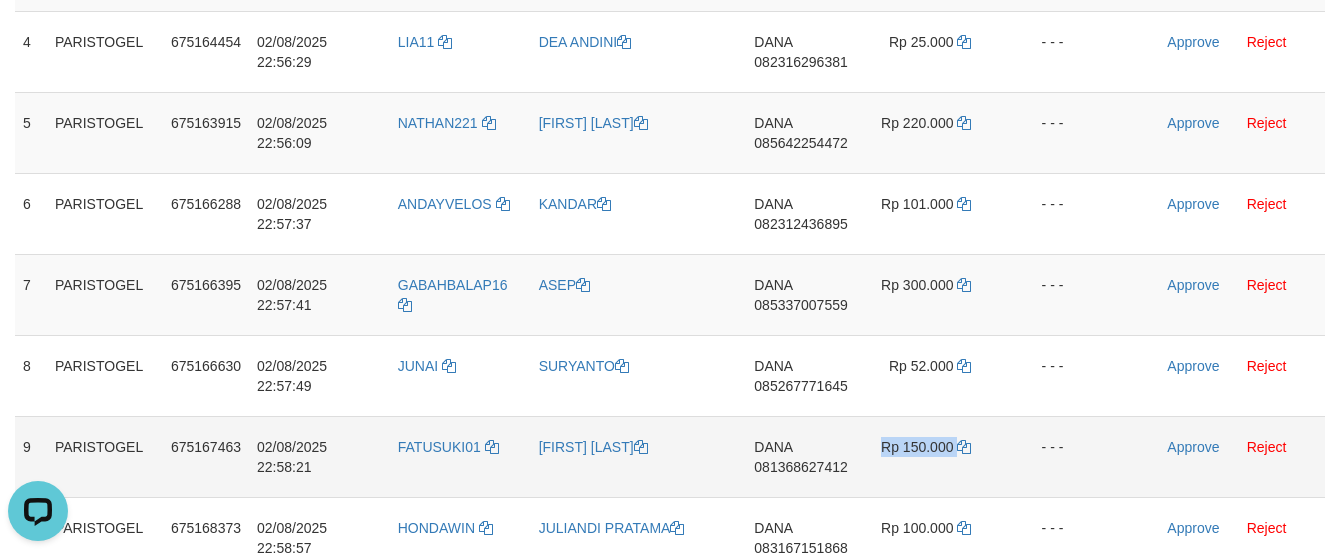 click on "Rp 150.000" at bounding box center [933, 456] 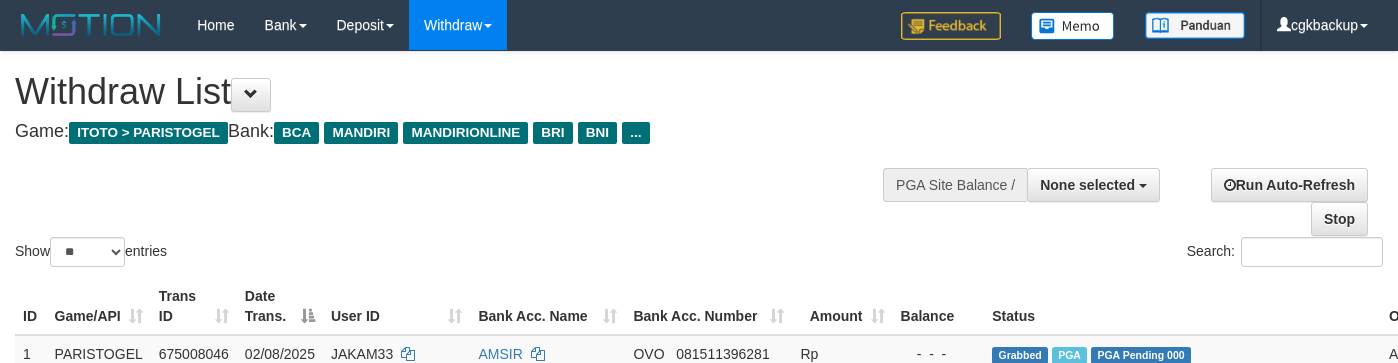 select 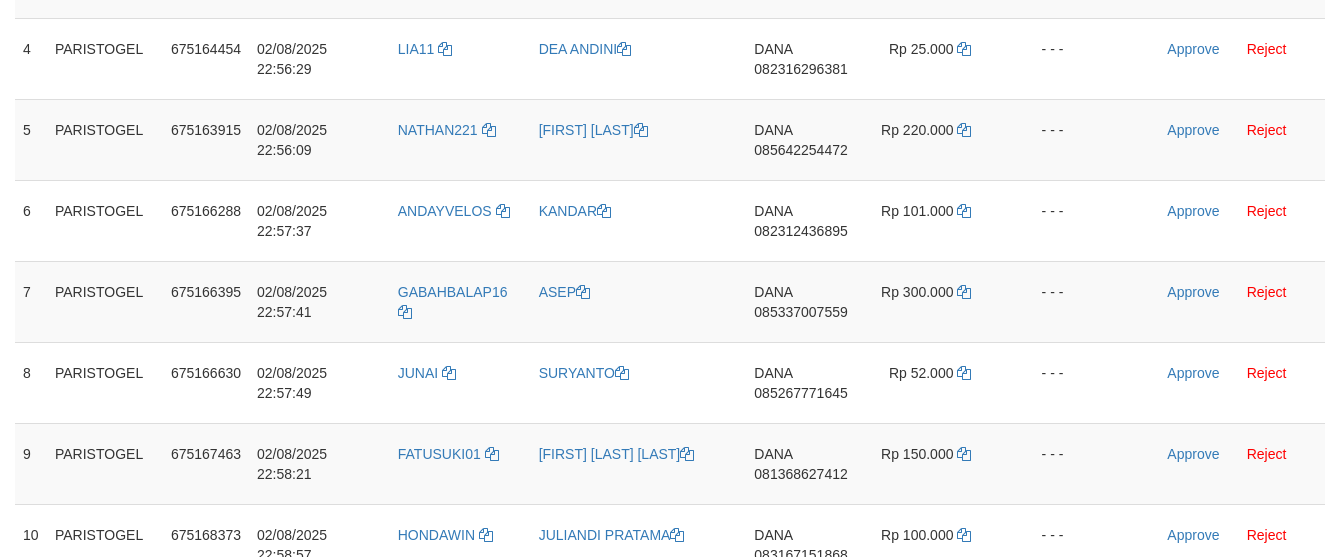 scroll, scrollTop: 584, scrollLeft: 0, axis: vertical 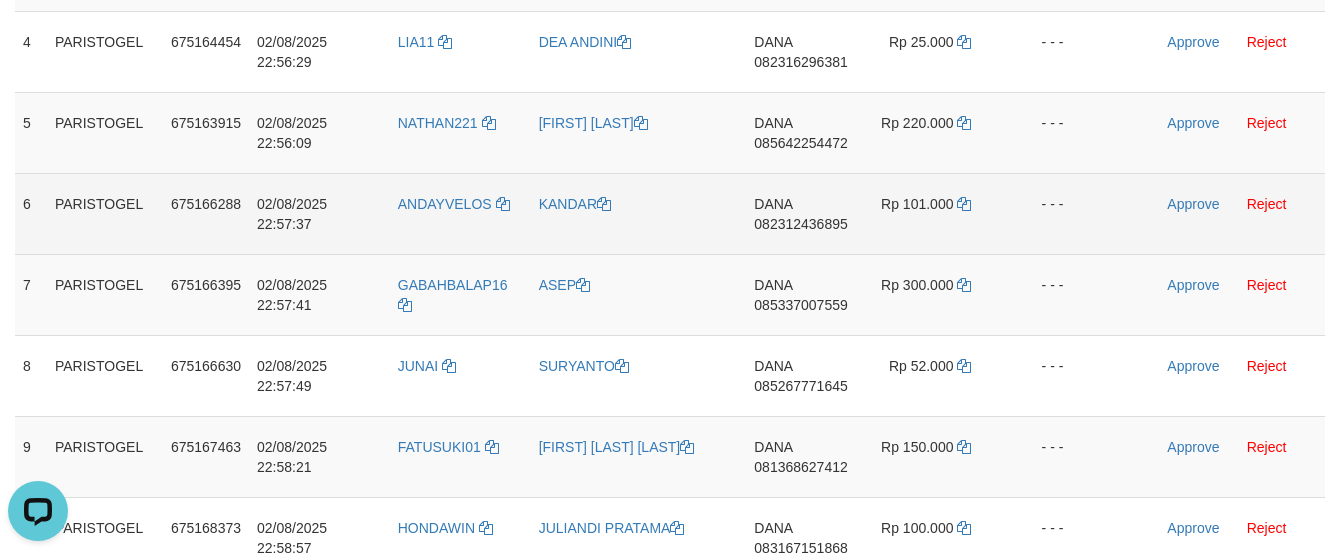 click on "- - -" at bounding box center (1047, 213) 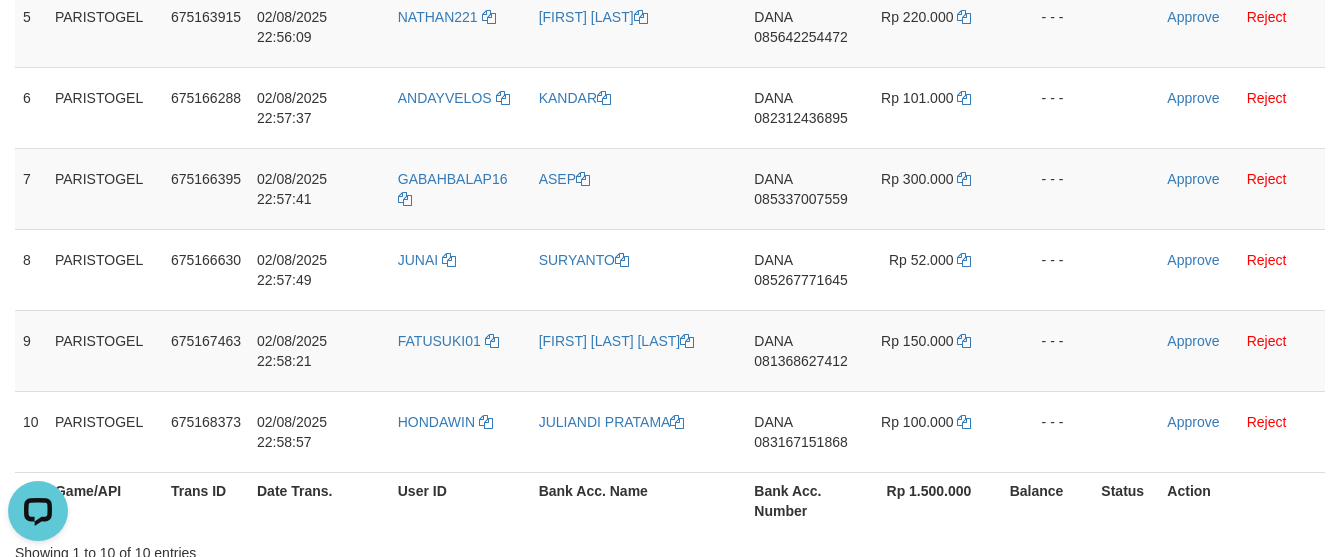 scroll, scrollTop: 695, scrollLeft: 0, axis: vertical 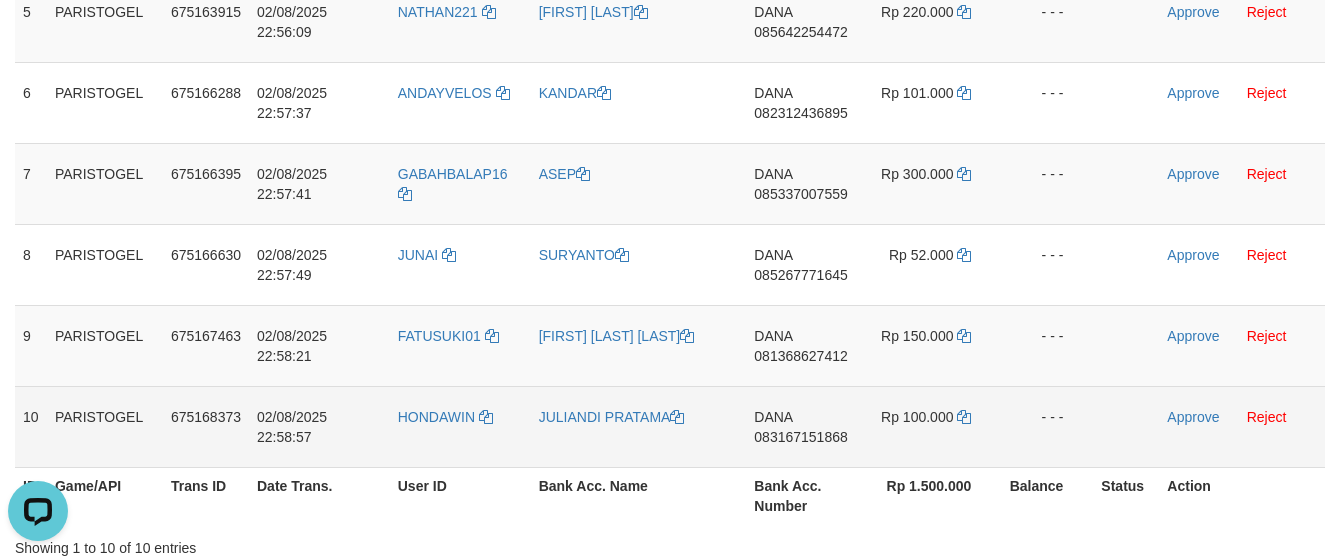 click on "DANA
083167151868" at bounding box center [804, 426] 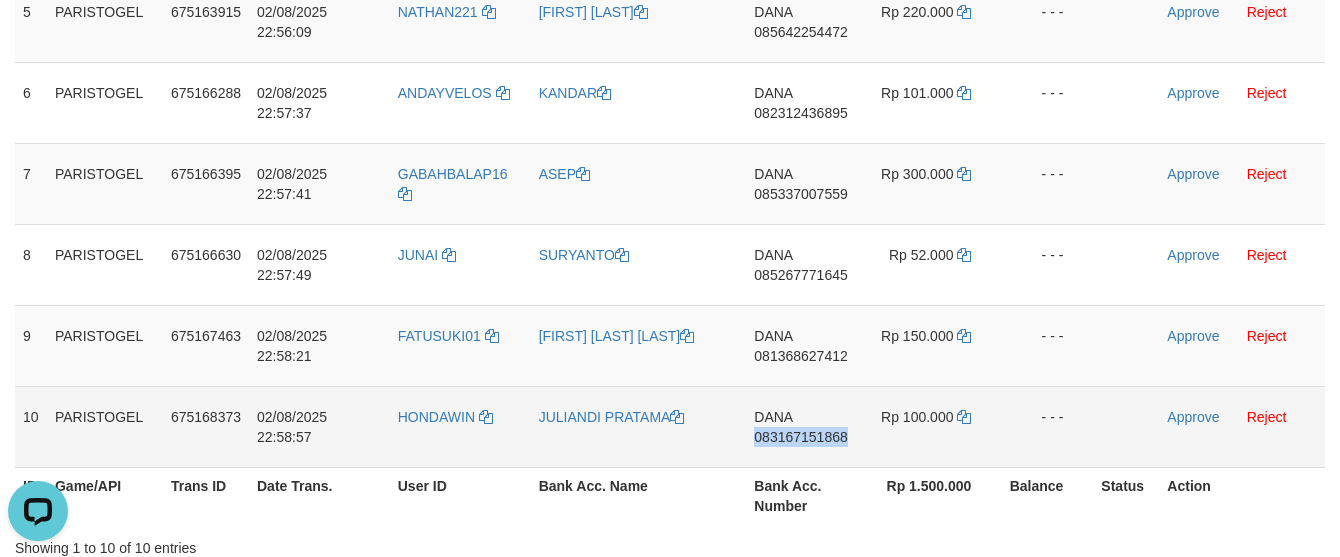 click on "DANA
083167151868" at bounding box center [804, 426] 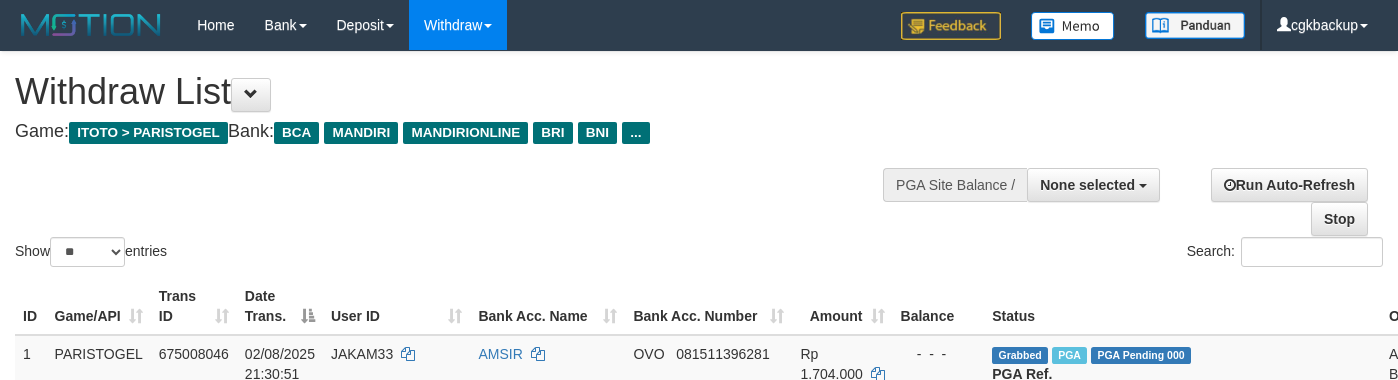 select 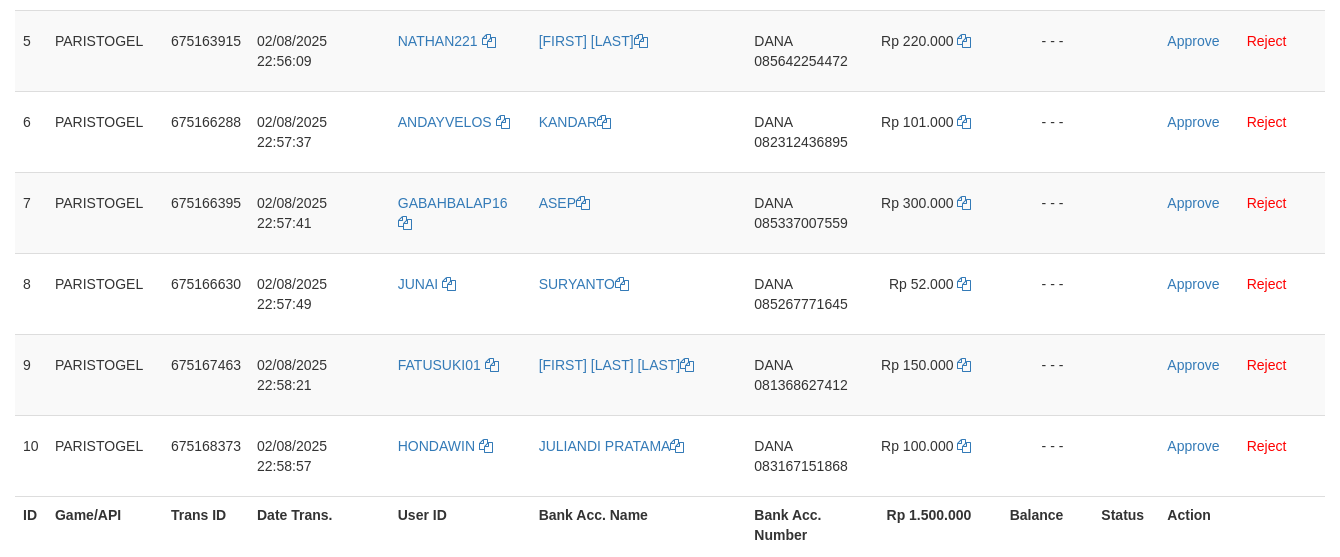scroll, scrollTop: 695, scrollLeft: 0, axis: vertical 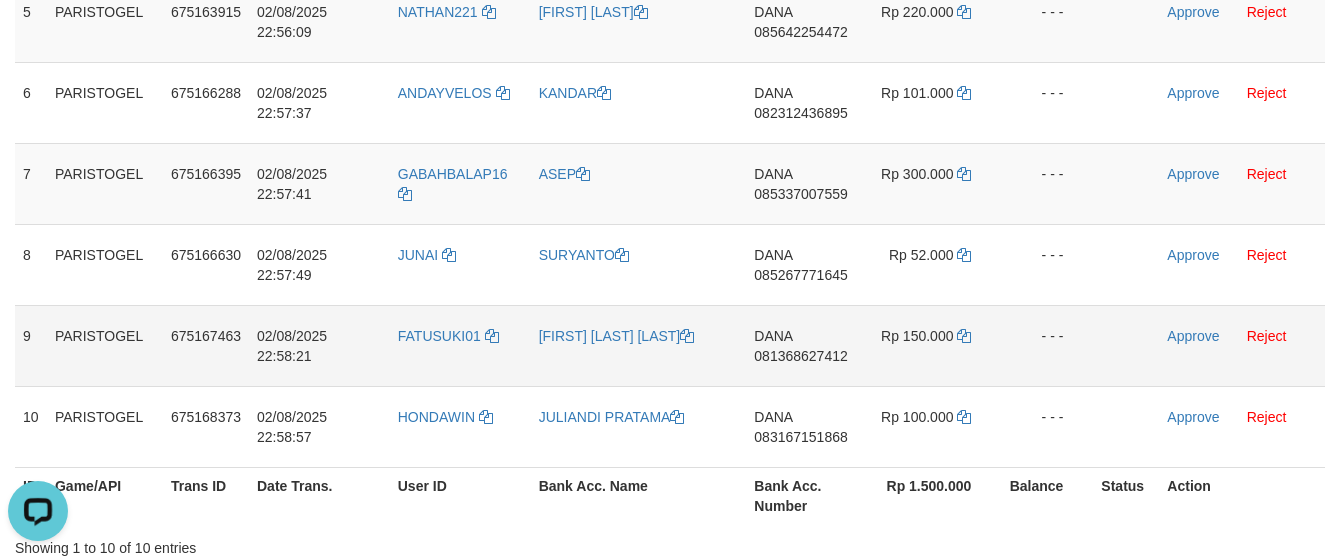 click at bounding box center [1126, 345] 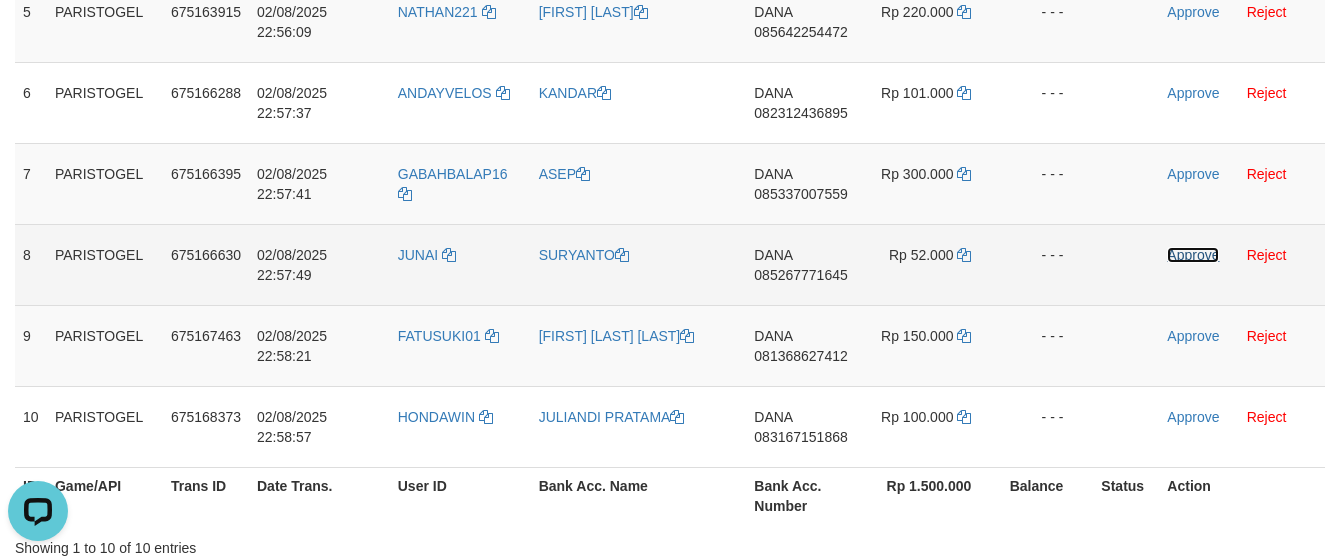 click on "Approve" at bounding box center (1193, 255) 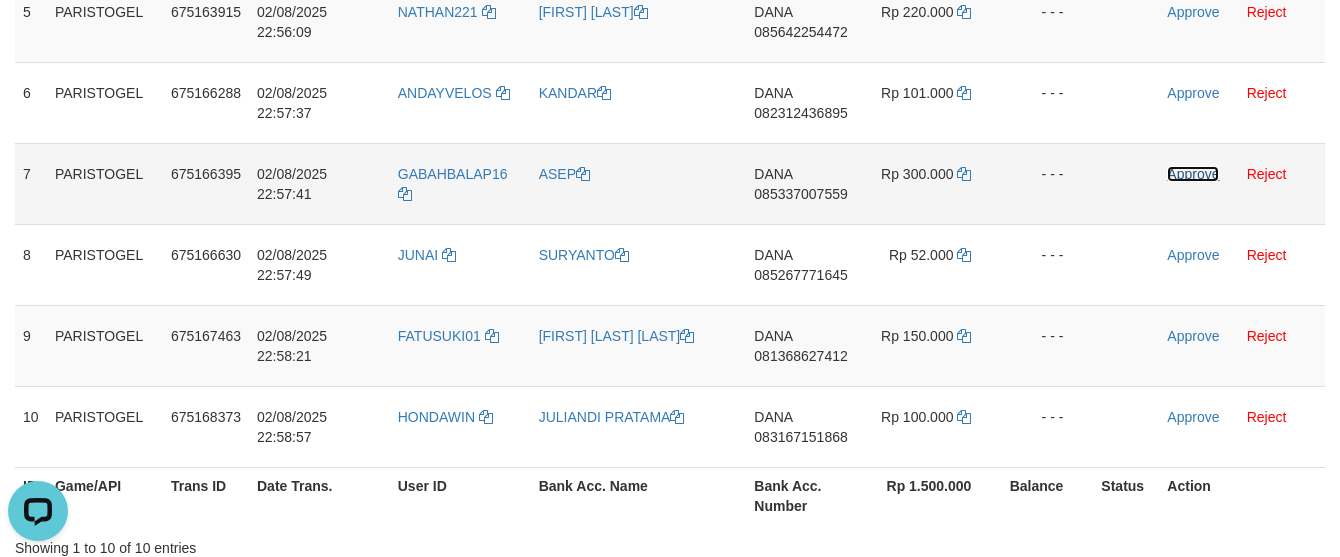 click on "Approve" at bounding box center (1193, 174) 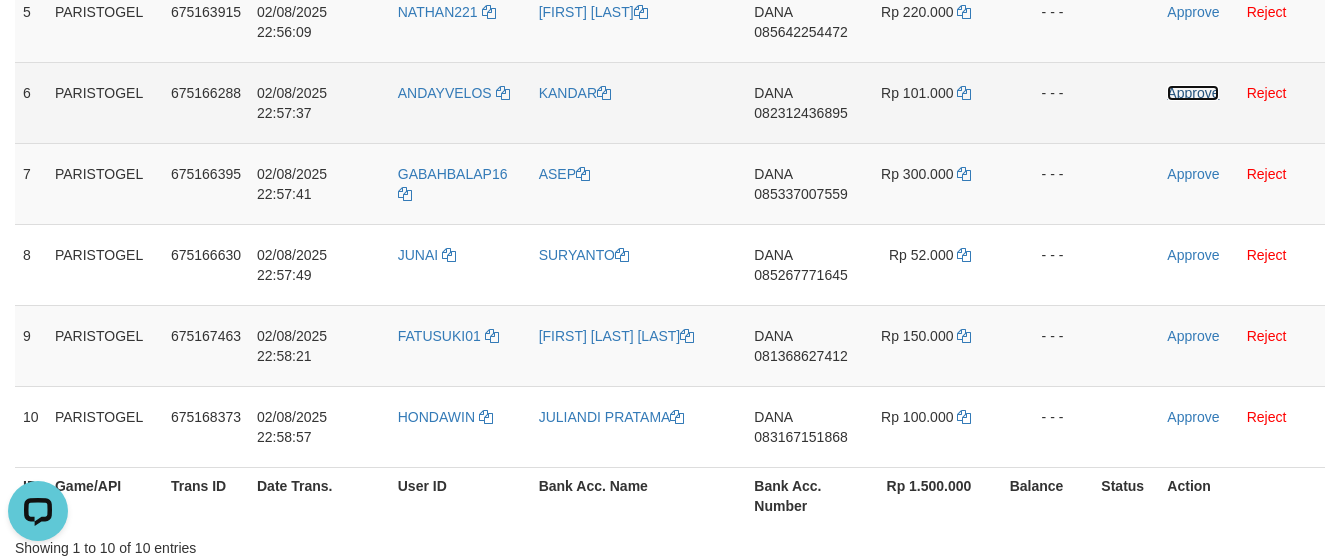 click on "Approve" at bounding box center [1193, 93] 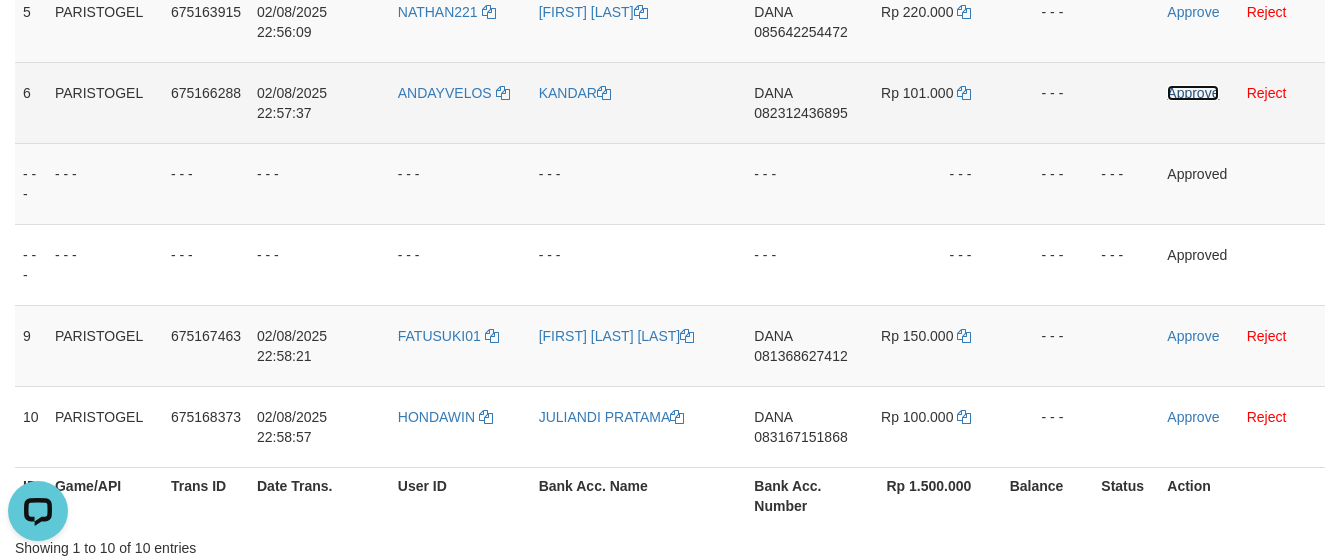 scroll, scrollTop: 584, scrollLeft: 0, axis: vertical 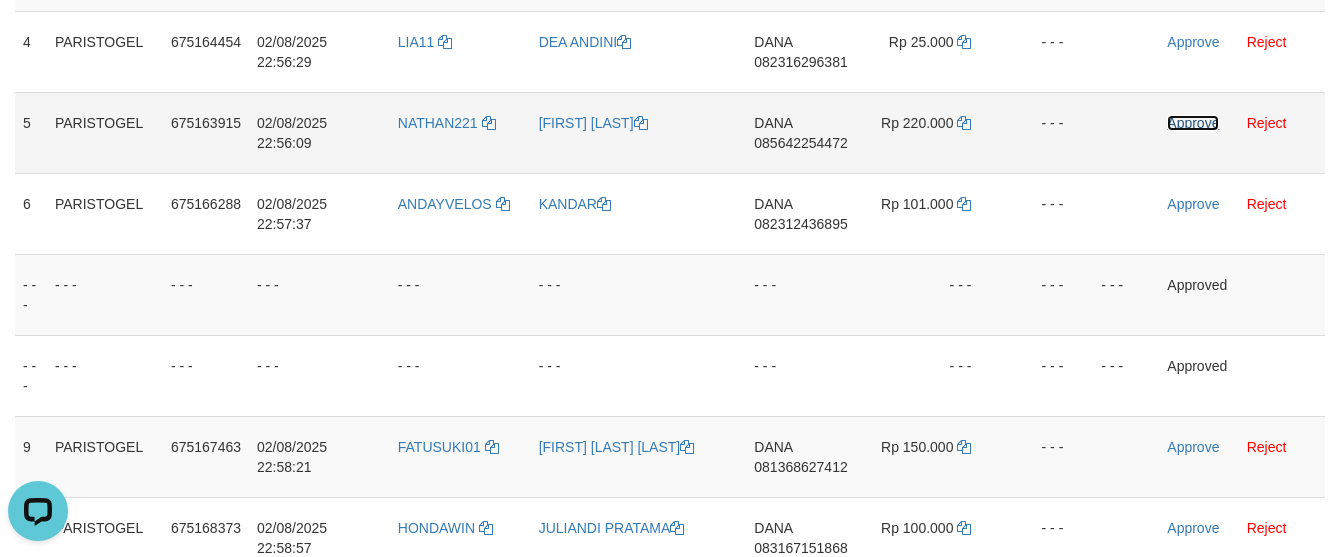 click on "Approve" at bounding box center (1193, 123) 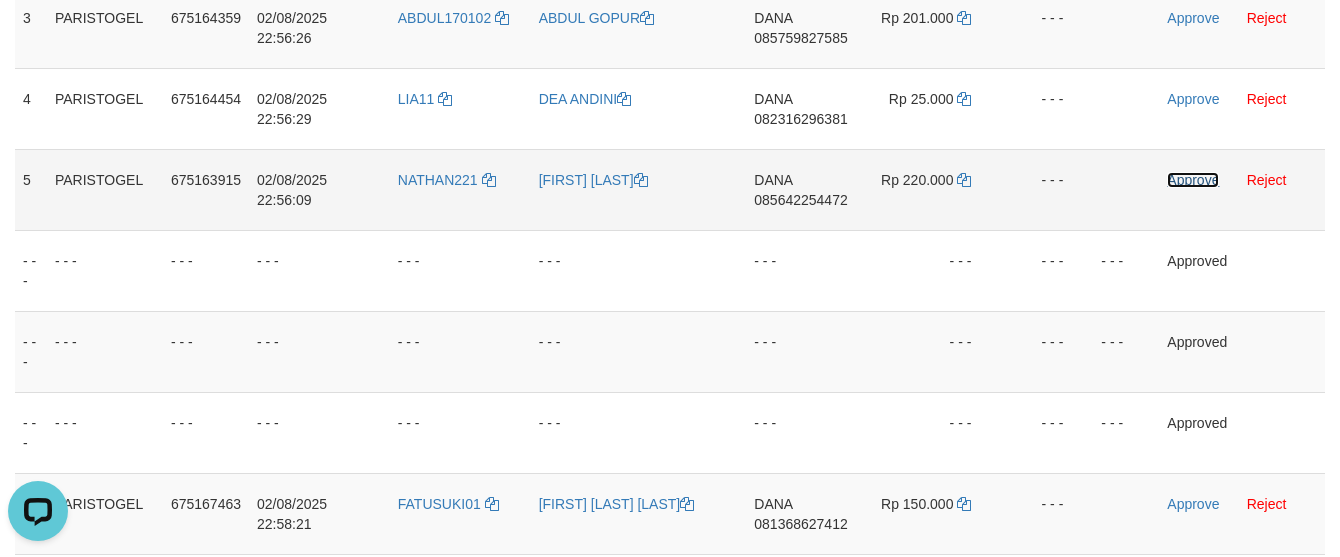 scroll, scrollTop: 473, scrollLeft: 0, axis: vertical 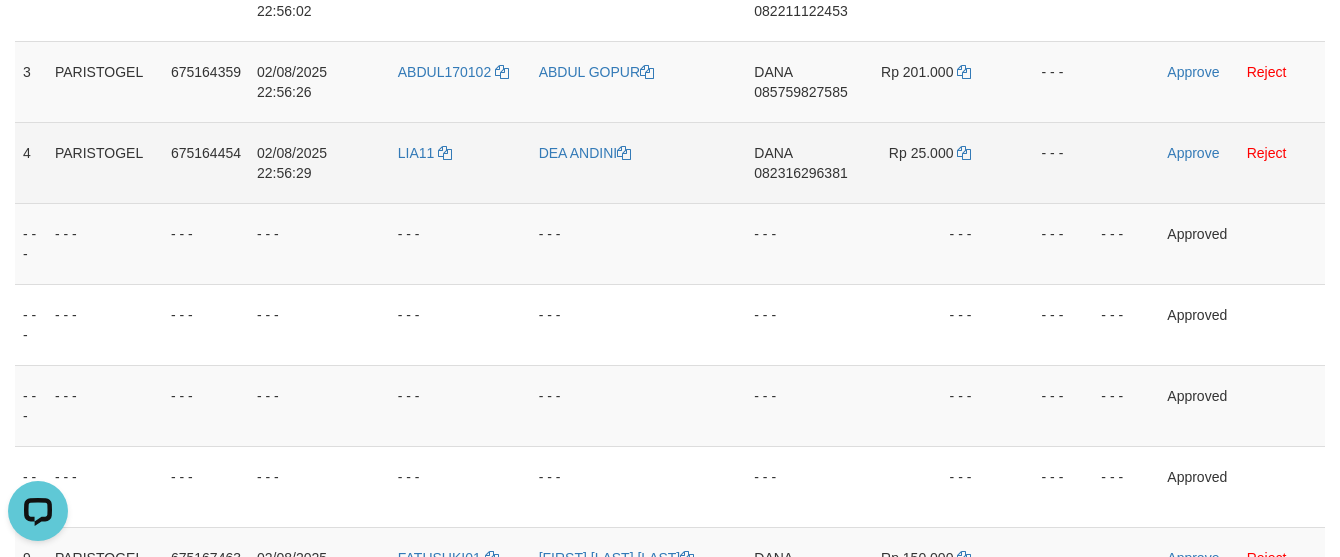 click on "Approve
Reject" at bounding box center (1242, 162) 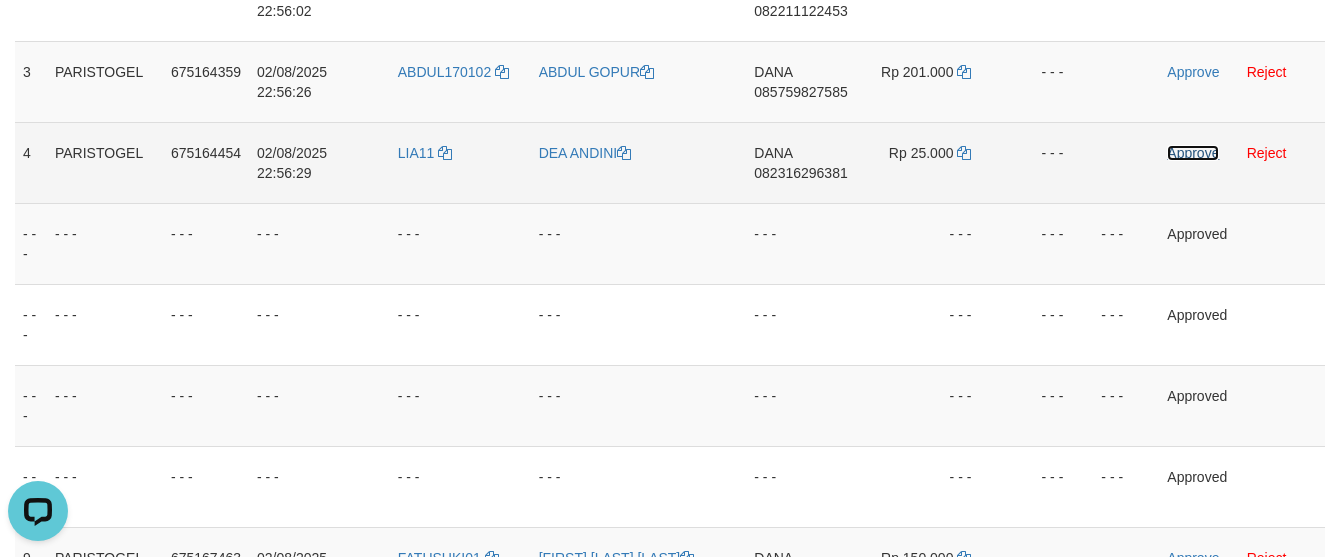 click on "Approve" at bounding box center [1193, 153] 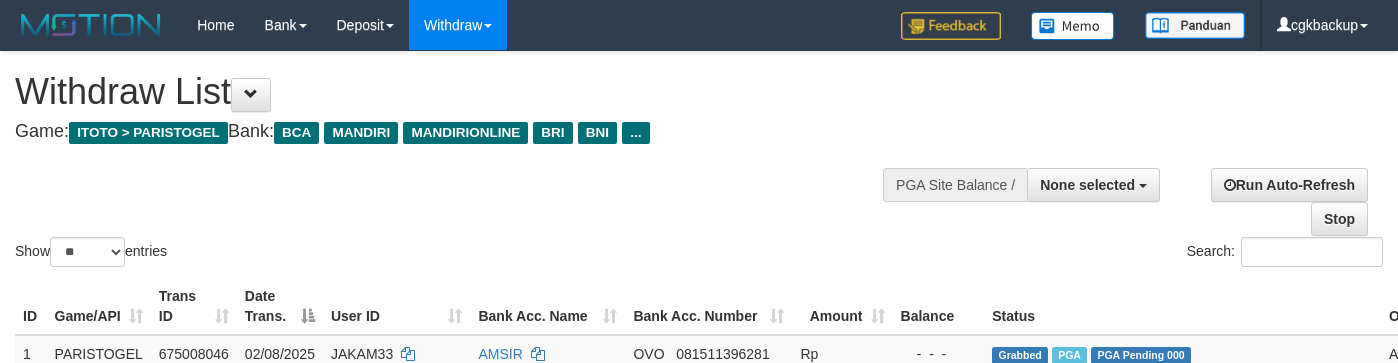 select 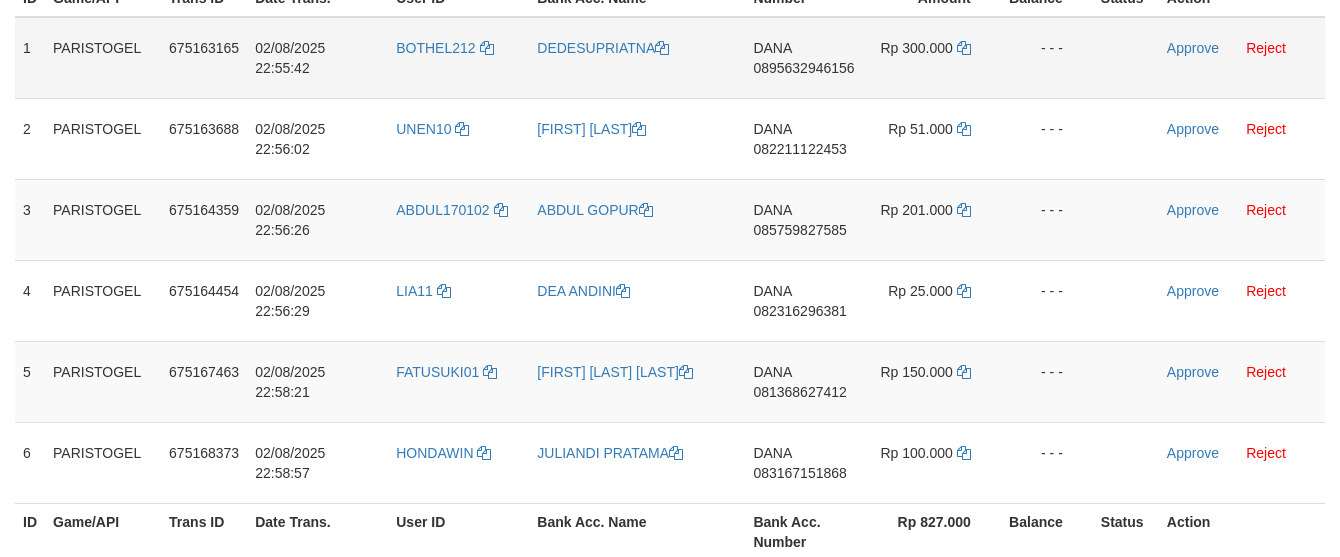scroll, scrollTop: 285, scrollLeft: 0, axis: vertical 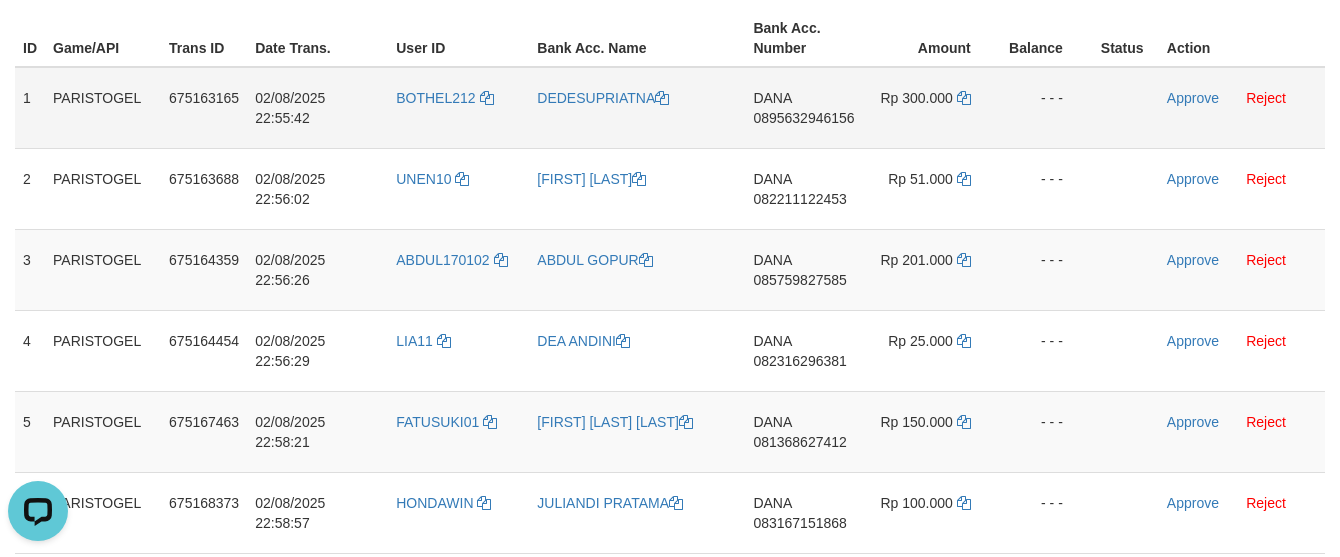 click on "Approve
Reject" at bounding box center (1242, 108) 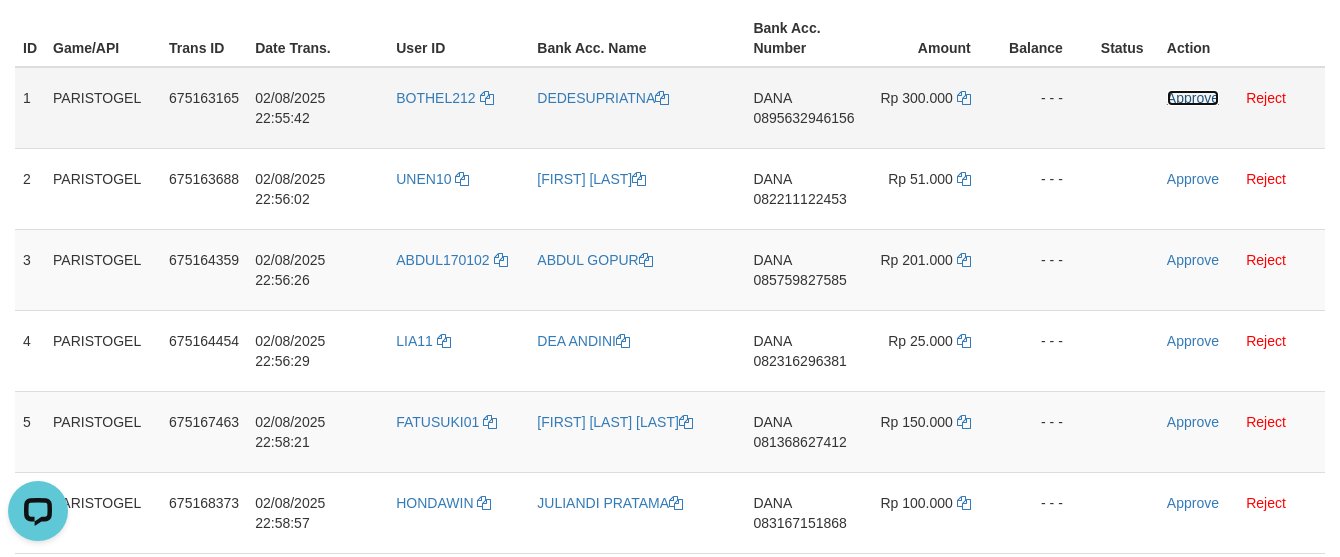 click on "Approve" at bounding box center [1193, 98] 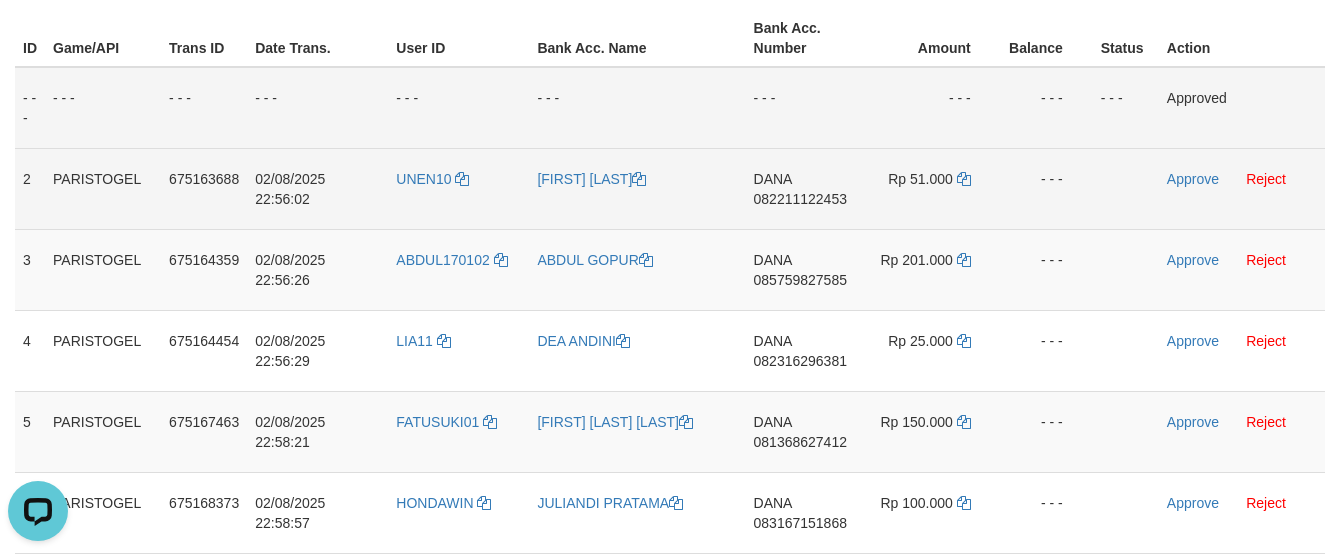 click at bounding box center [1126, 188] 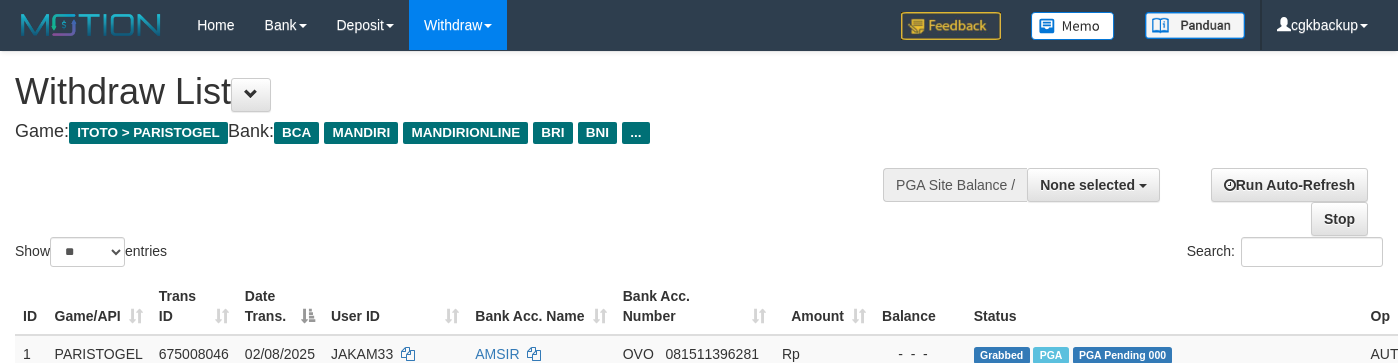 select 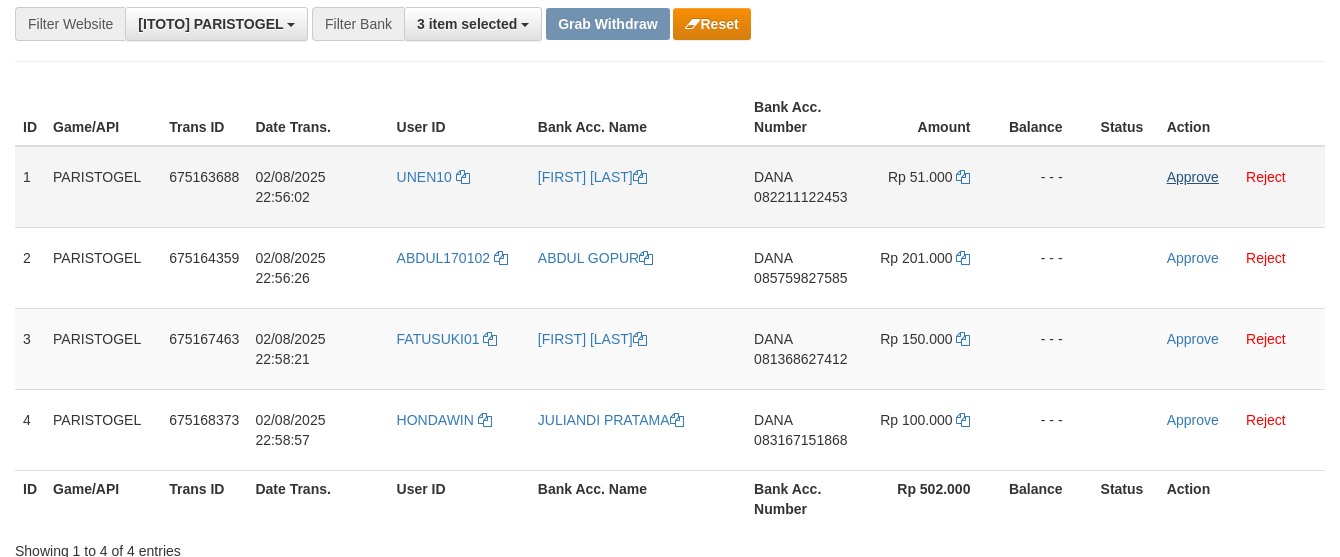 scroll, scrollTop: 285, scrollLeft: 0, axis: vertical 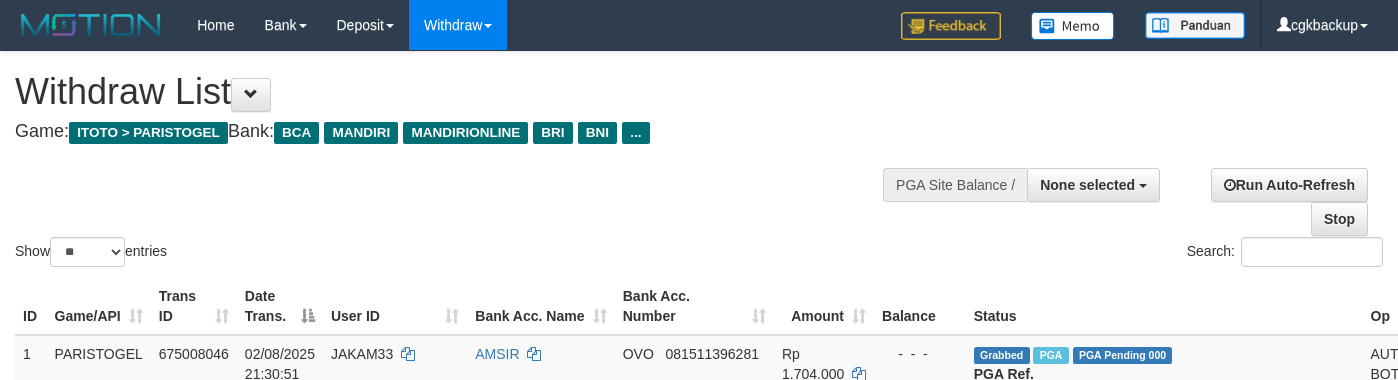 select 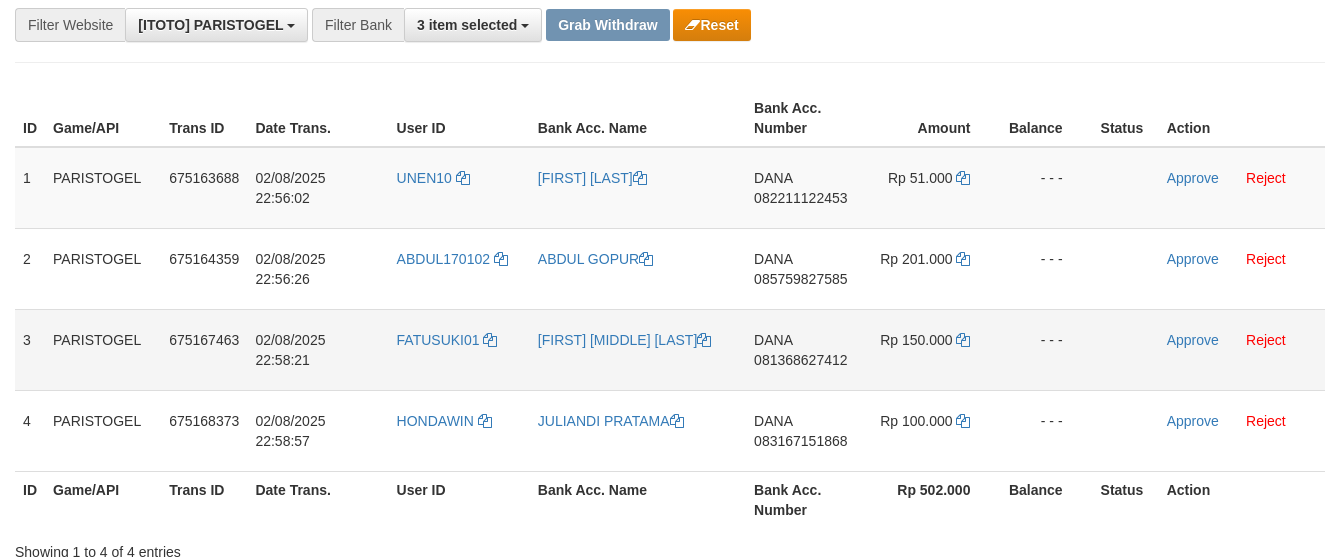 scroll, scrollTop: 284, scrollLeft: 0, axis: vertical 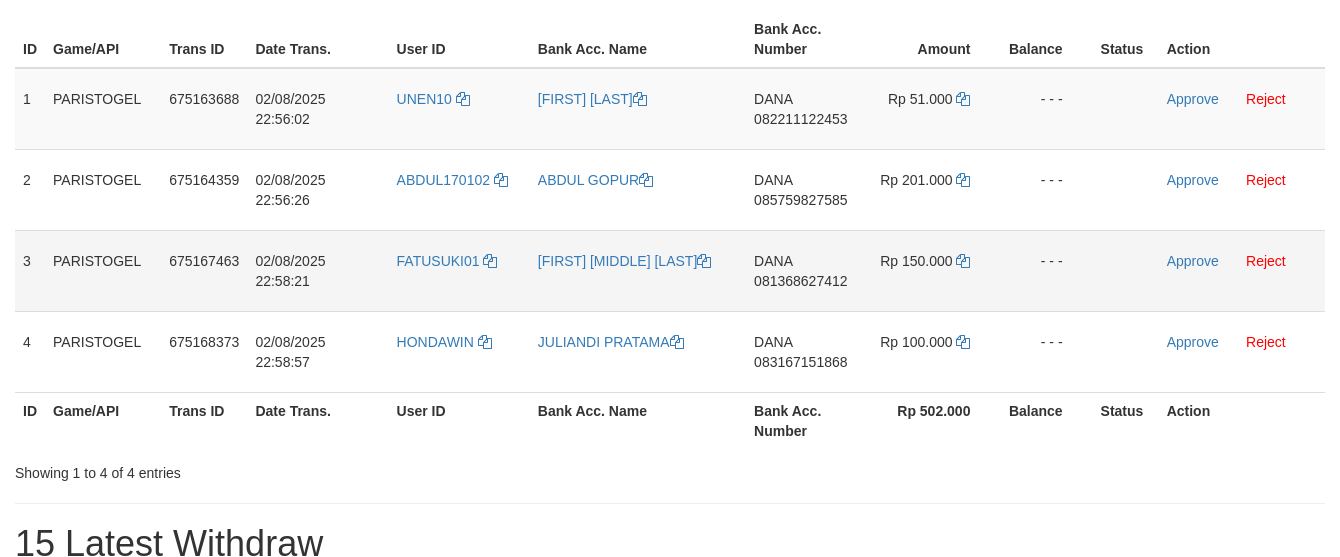 click on "- - -" at bounding box center [1046, 270] 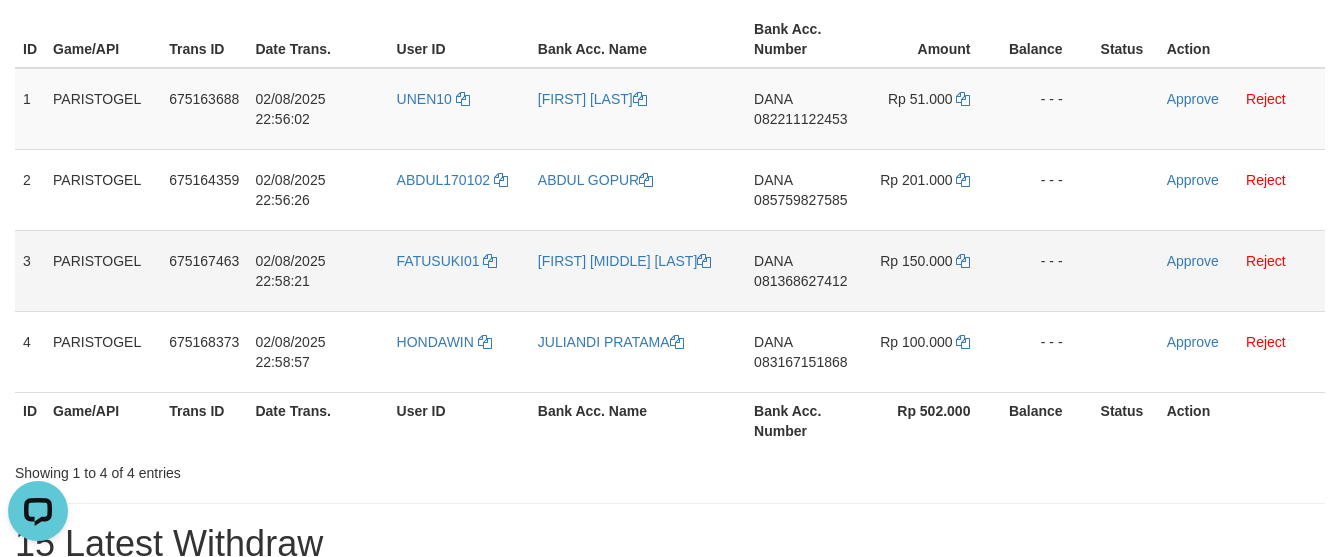 scroll, scrollTop: 0, scrollLeft: 0, axis: both 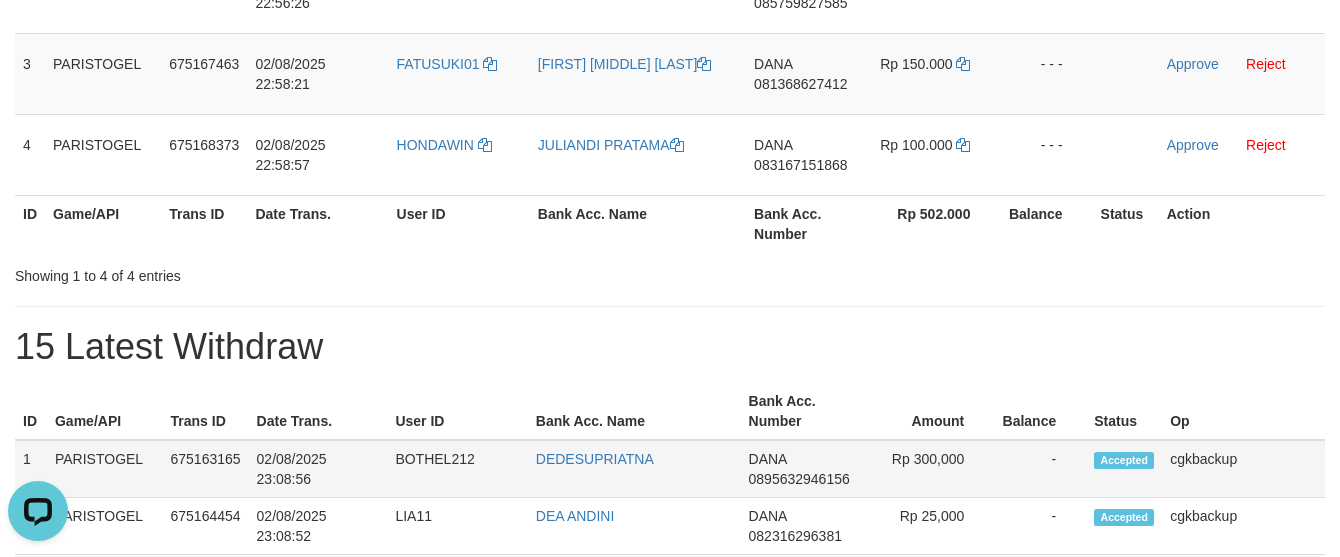 click on "BOTHEL212" at bounding box center [457, 469] 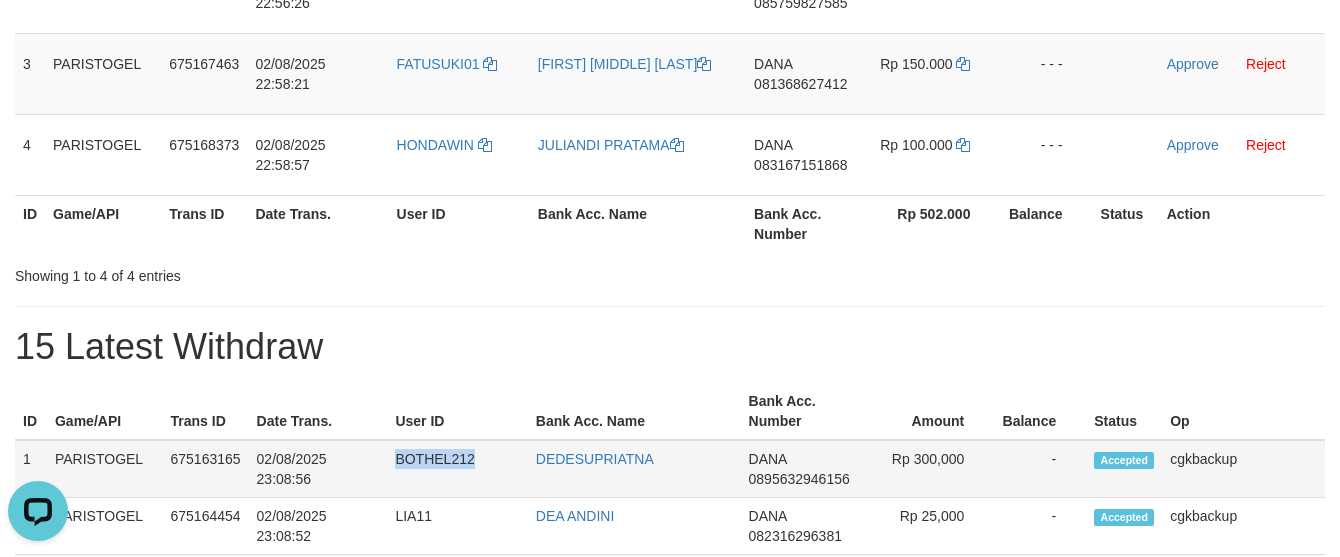 click on "BOTHEL212" at bounding box center [457, 469] 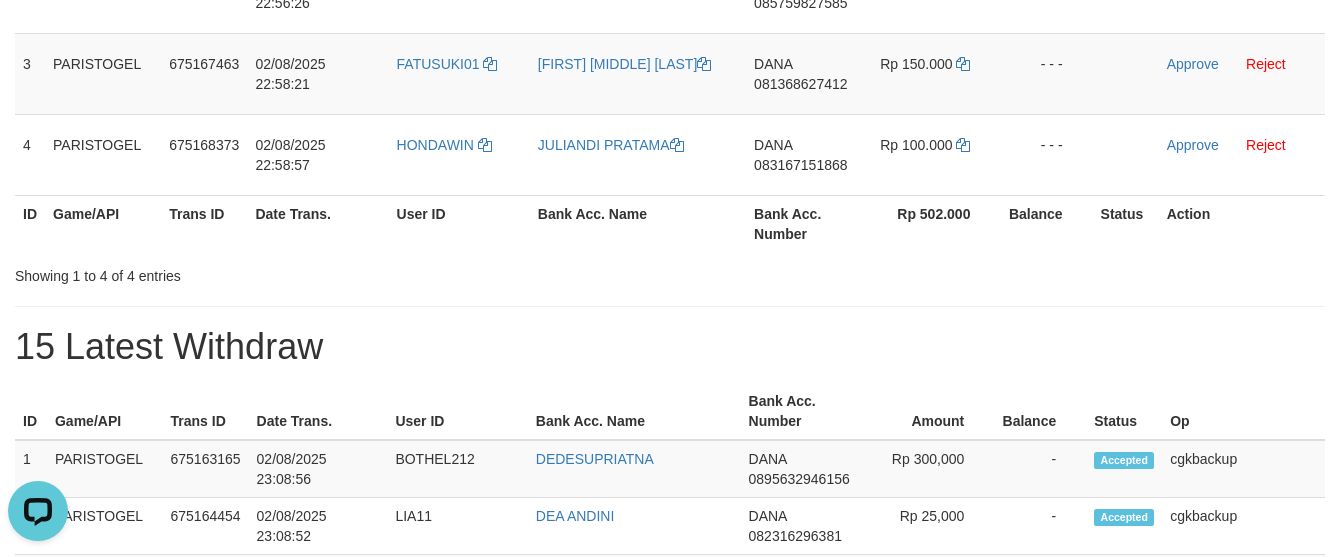 click on "Bank Acc. Name" at bounding box center [634, 411] 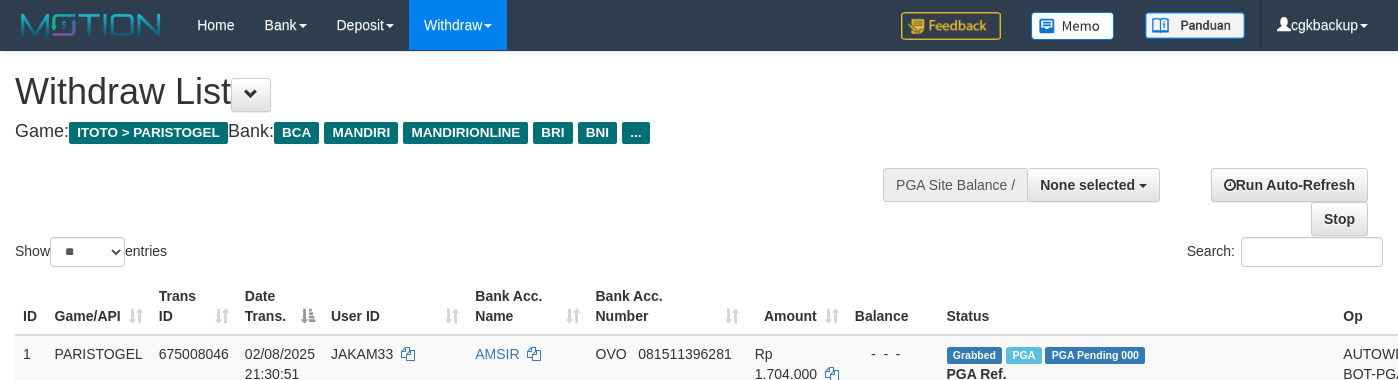 select 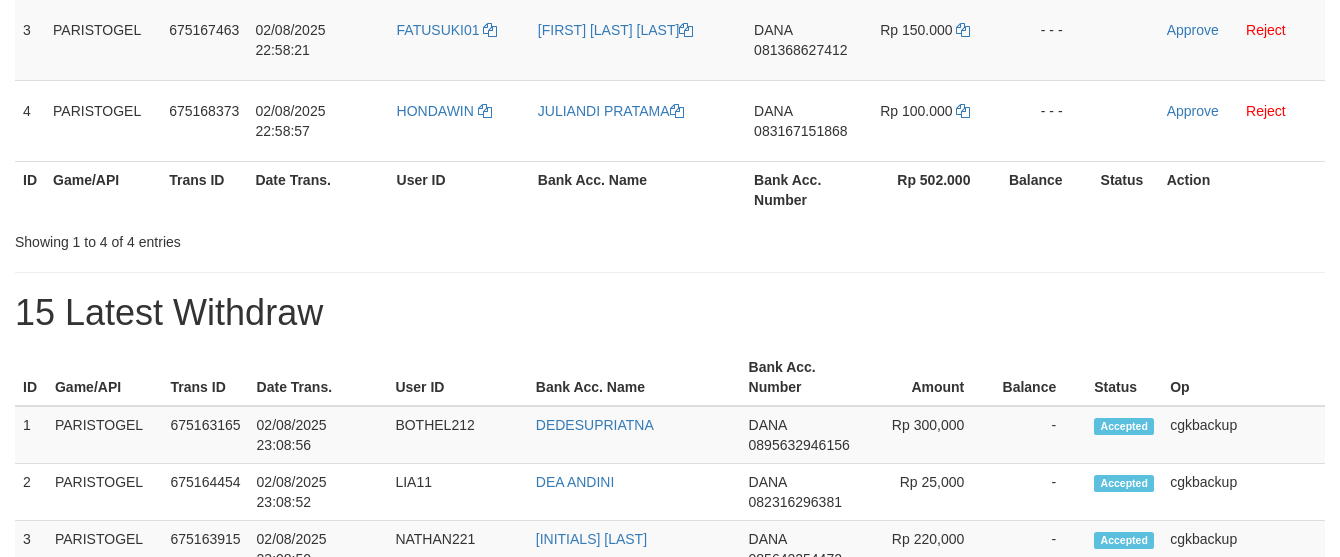 scroll, scrollTop: 481, scrollLeft: 0, axis: vertical 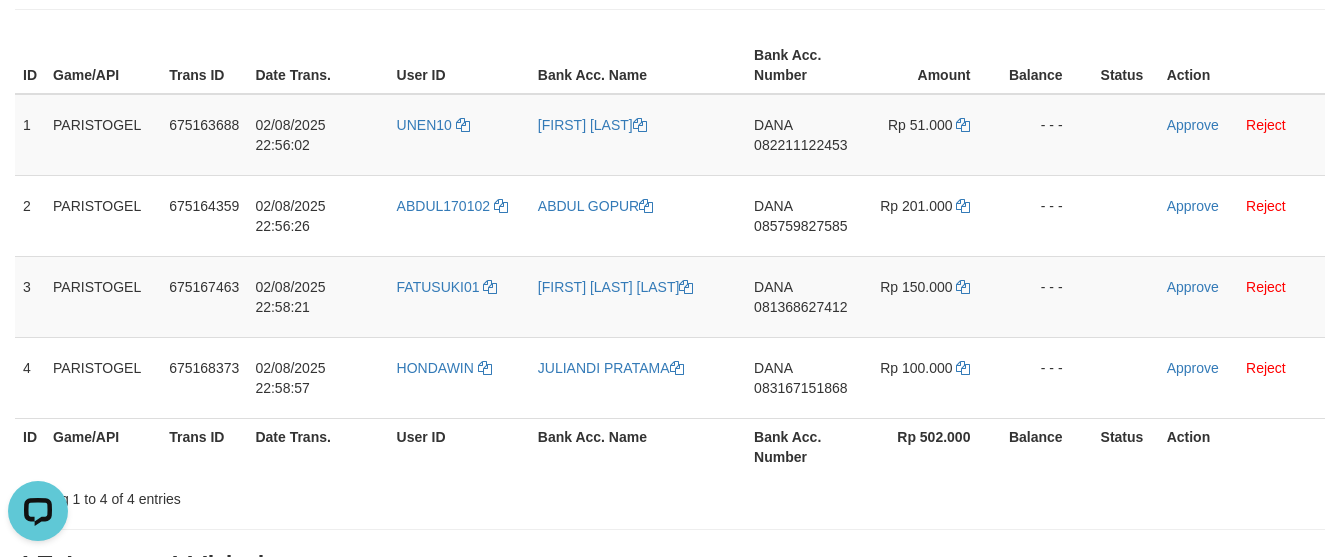 click on "Bank Acc. Number" at bounding box center [804, 446] 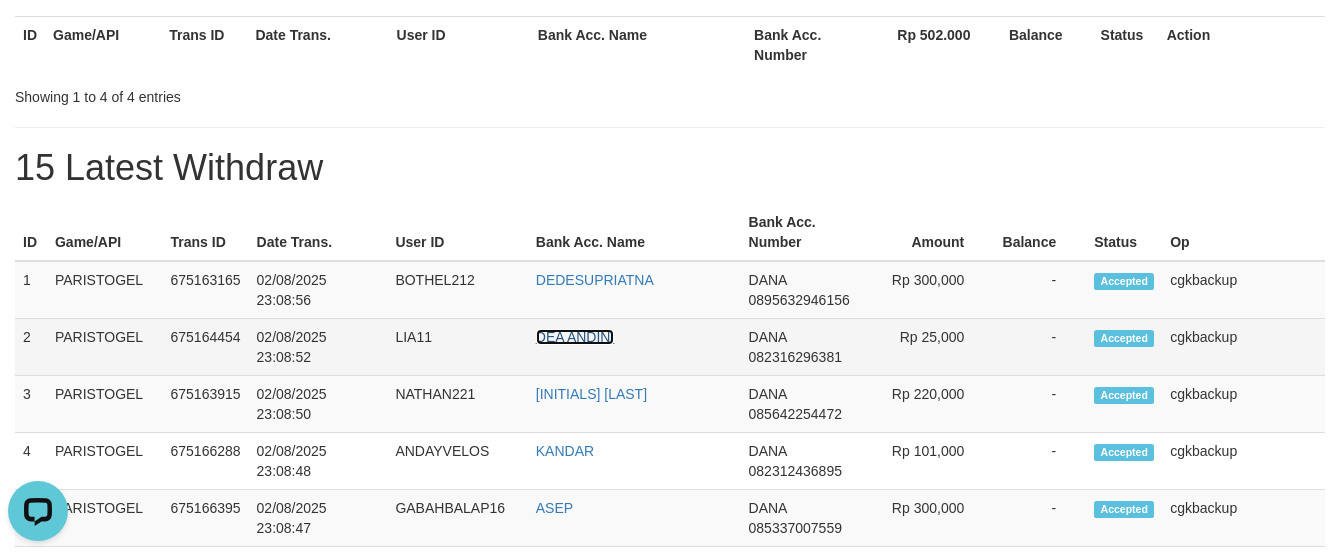 click on "DEA ANDINI" at bounding box center (575, 337) 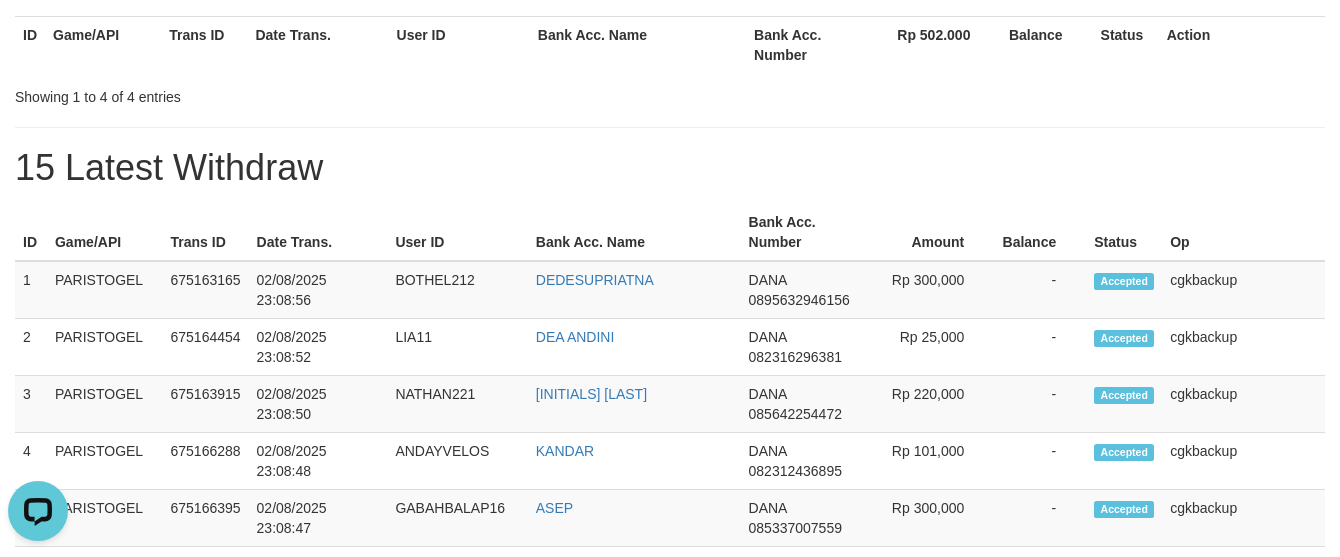 click on "15 Latest Withdraw" at bounding box center [670, 168] 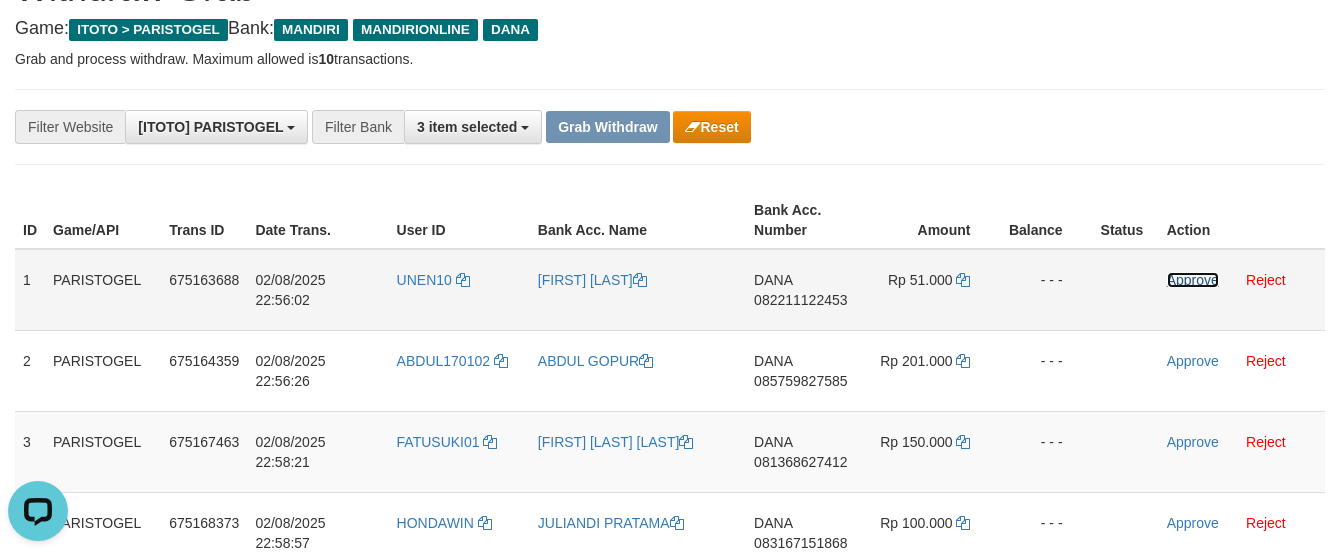 click on "Approve" at bounding box center [1193, 280] 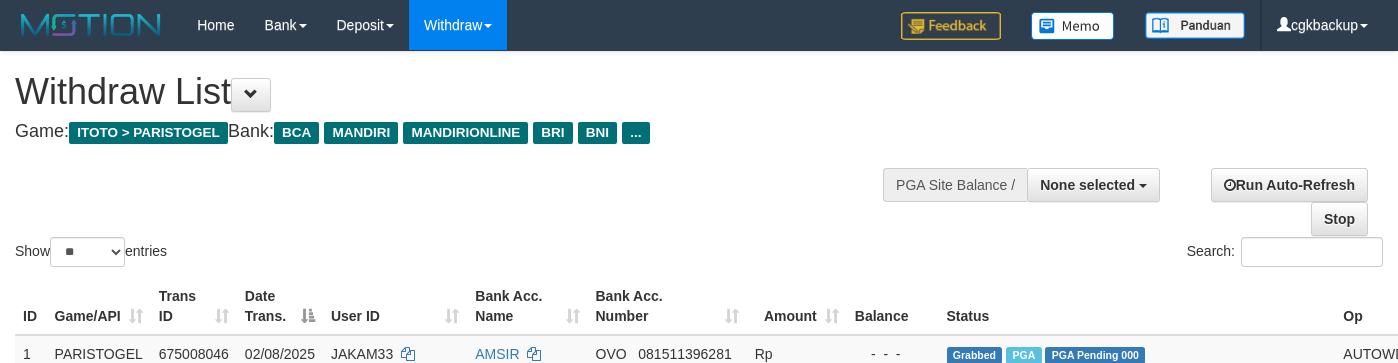 select 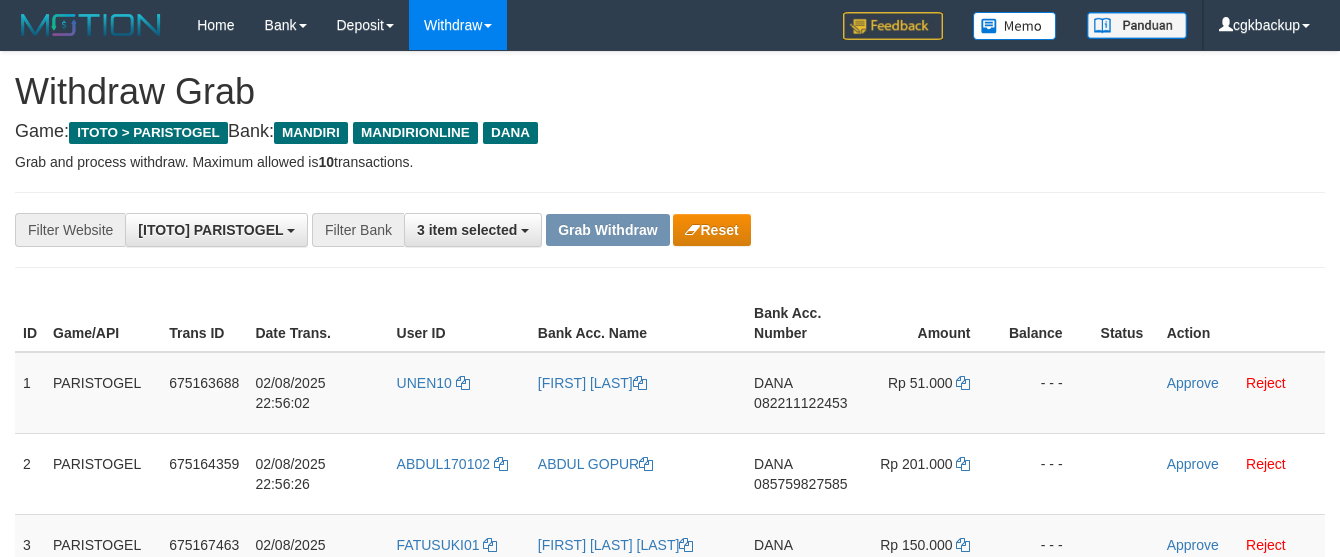 scroll, scrollTop: 104, scrollLeft: 0, axis: vertical 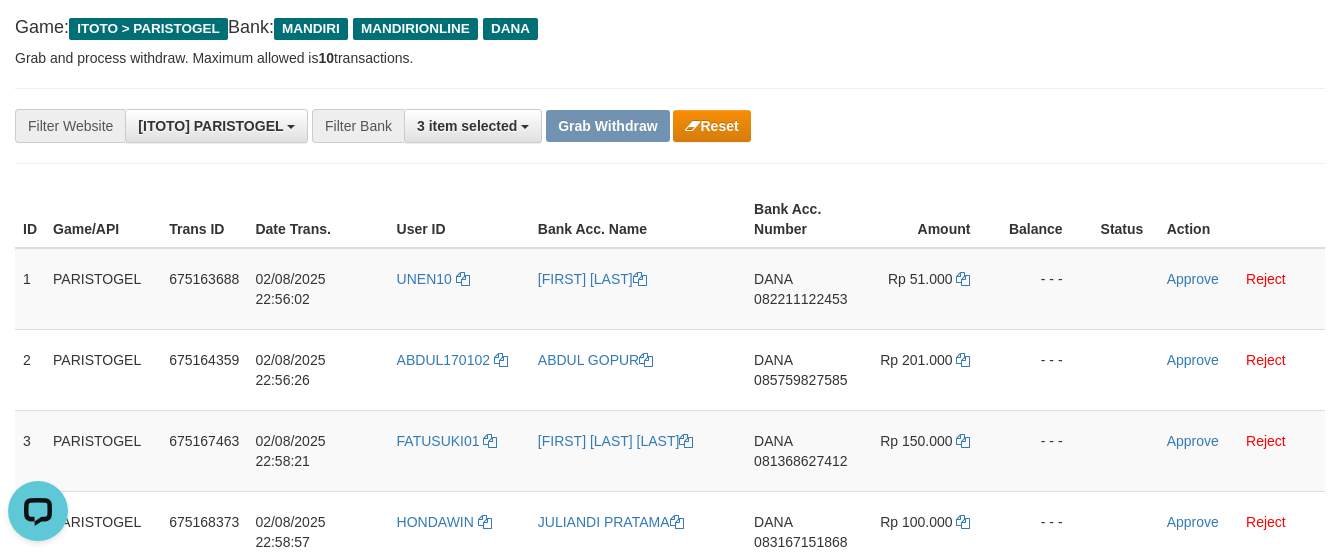 click on "Bank Acc. Number" at bounding box center [804, 219] 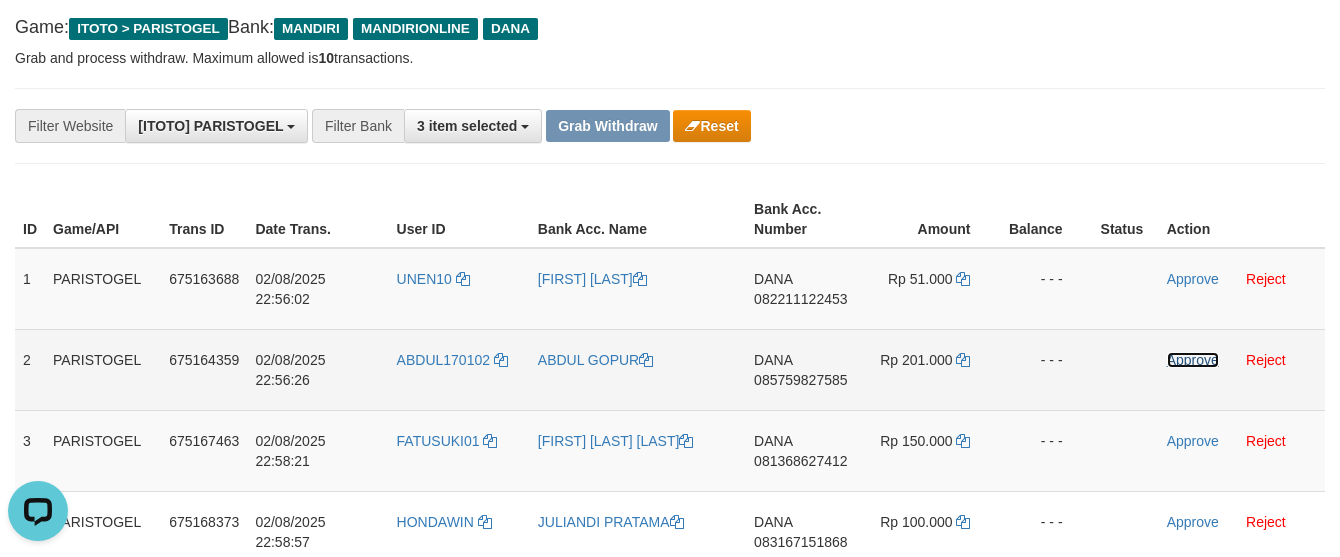 click on "Approve" at bounding box center (1193, 360) 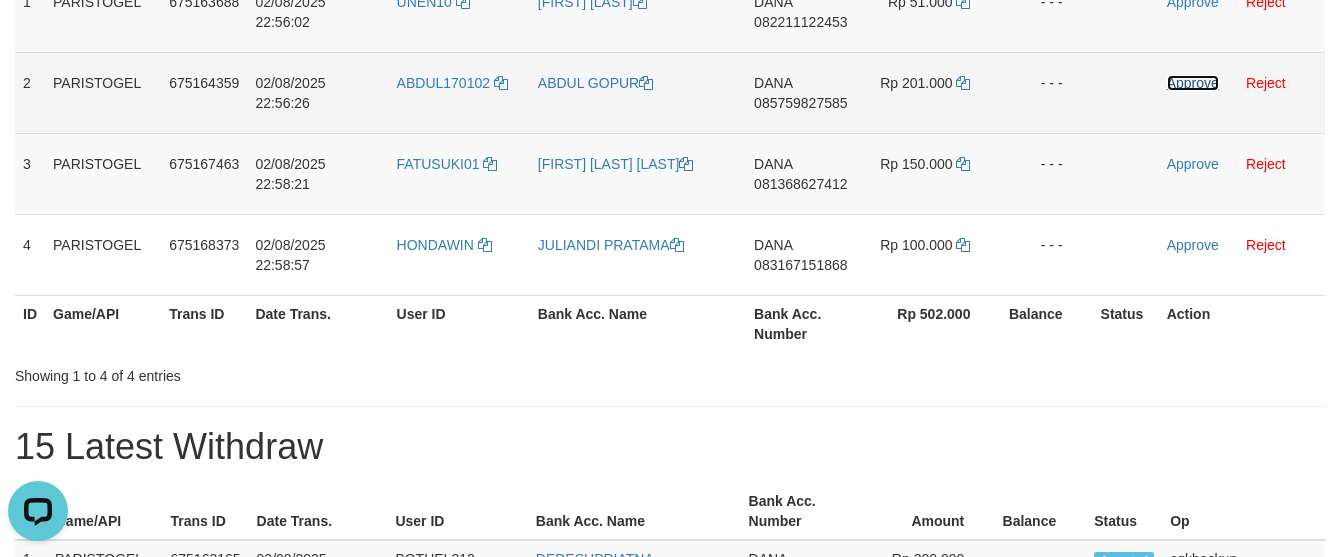 scroll, scrollTop: 326, scrollLeft: 0, axis: vertical 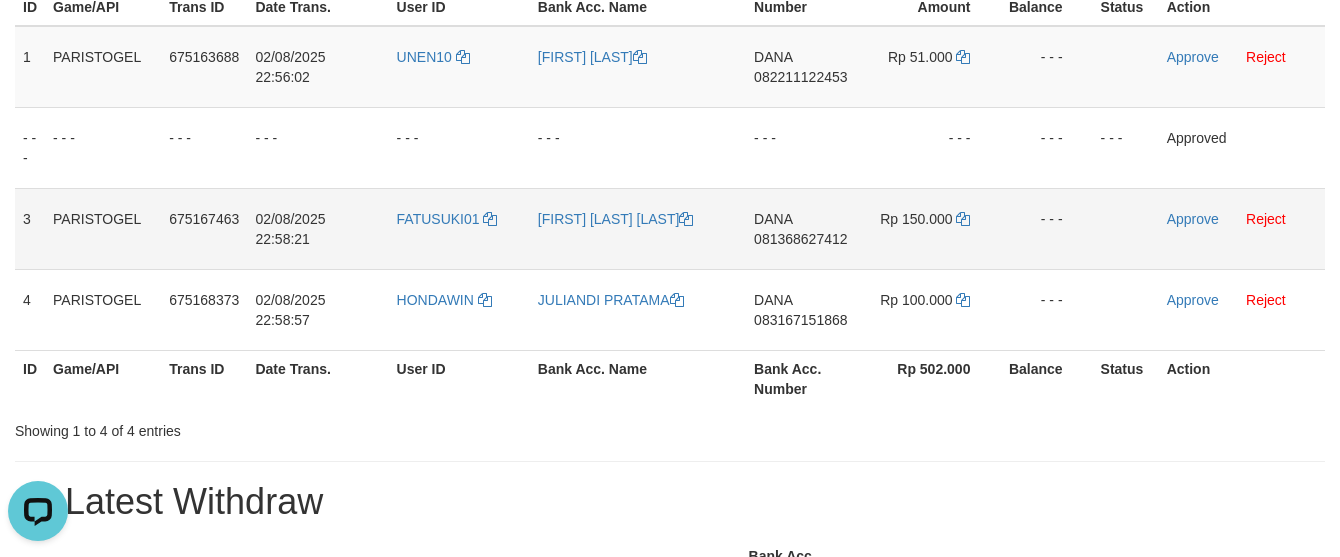 click on "- - -" at bounding box center [1046, 228] 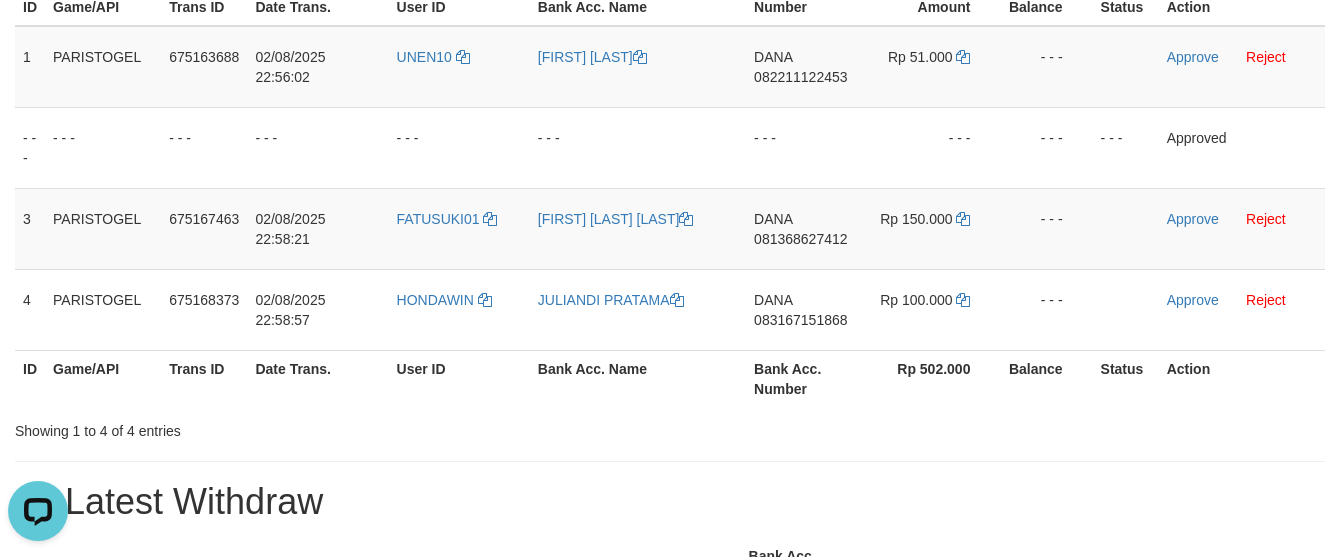 scroll, scrollTop: 716, scrollLeft: 0, axis: vertical 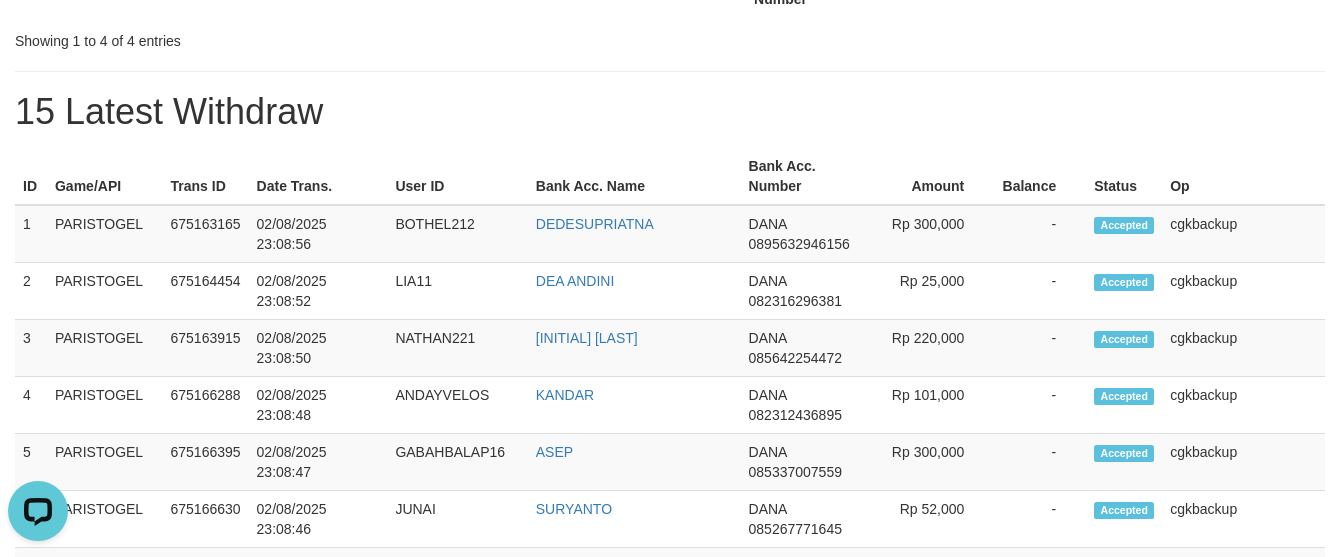 click on "Bank Acc. Number" at bounding box center (799, 176) 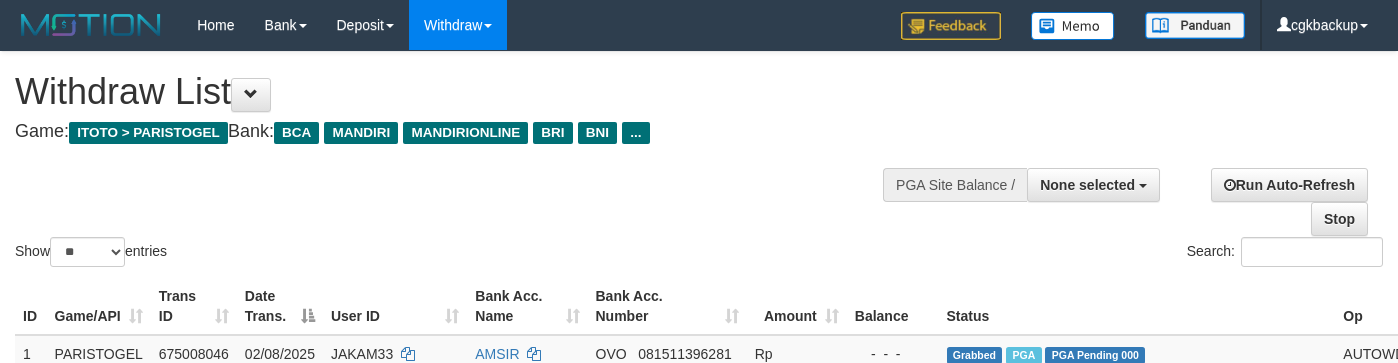 select 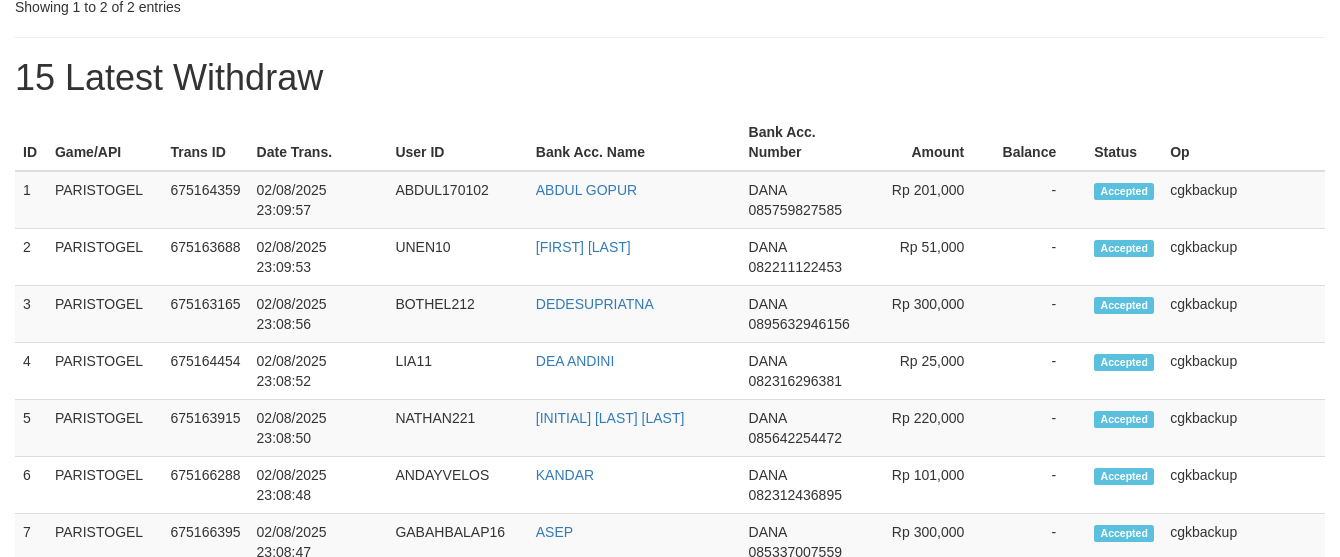 scroll, scrollTop: 716, scrollLeft: 0, axis: vertical 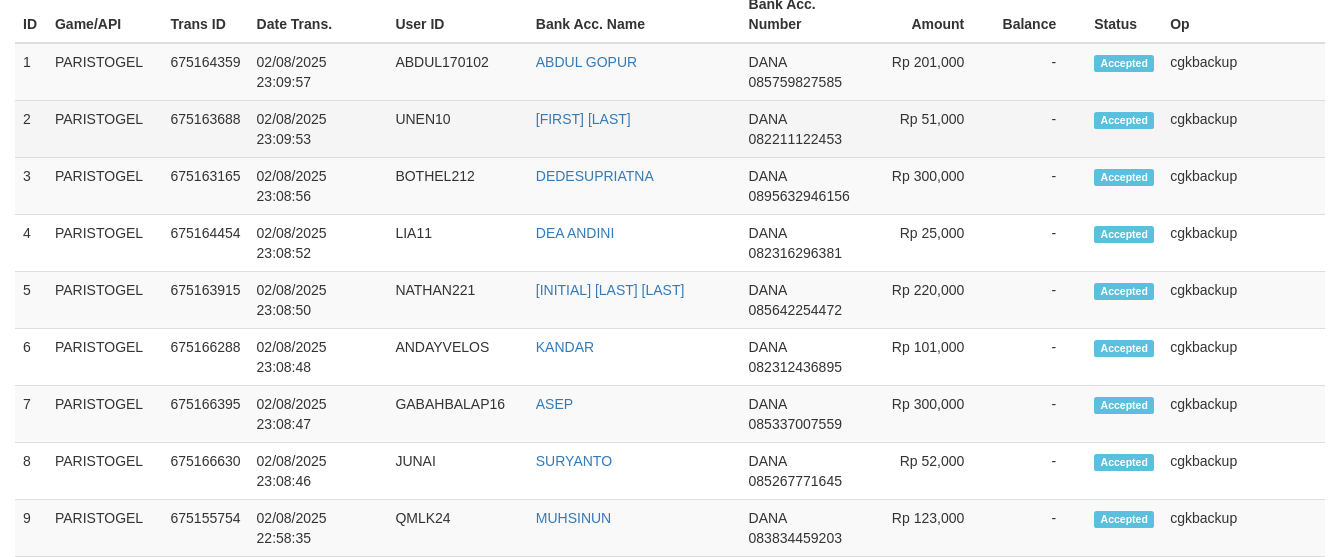 click on "[NAME]
[PHONE]" at bounding box center (799, 129) 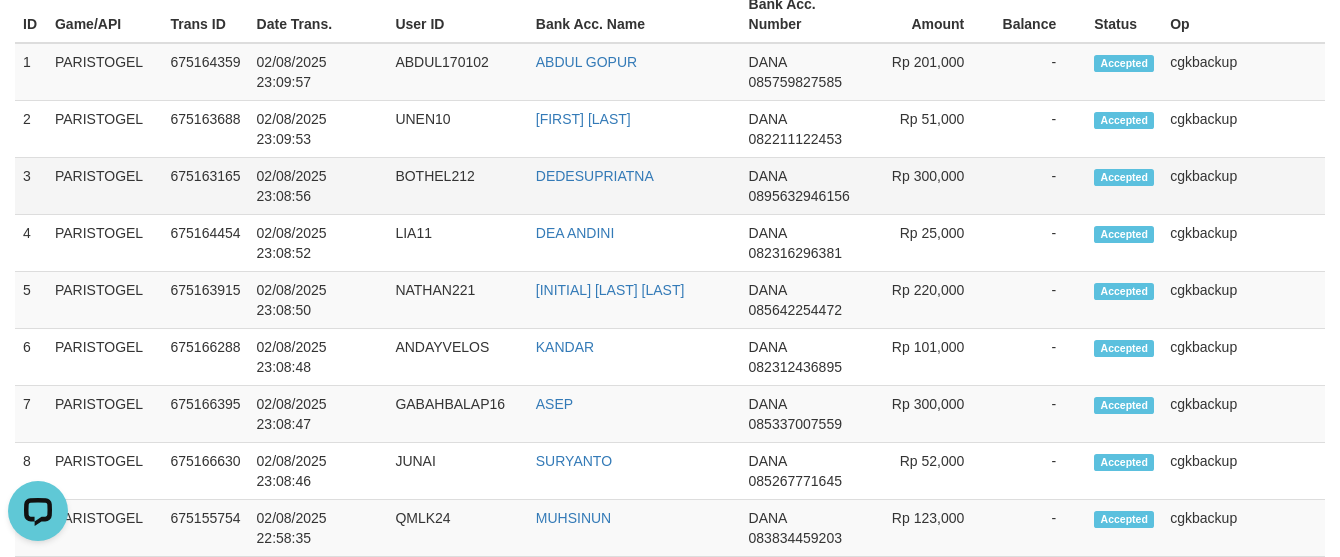 scroll, scrollTop: 0, scrollLeft: 0, axis: both 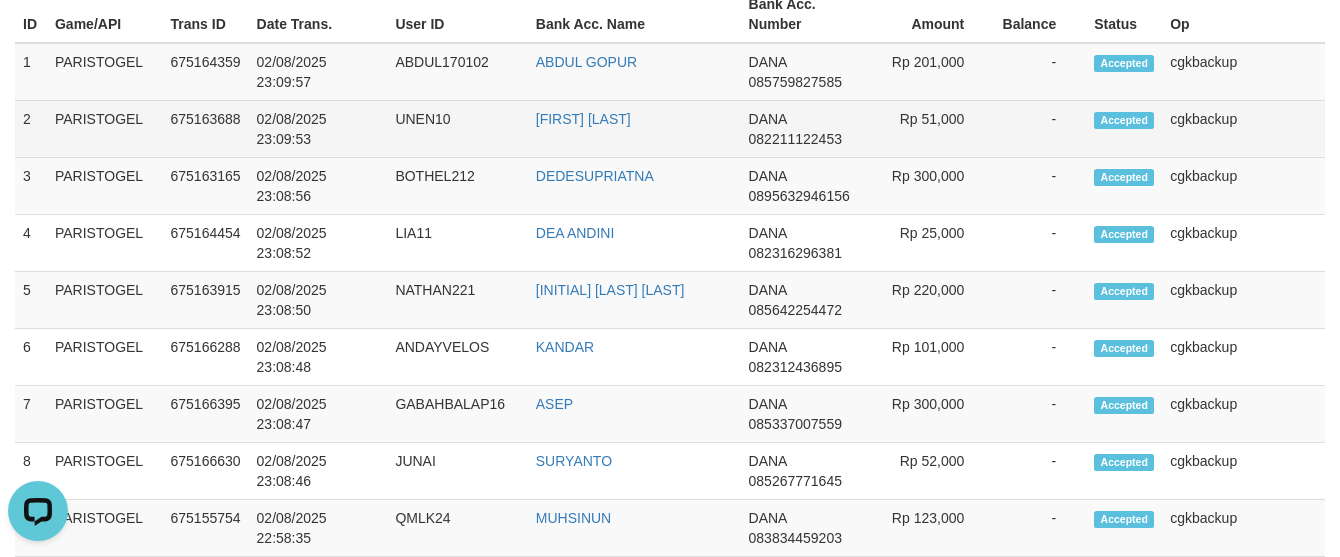 click on "082211122453" at bounding box center [795, 139] 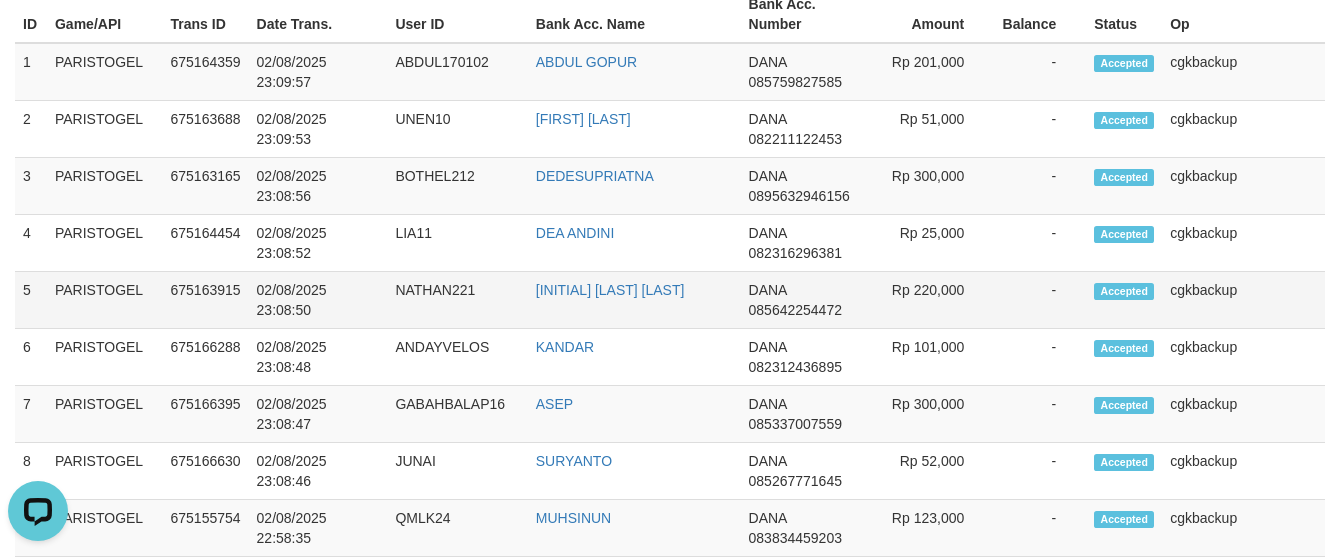 click on "-" at bounding box center (1040, 300) 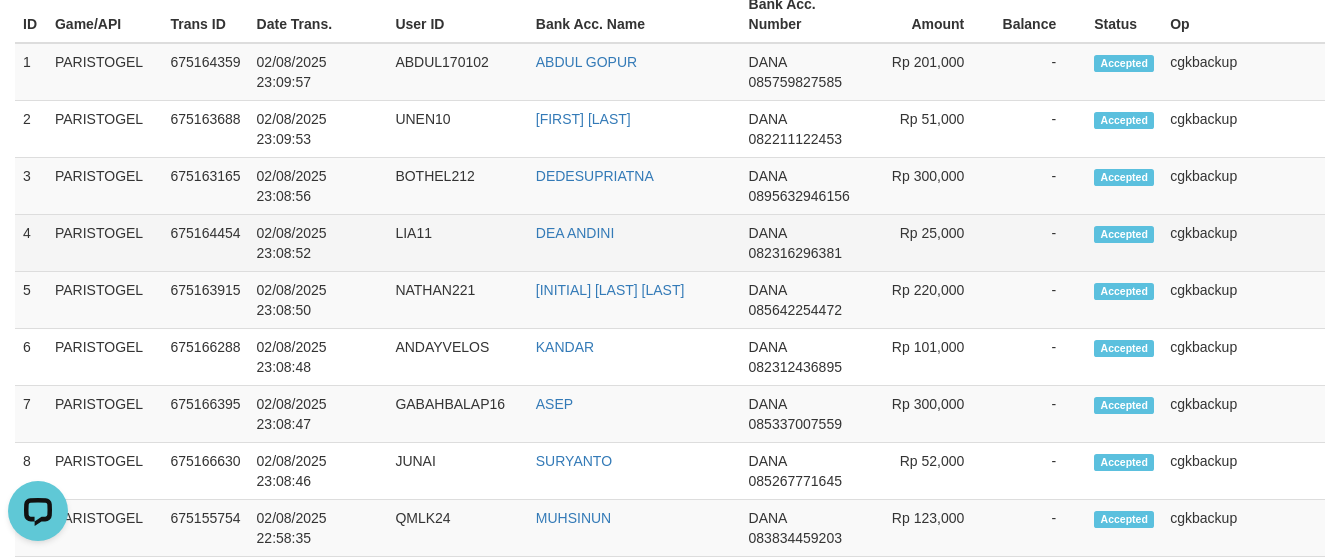 click on "-" at bounding box center [1040, 243] 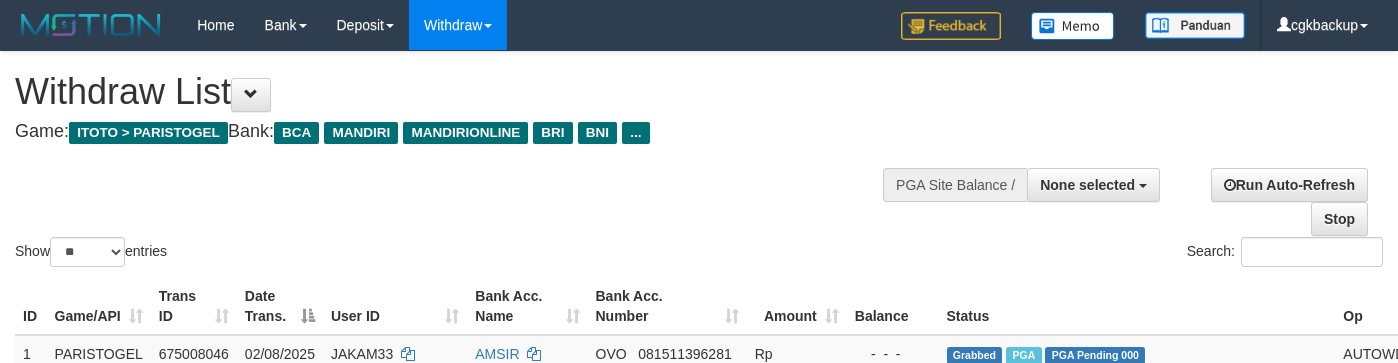 select 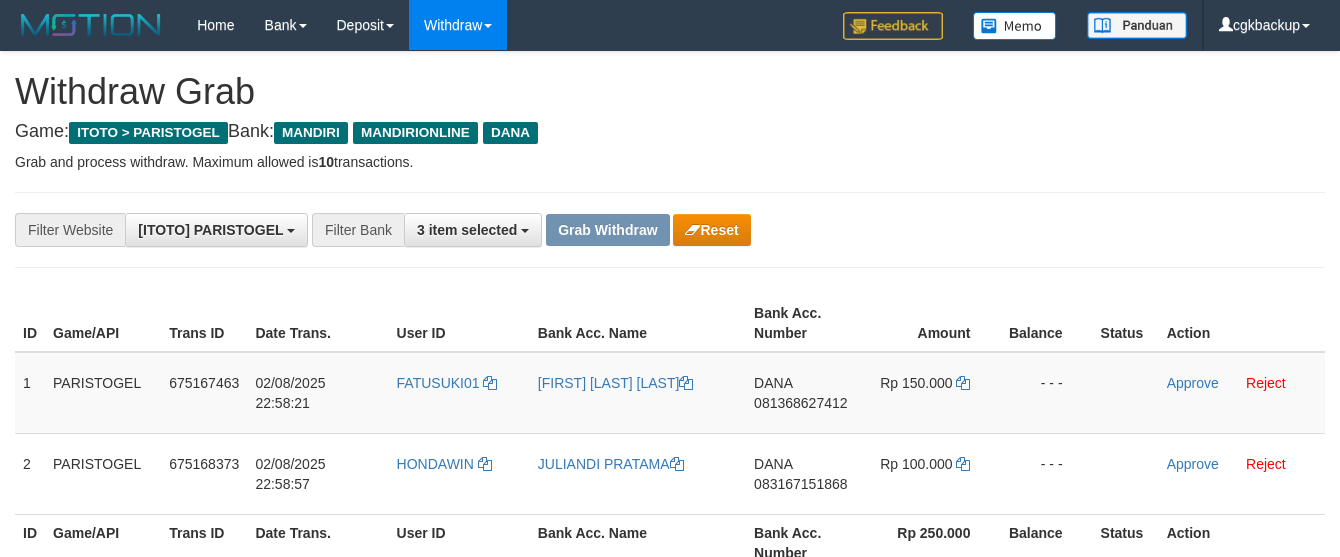 scroll, scrollTop: 681, scrollLeft: 0, axis: vertical 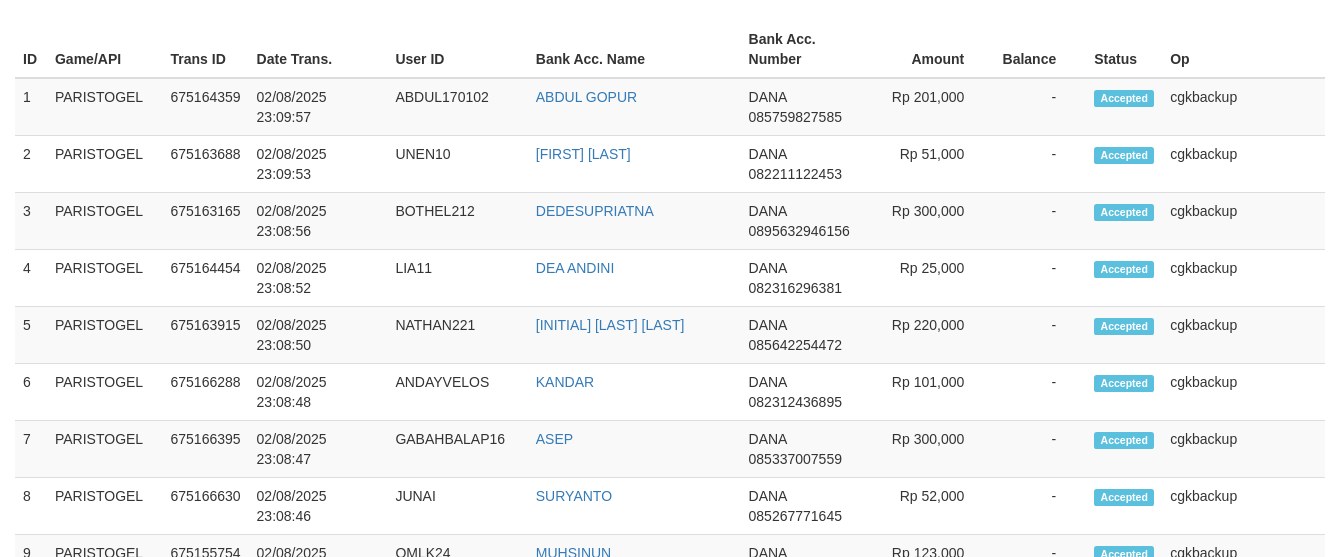 click on "-" at bounding box center (1040, 278) 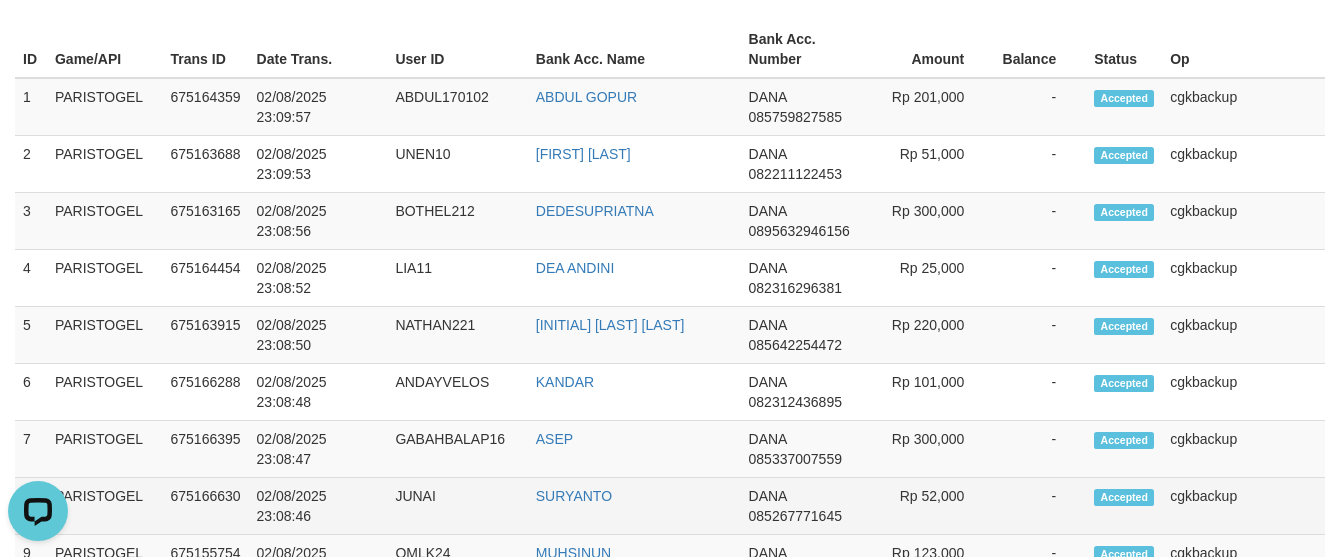 scroll, scrollTop: 0, scrollLeft: 0, axis: both 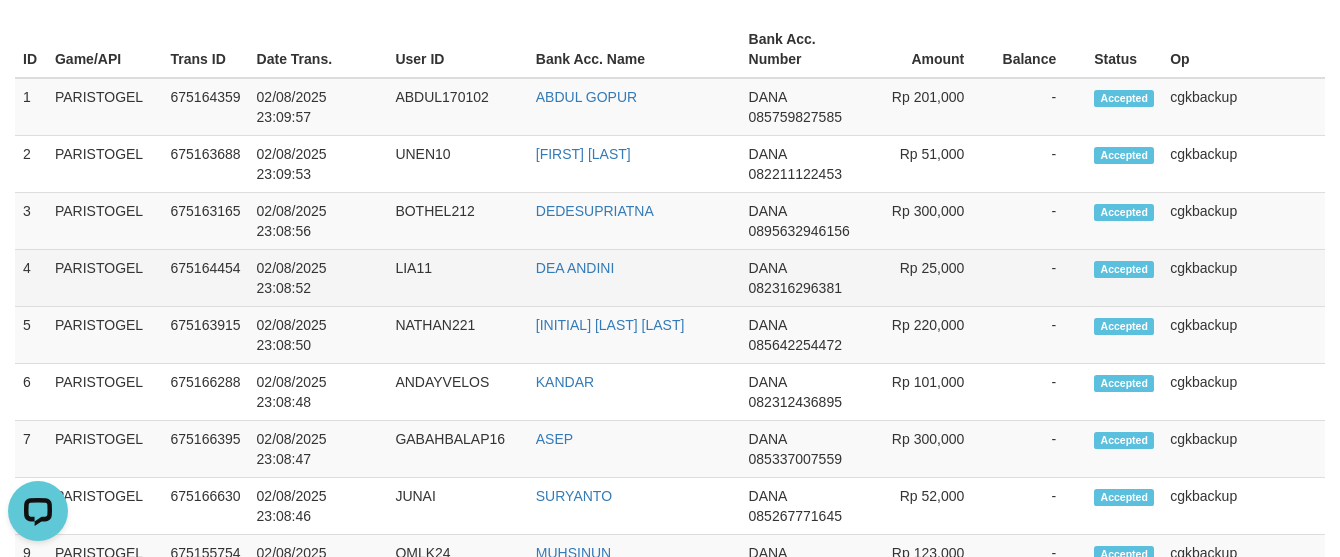 click on "Rp 25,000" at bounding box center (926, 278) 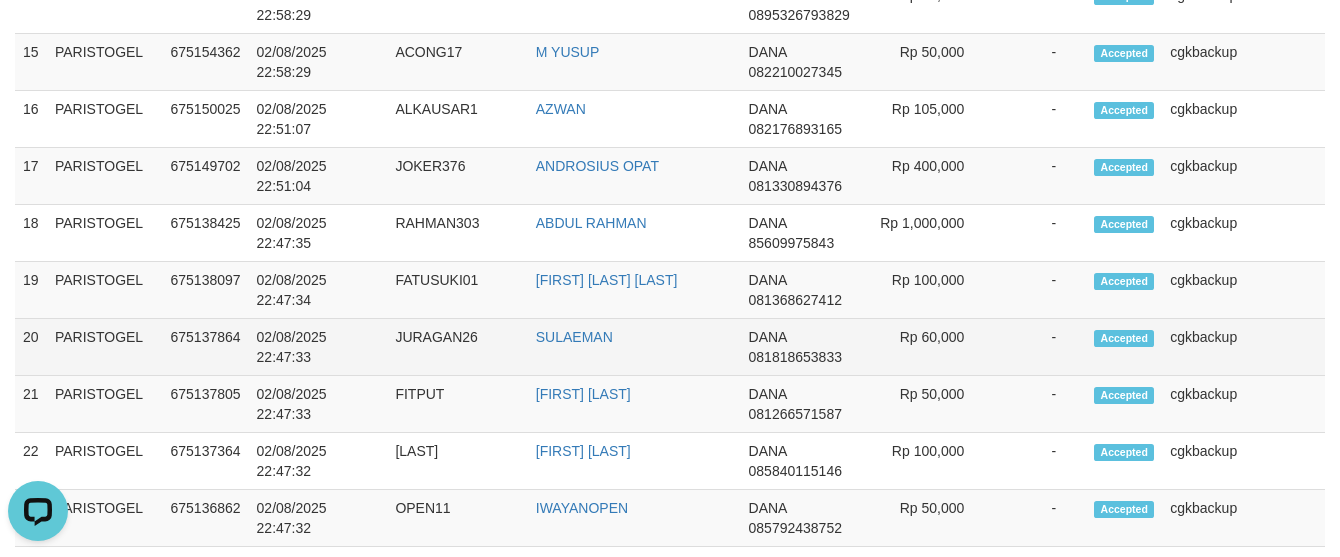 scroll, scrollTop: 103, scrollLeft: 0, axis: vertical 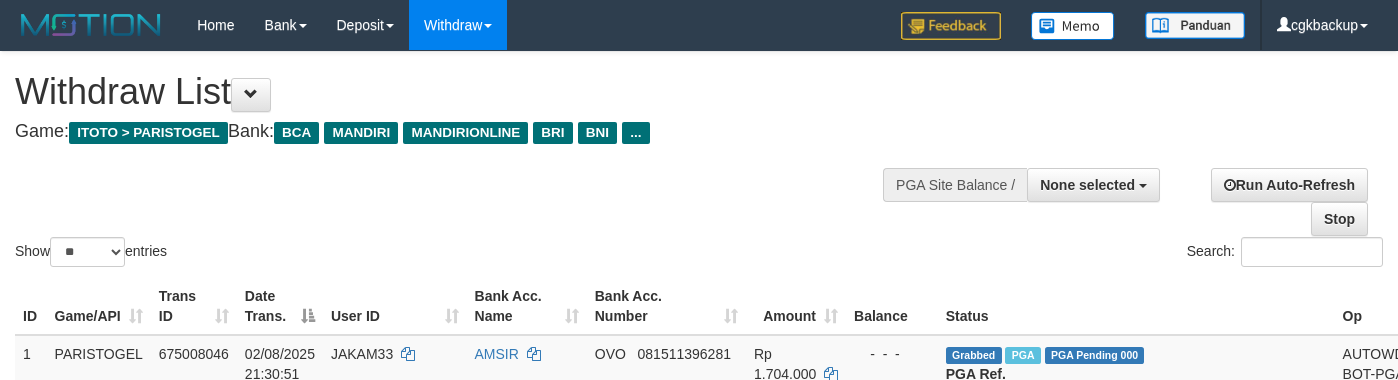 select 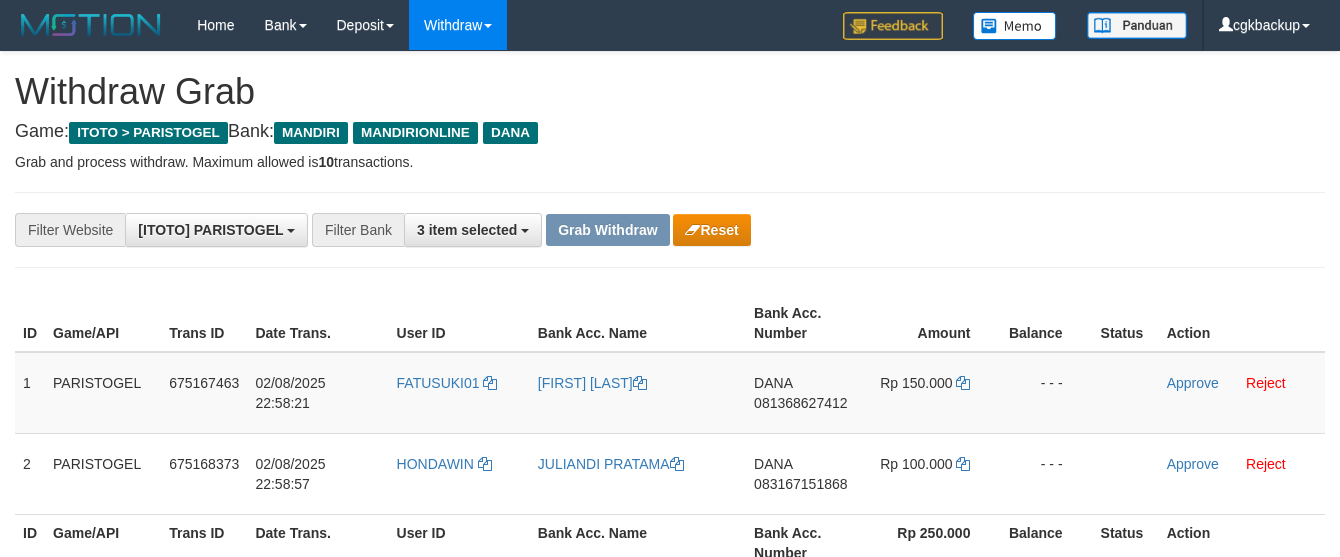 scroll, scrollTop: 104, scrollLeft: 0, axis: vertical 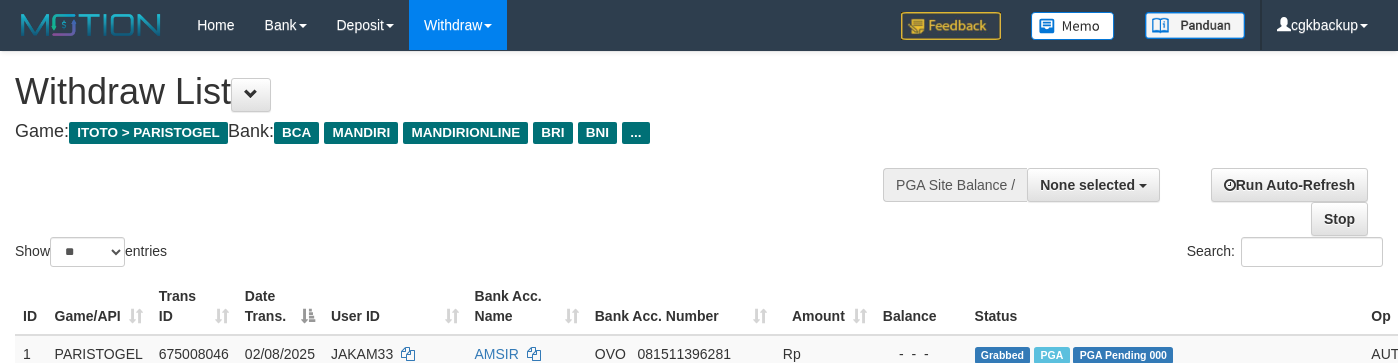 select 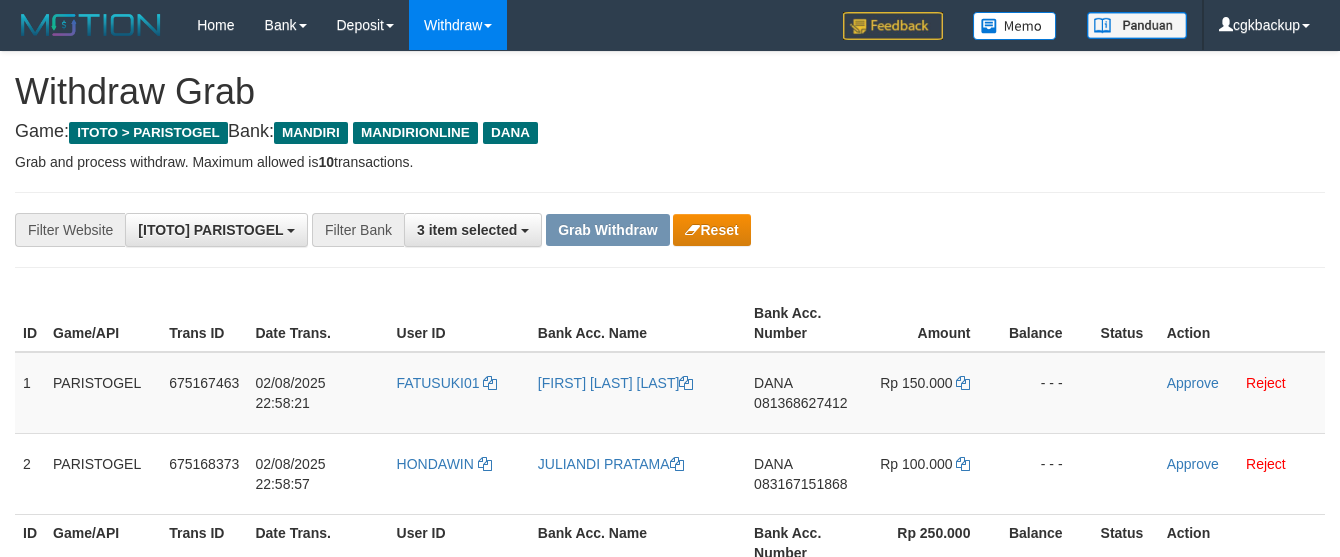 scroll, scrollTop: 148, scrollLeft: 0, axis: vertical 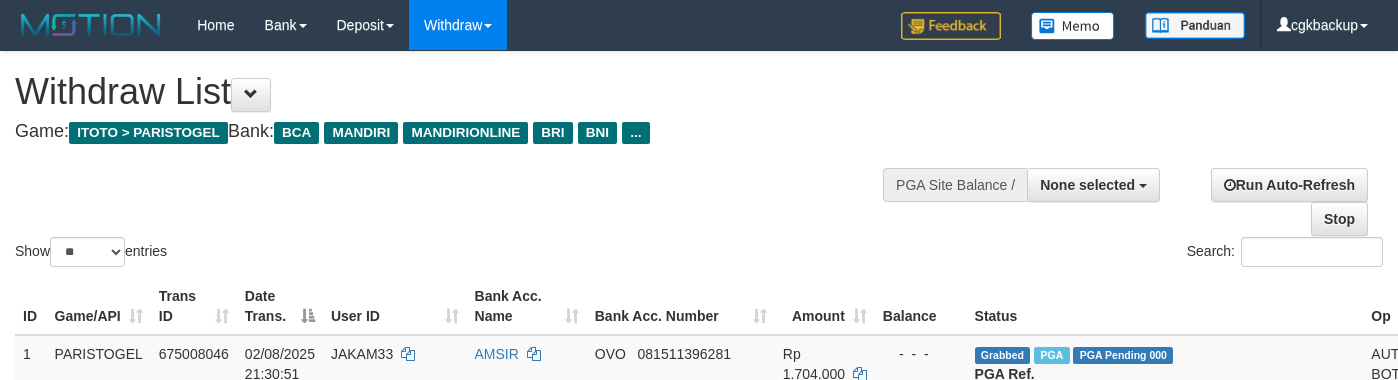 select 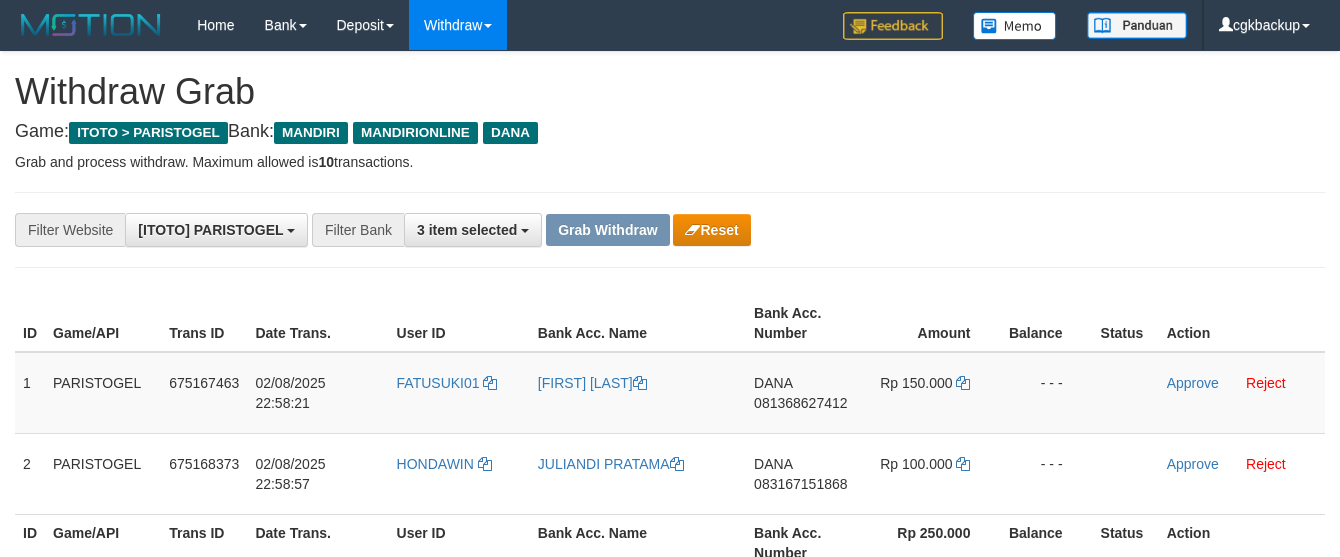 scroll, scrollTop: 148, scrollLeft: 0, axis: vertical 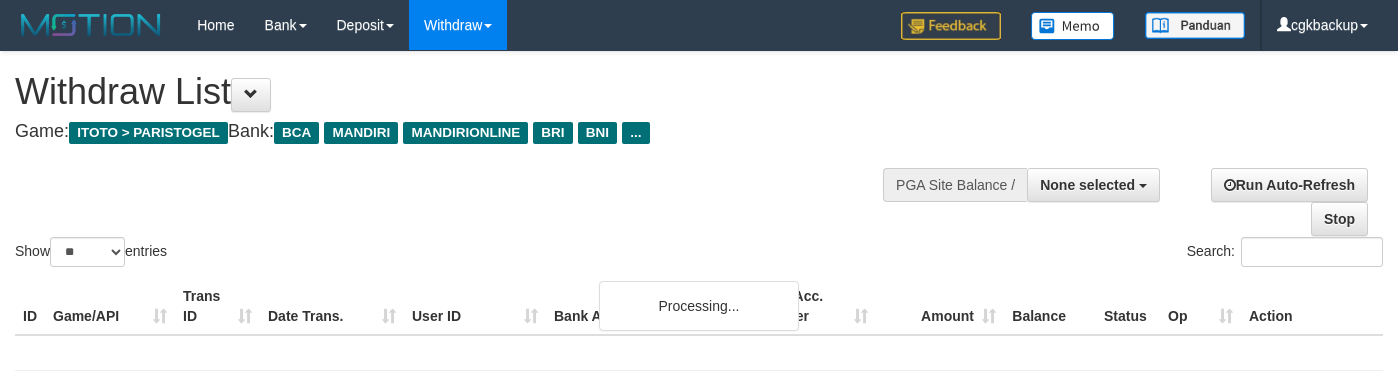 select 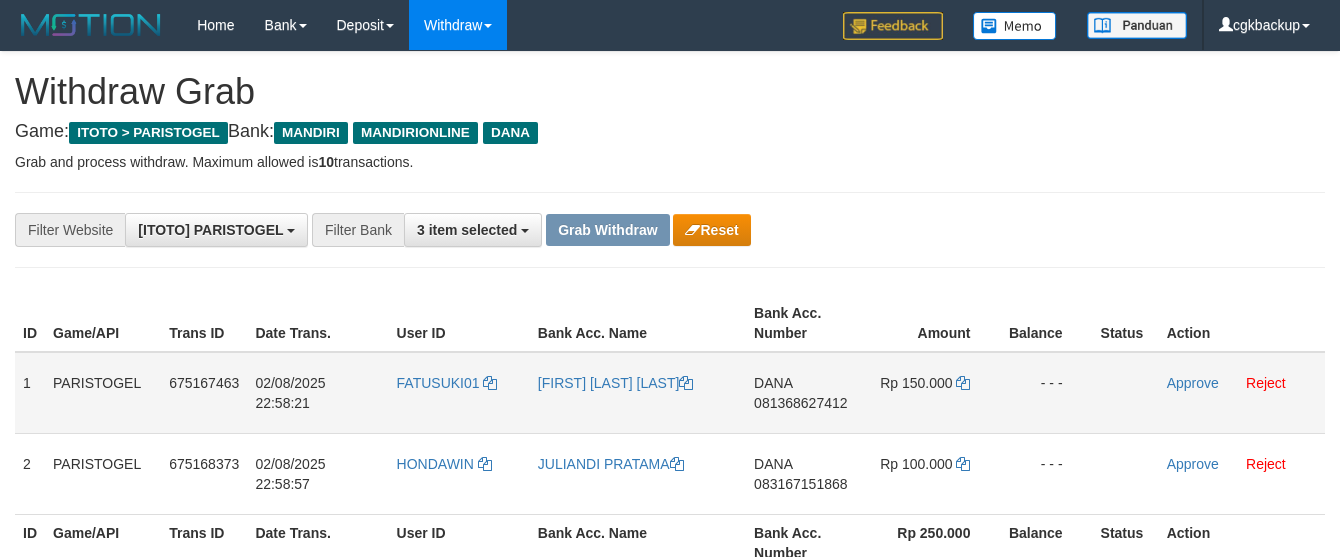 scroll, scrollTop: 148, scrollLeft: 0, axis: vertical 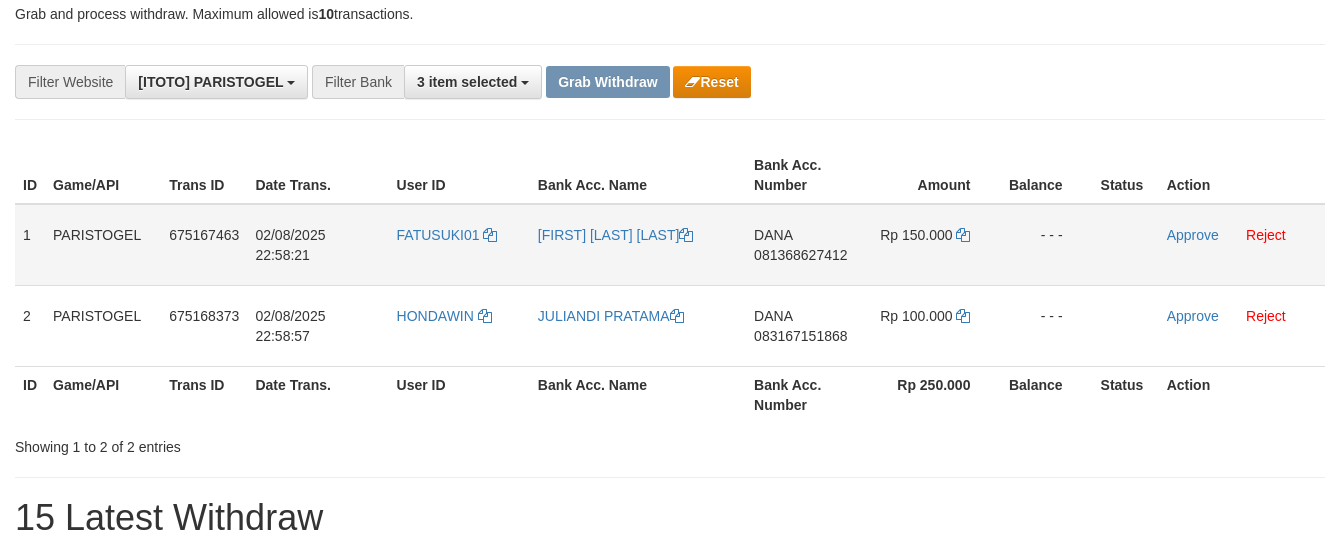 click on "[BRAND]
[PHONE]" at bounding box center [804, 245] 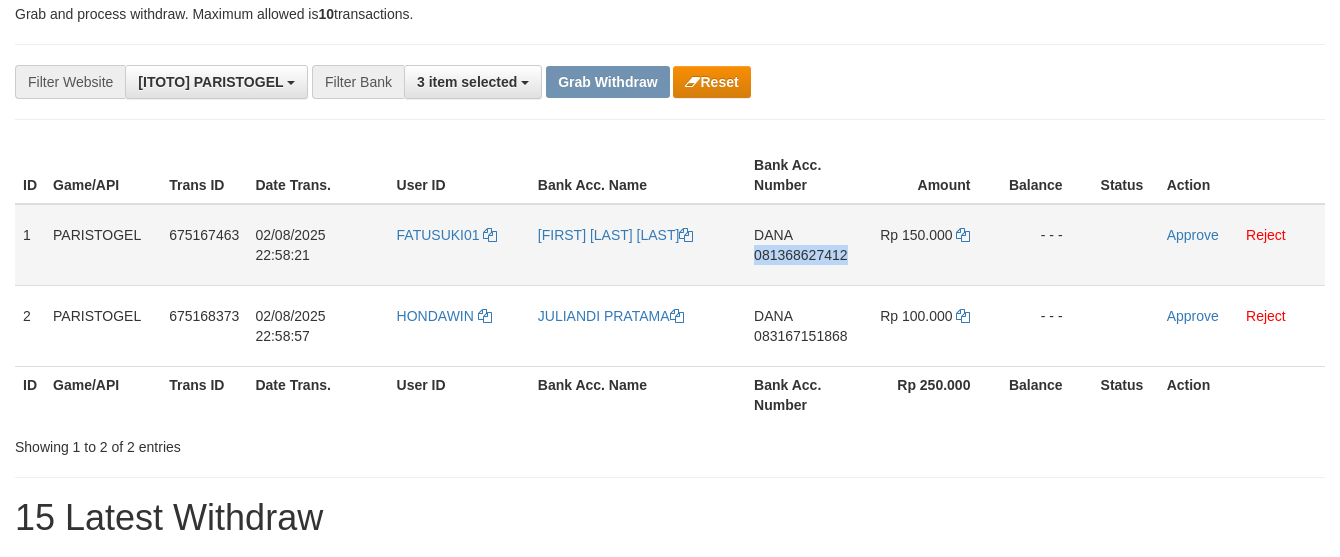click on "DANA
081368627412" at bounding box center (804, 245) 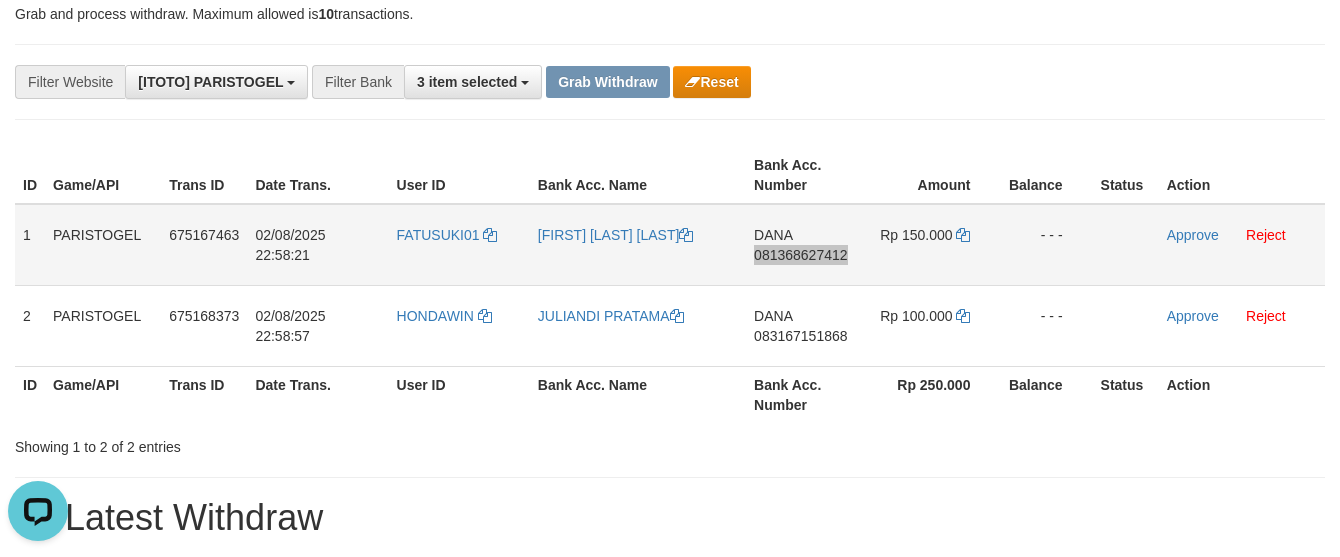 scroll, scrollTop: 0, scrollLeft: 0, axis: both 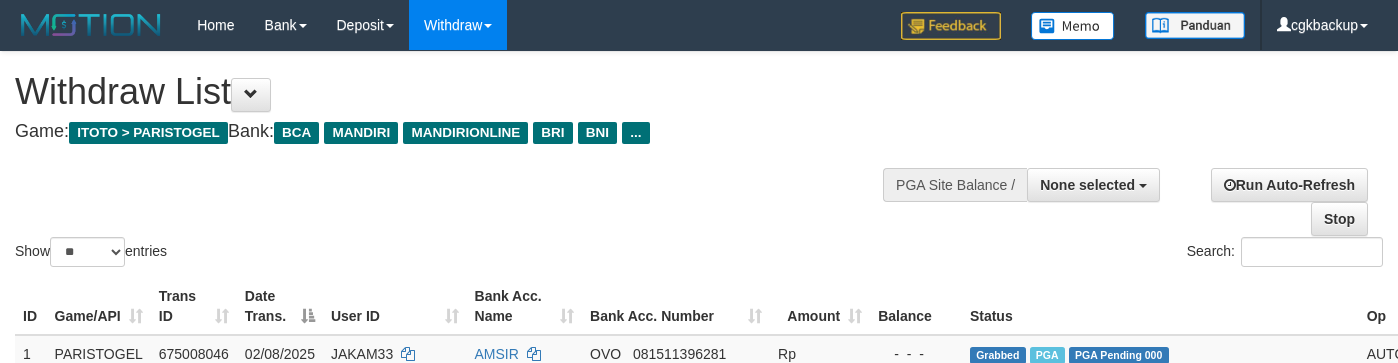 select 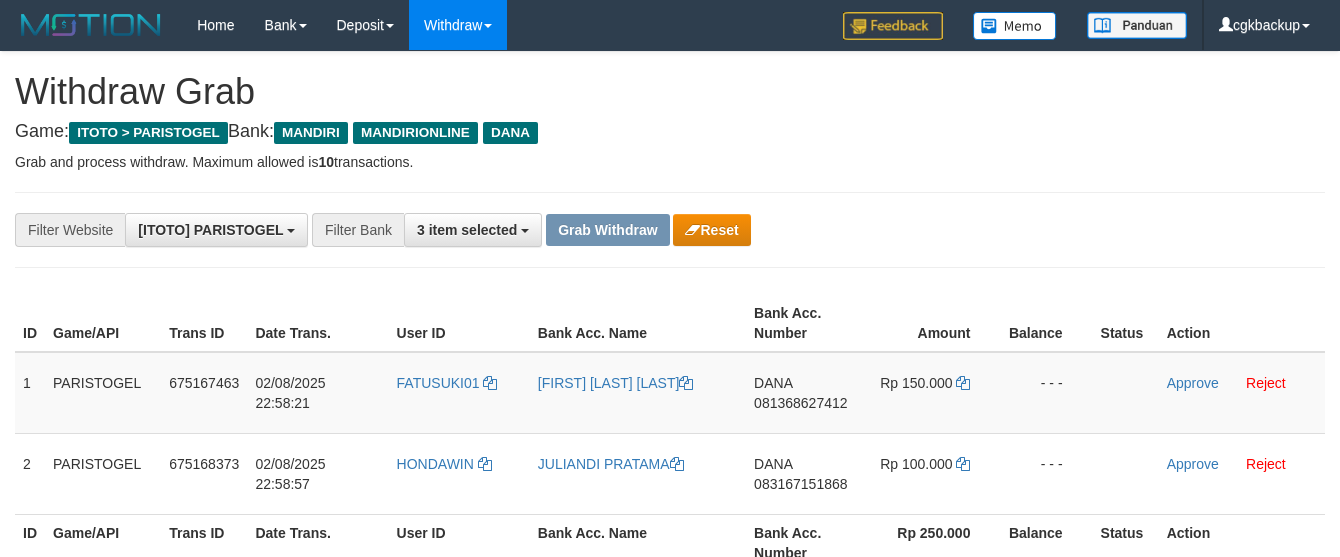 scroll, scrollTop: 148, scrollLeft: 0, axis: vertical 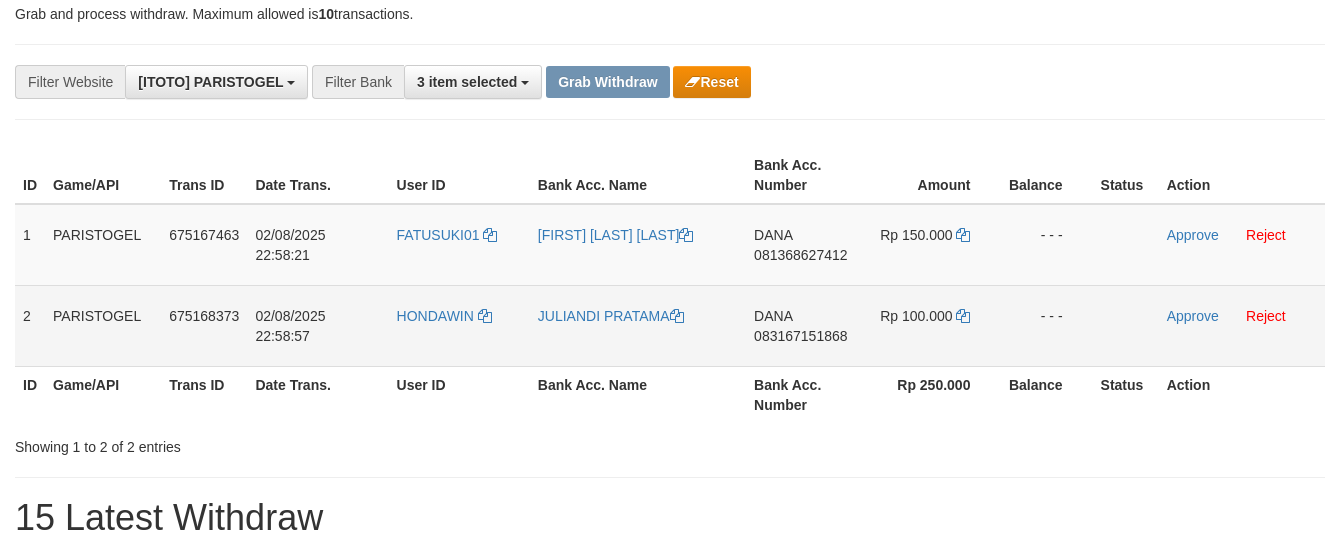 click on "[FIRST]
[PHONE]" at bounding box center [804, 325] 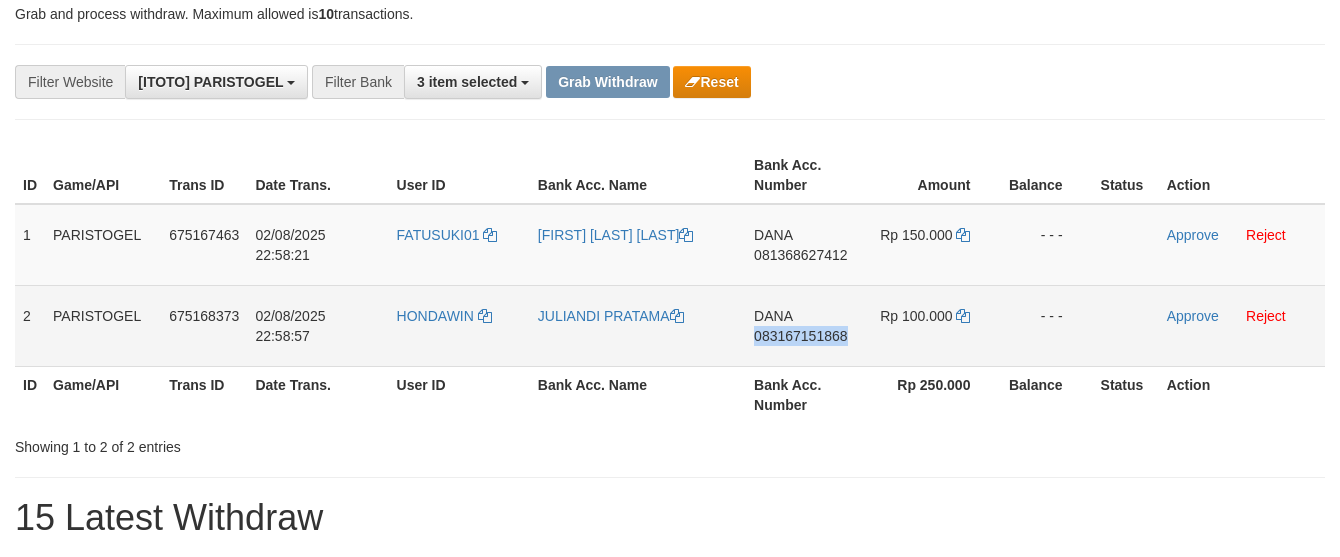 copy on "083167151868" 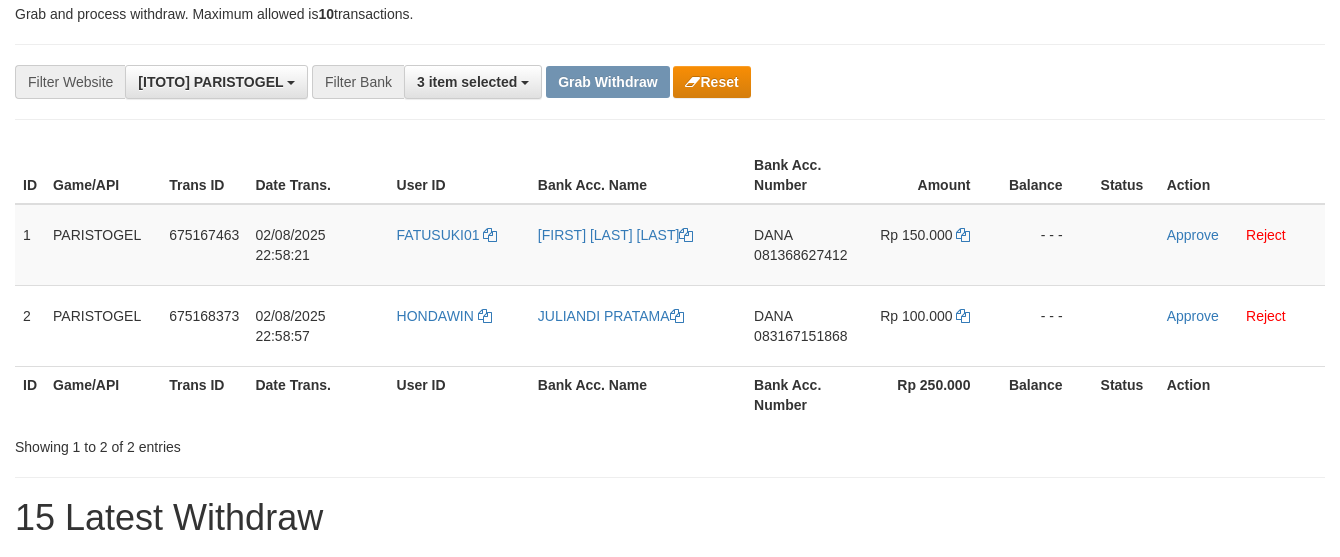click on "**********" at bounding box center [670, 1015] 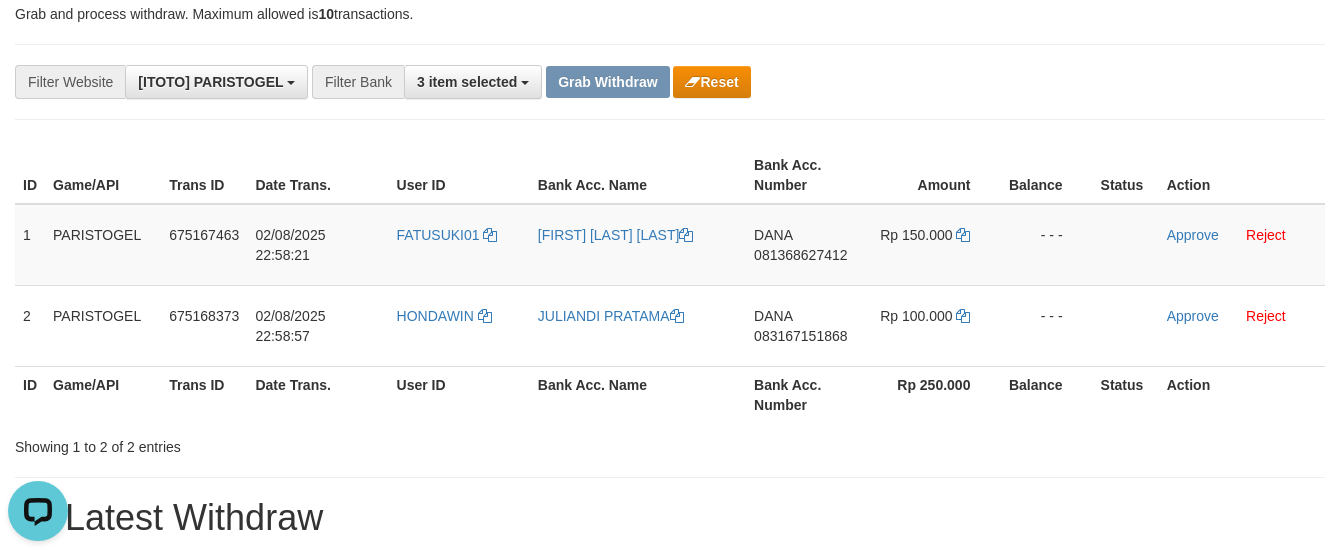 scroll, scrollTop: 0, scrollLeft: 0, axis: both 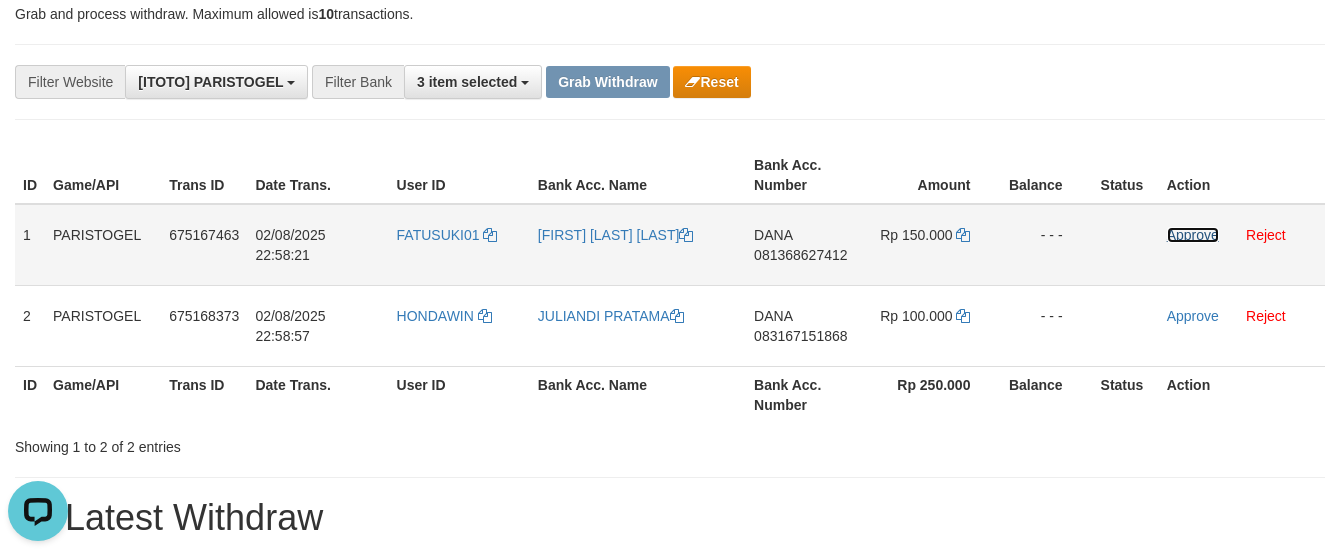click on "Approve" at bounding box center (1193, 235) 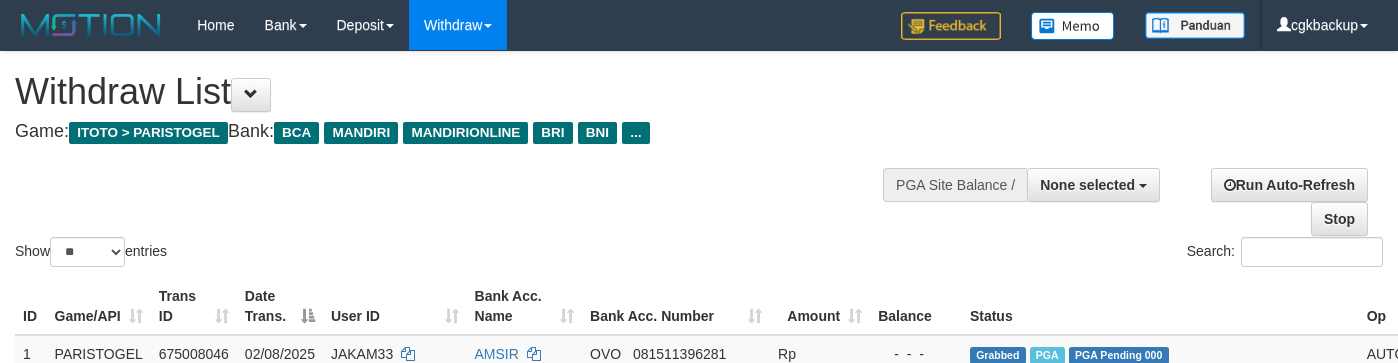 select 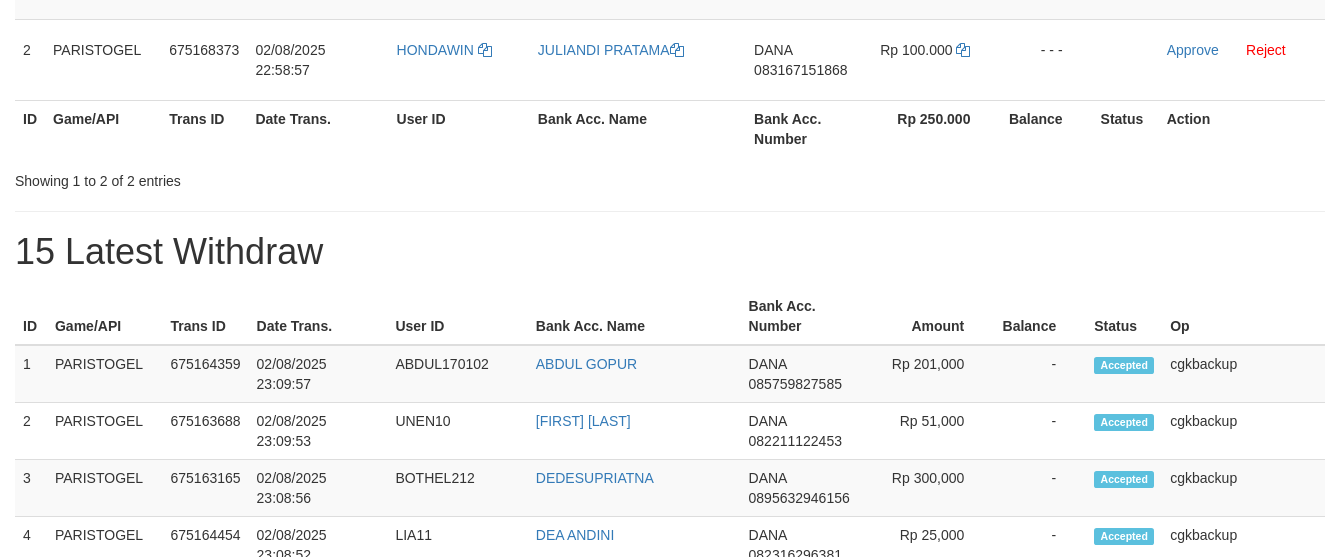 scroll, scrollTop: 192, scrollLeft: 0, axis: vertical 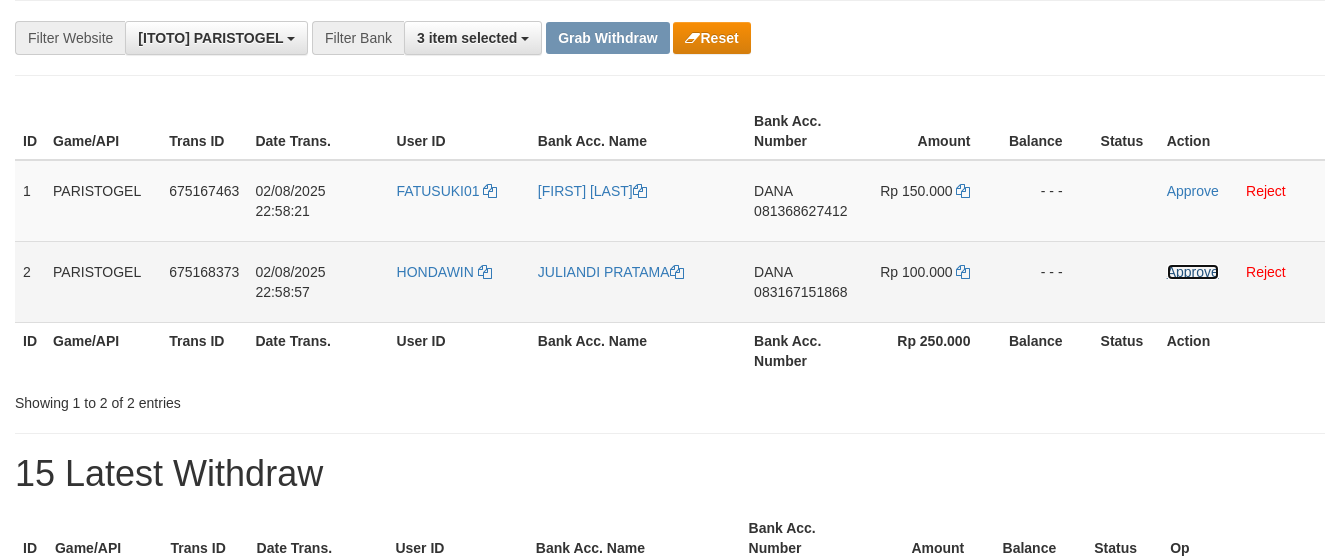 click on "Approve" at bounding box center [1193, 272] 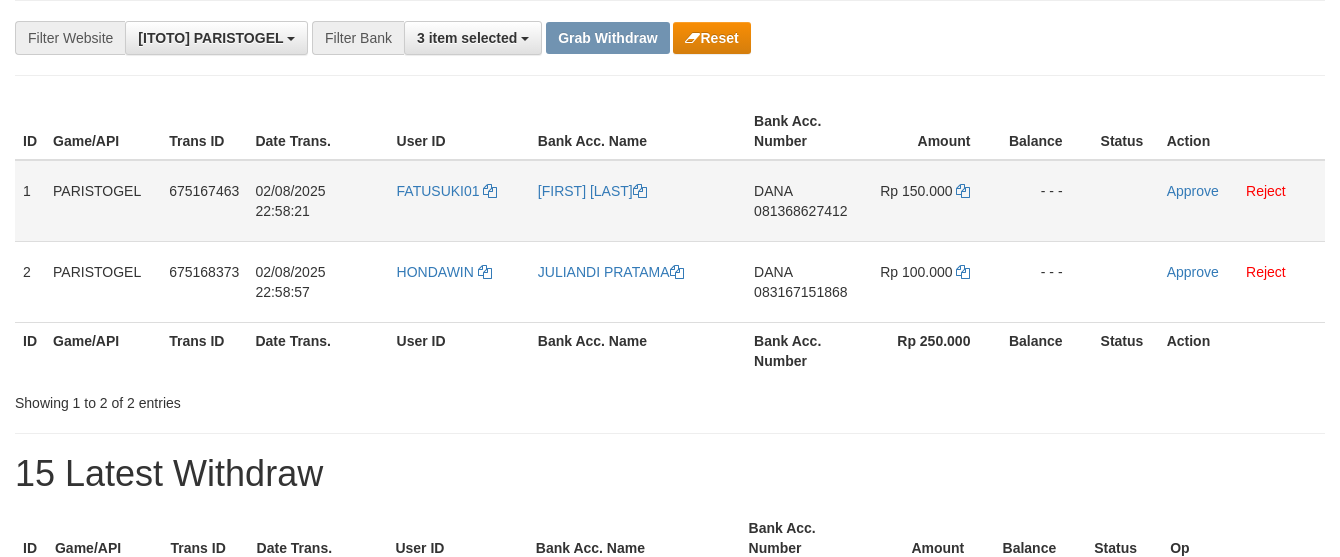 drag, startPoint x: 1166, startPoint y: 170, endPoint x: 1166, endPoint y: 182, distance: 12 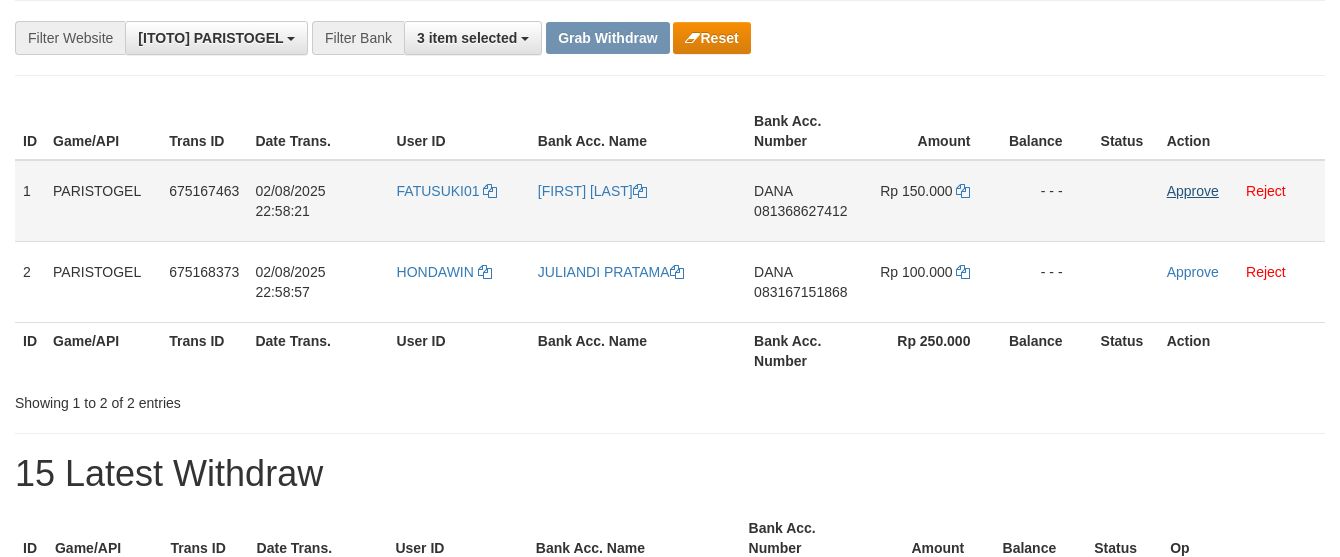 click on "Approve
Reject" at bounding box center [1242, 201] 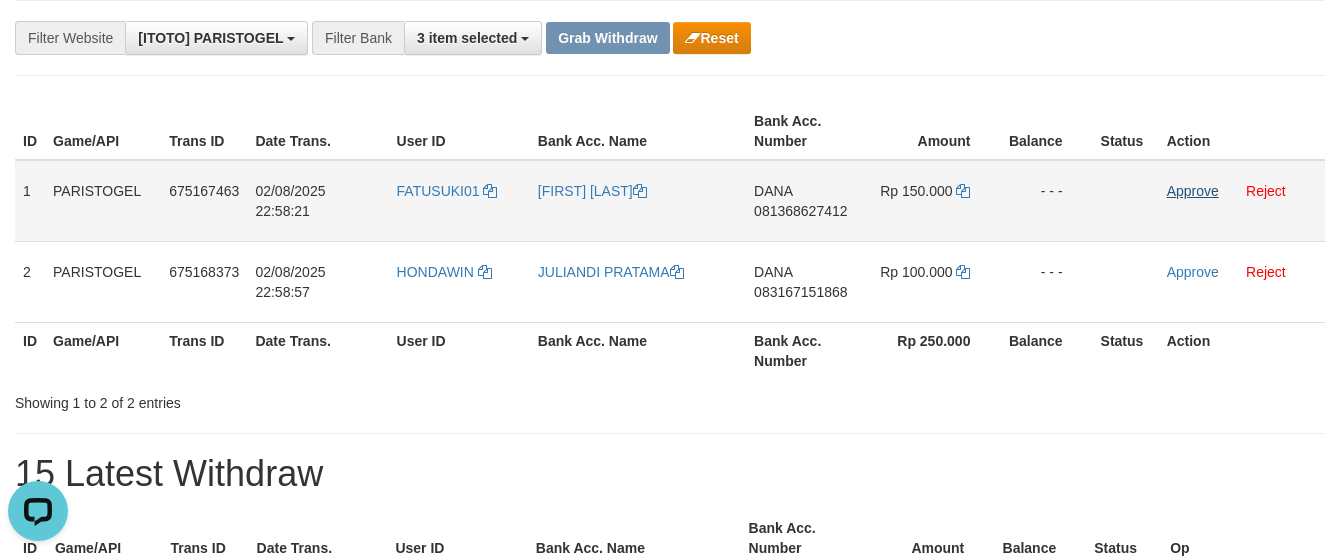 scroll, scrollTop: 0, scrollLeft: 0, axis: both 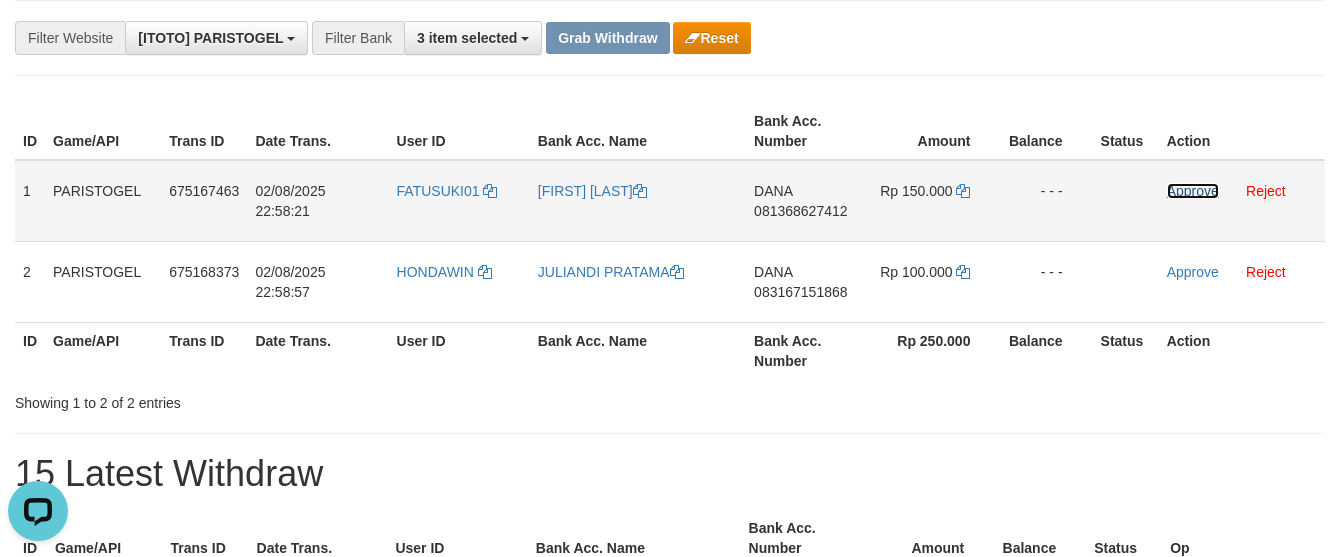 click on "Approve" at bounding box center [1193, 191] 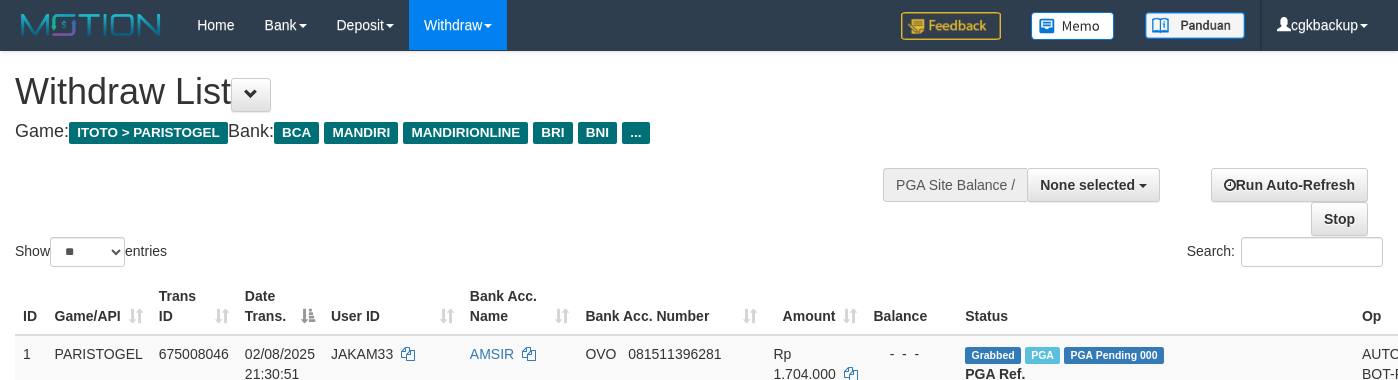 select 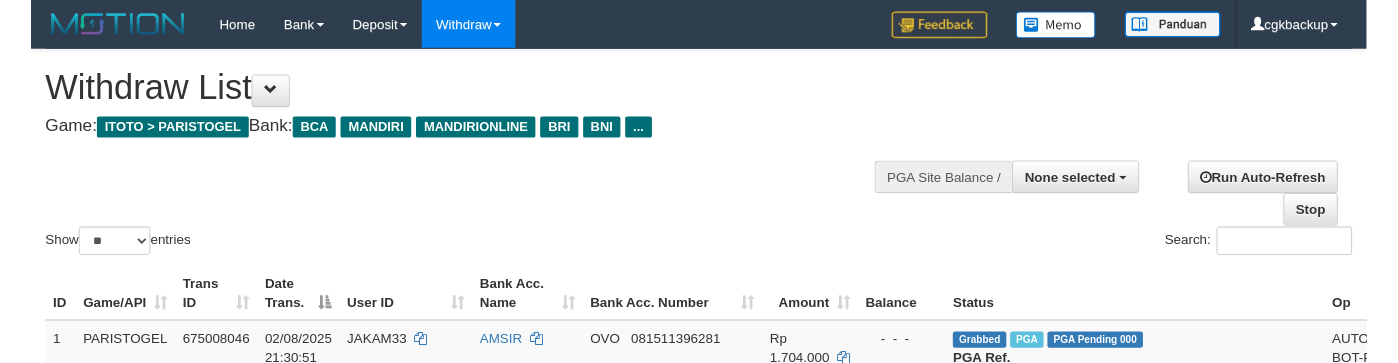 scroll, scrollTop: 1458, scrollLeft: 32, axis: both 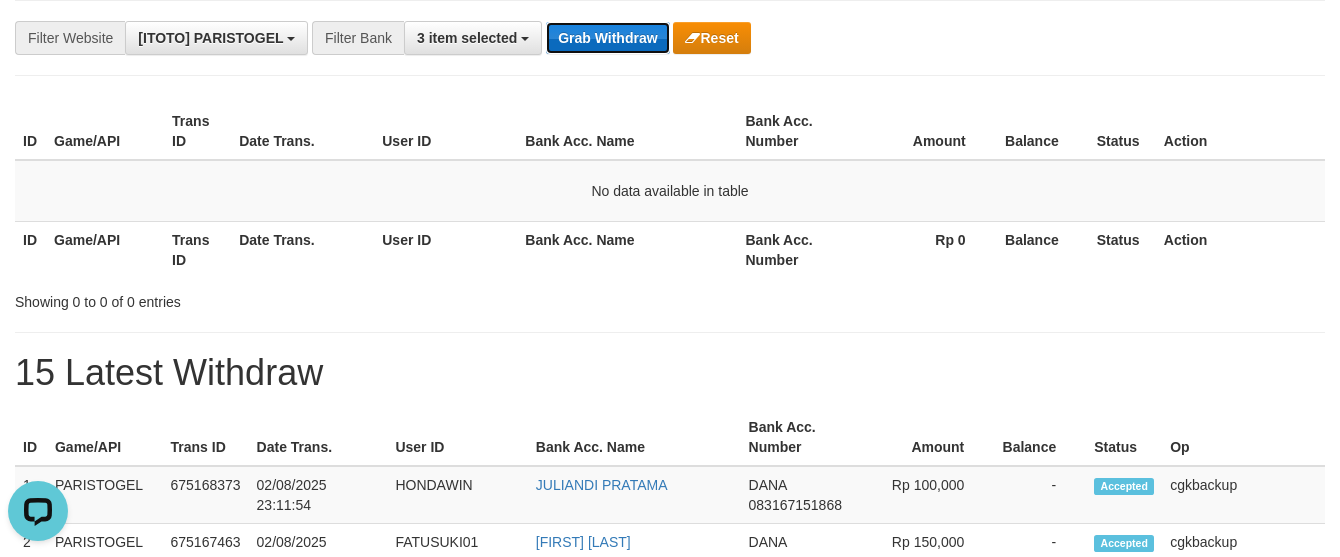 click on "Grab Withdraw" at bounding box center [607, 38] 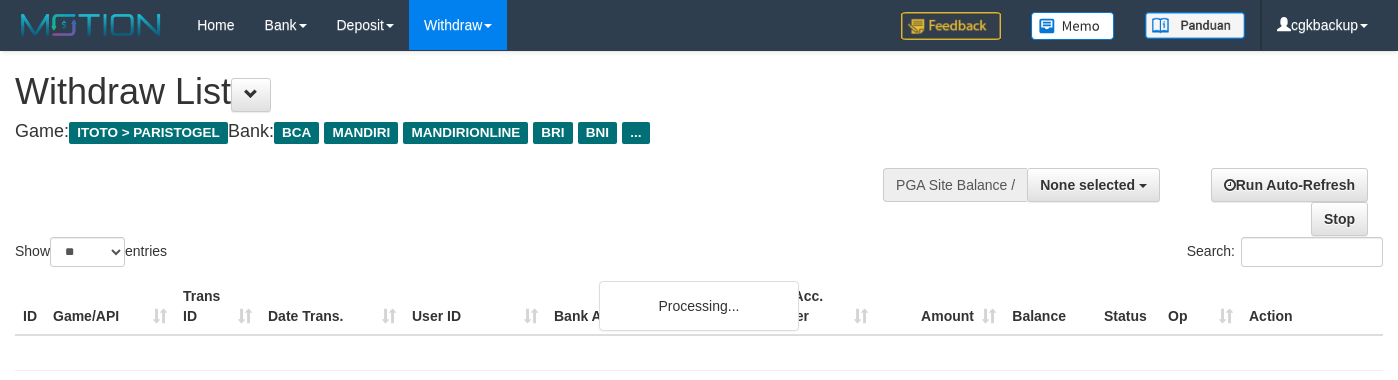 select 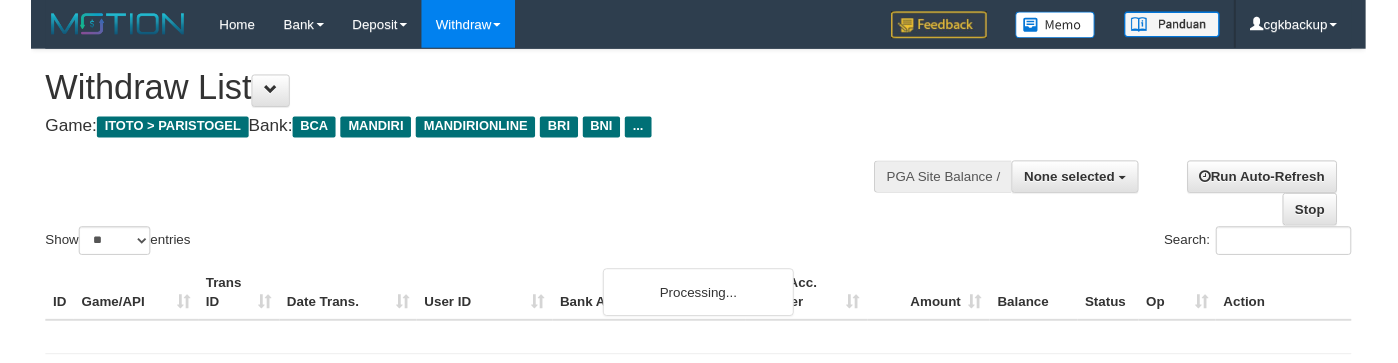 scroll, scrollTop: 1850, scrollLeft: 32, axis: both 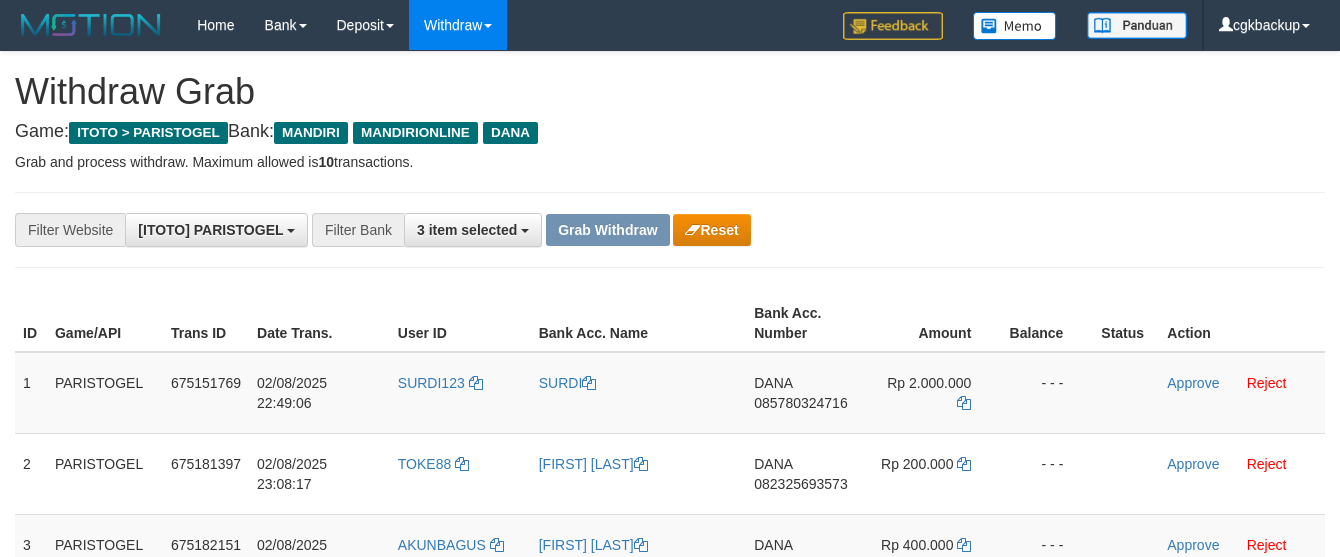 click on "**********" at bounding box center [670, 1487] 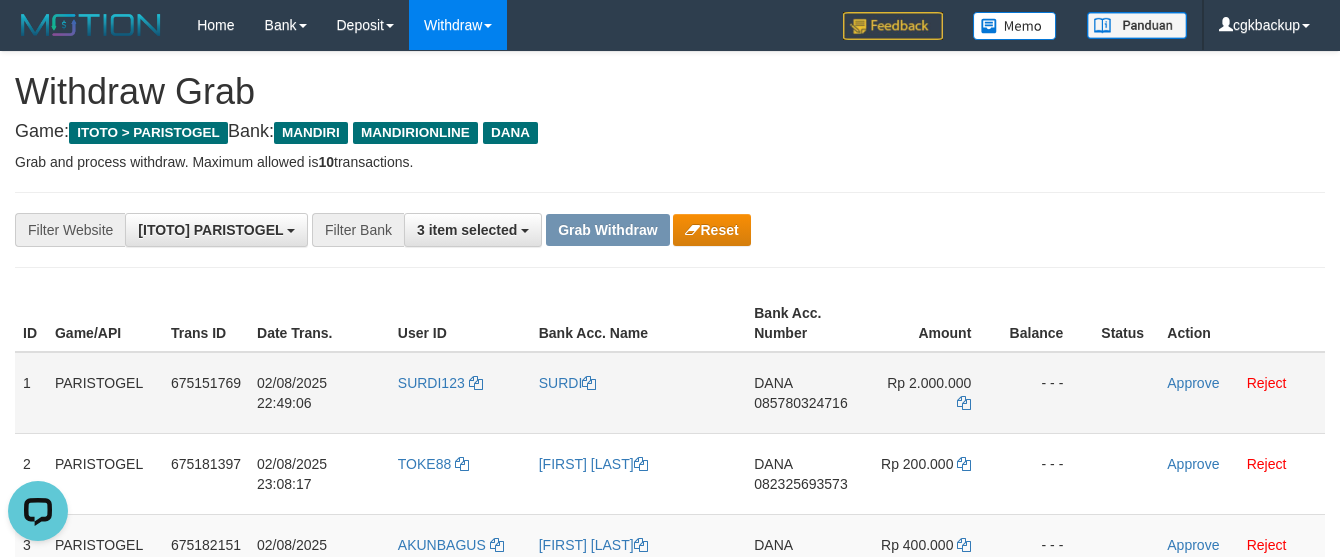 scroll, scrollTop: 0, scrollLeft: 0, axis: both 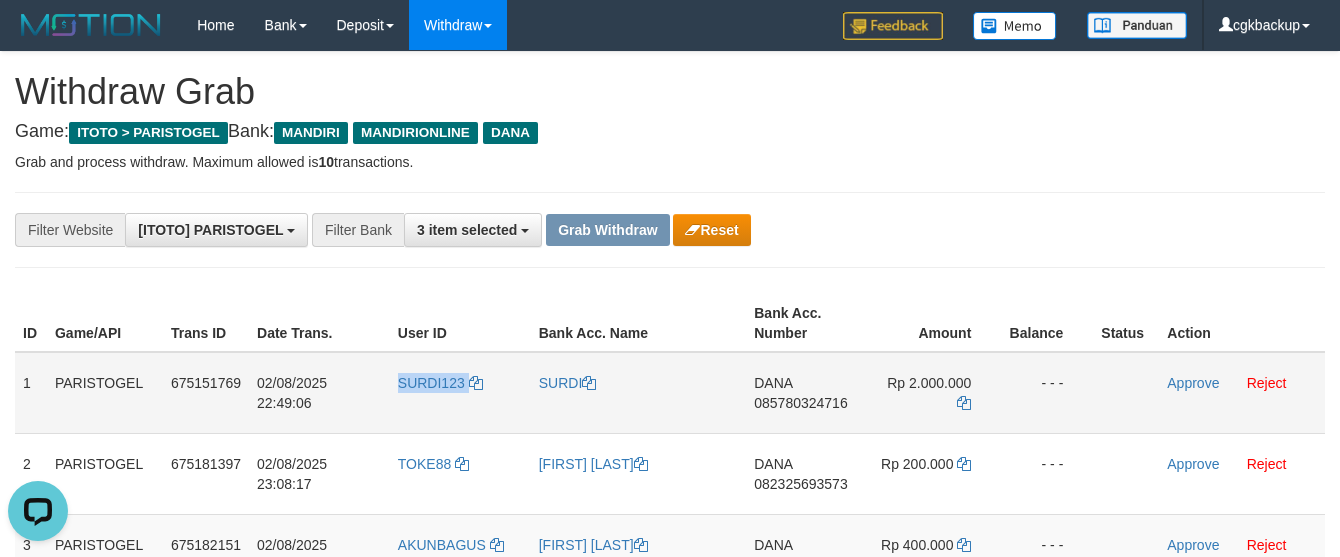 copy on "SURDI123" 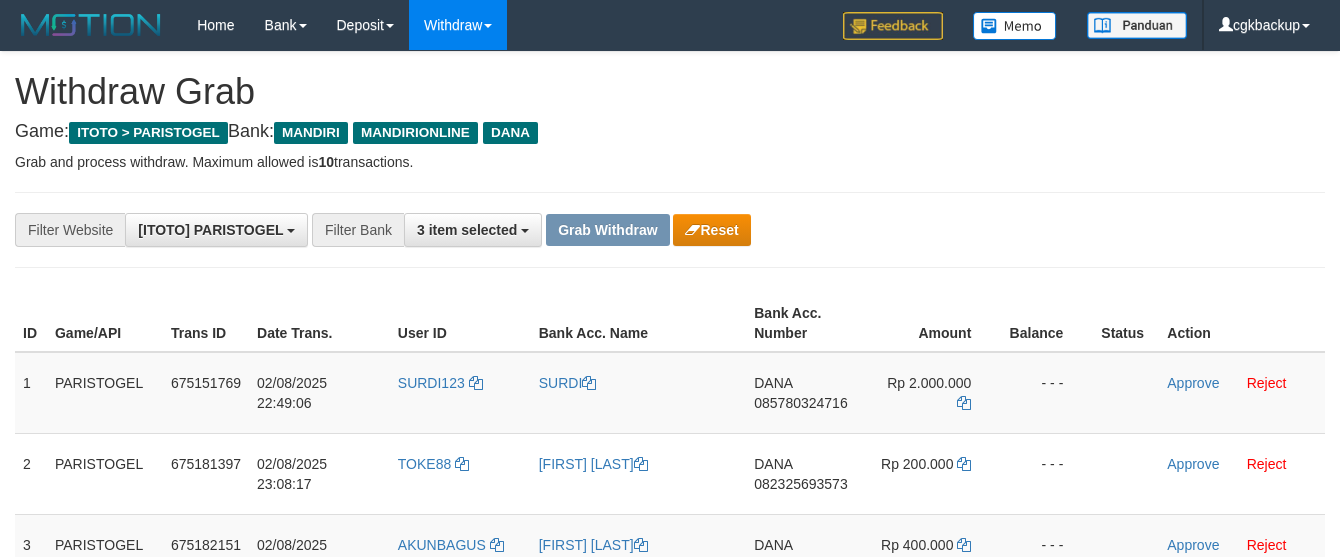 scroll, scrollTop: 0, scrollLeft: 0, axis: both 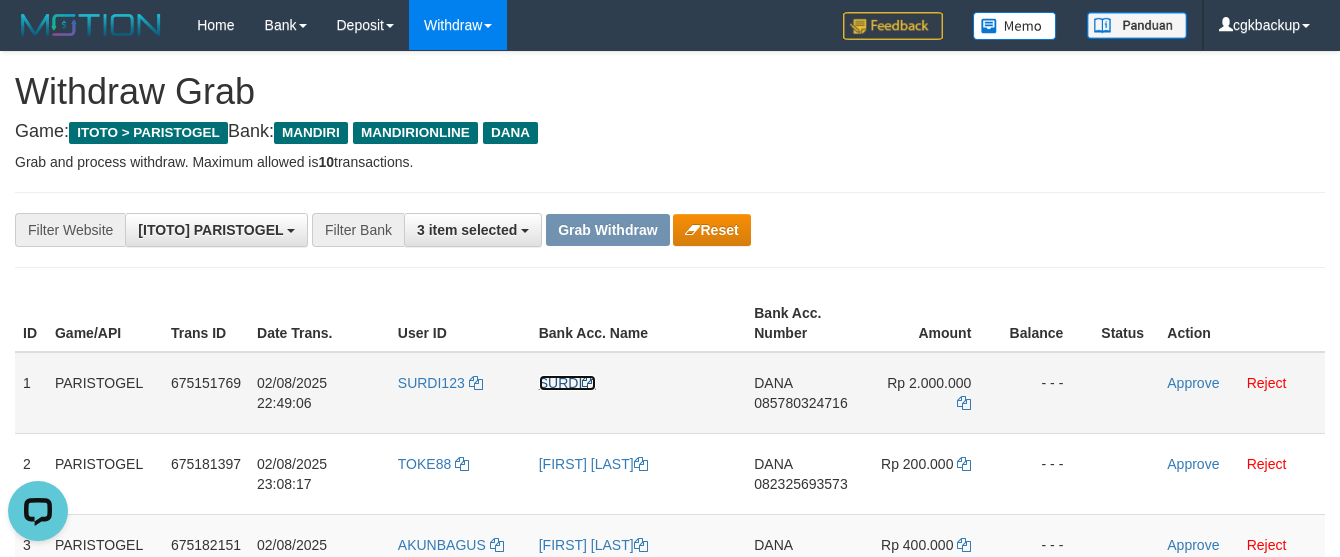 click on "SURDI" at bounding box center [568, 383] 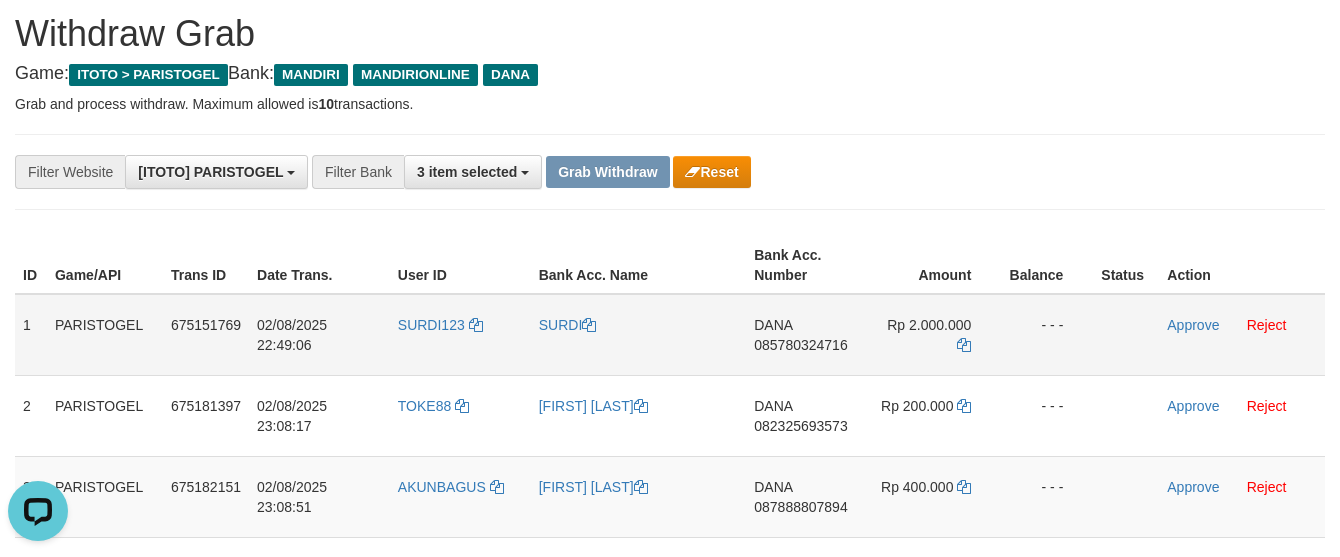 scroll, scrollTop: 111, scrollLeft: 0, axis: vertical 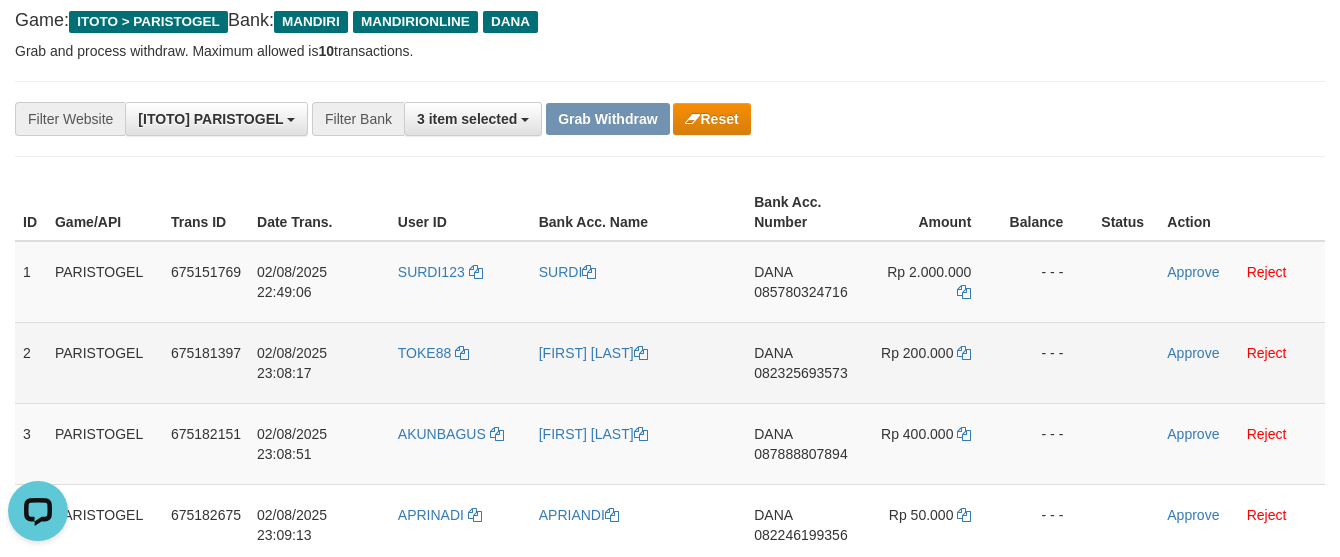 click on "TOKE88" at bounding box center (460, 362) 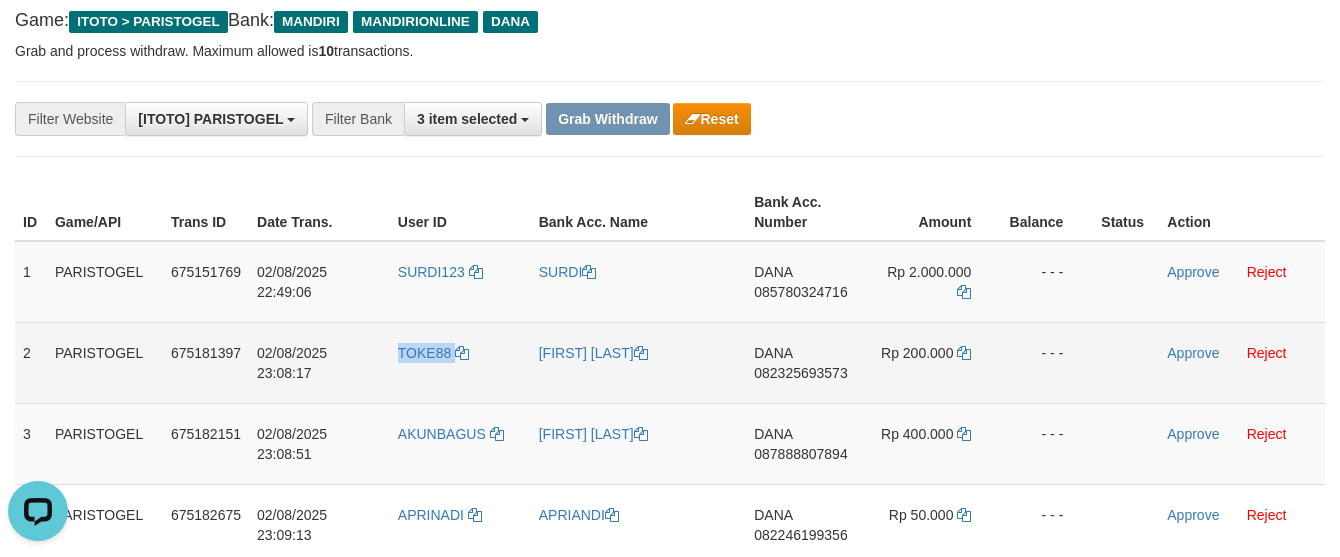 click on "TOKE88" at bounding box center (460, 362) 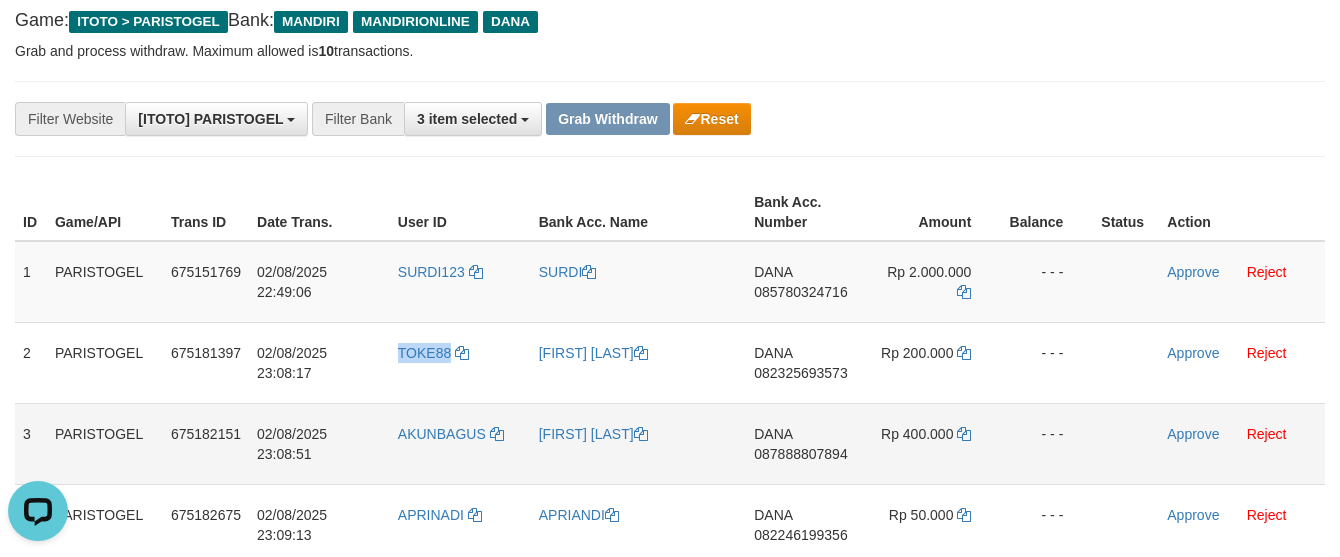 copy on "TOKE88" 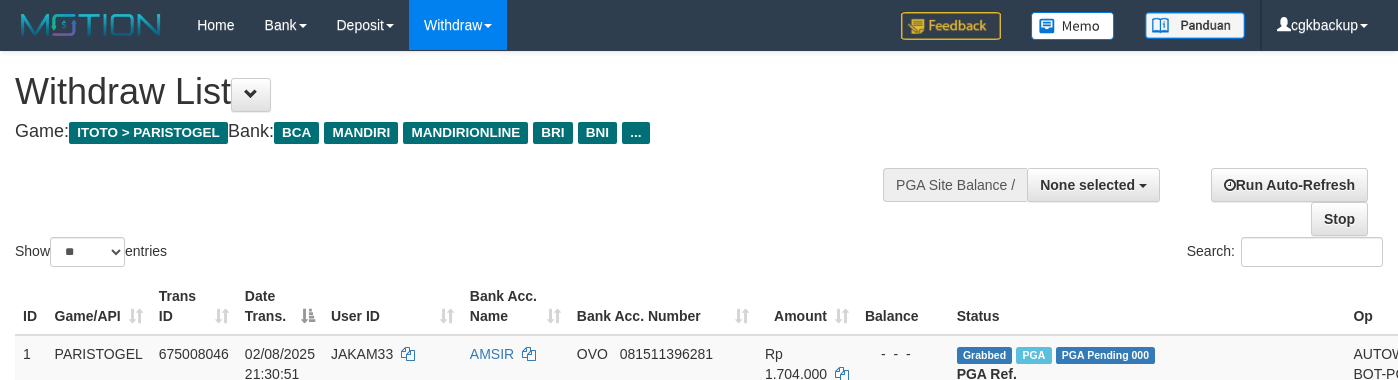 select 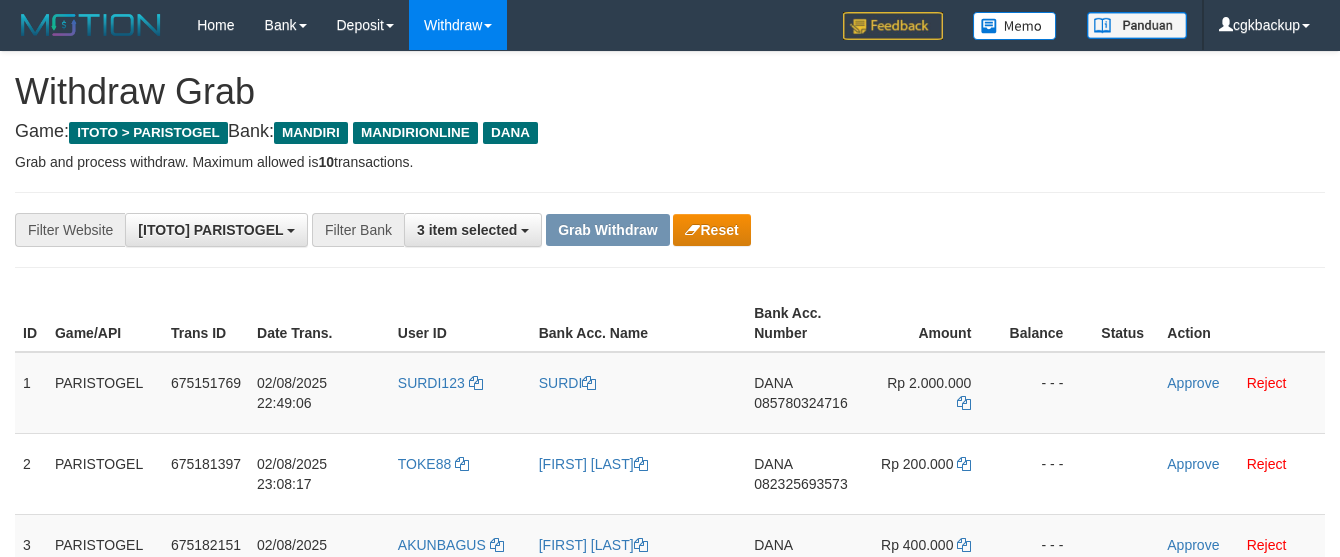 scroll, scrollTop: 112, scrollLeft: 0, axis: vertical 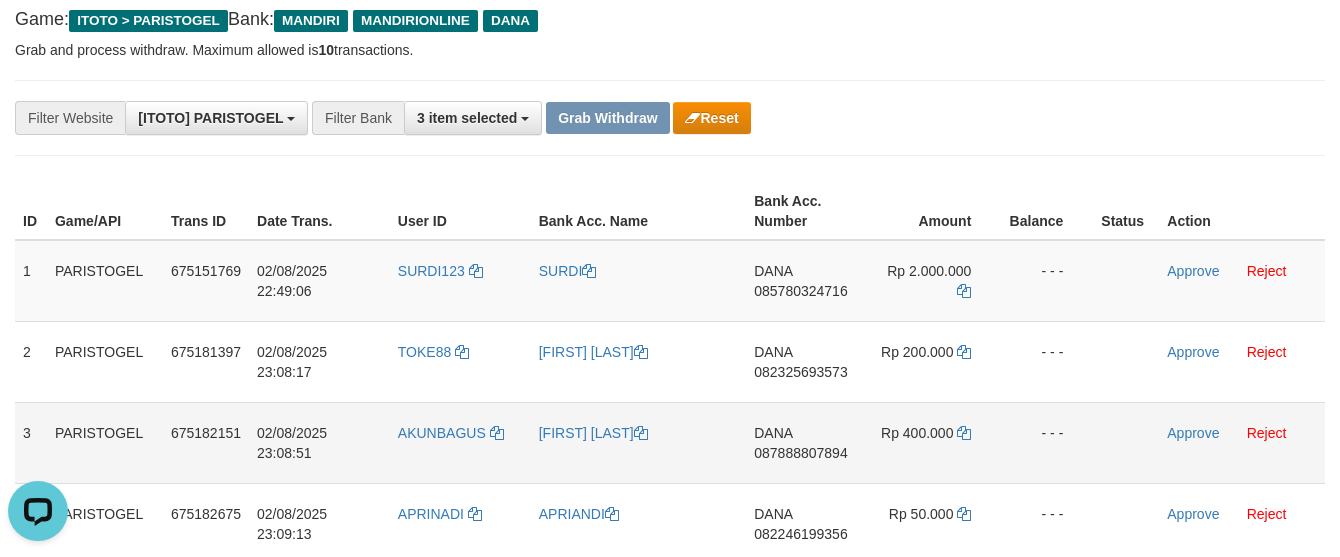 click on "AKUNBAGUS" at bounding box center (460, 442) 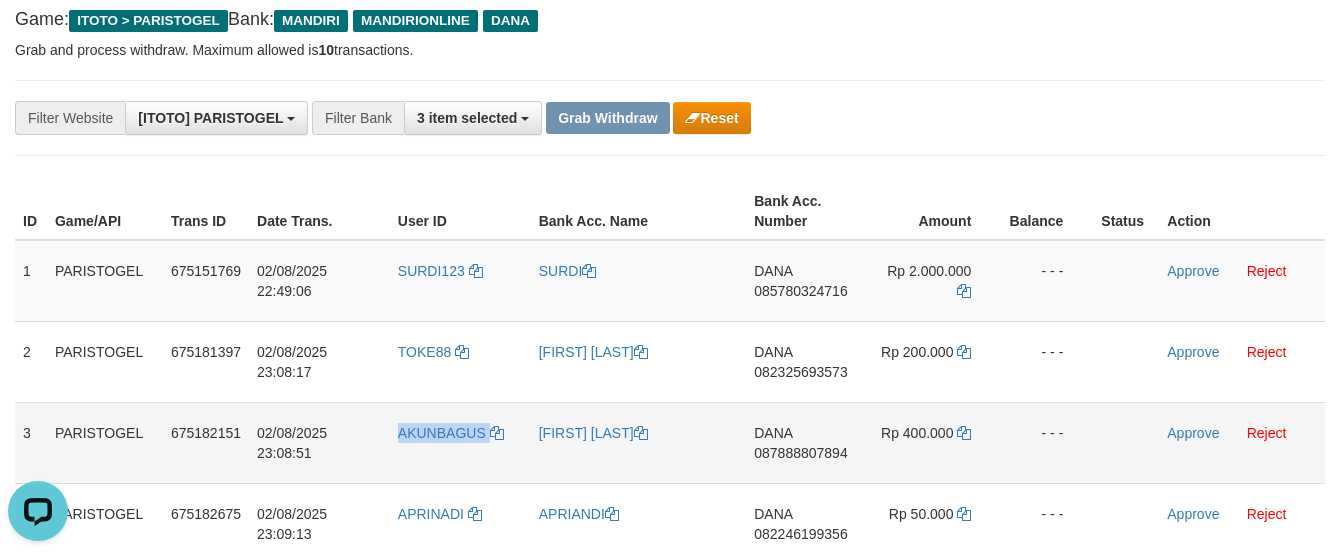 click on "AKUNBAGUS" at bounding box center (460, 442) 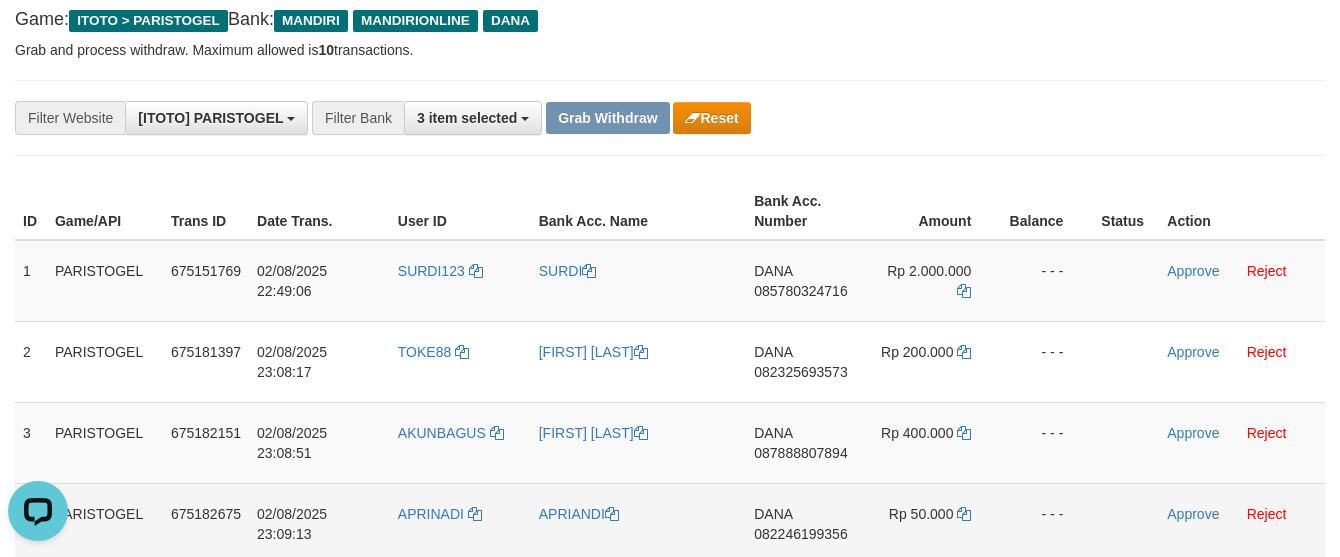 click on "APRINADI" at bounding box center (460, 523) 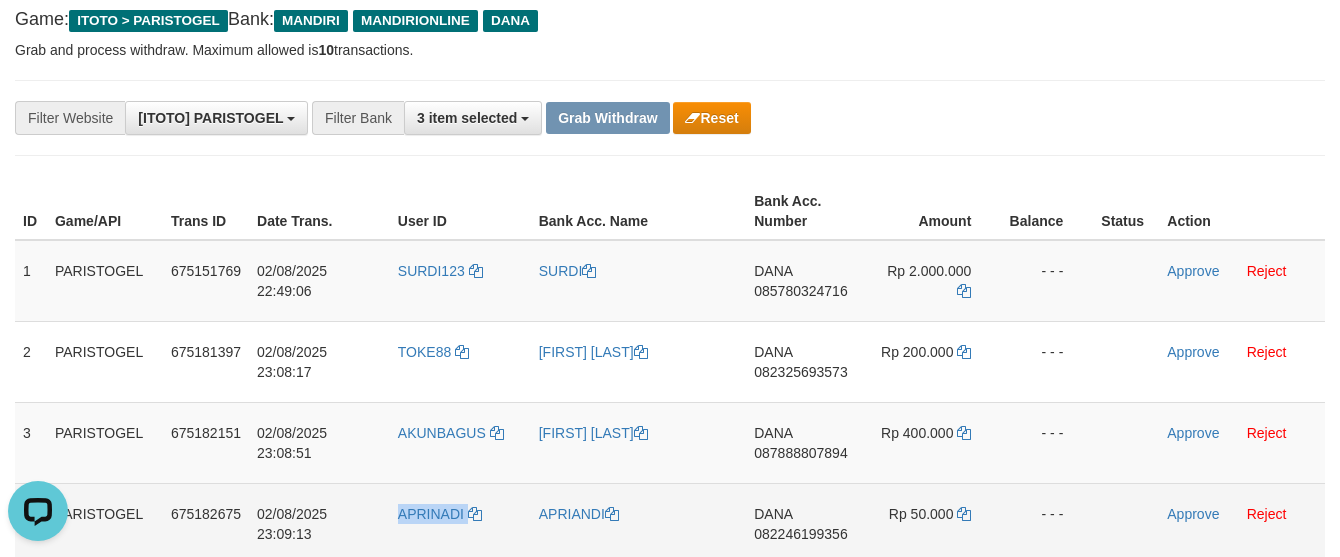 click on "APRINADI" at bounding box center [460, 523] 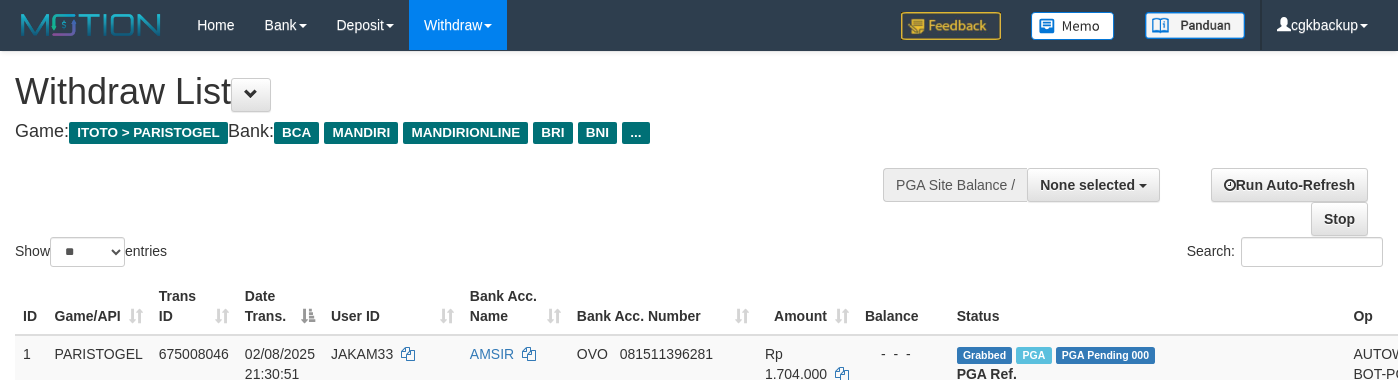 select 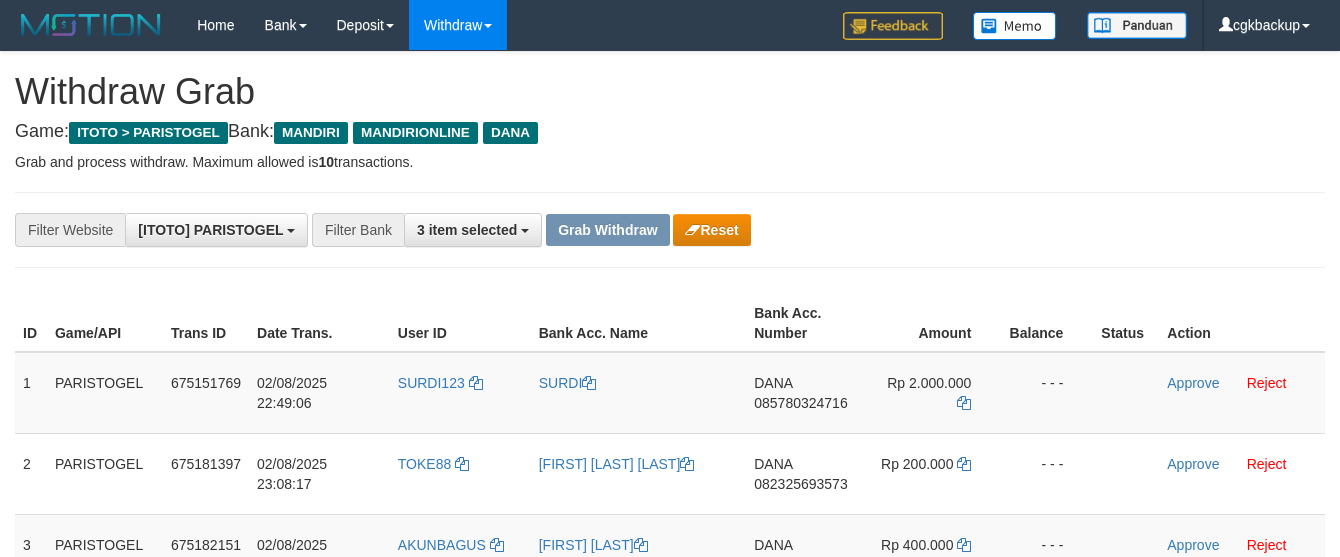 scroll, scrollTop: 62, scrollLeft: 0, axis: vertical 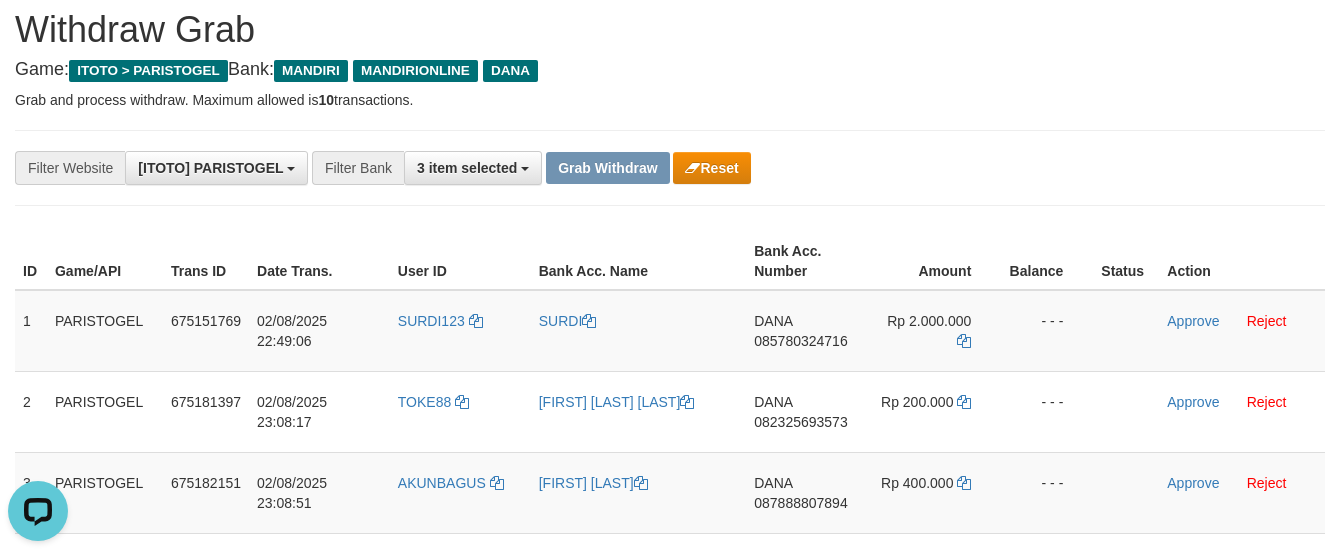 click on "Grab and process withdraw.
Maximum allowed is  10  transactions." at bounding box center [670, 100] 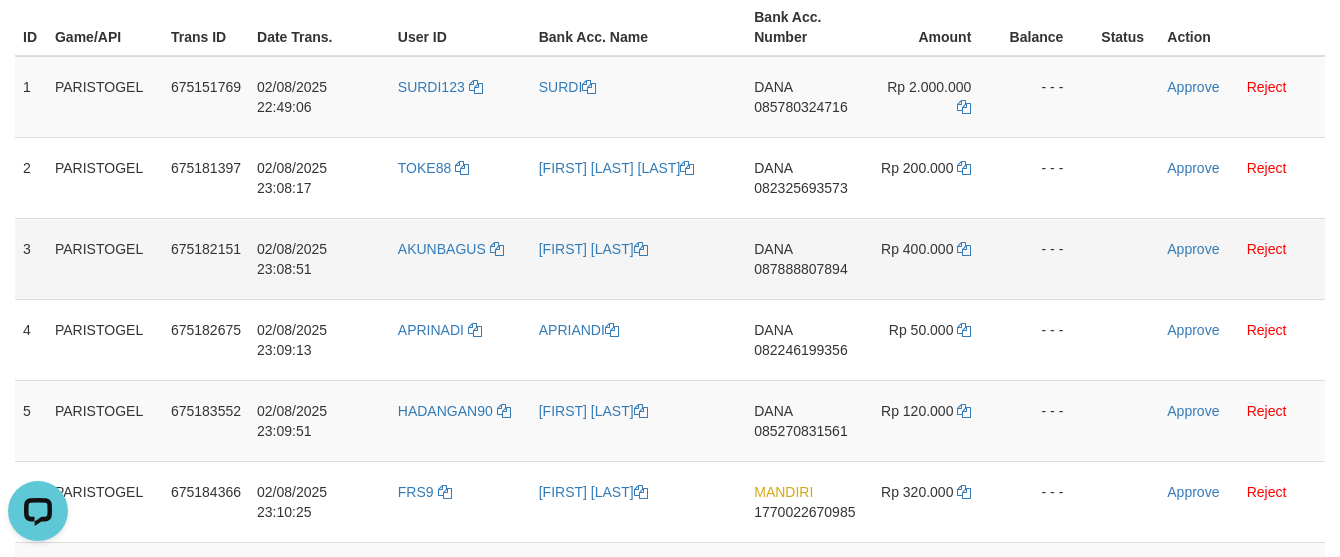 scroll, scrollTop: 407, scrollLeft: 0, axis: vertical 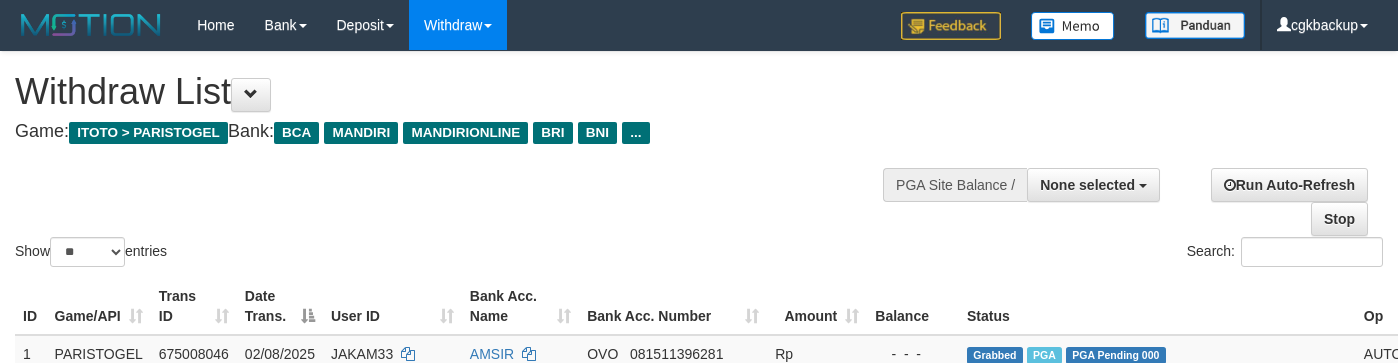 select 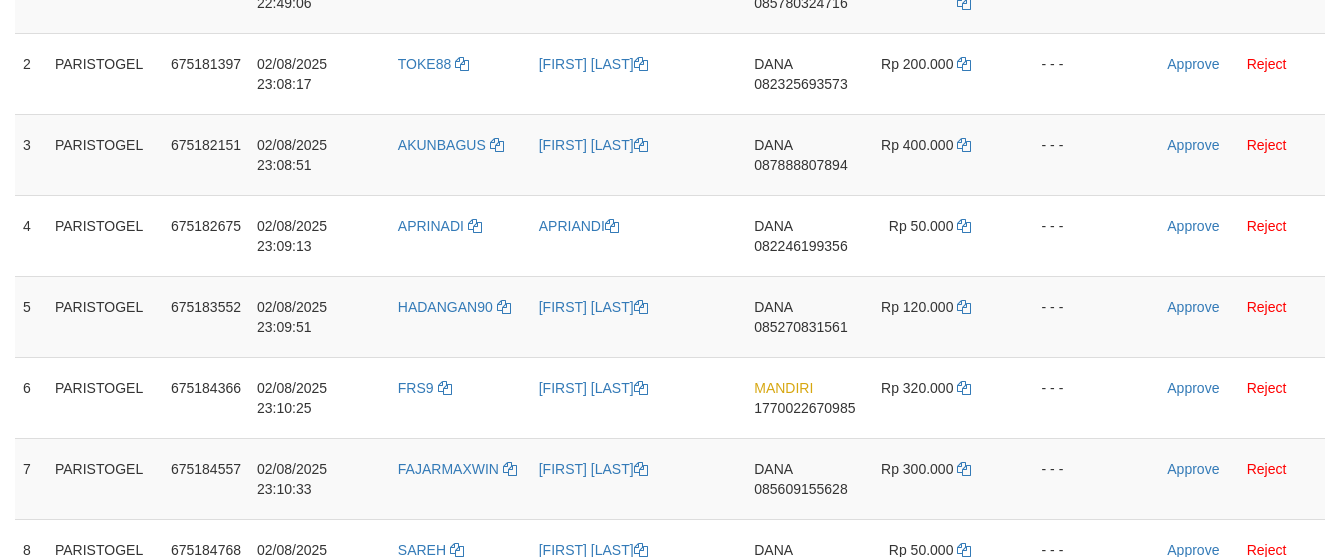 scroll, scrollTop: 407, scrollLeft: 0, axis: vertical 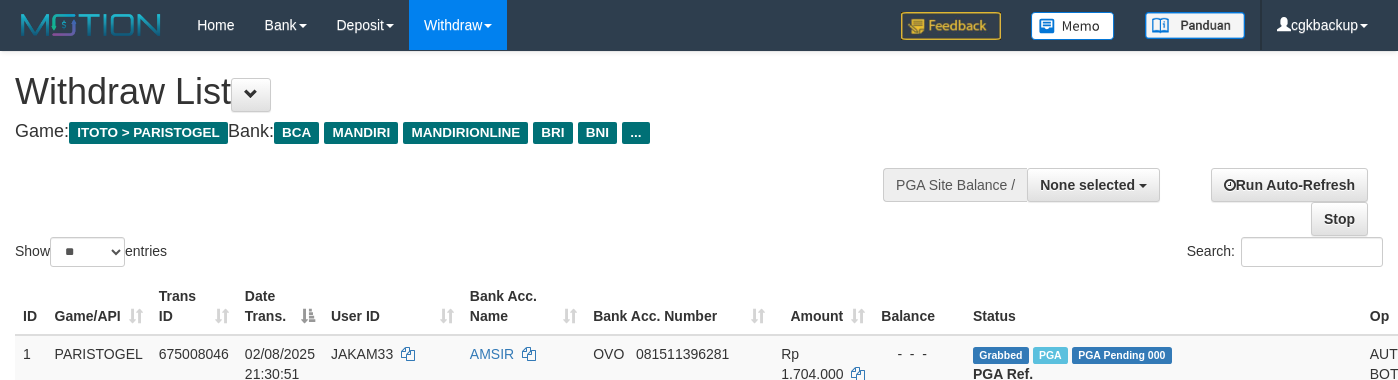 select 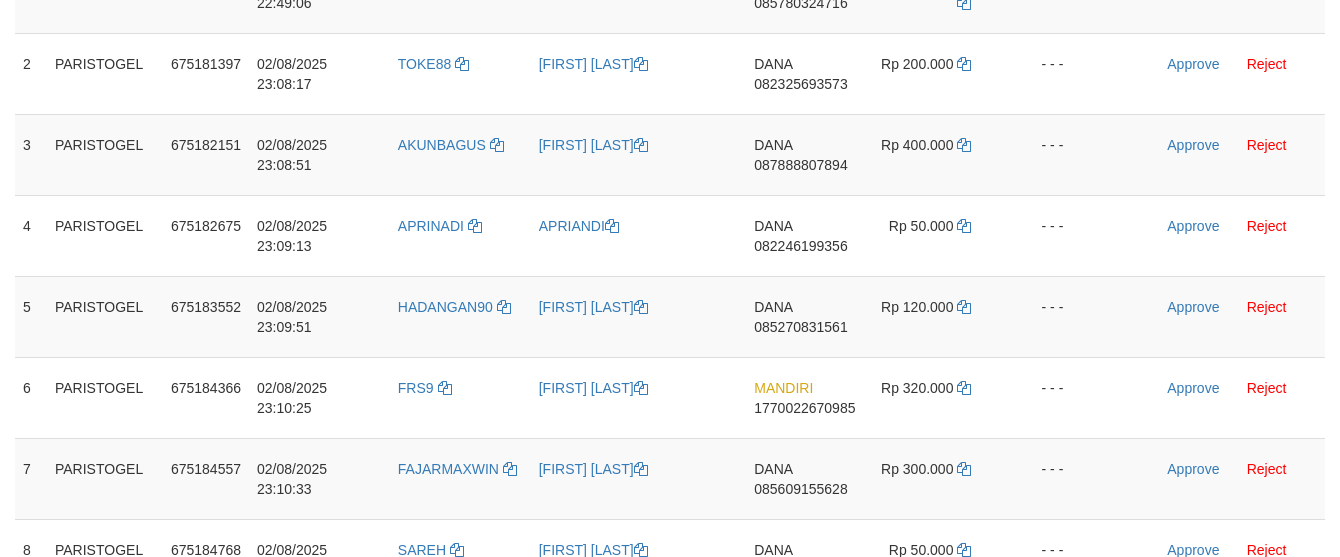 scroll, scrollTop: 407, scrollLeft: 0, axis: vertical 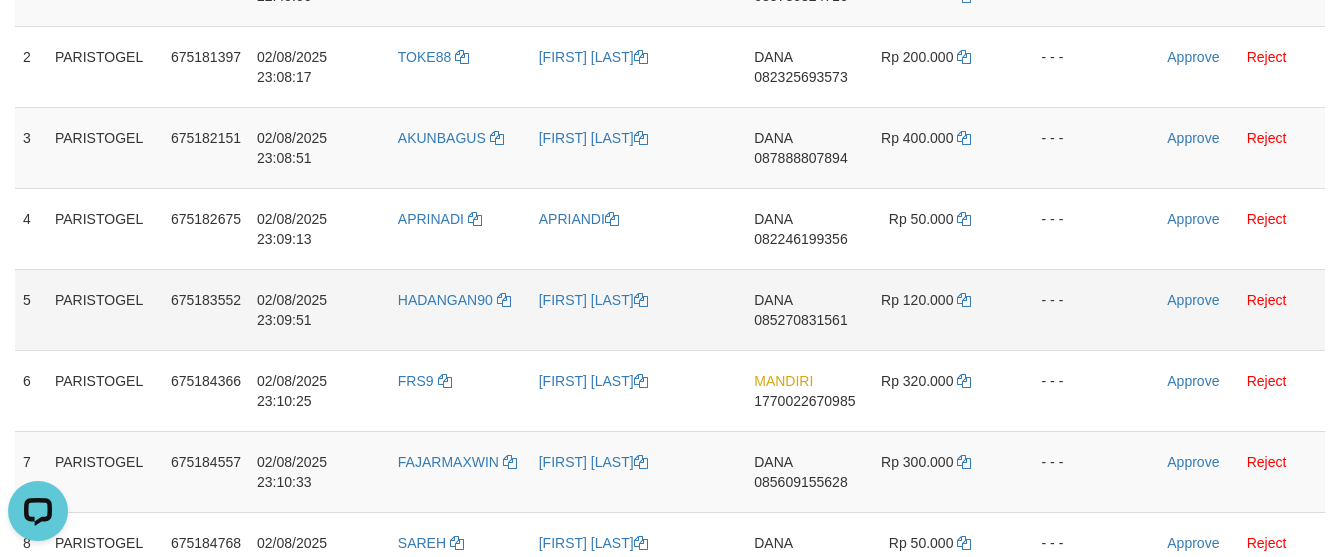 click on "- - -" at bounding box center (1047, 309) 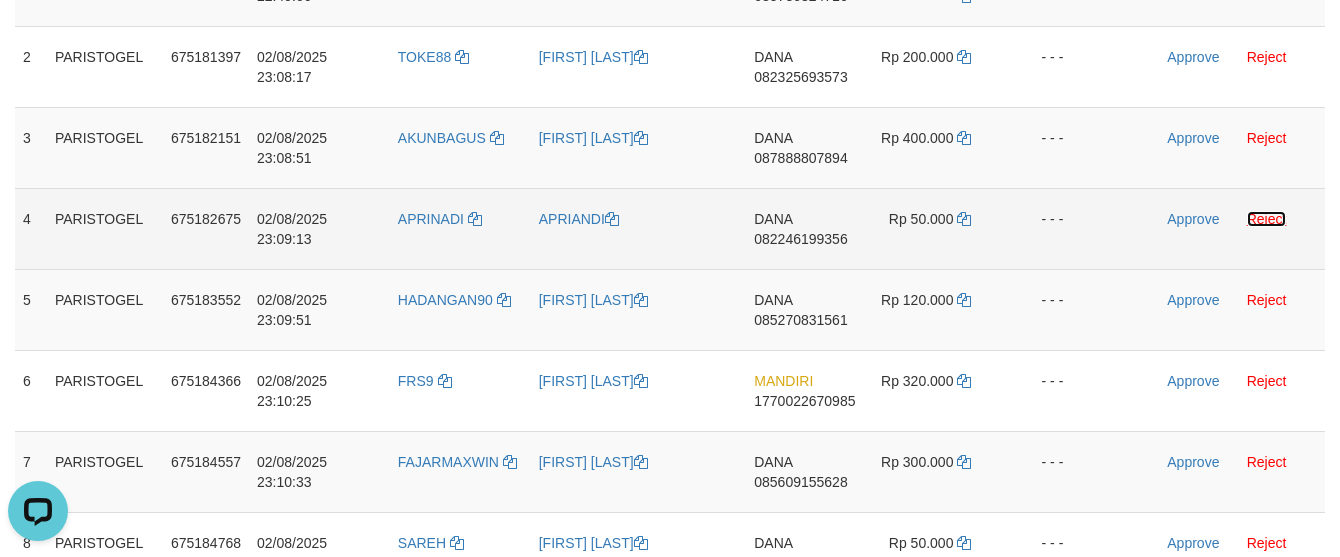 click on "Reject" at bounding box center (1267, 219) 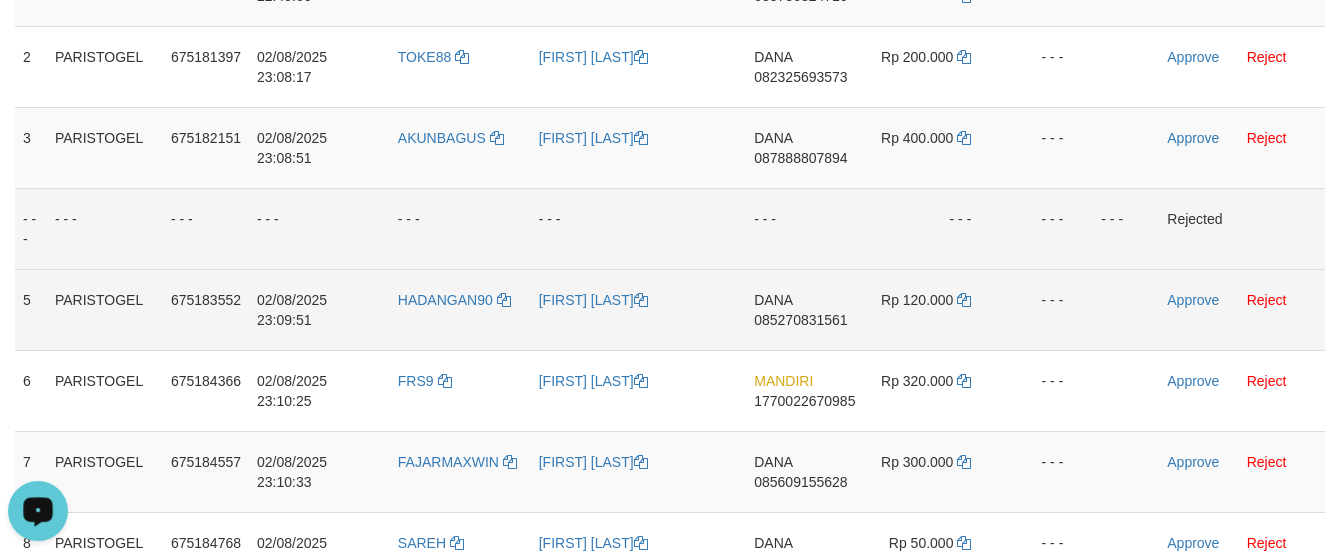 click on "HADANGAN90" at bounding box center [460, 309] 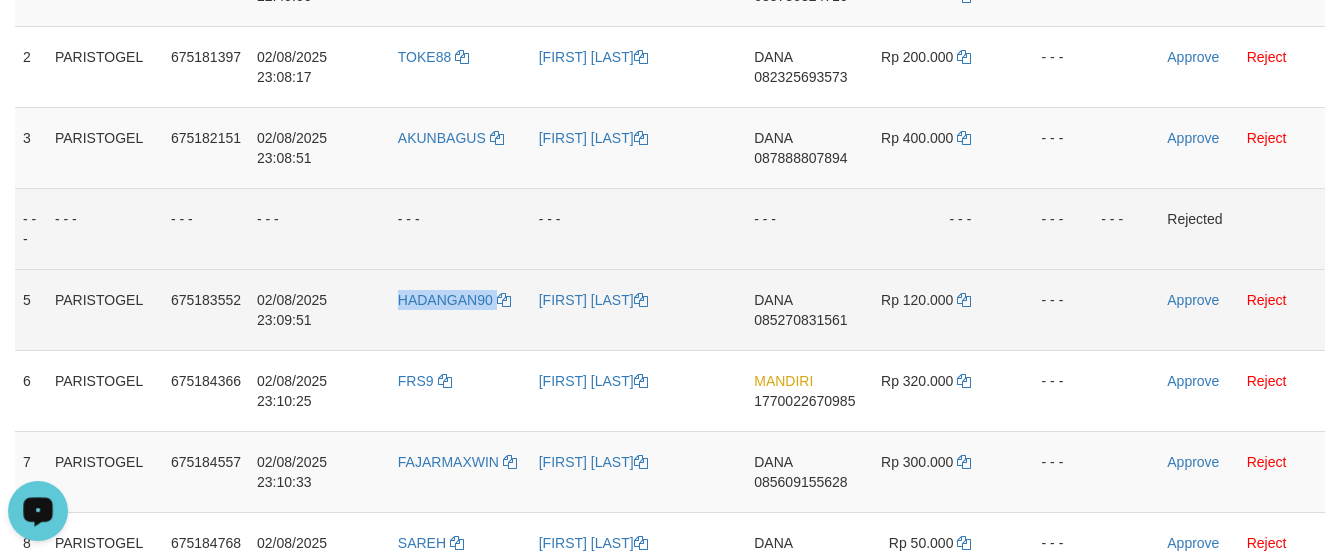 click on "HADANGAN90" at bounding box center [460, 309] 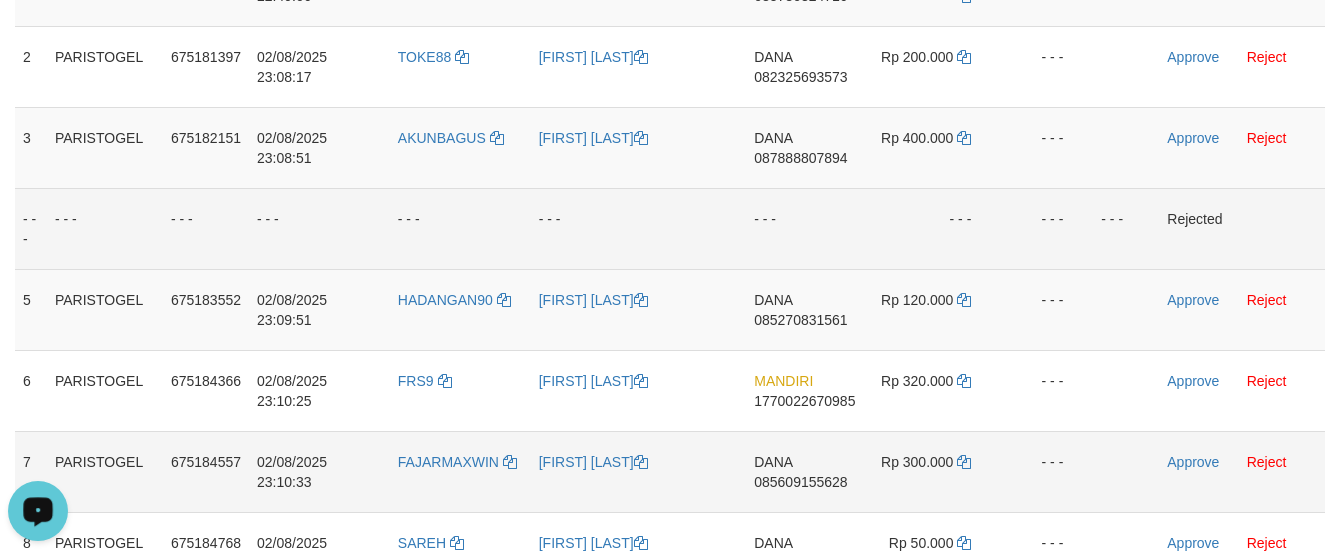 click on "FAJARMAXWIN" at bounding box center (460, 471) 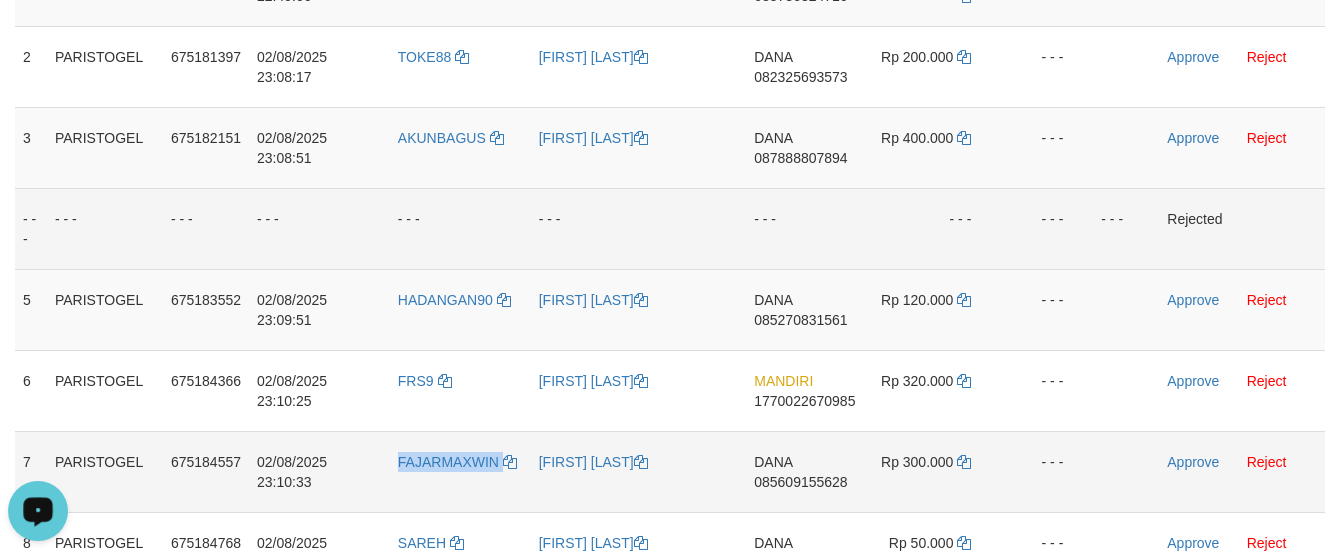 click on "FAJARMAXWIN" at bounding box center [460, 471] 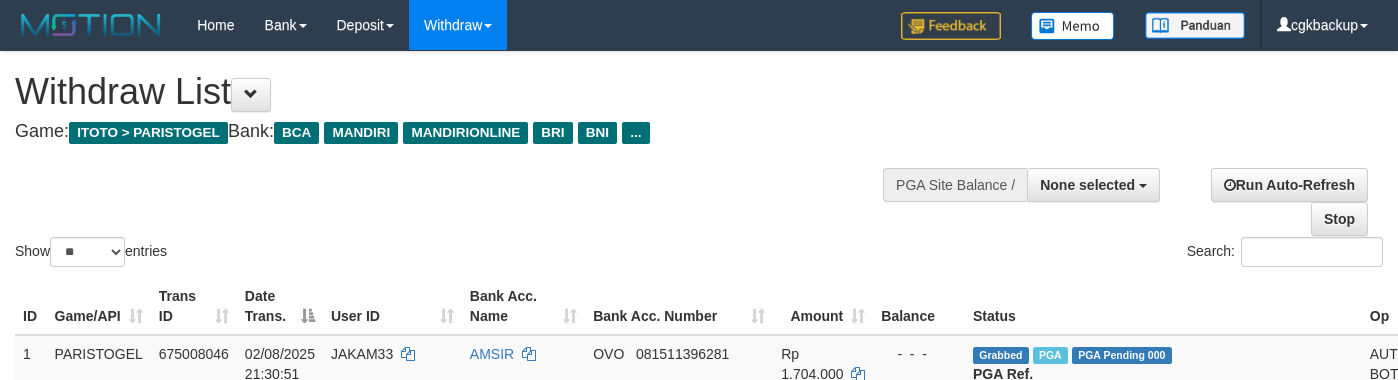 select 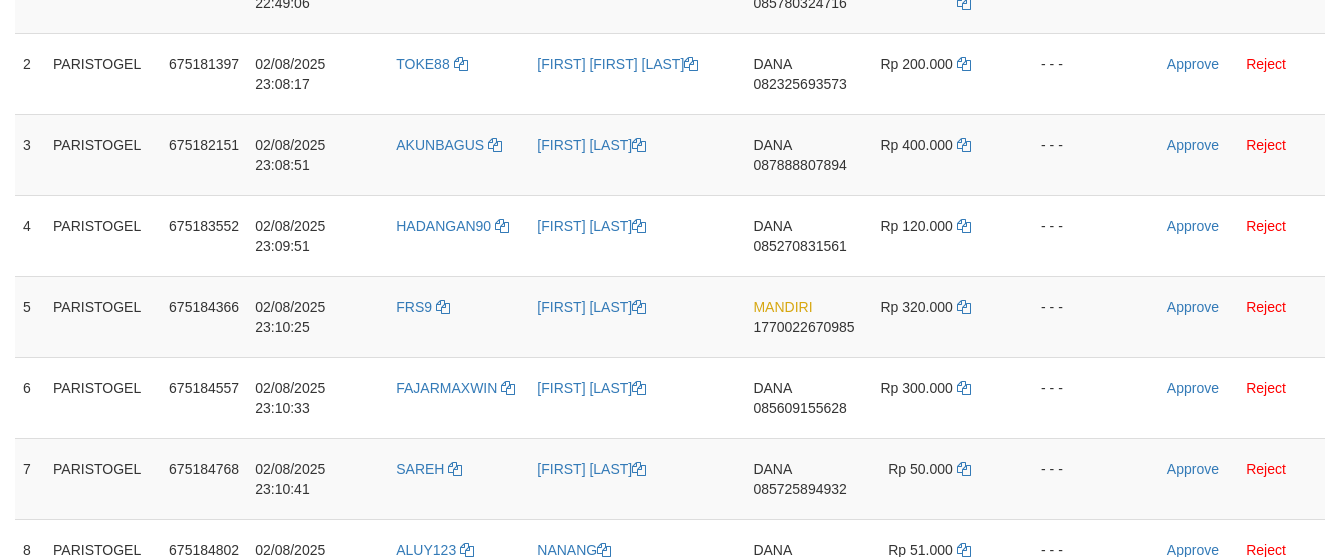 scroll, scrollTop: 407, scrollLeft: 0, axis: vertical 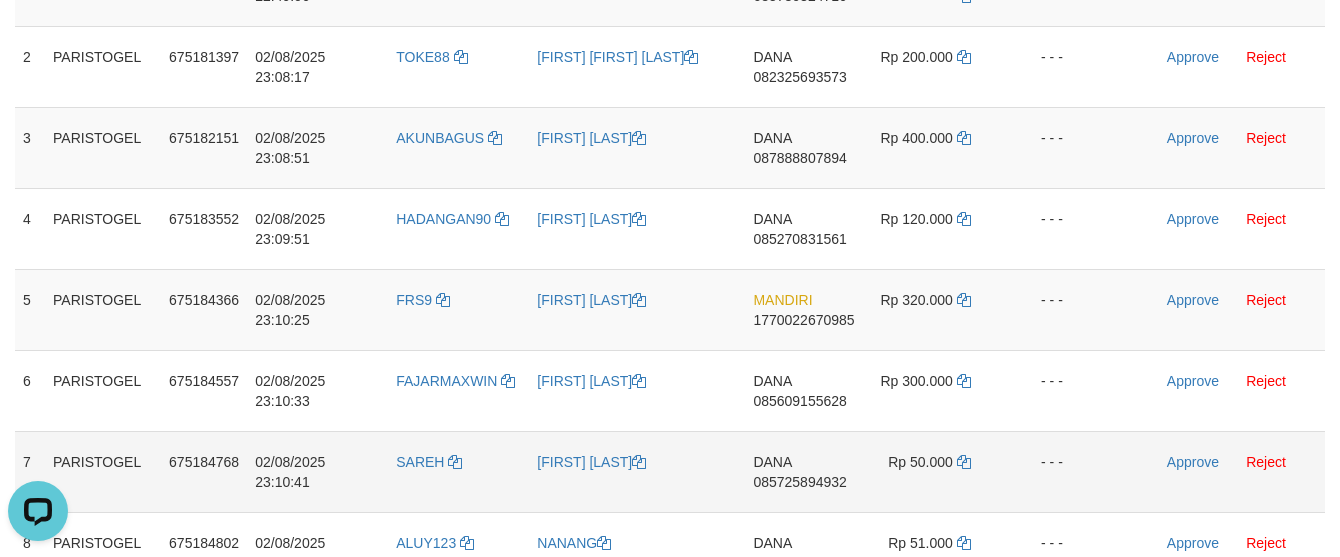 click on "SAREH" at bounding box center (458, 471) 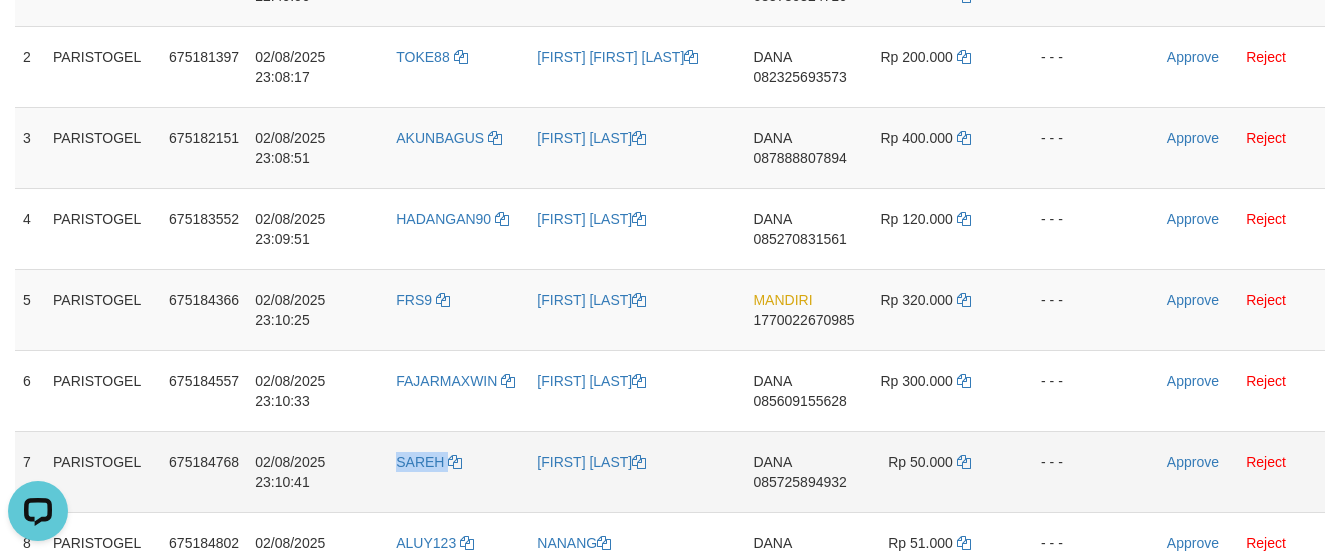 click on "SAREH" at bounding box center [458, 471] 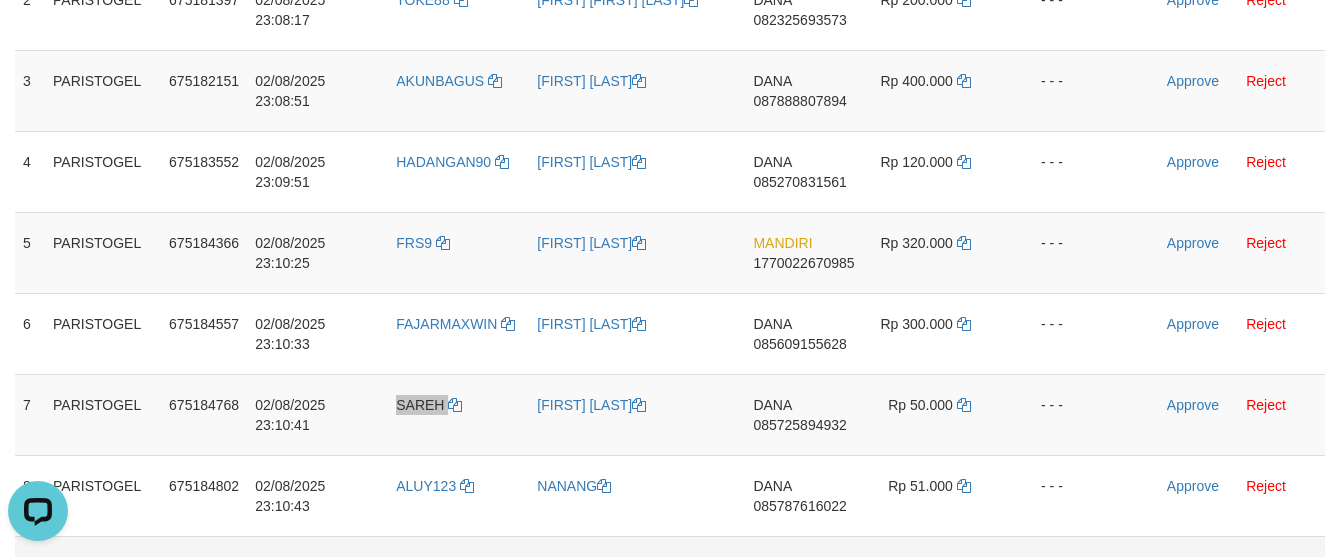 scroll, scrollTop: 518, scrollLeft: 0, axis: vertical 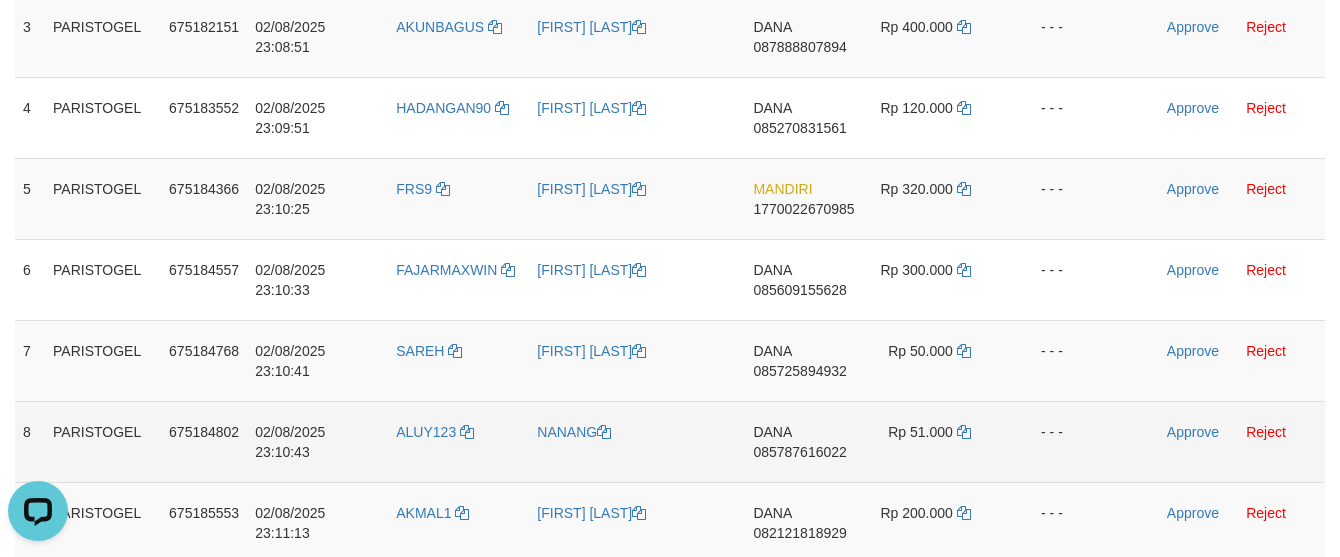 click on "ALUY123" at bounding box center [458, 441] 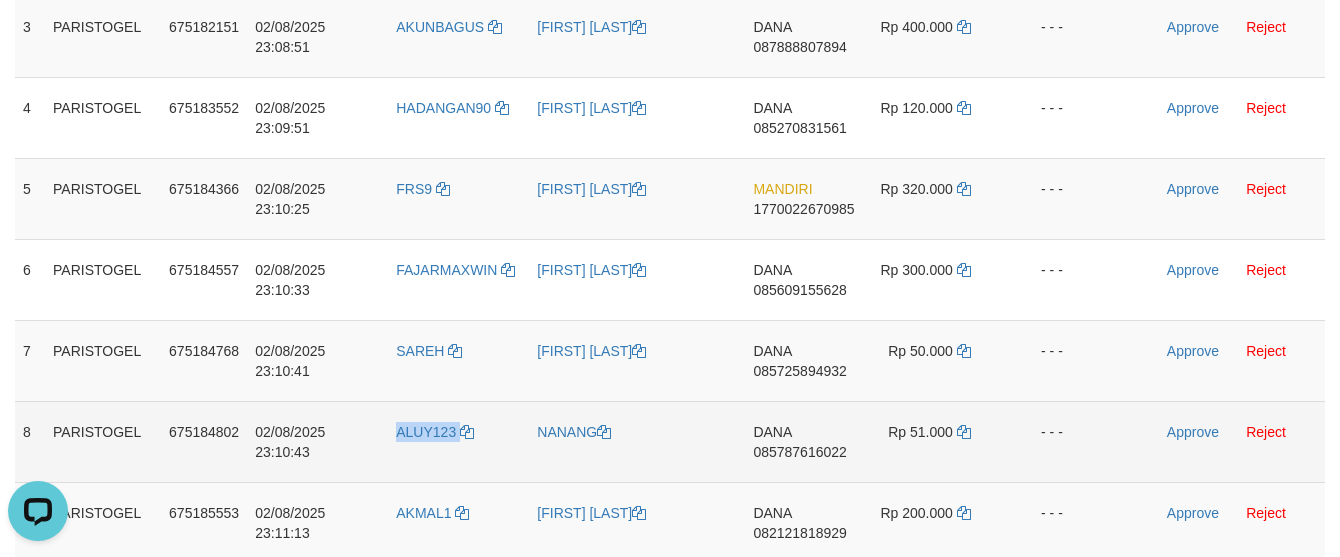 click on "ALUY123" at bounding box center [458, 441] 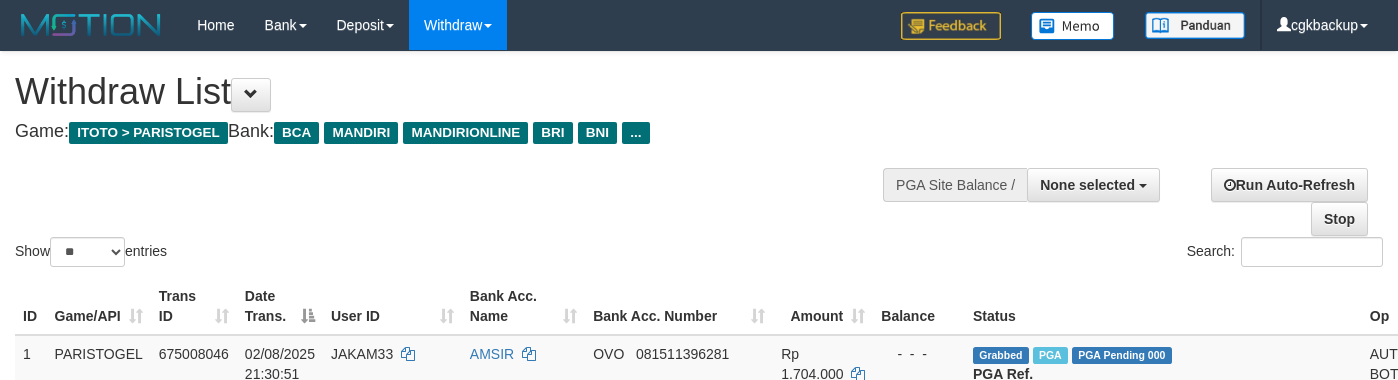 select 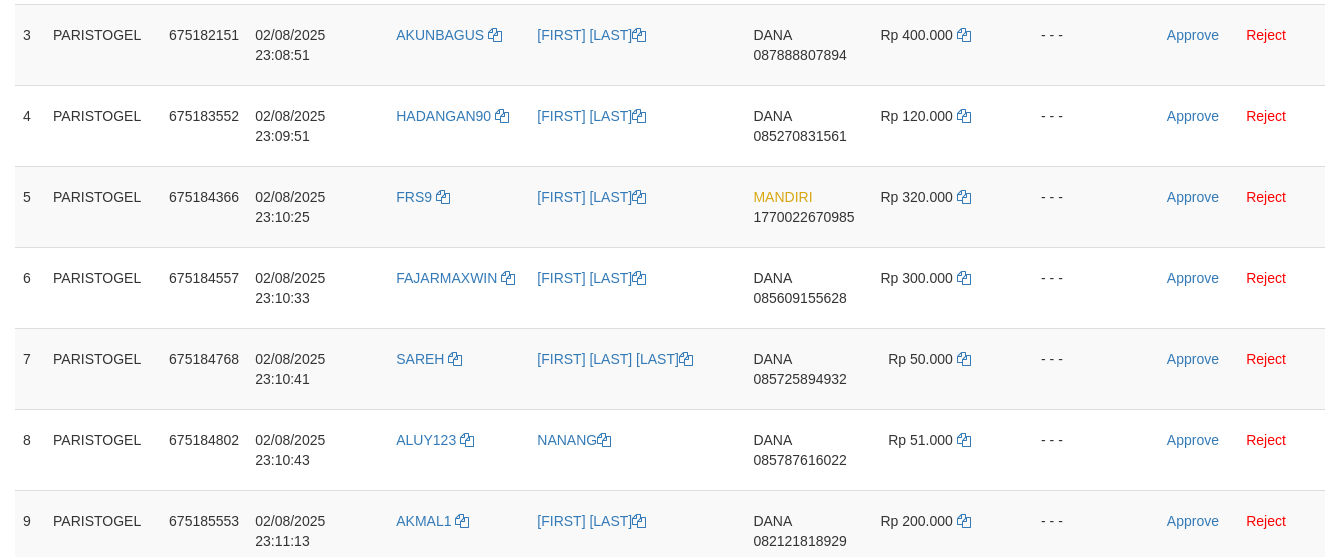 scroll, scrollTop: 518, scrollLeft: 0, axis: vertical 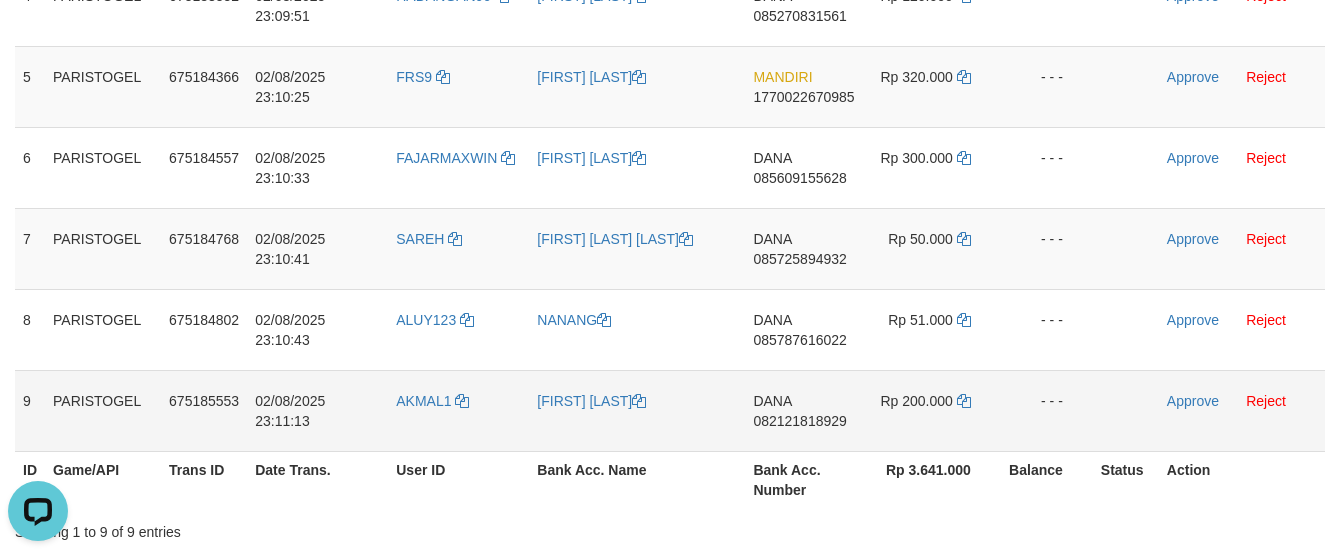 click on "02/08/2025 23:11:13" at bounding box center [317, 410] 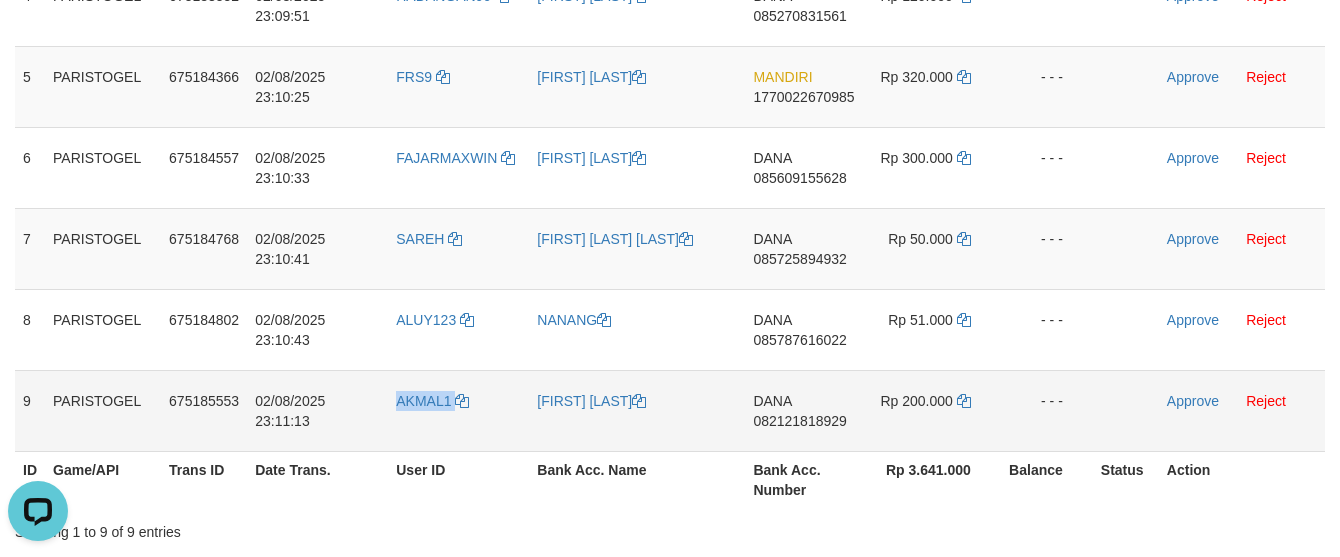 click on "AKMAL1" at bounding box center (458, 410) 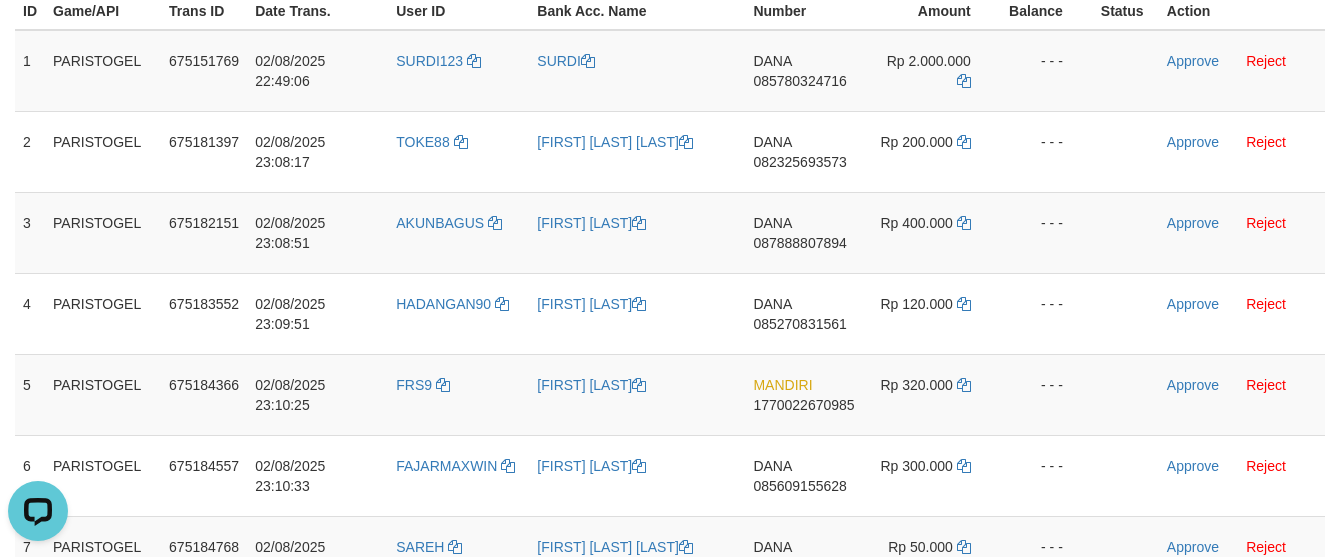 scroll, scrollTop: 185, scrollLeft: 0, axis: vertical 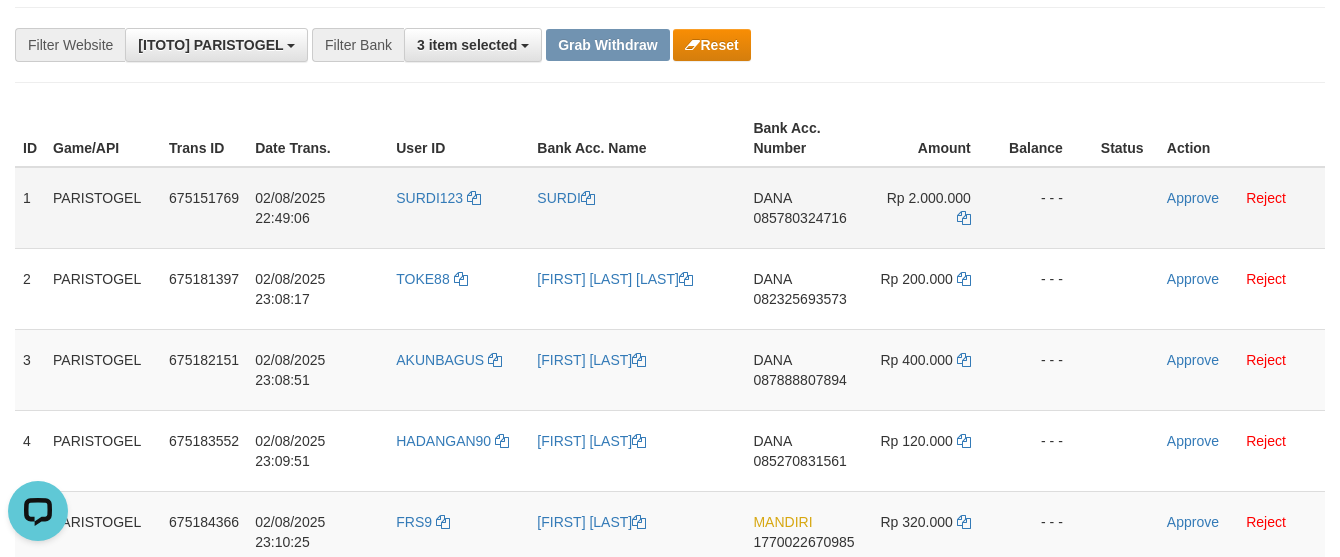 click on "DANA
085780324716" at bounding box center [803, 208] 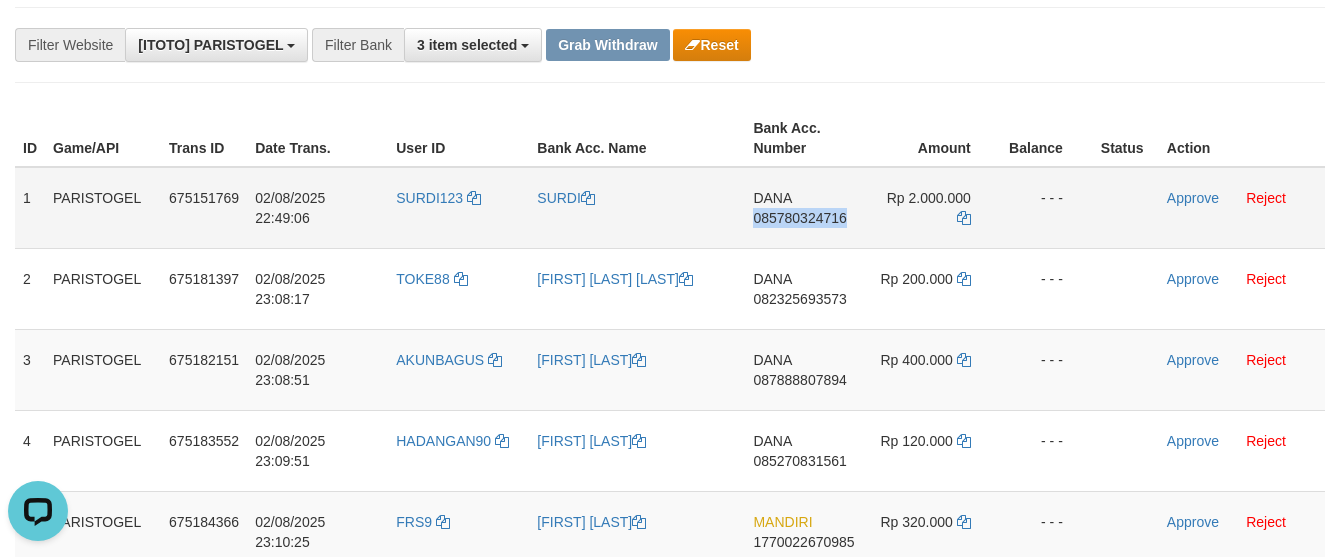 copy on "085780324716" 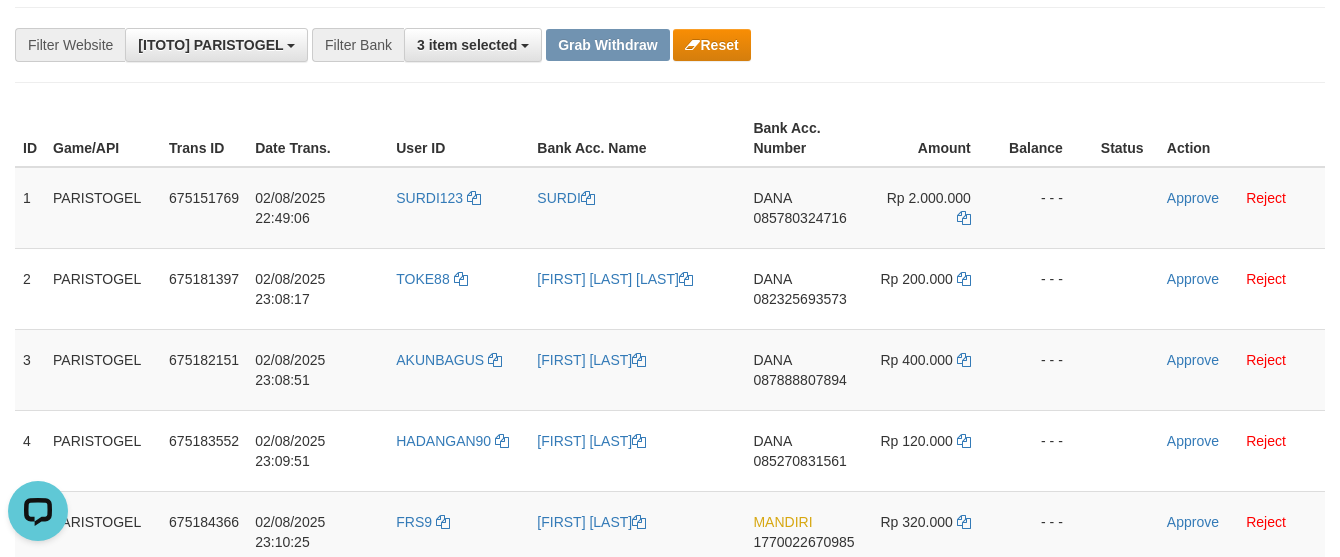 click on "Amount" at bounding box center [932, 138] 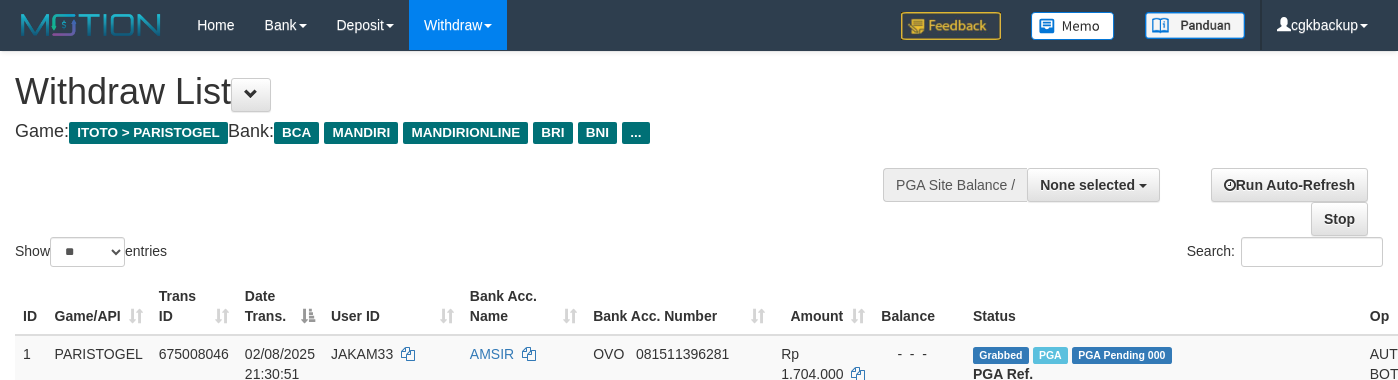select 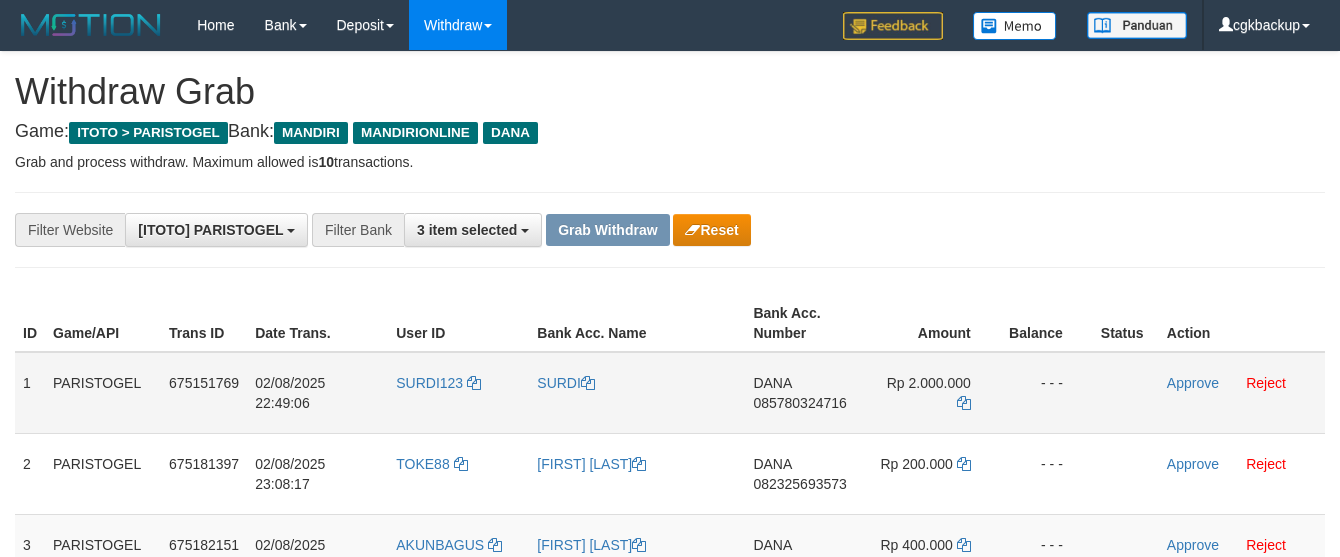 scroll, scrollTop: 185, scrollLeft: 0, axis: vertical 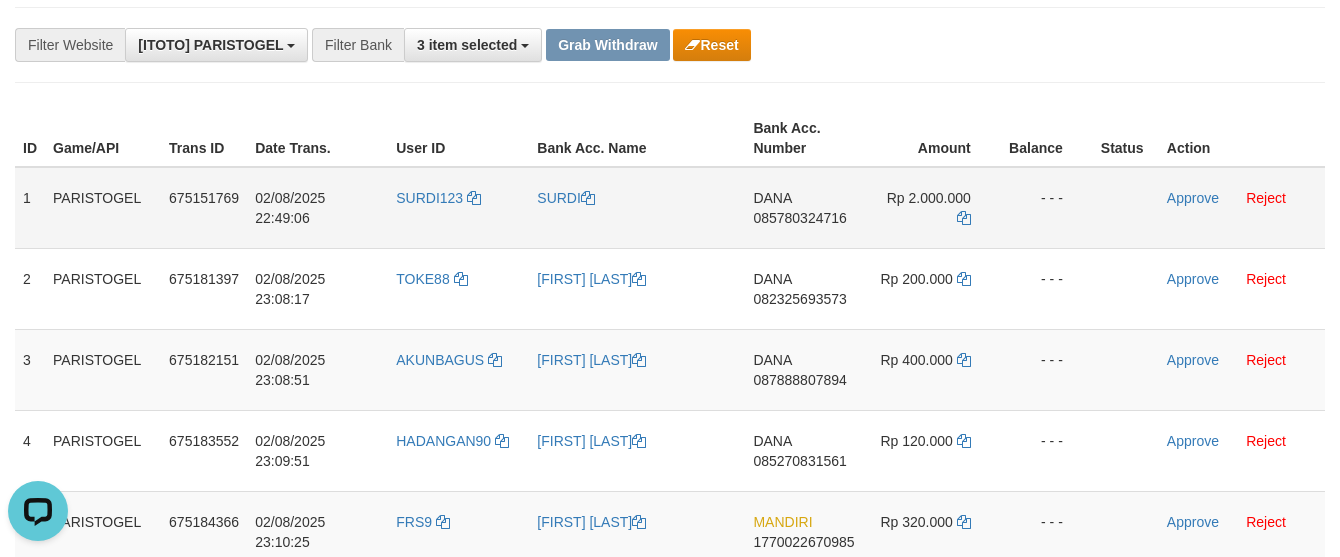 click on "DANA
085780324716" at bounding box center [803, 208] 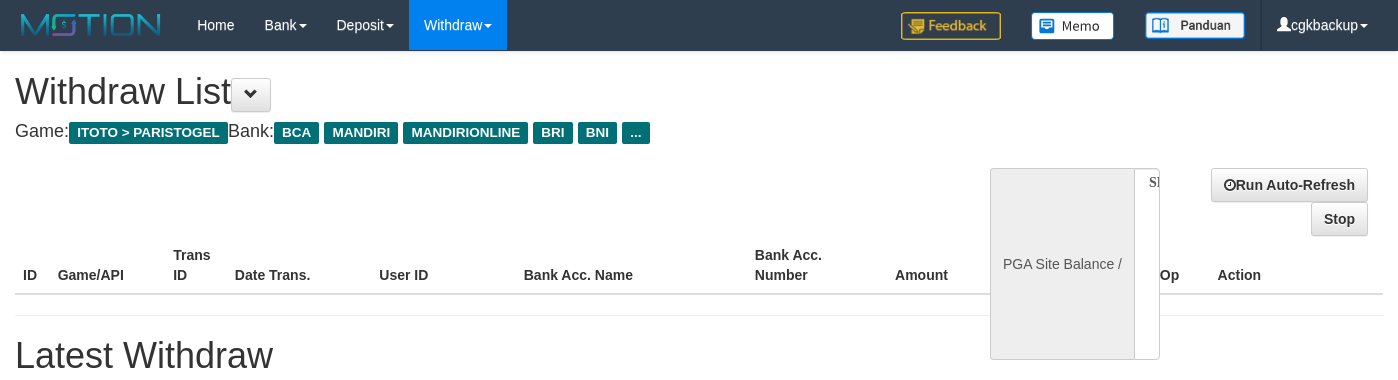 select 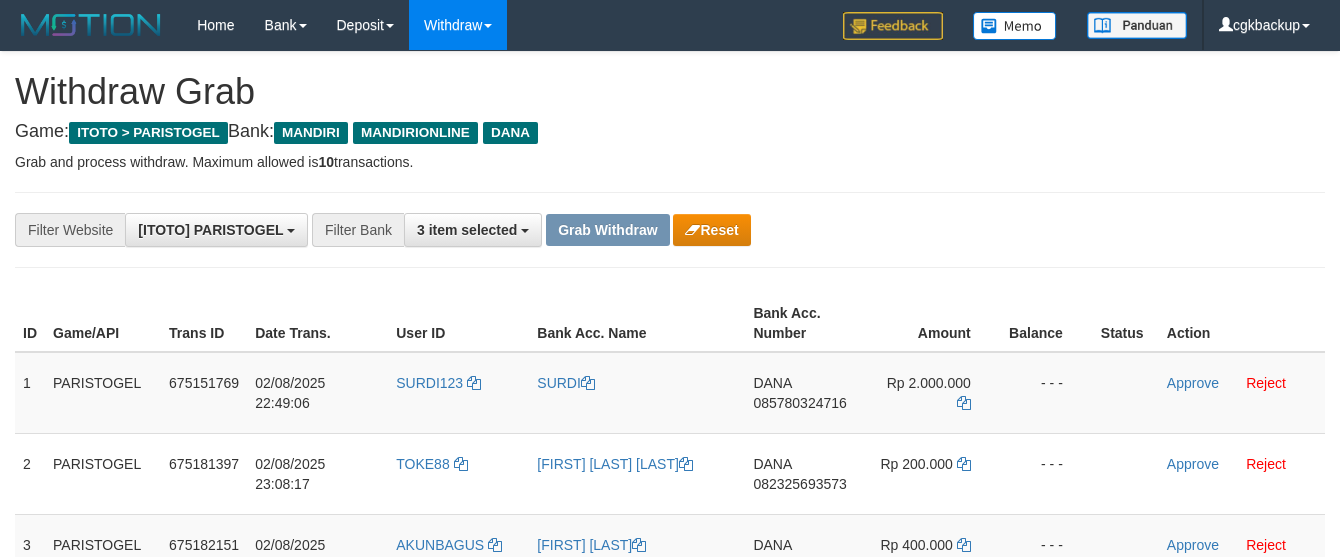 click at bounding box center [964, 403] 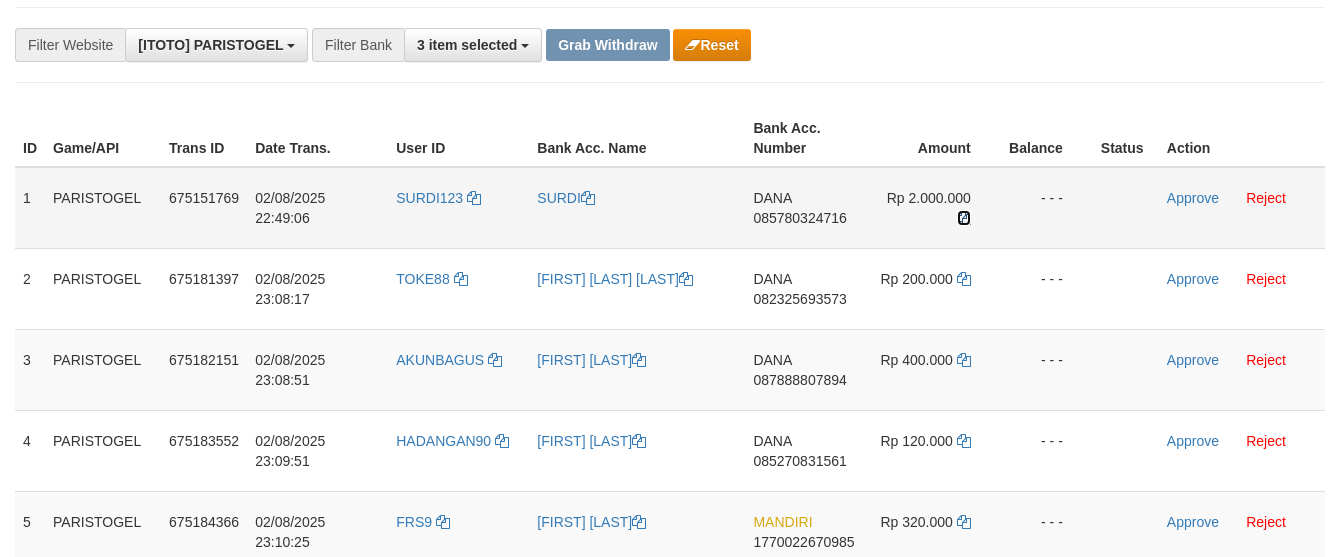 click at bounding box center (964, 218) 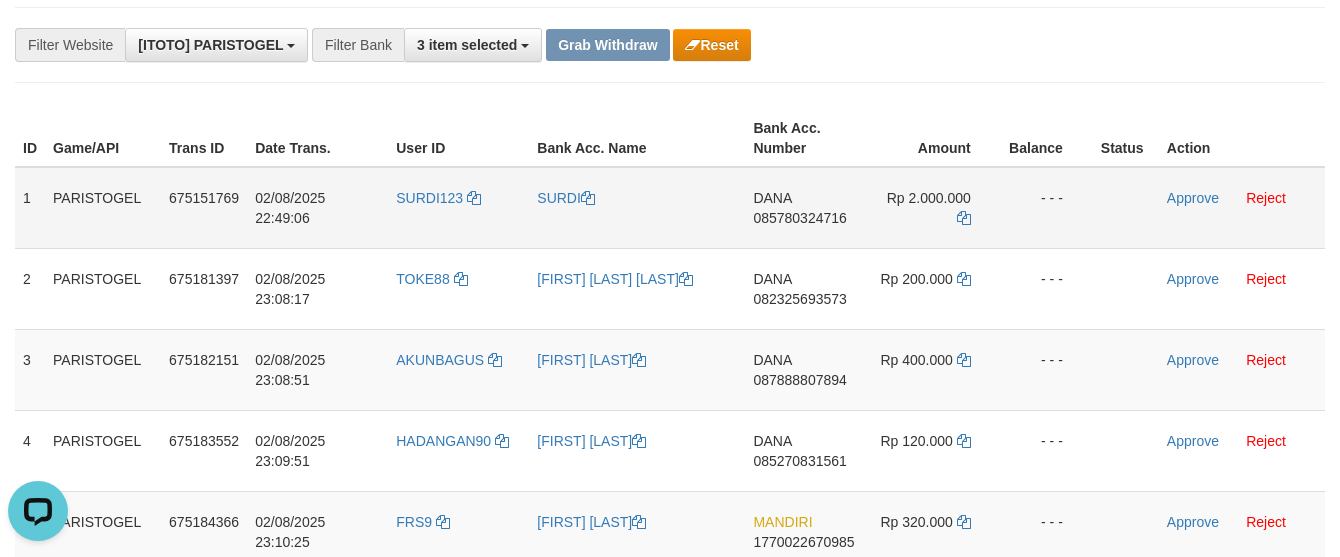 scroll, scrollTop: 0, scrollLeft: 0, axis: both 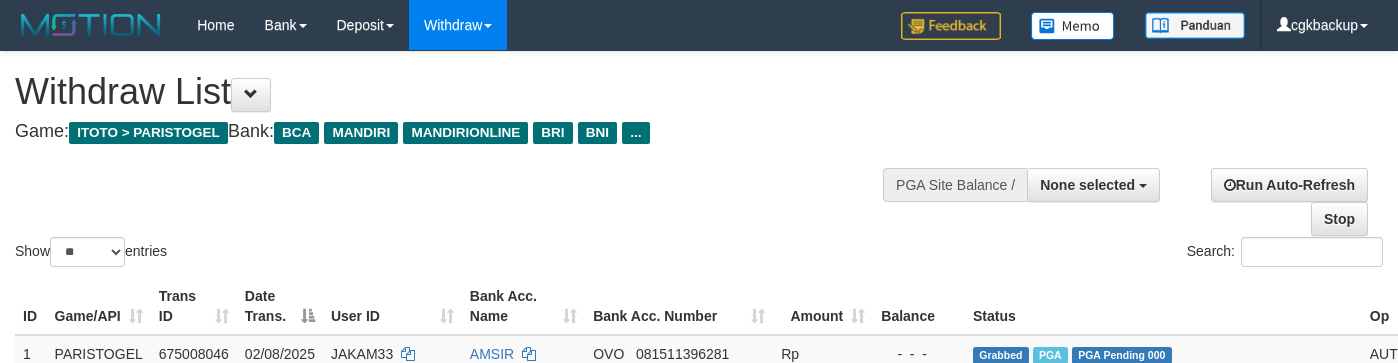 select 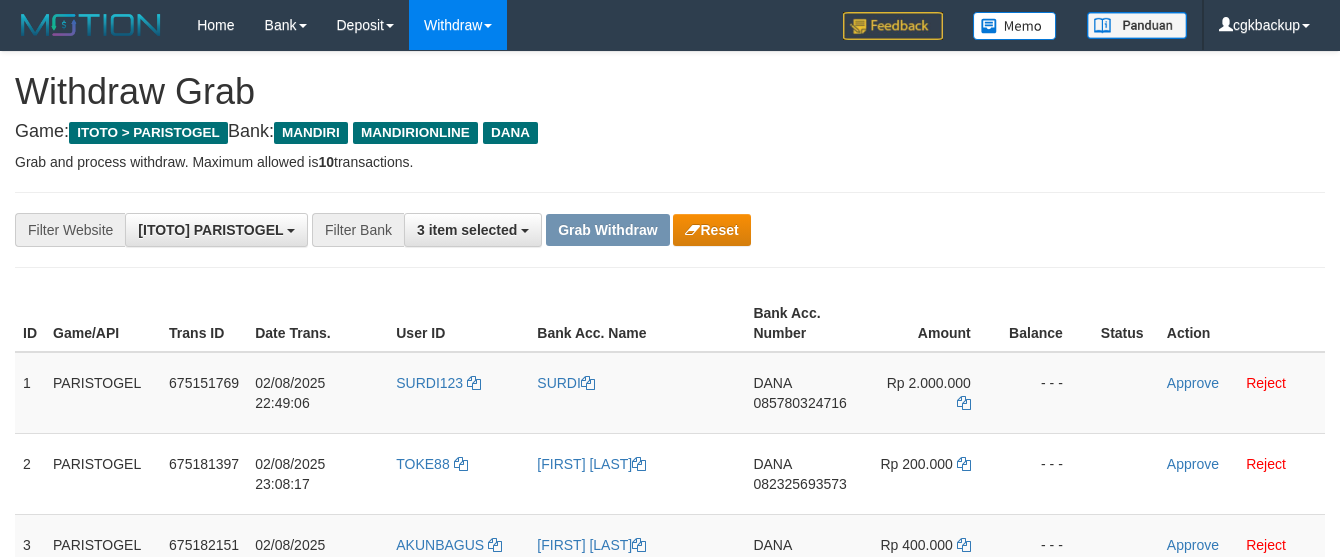 scroll, scrollTop: 185, scrollLeft: 0, axis: vertical 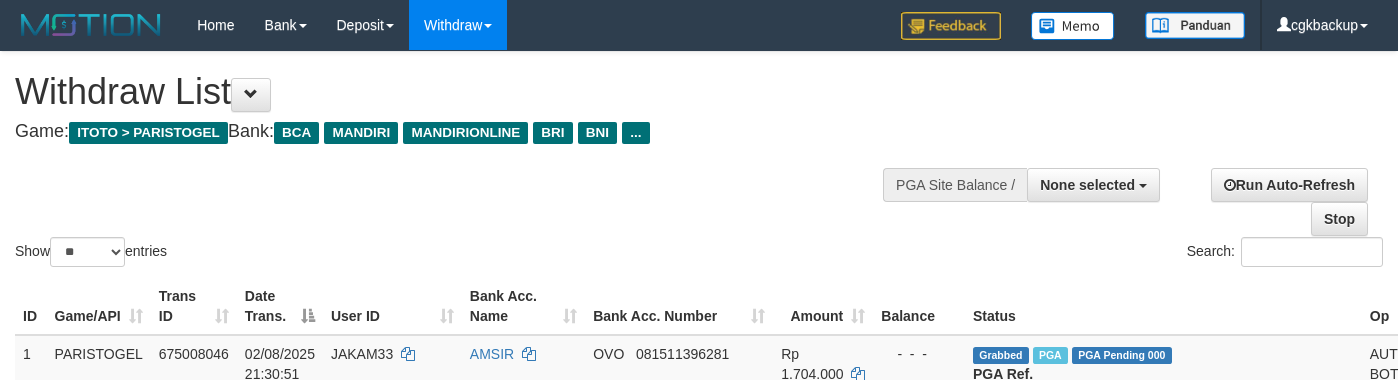 select 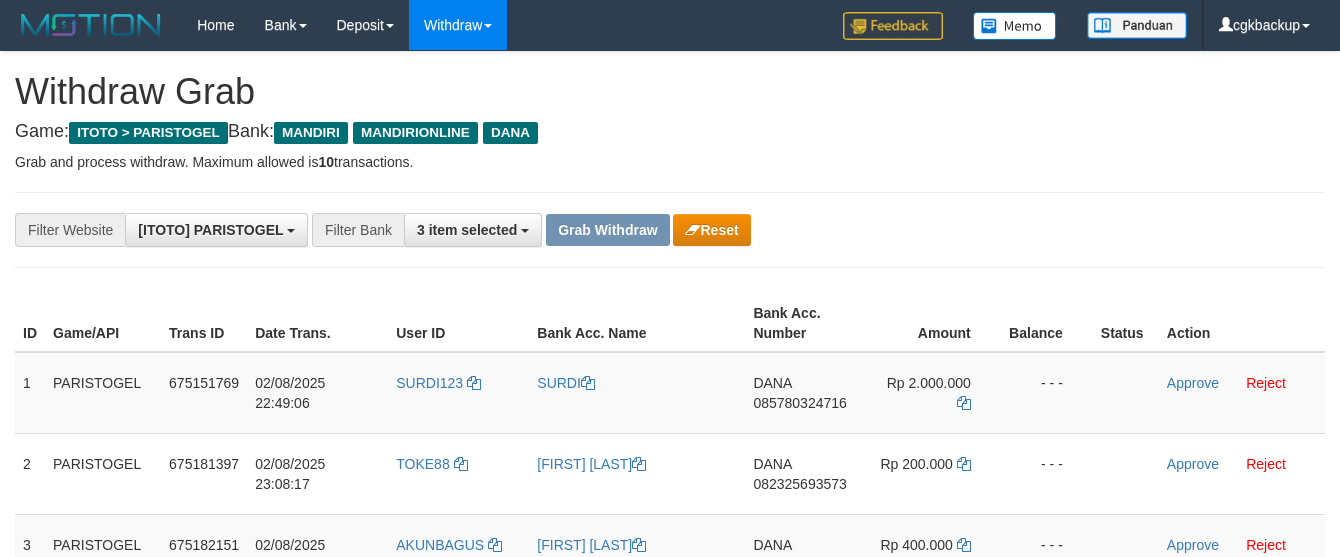 scroll, scrollTop: 185, scrollLeft: 0, axis: vertical 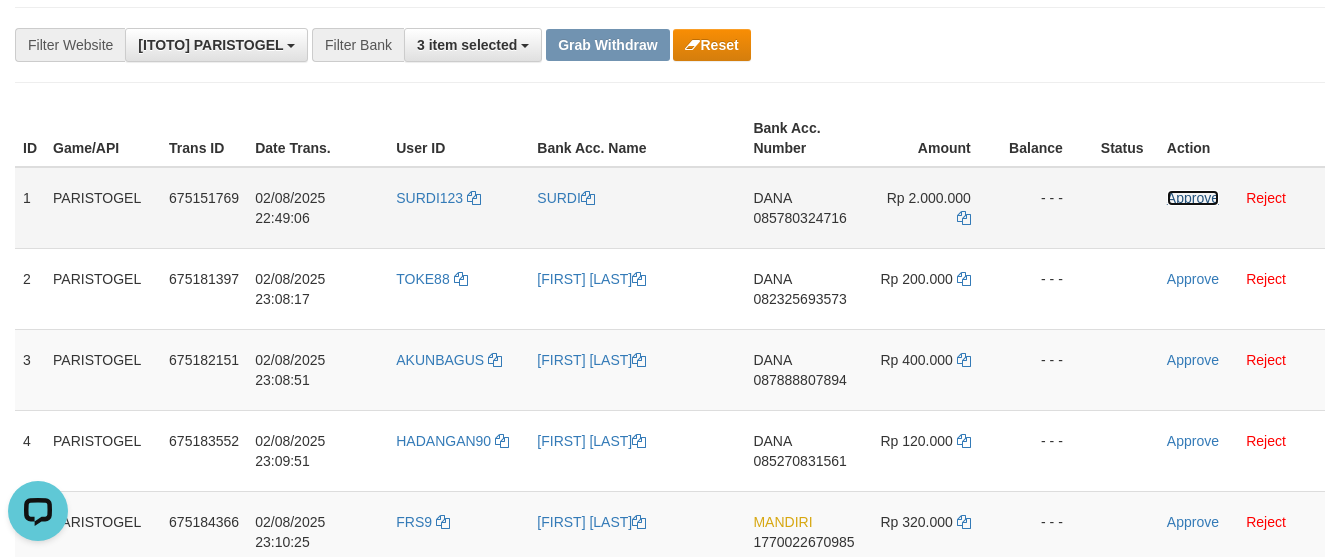 click on "Approve" at bounding box center [1193, 198] 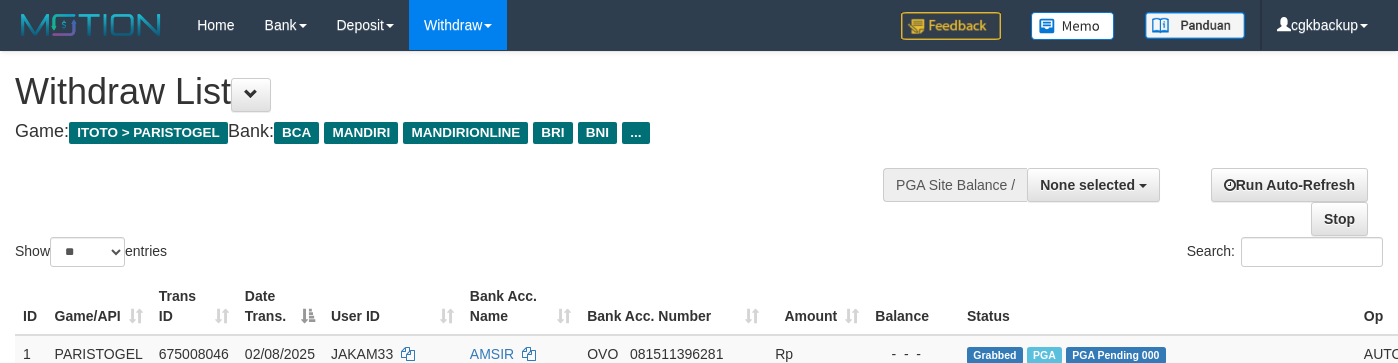 select 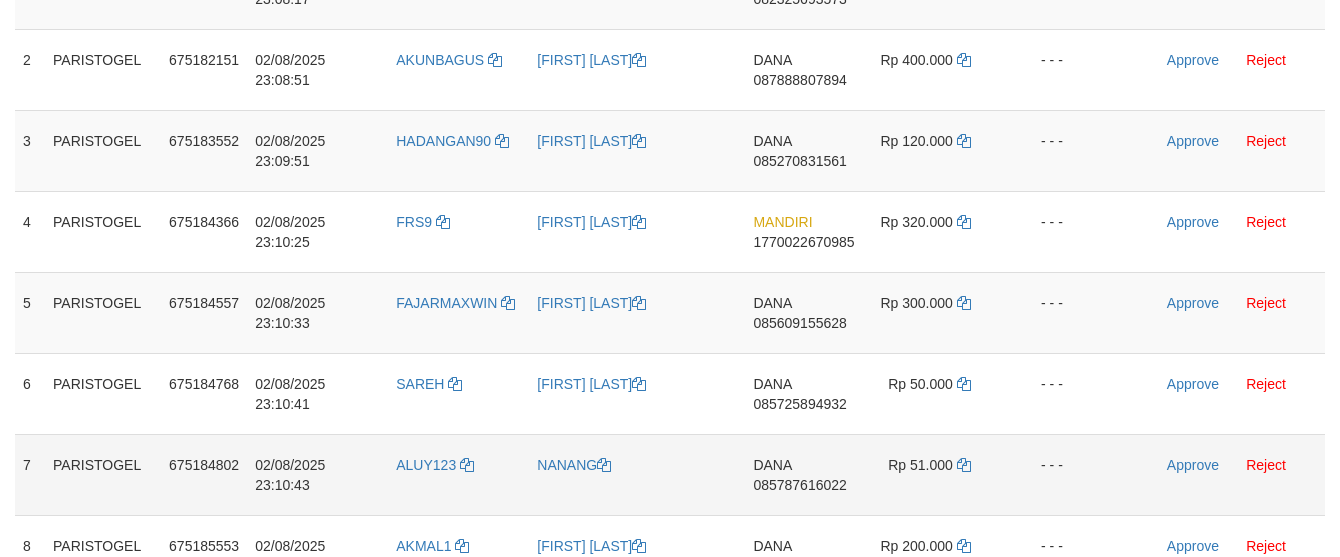 scroll, scrollTop: 407, scrollLeft: 0, axis: vertical 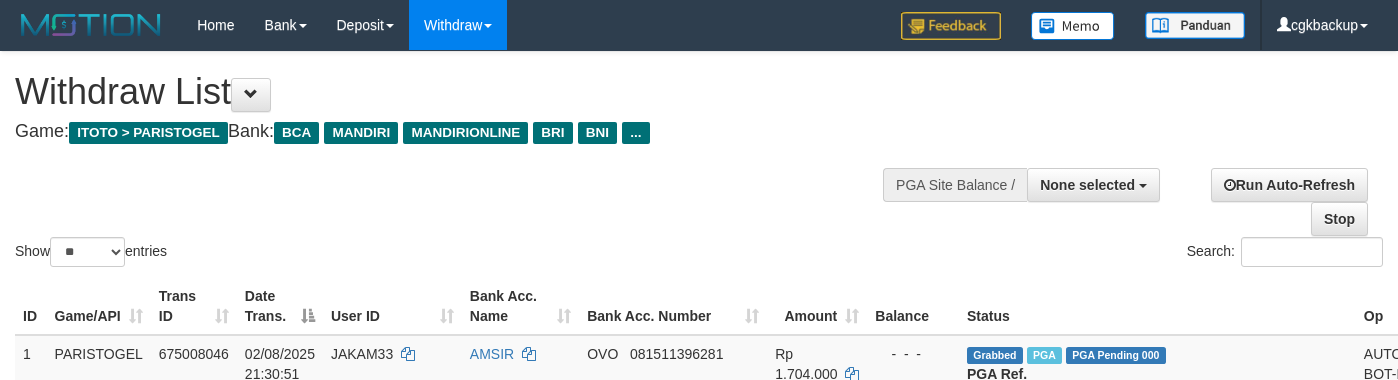 select 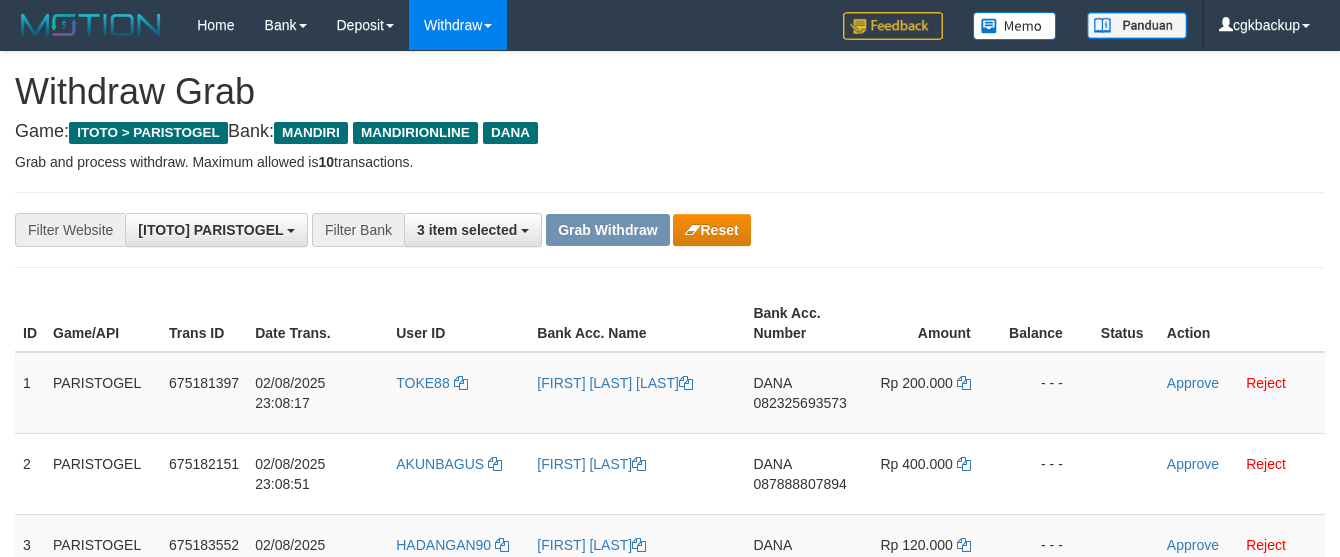 scroll, scrollTop: 260, scrollLeft: 0, axis: vertical 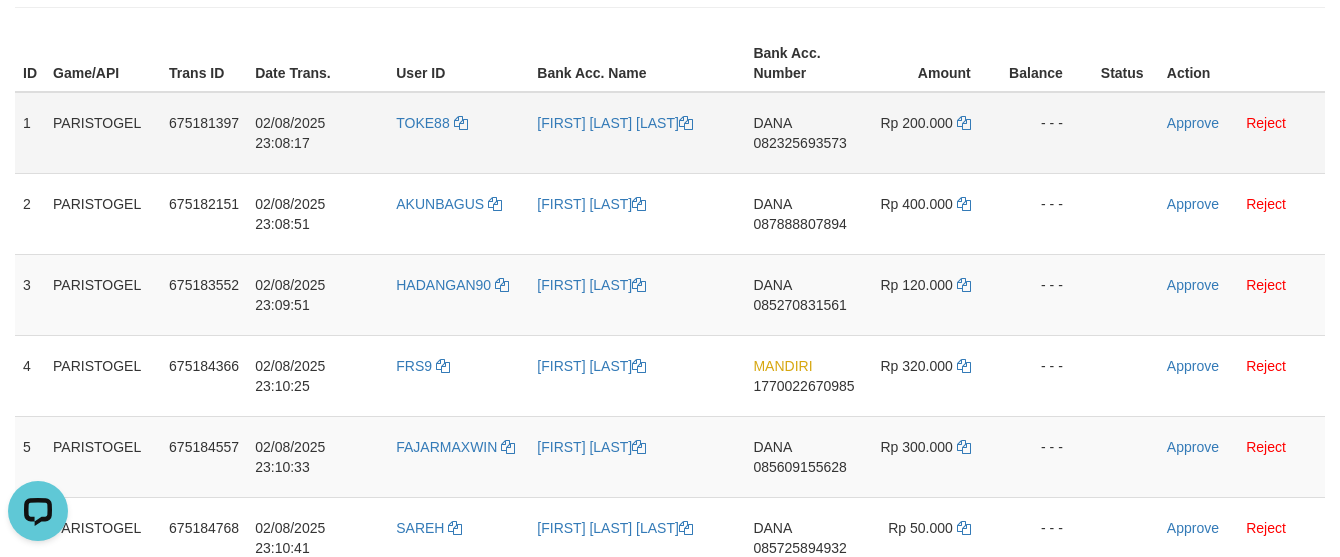 click on "DANA
082325693573" at bounding box center (803, 133) 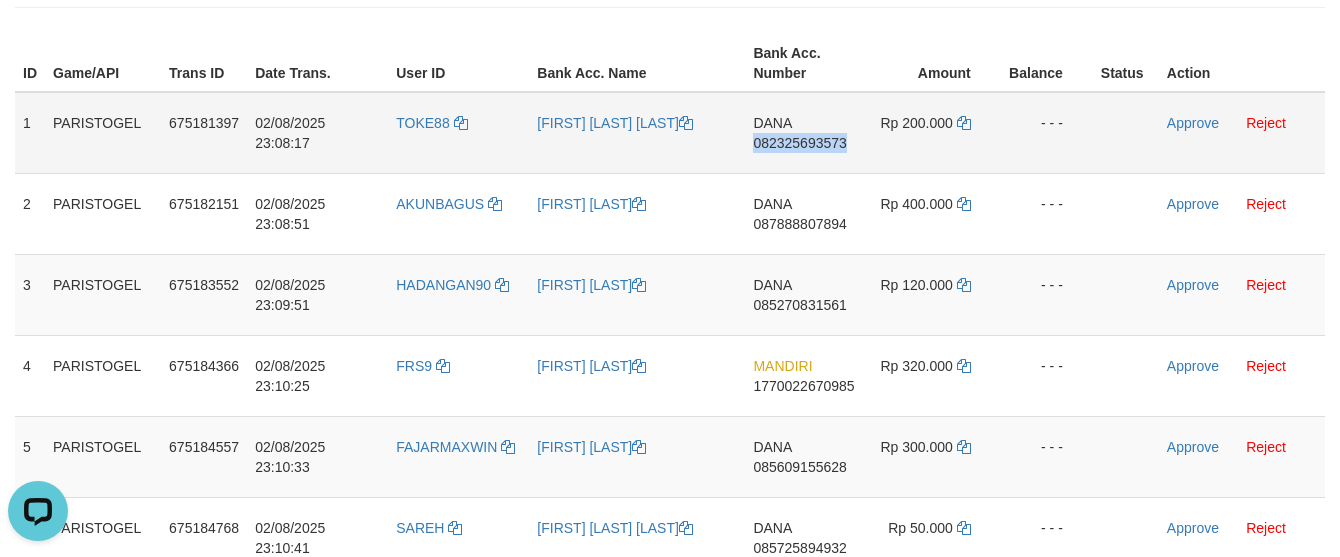 click on "DANA
082325693573" at bounding box center [803, 133] 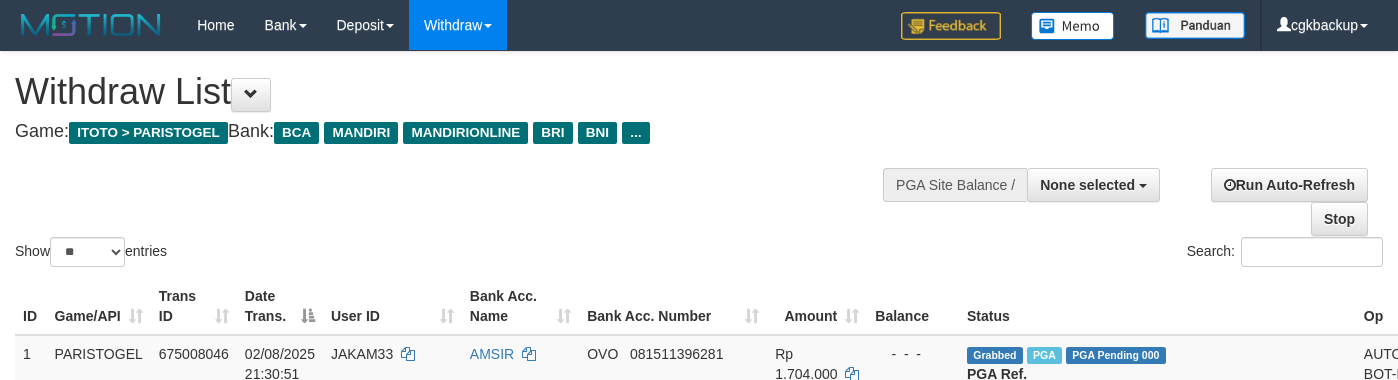 select 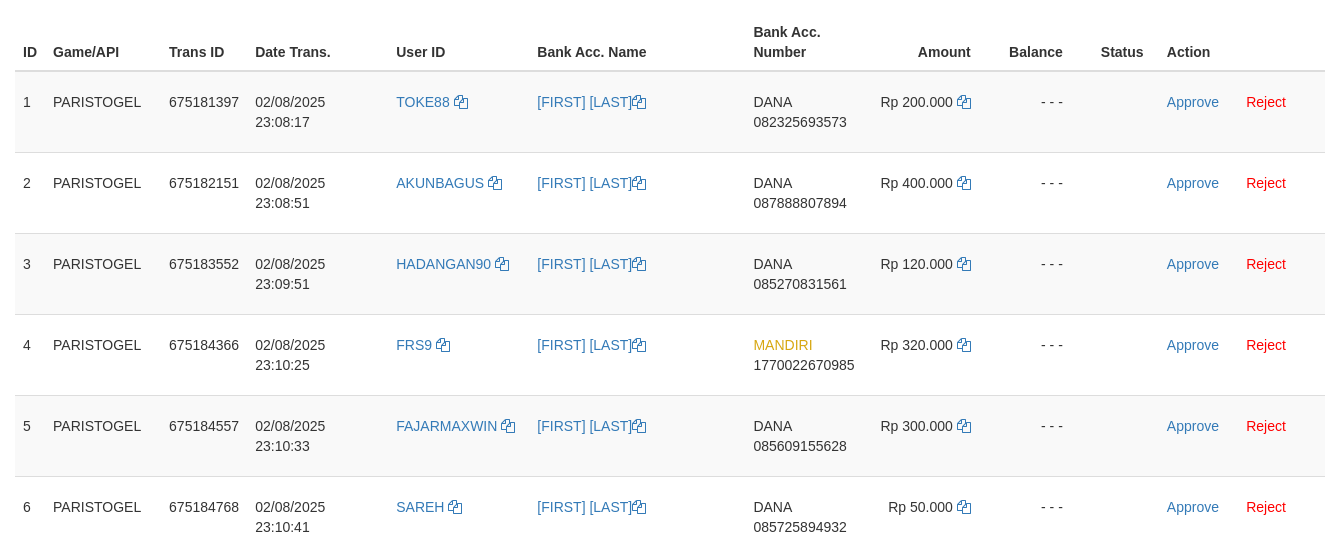 scroll, scrollTop: 260, scrollLeft: 0, axis: vertical 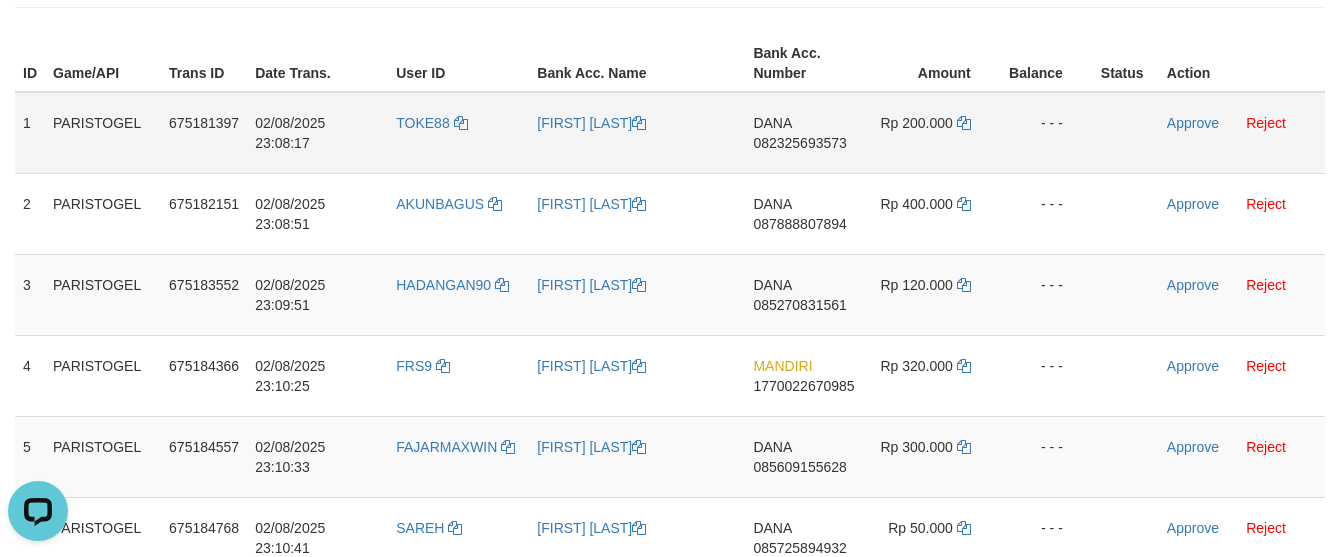drag, startPoint x: 800, startPoint y: 164, endPoint x: 747, endPoint y: 152, distance: 54.34151 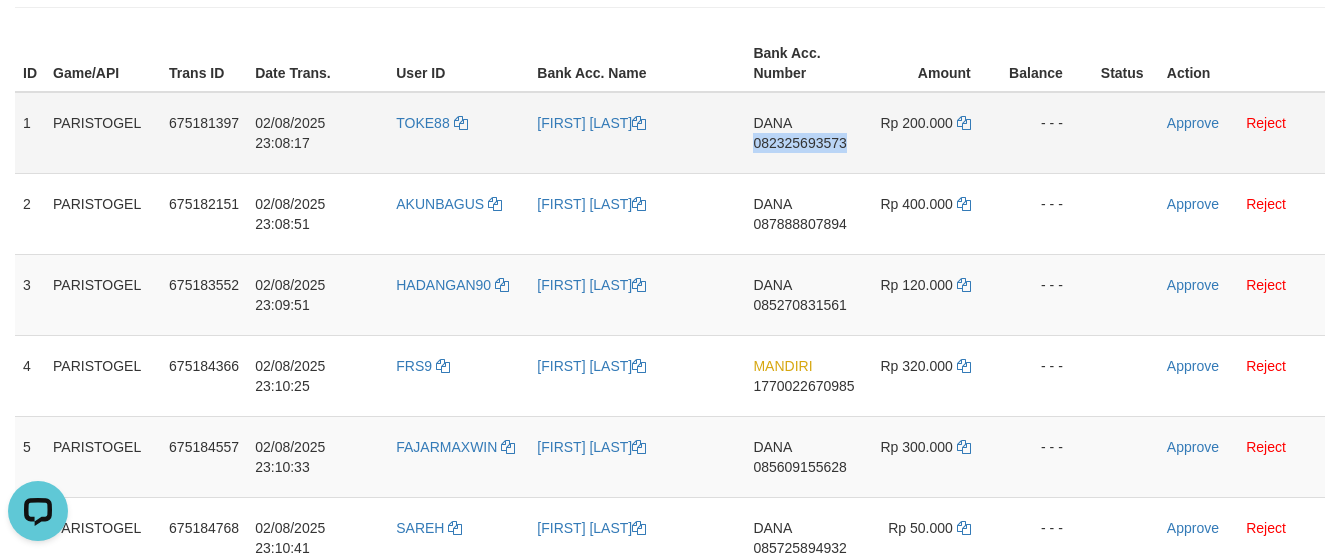 click on "DANA
082325693573" at bounding box center (803, 133) 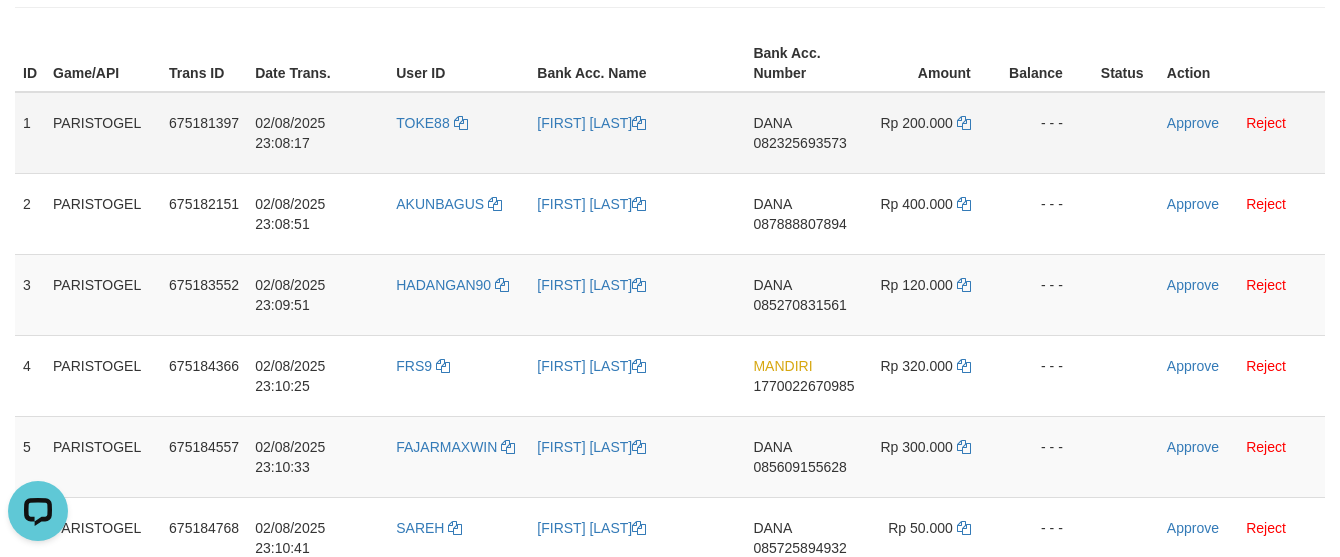 click on "[FIRST] [LAST] [LAST]" at bounding box center (637, 133) 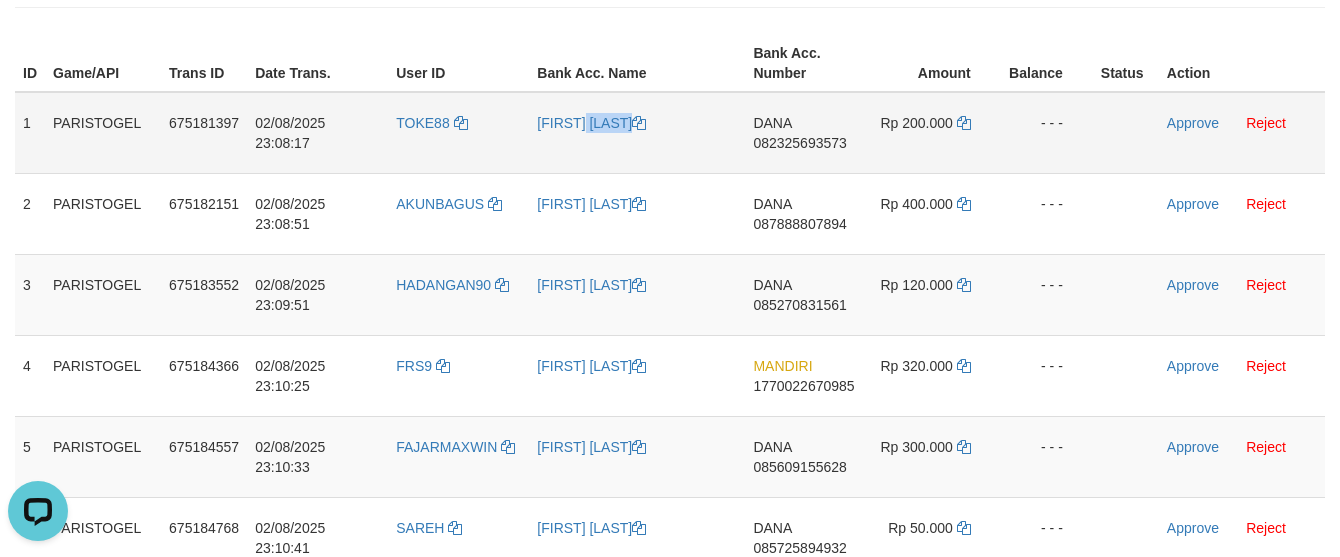 click on "[FIRST] [LAST] [LAST]" at bounding box center (637, 133) 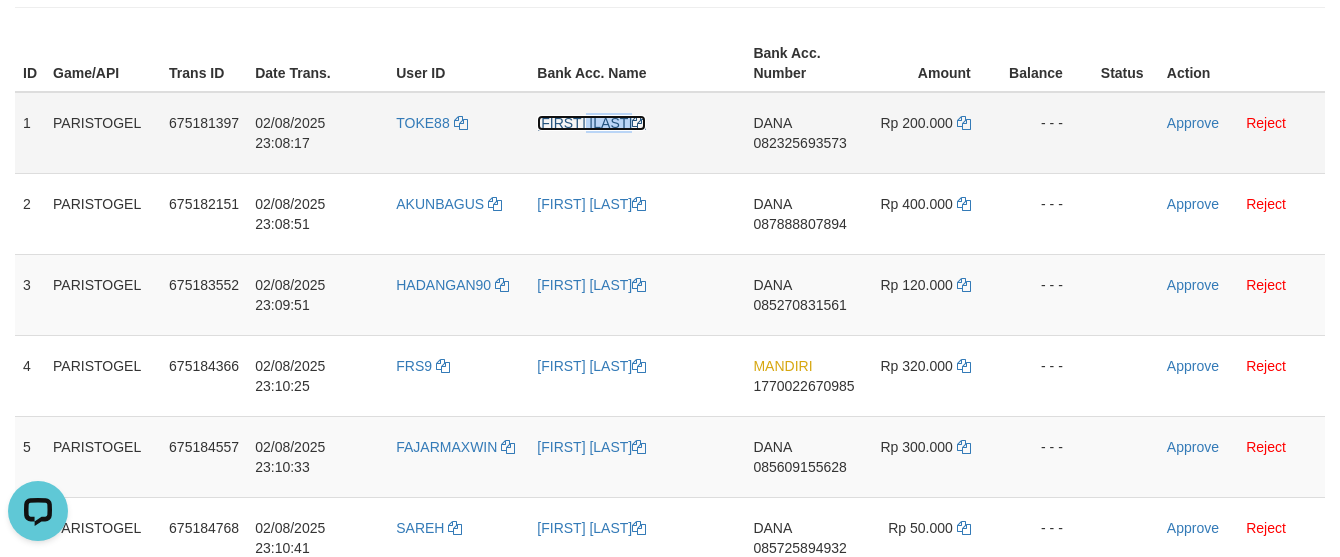 click on "[FIRST] [LAST] [LAST]" at bounding box center (591, 123) 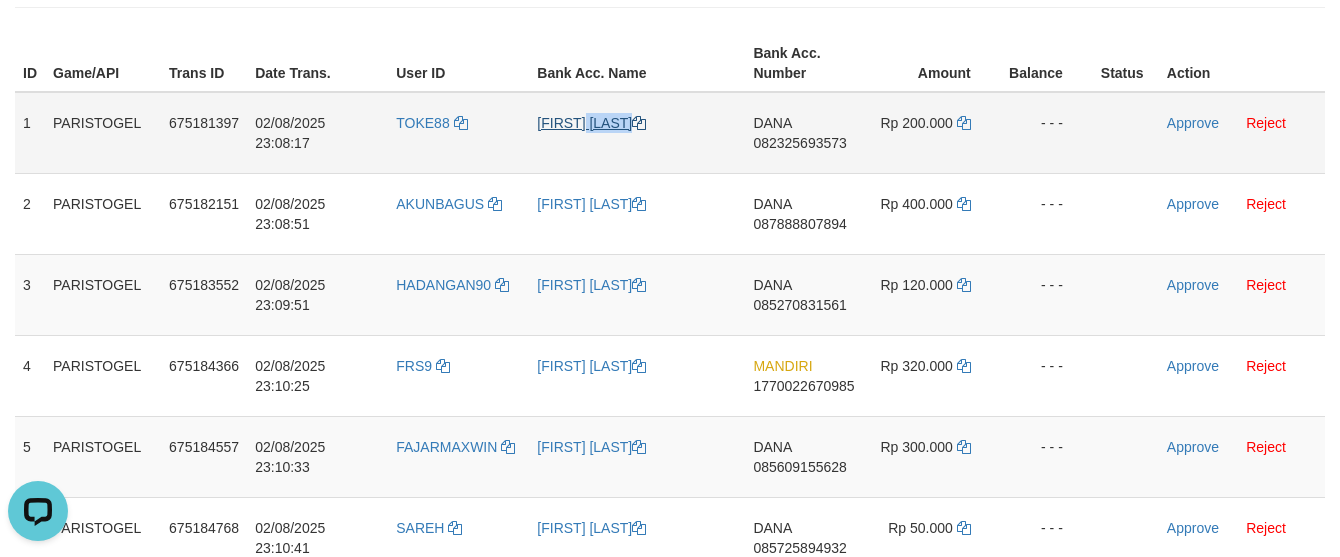 copy on "[FIRST] [LAST]" 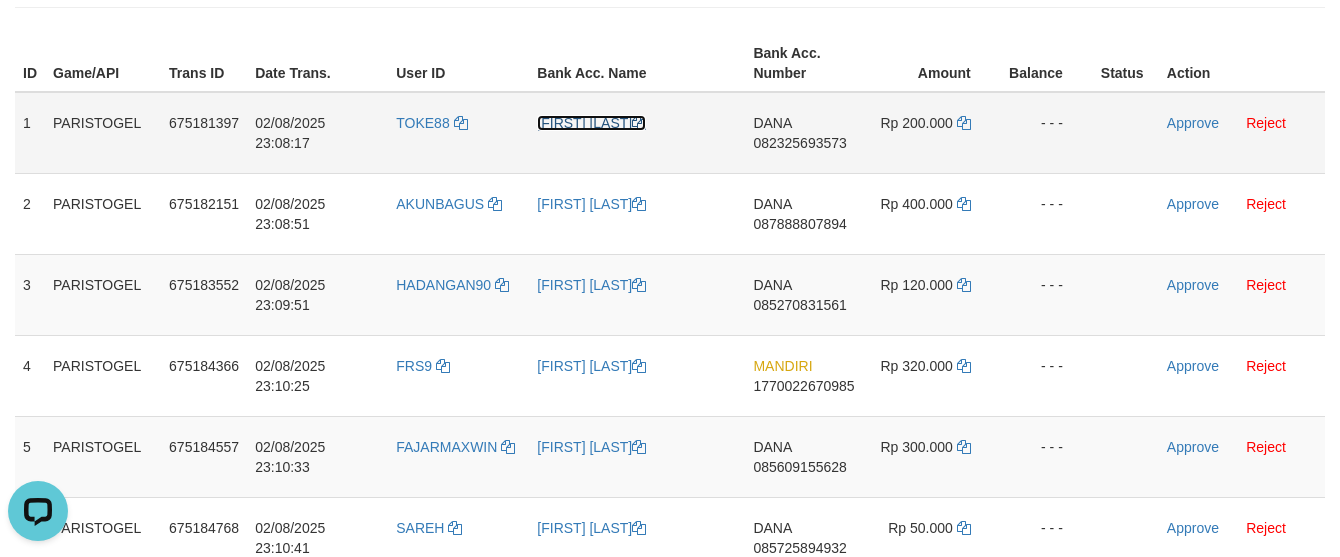 click on "[FIRST] [LAST]" at bounding box center [591, 123] 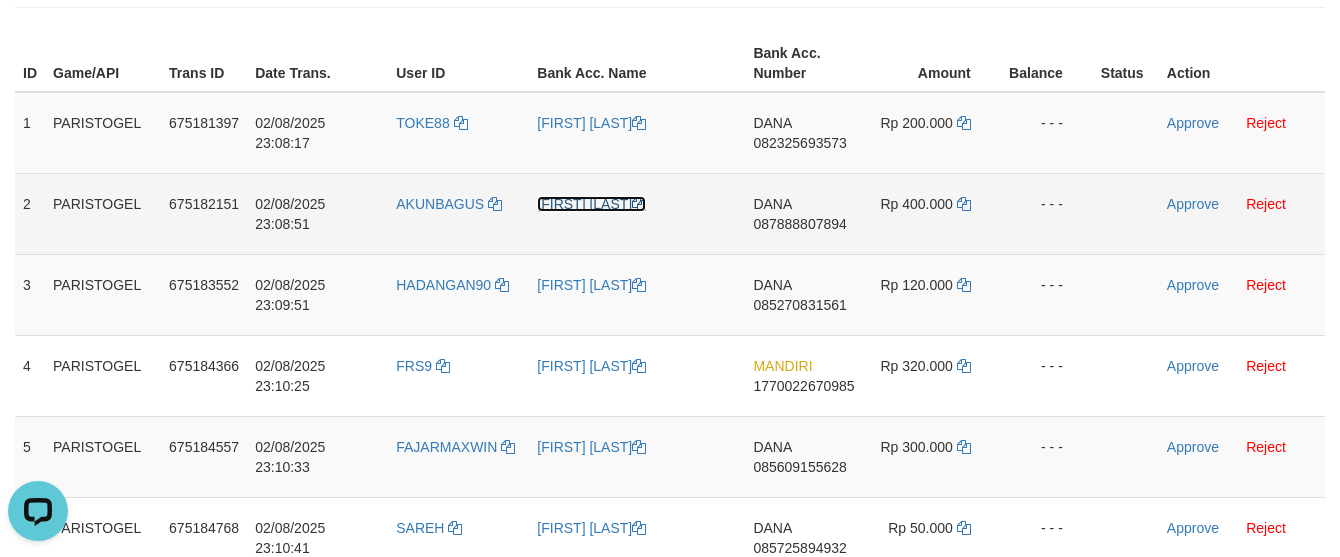 click on "[FIRST] [LAST]" at bounding box center [591, 204] 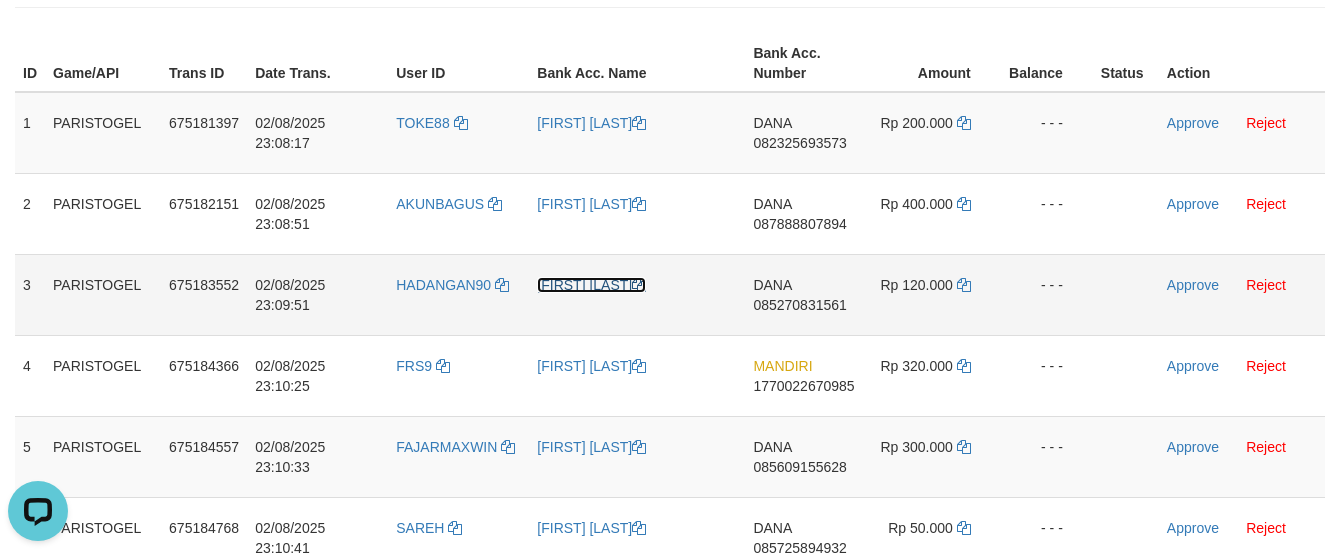 click on "[FIRST] [LAST]" at bounding box center (591, 285) 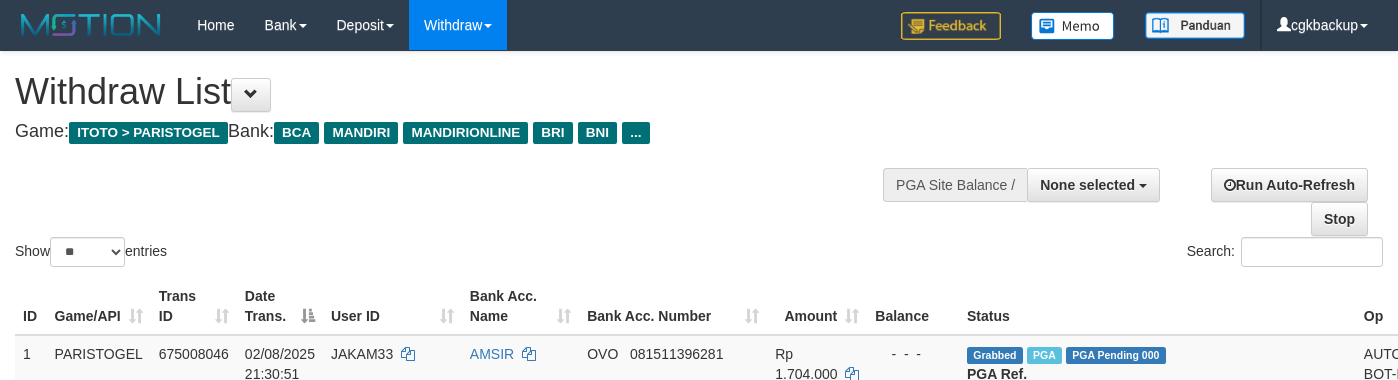 select 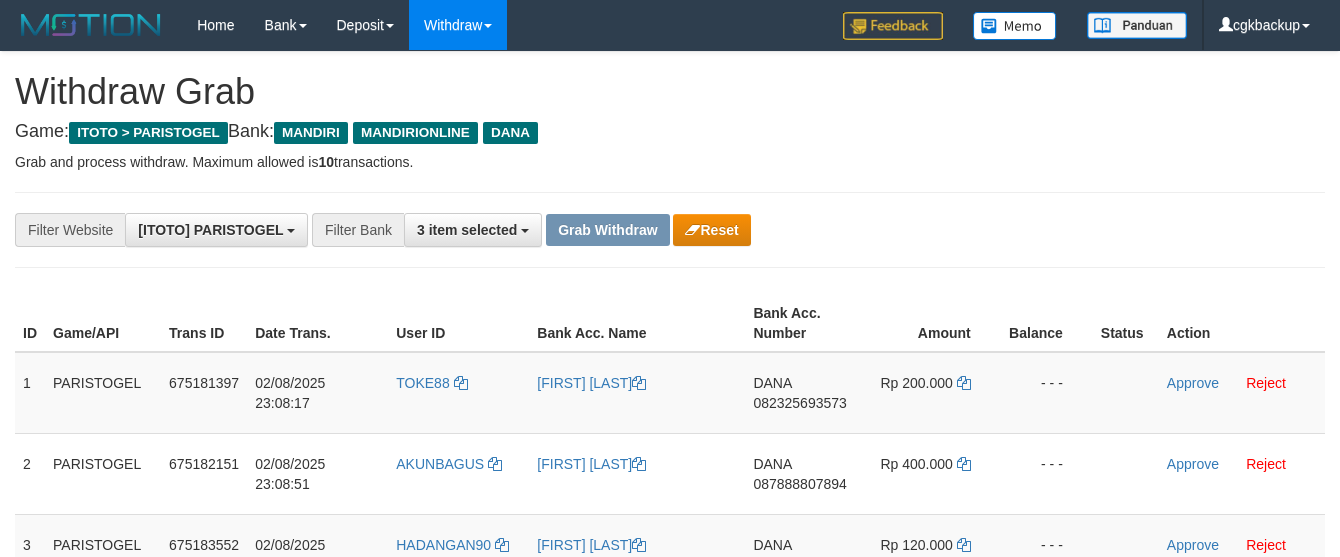 scroll, scrollTop: 260, scrollLeft: 0, axis: vertical 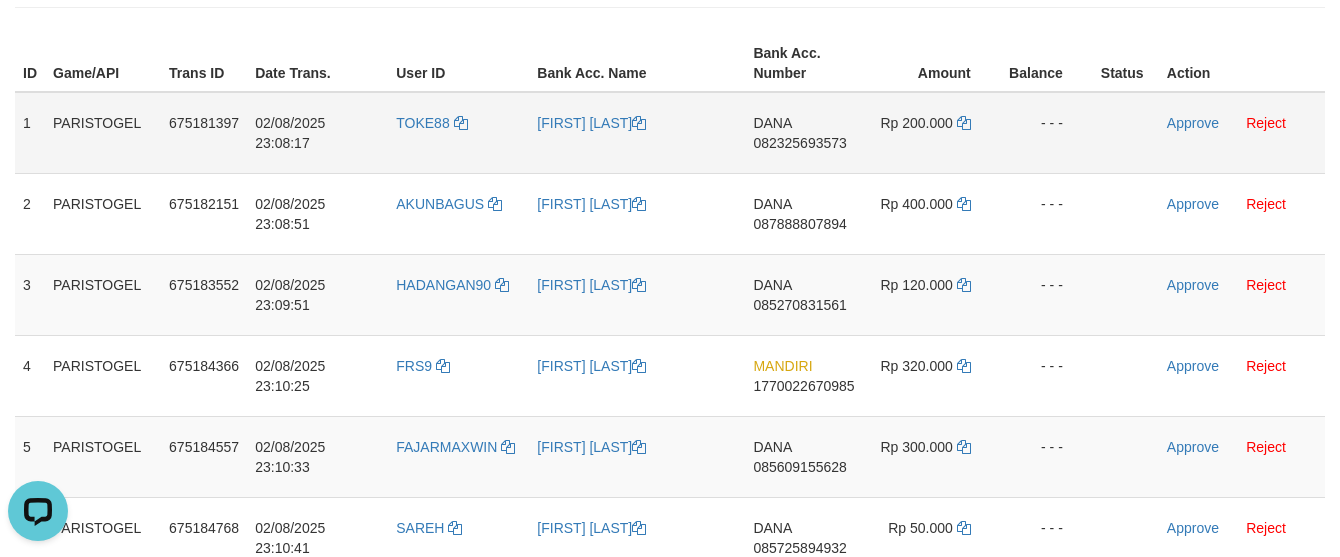 click on "DANA
082325693573" at bounding box center (803, 133) 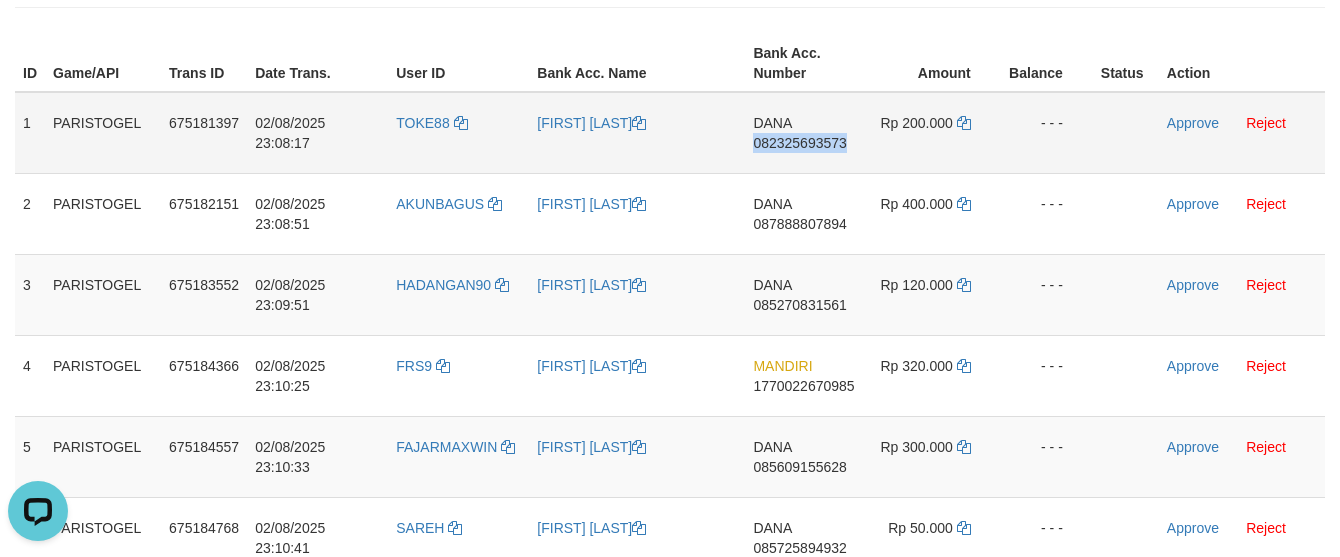 click on "DANA
082325693573" at bounding box center (803, 133) 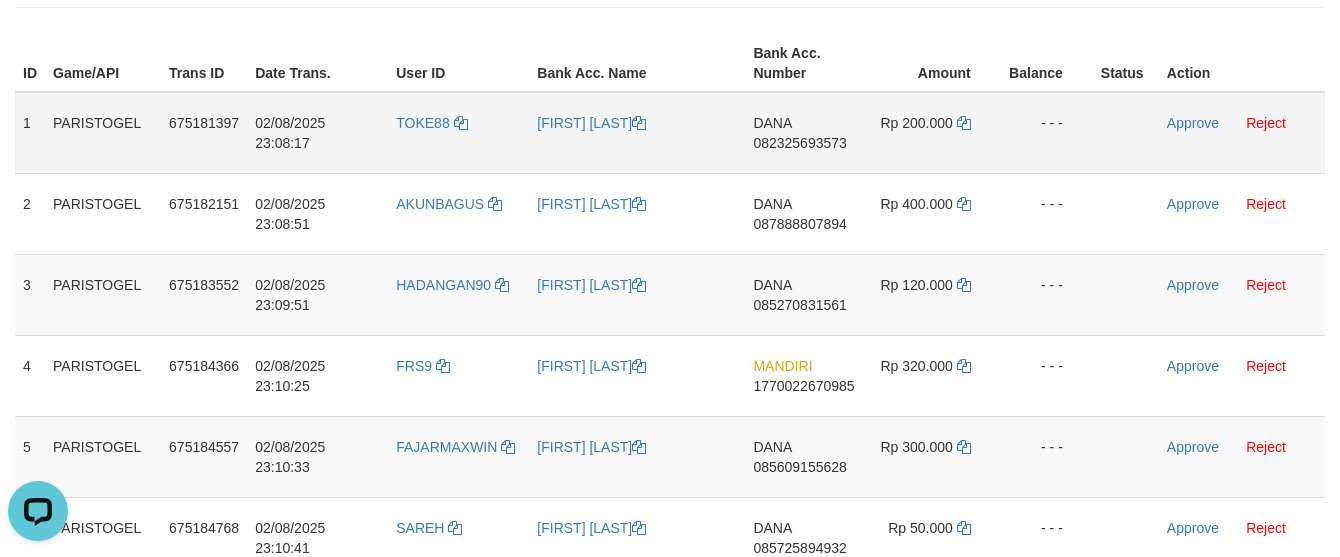 click at bounding box center (1126, 133) 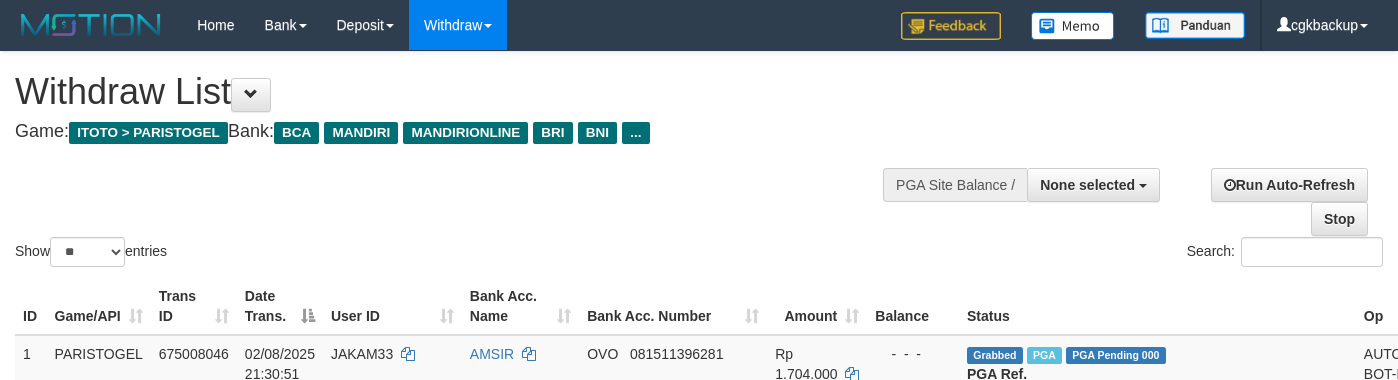 select 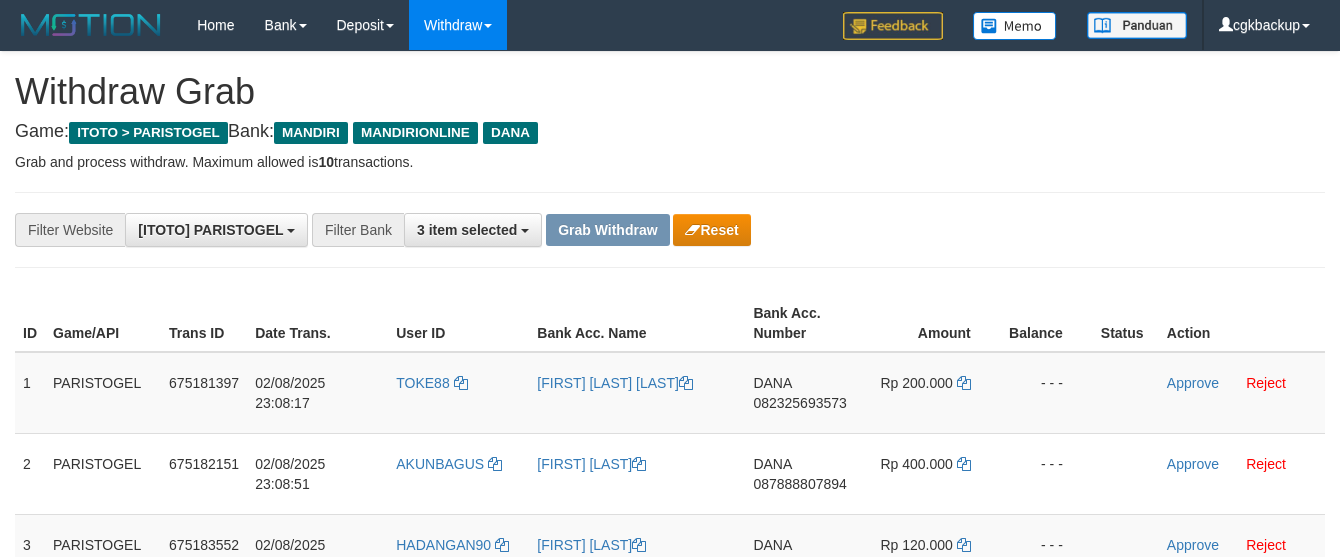 scroll, scrollTop: 260, scrollLeft: 0, axis: vertical 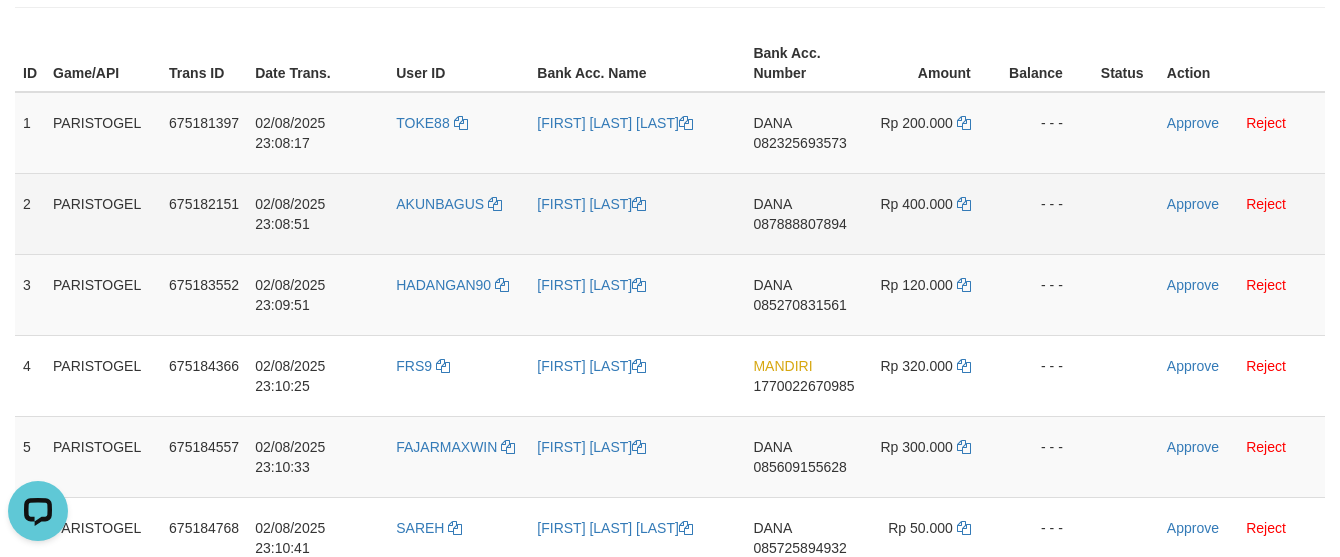 click on "[FIRST]
[PHONE]" at bounding box center [803, 213] 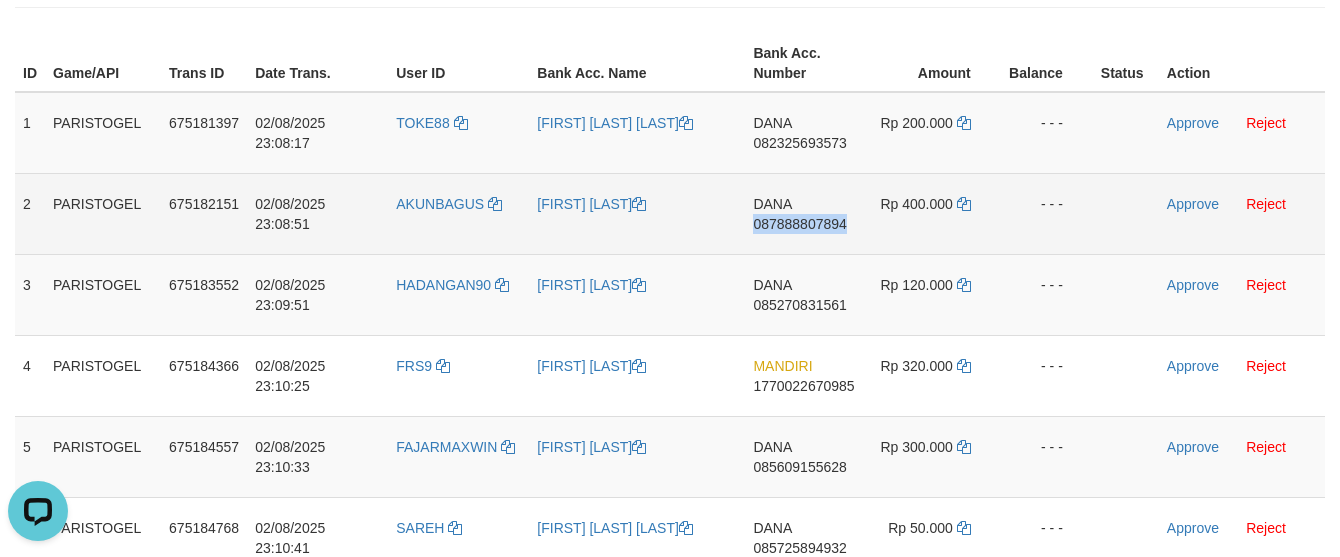 click on "[FIRST]
[PHONE]" at bounding box center [803, 213] 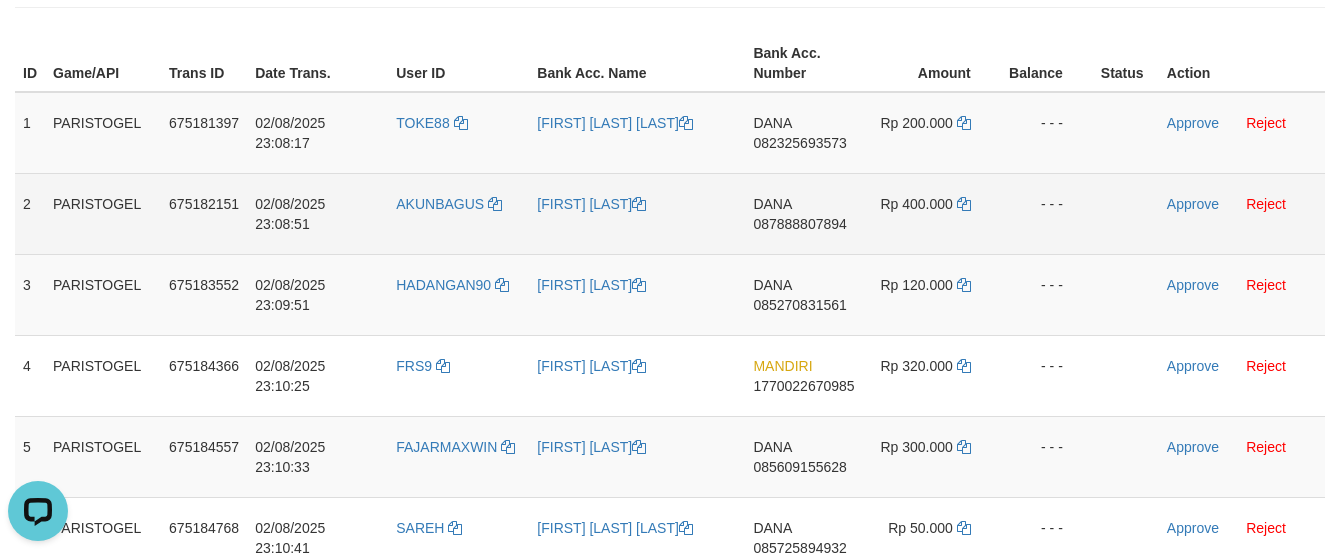 click on "- - -" at bounding box center (1047, 213) 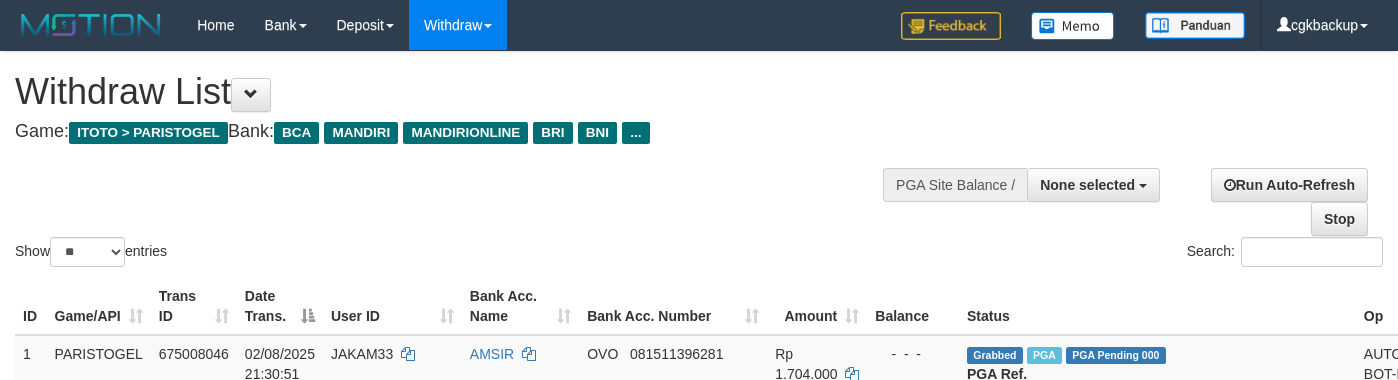 select 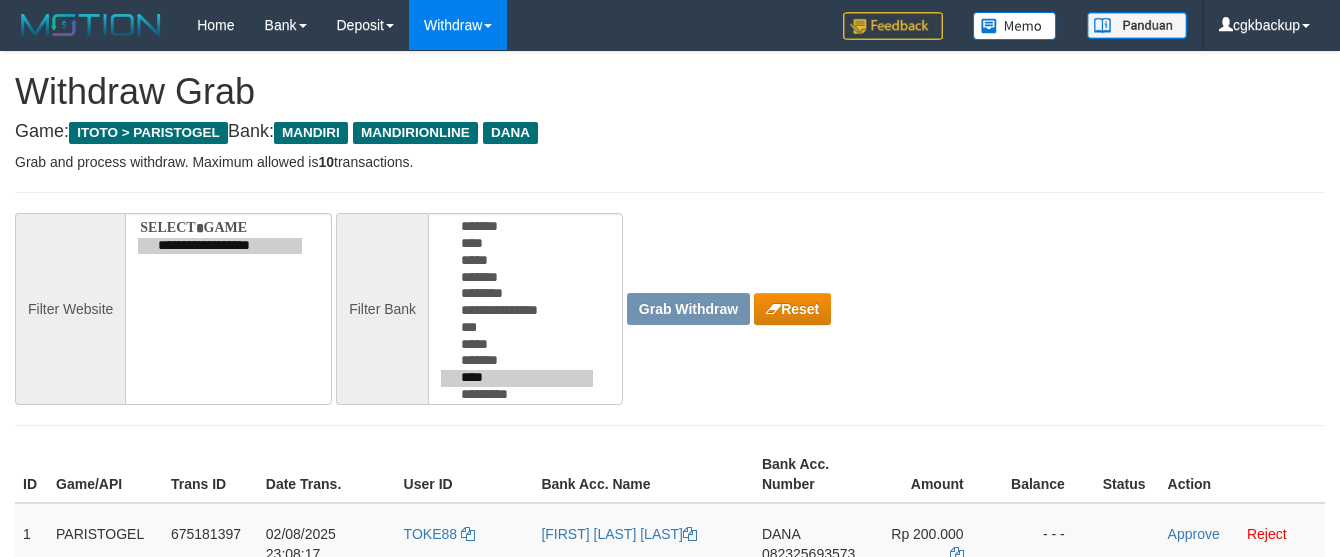 scroll, scrollTop: 260, scrollLeft: 0, axis: vertical 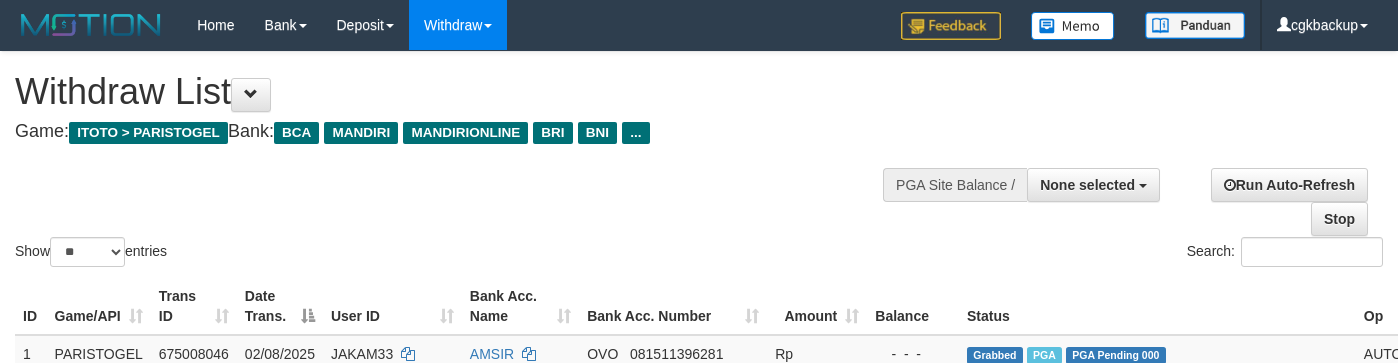 select 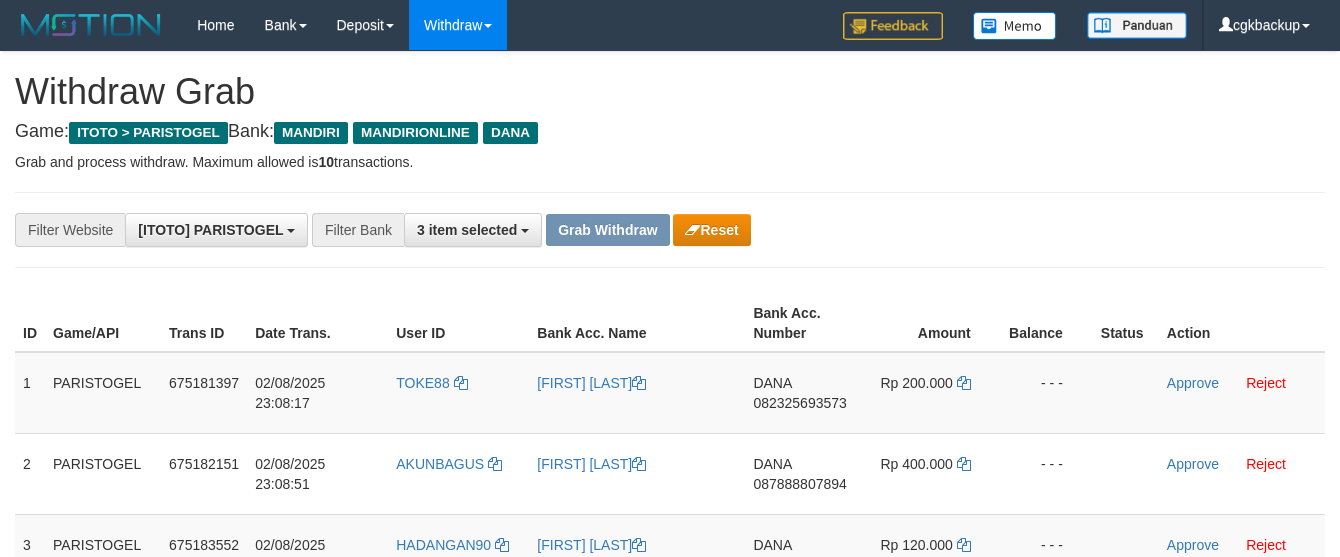 scroll, scrollTop: 260, scrollLeft: 0, axis: vertical 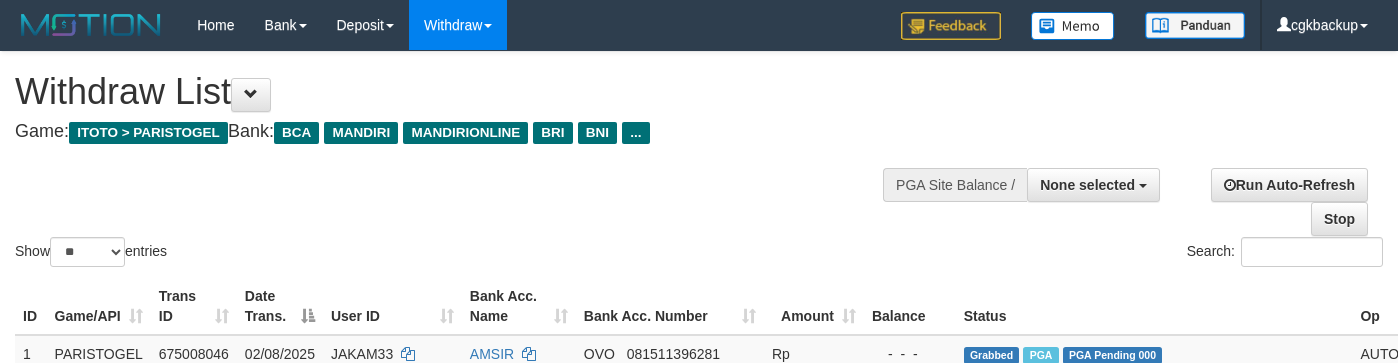 select 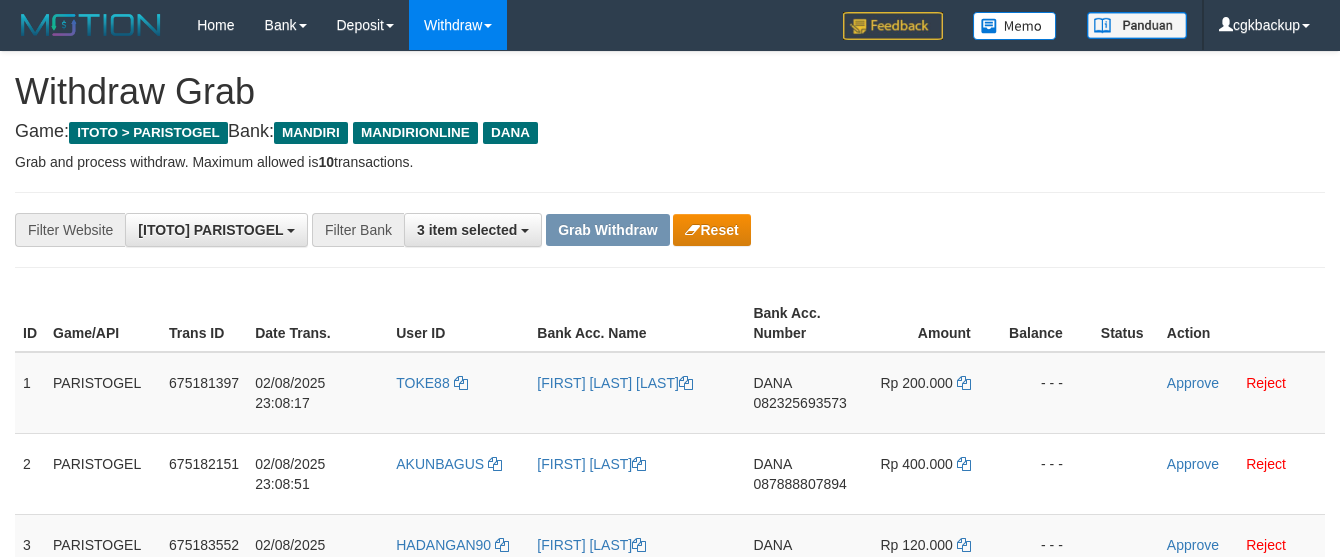 scroll, scrollTop: 260, scrollLeft: 0, axis: vertical 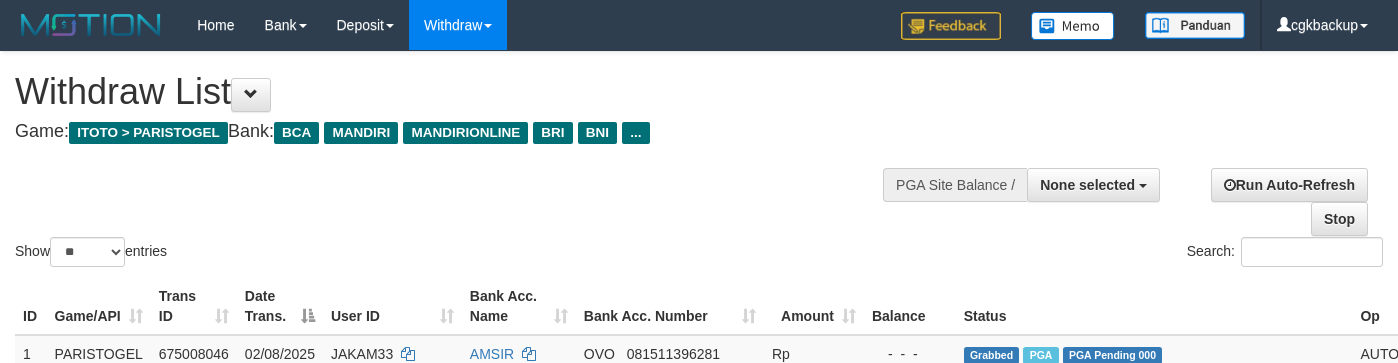 select 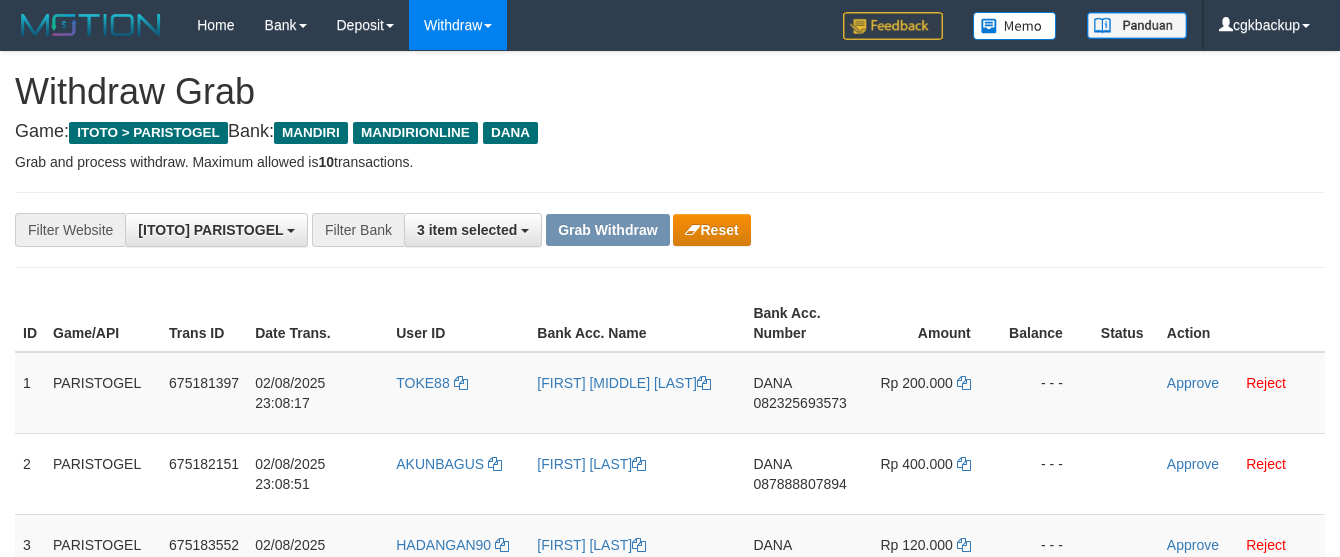 scroll, scrollTop: 260, scrollLeft: 0, axis: vertical 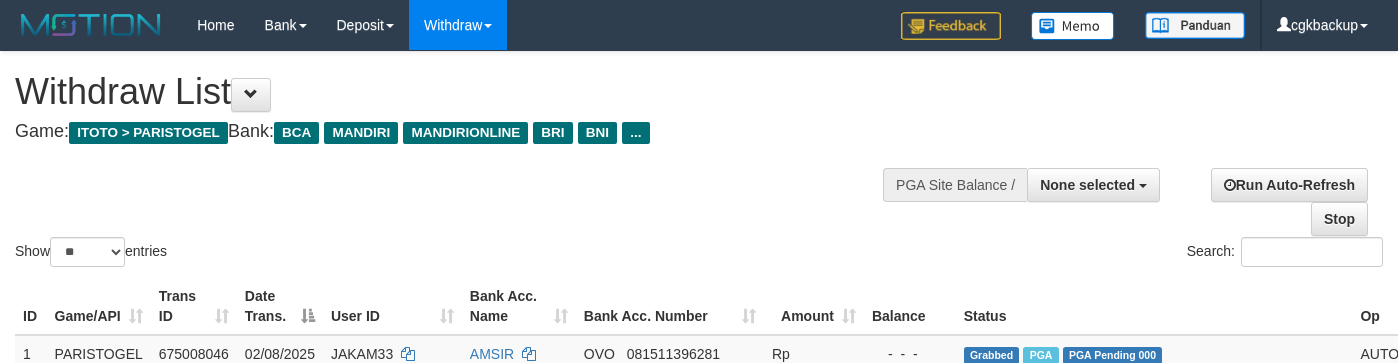 select 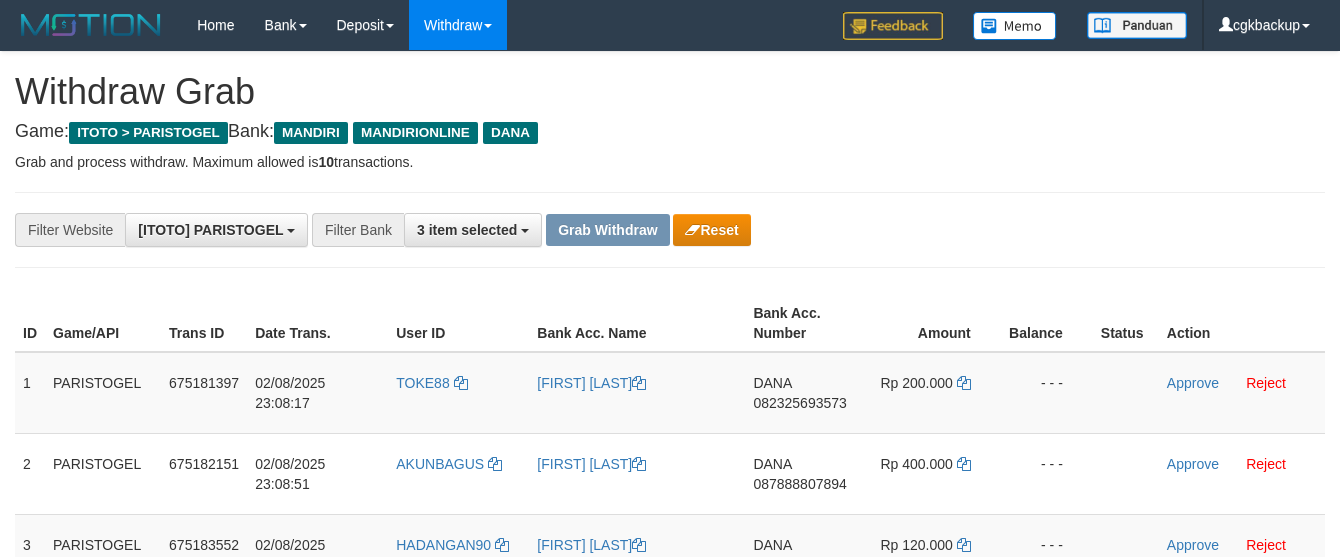 scroll, scrollTop: 260, scrollLeft: 0, axis: vertical 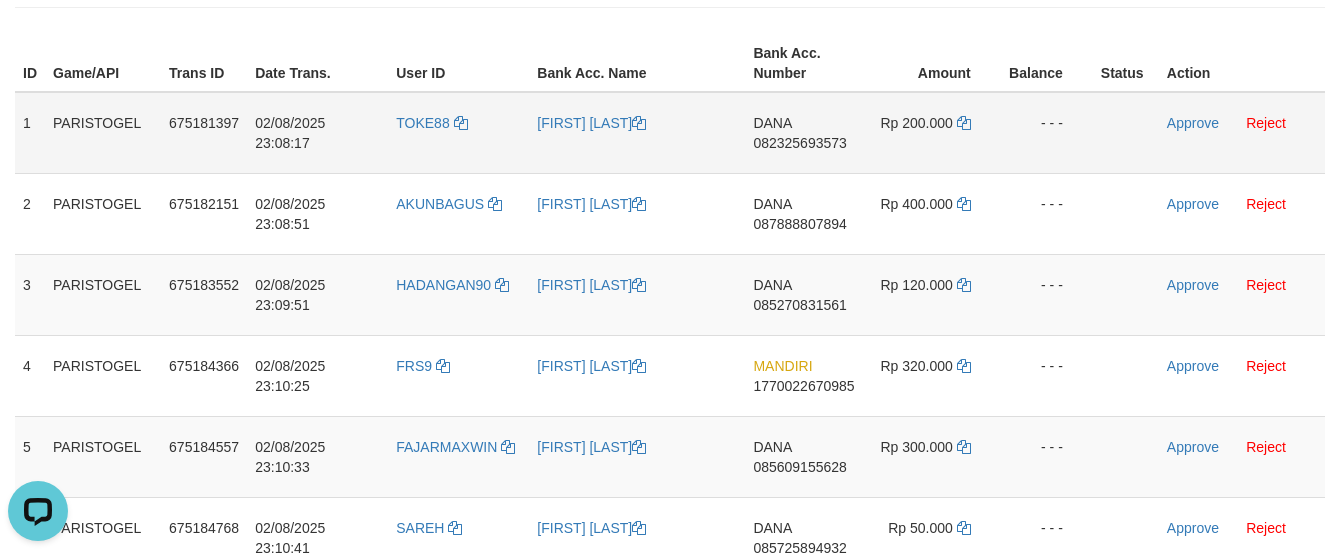click on "DANA
082325693573" at bounding box center (803, 133) 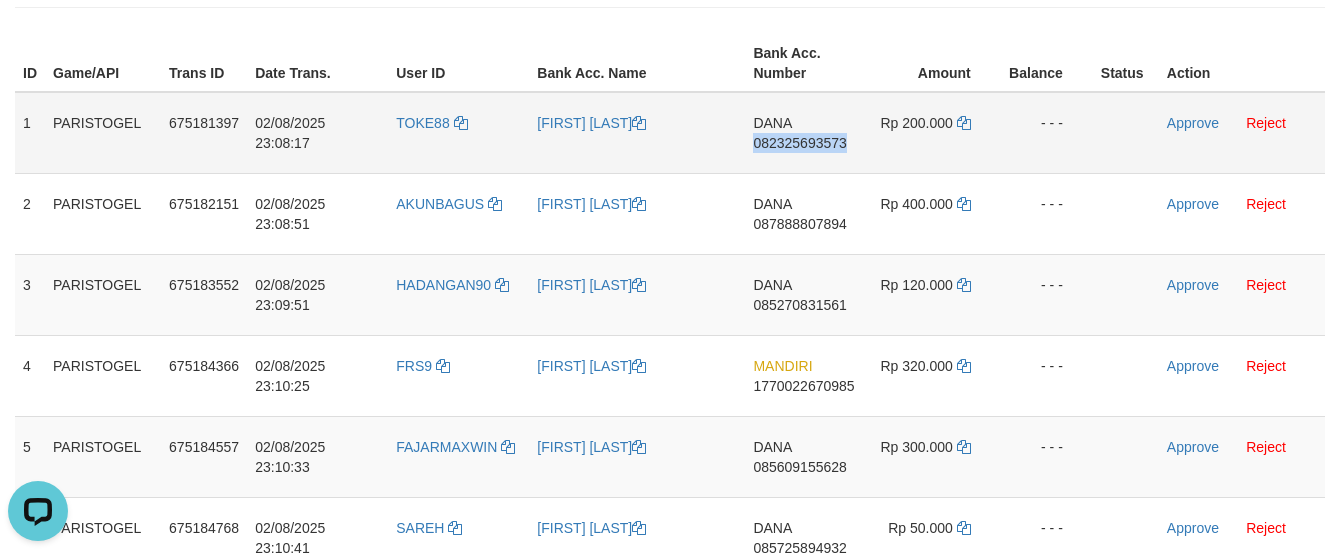 click on "DANA
082325693573" at bounding box center (803, 133) 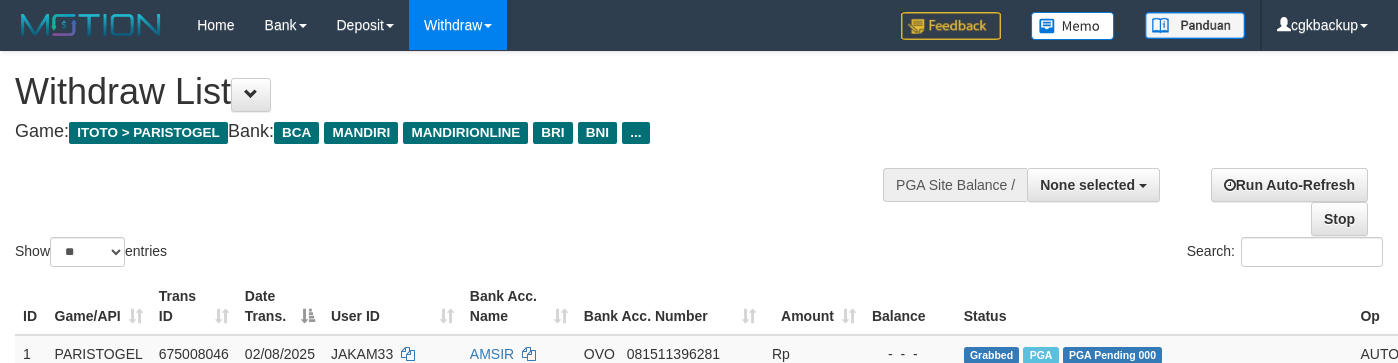 select 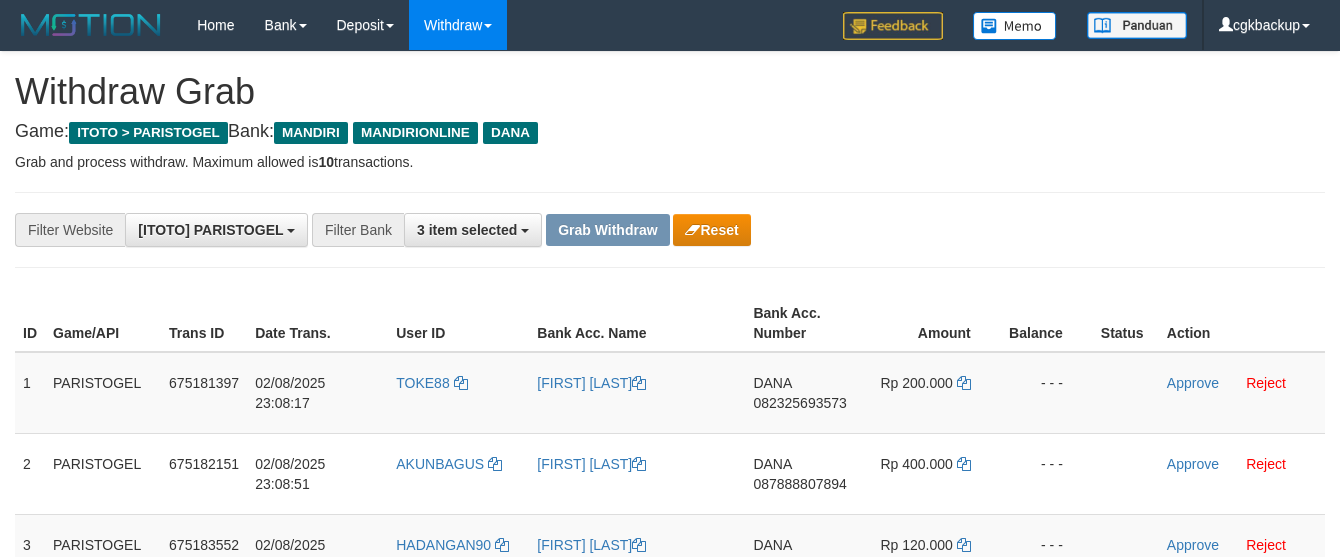 scroll, scrollTop: 260, scrollLeft: 0, axis: vertical 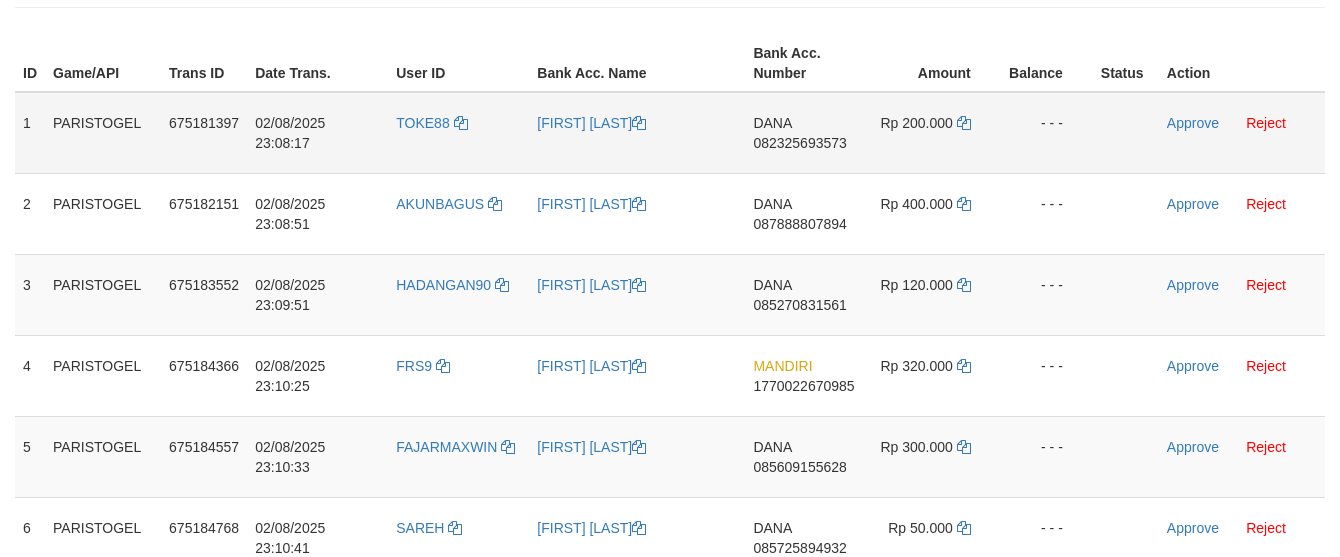 click on "- - -" at bounding box center [1047, 133] 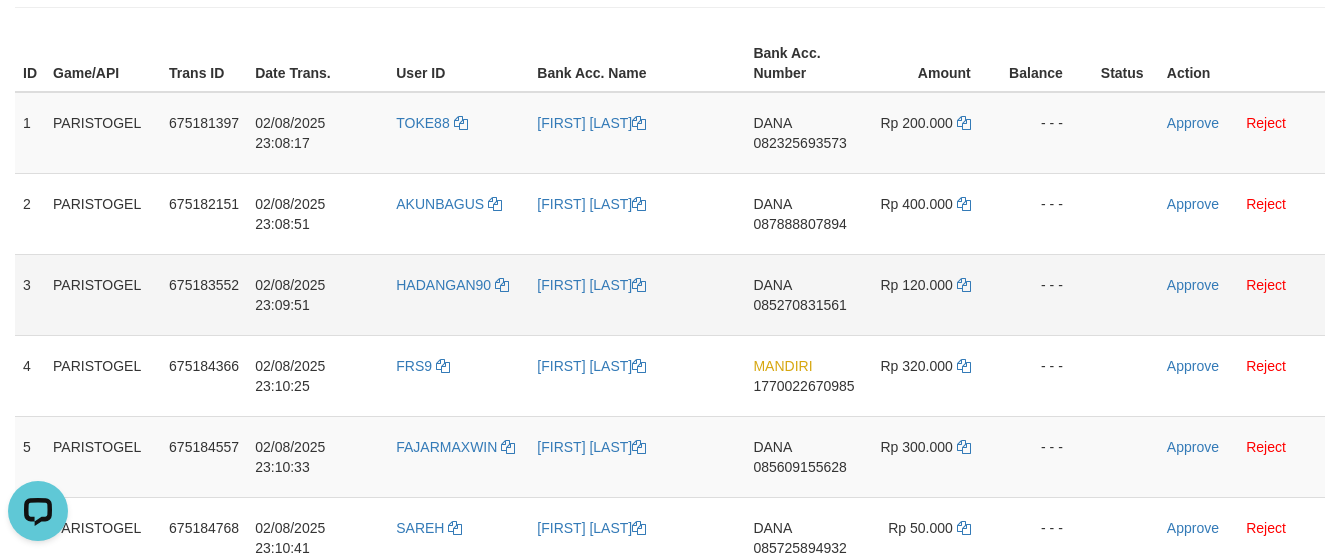 scroll, scrollTop: 0, scrollLeft: 0, axis: both 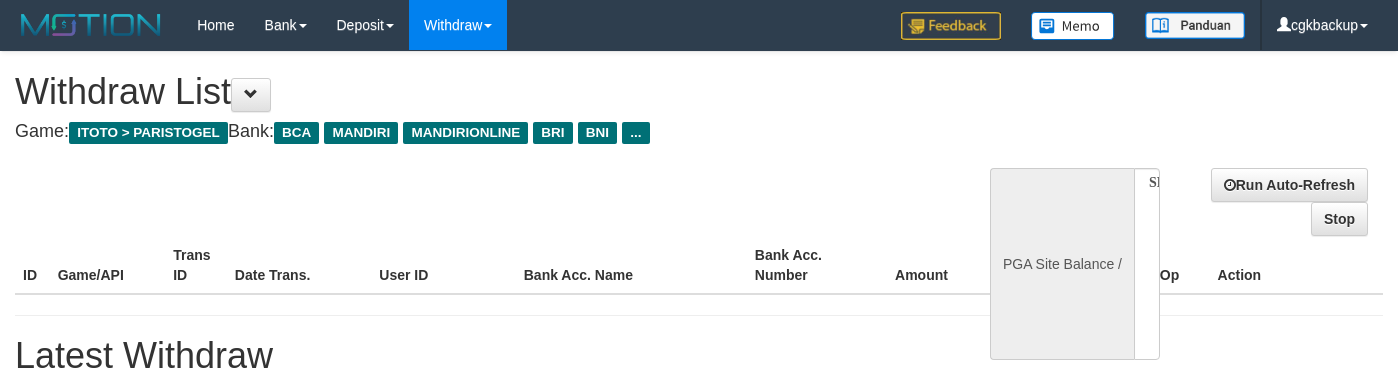 select 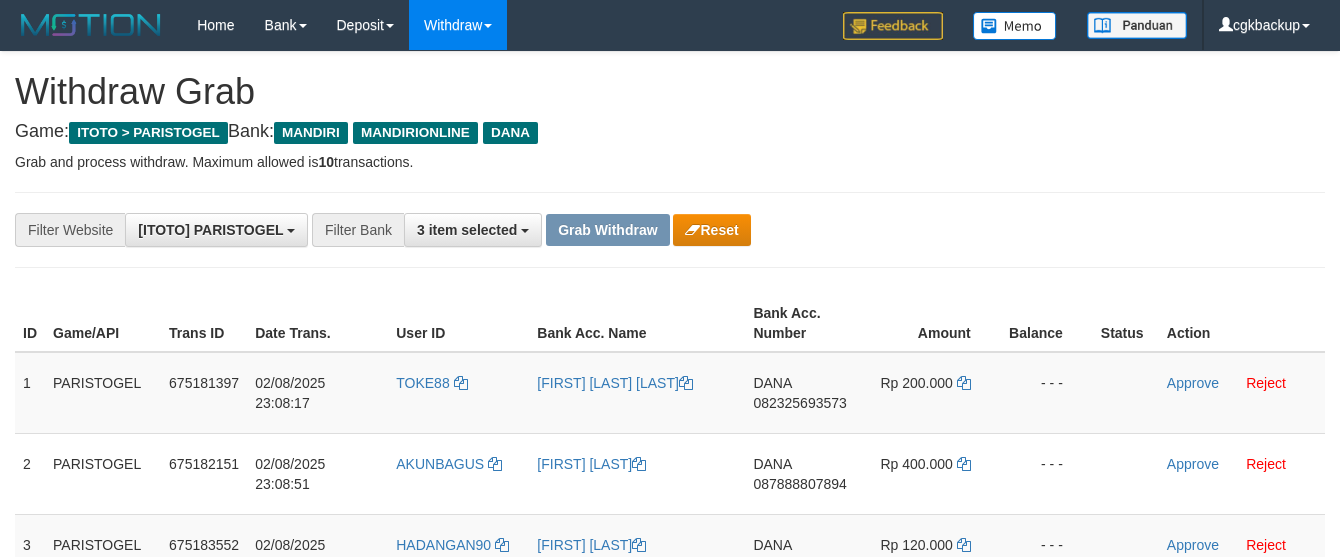 scroll, scrollTop: 260, scrollLeft: 0, axis: vertical 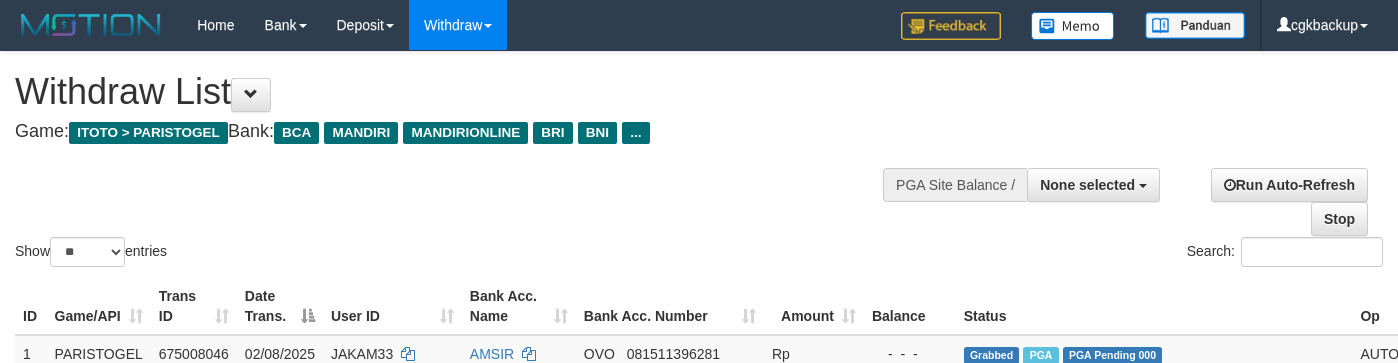 select 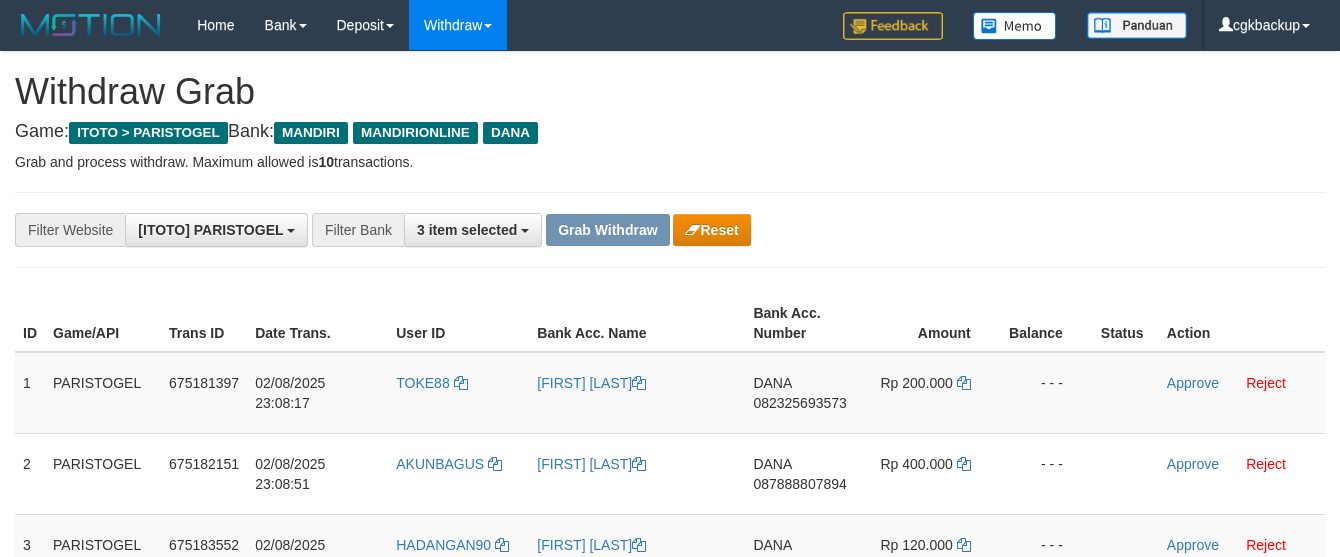 scroll, scrollTop: 260, scrollLeft: 0, axis: vertical 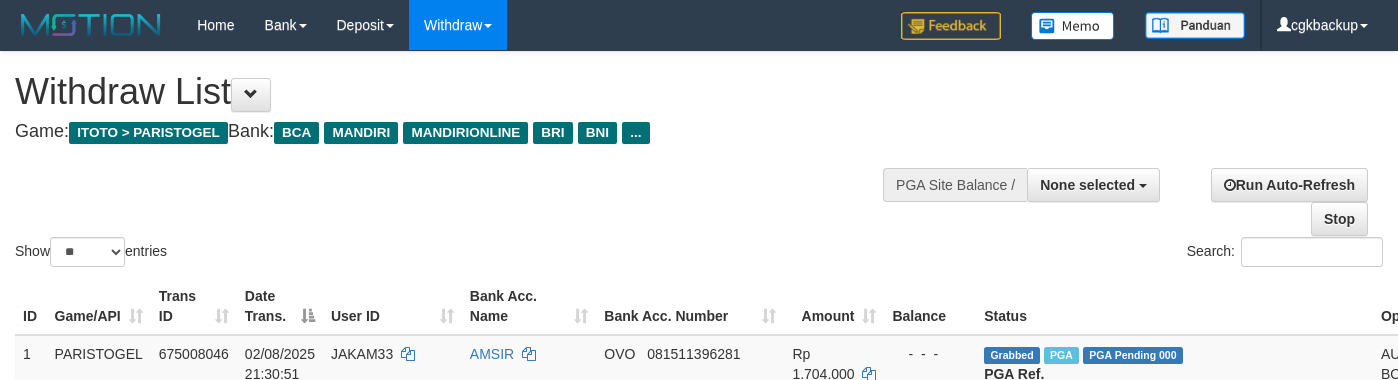 select 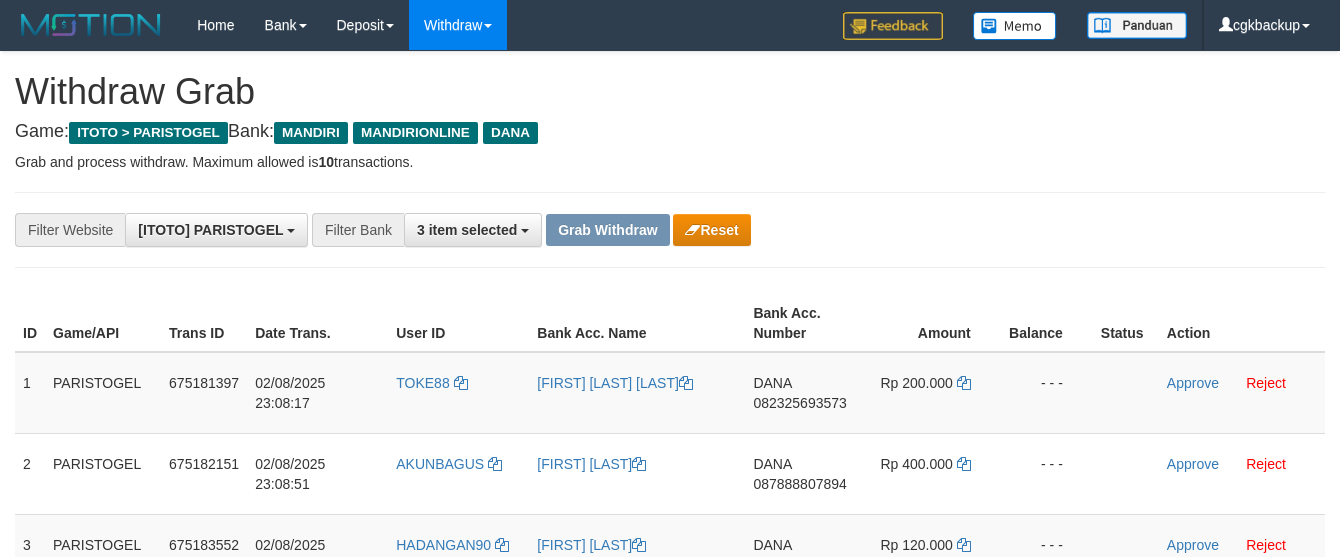 scroll, scrollTop: 260, scrollLeft: 0, axis: vertical 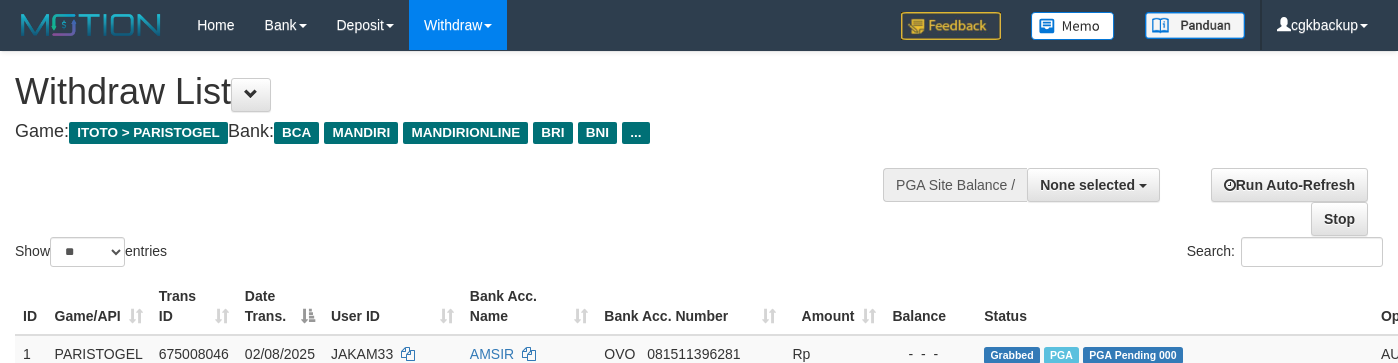 select 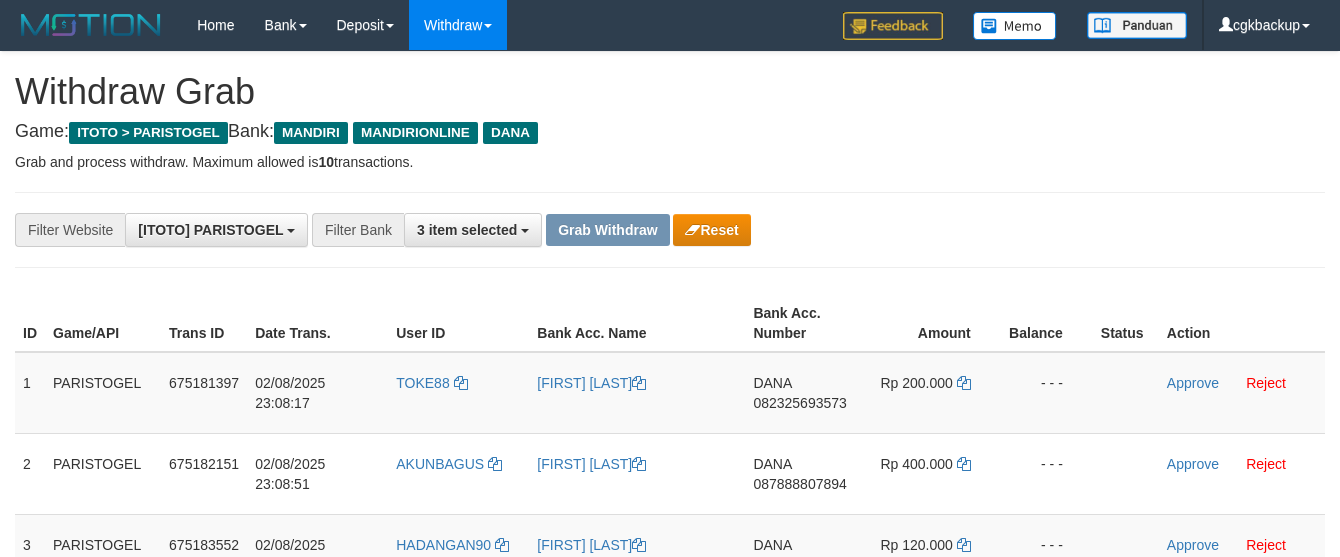 scroll, scrollTop: 260, scrollLeft: 0, axis: vertical 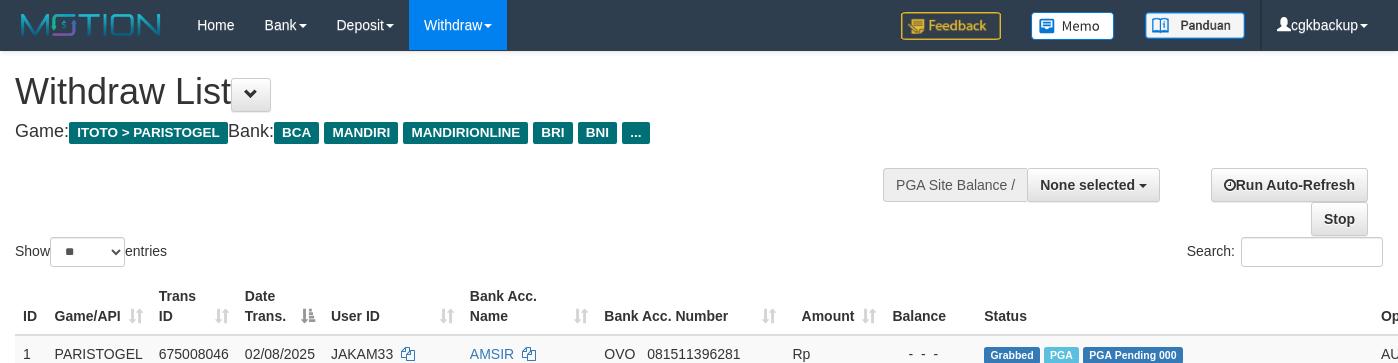 select 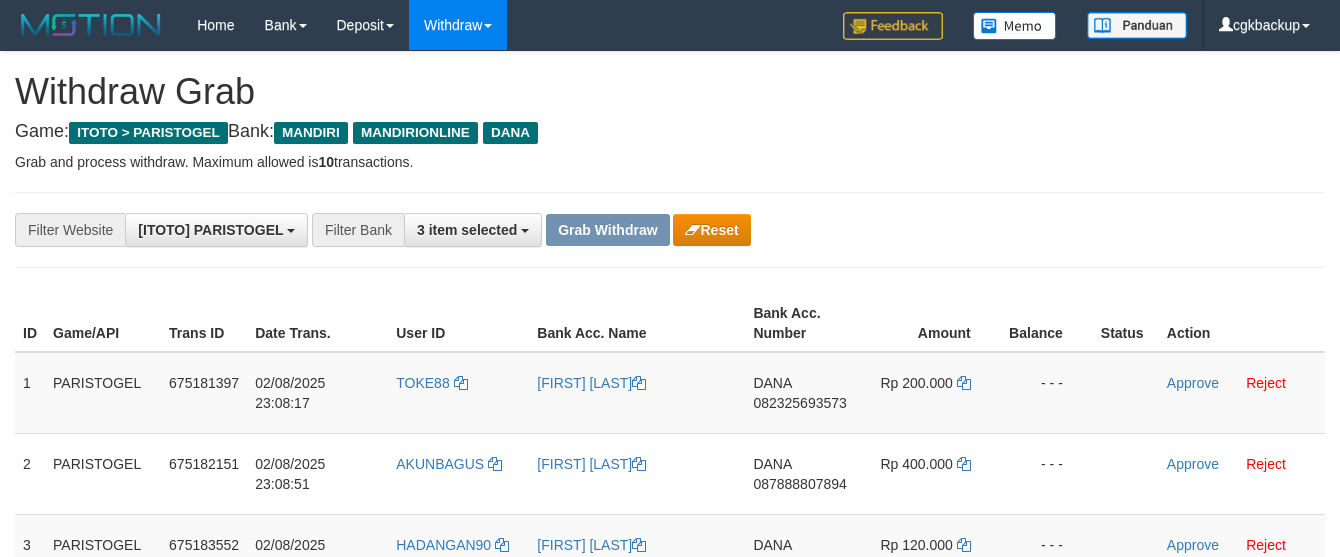 scroll, scrollTop: 260, scrollLeft: 0, axis: vertical 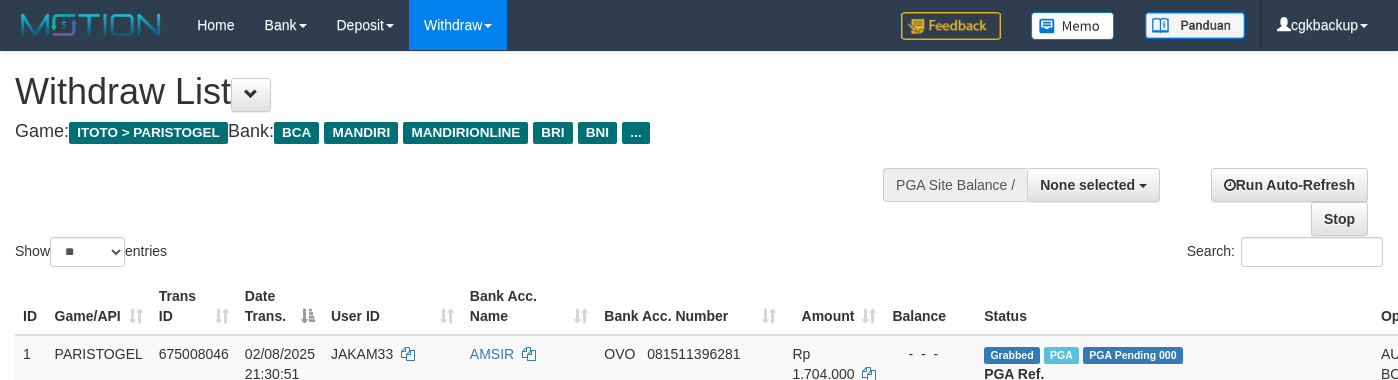 select 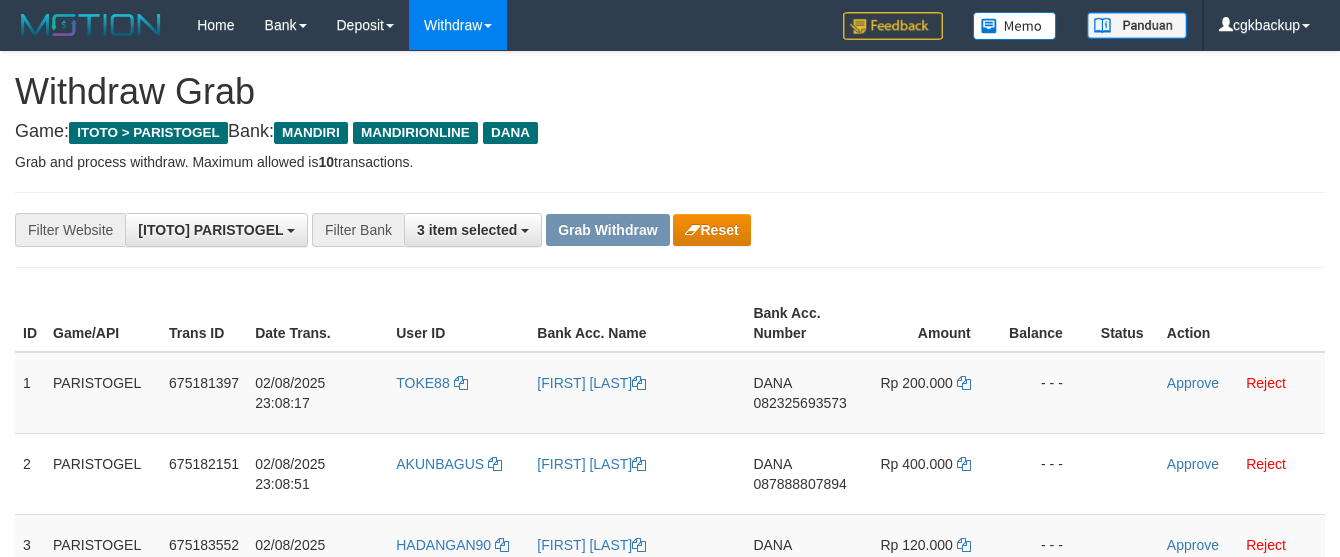 scroll, scrollTop: 260, scrollLeft: 0, axis: vertical 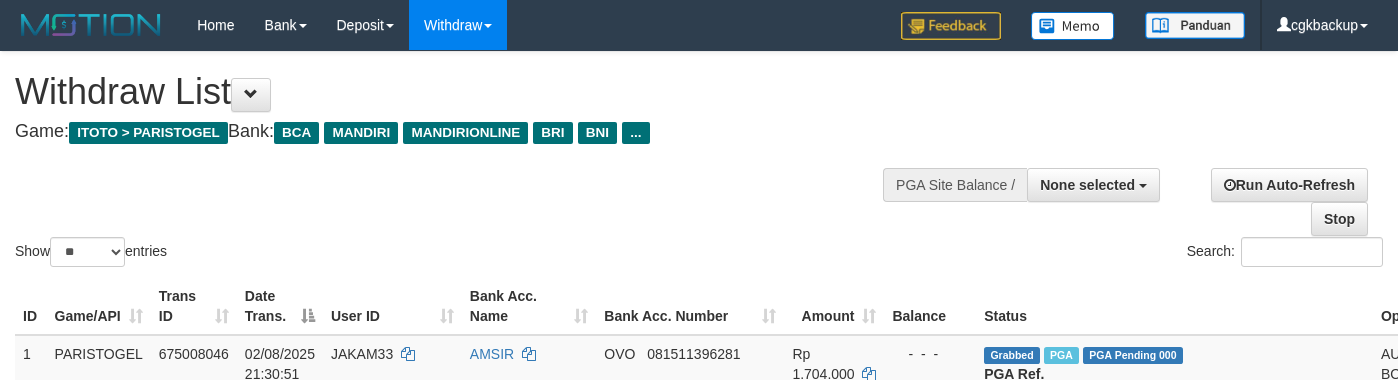 select 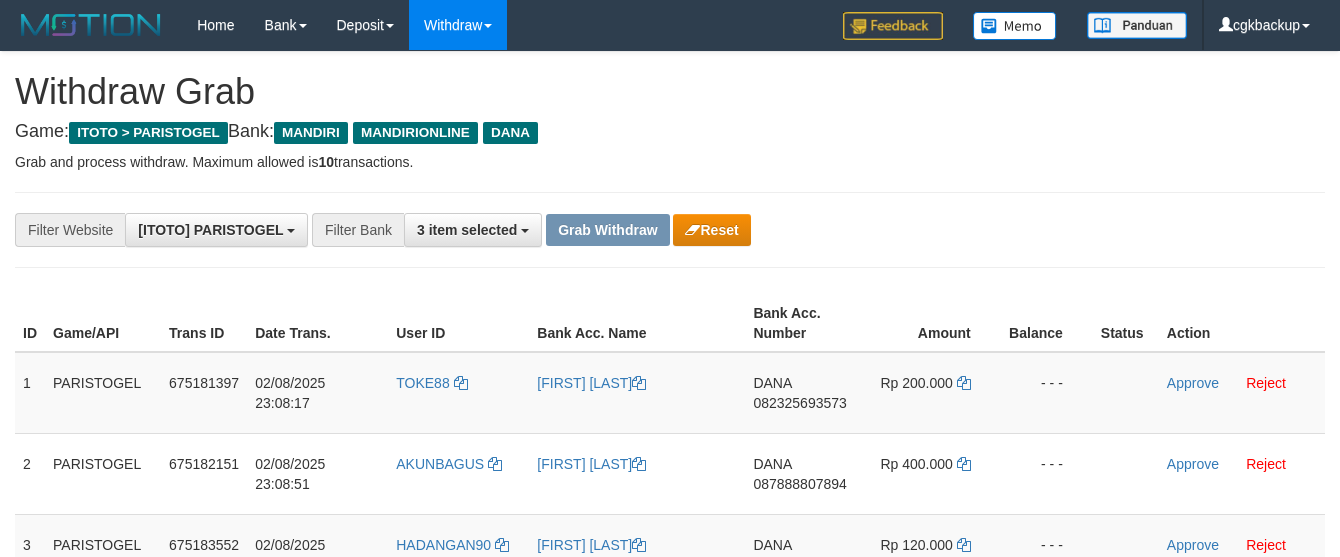 scroll, scrollTop: 260, scrollLeft: 0, axis: vertical 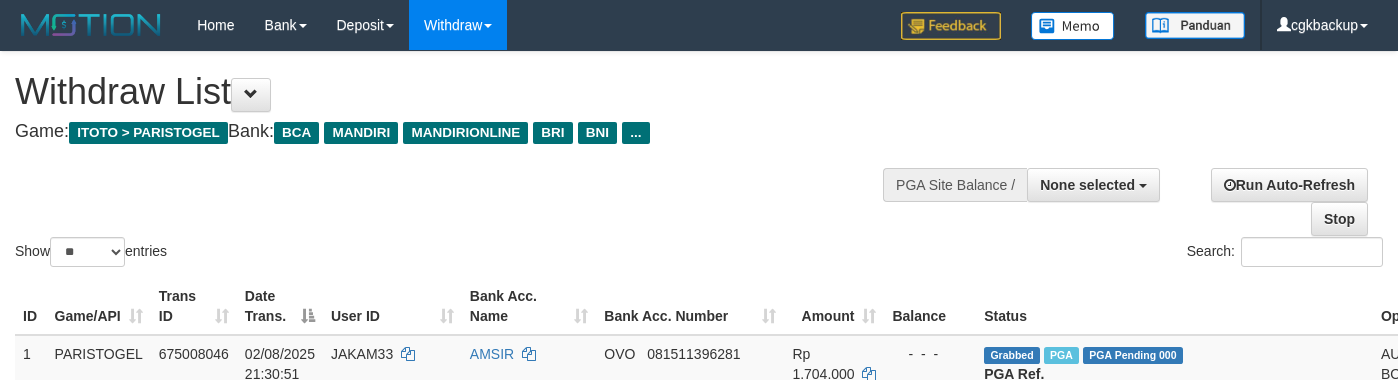 select 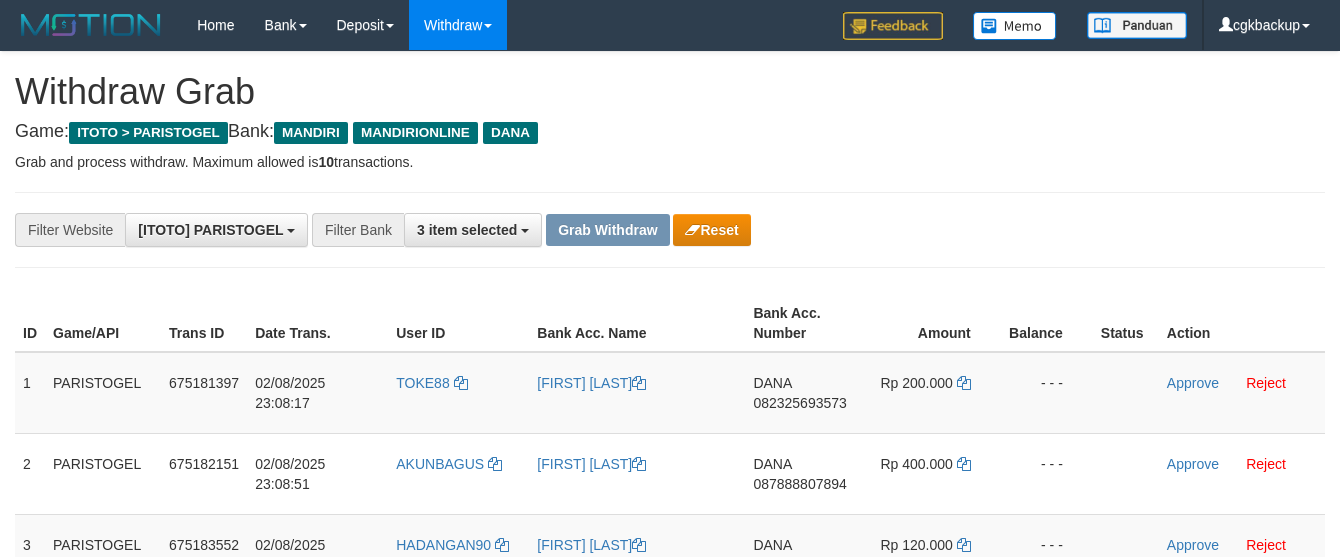 scroll, scrollTop: 260, scrollLeft: 0, axis: vertical 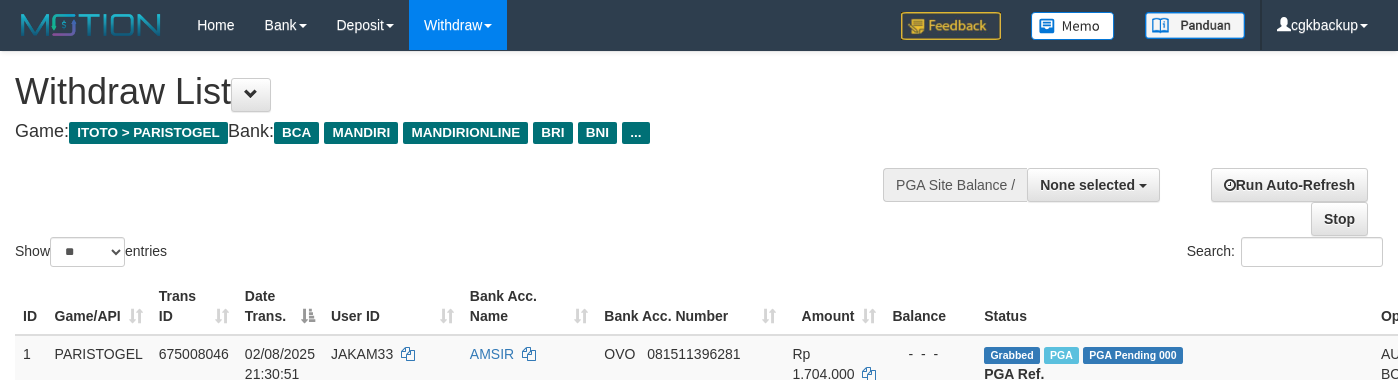 select 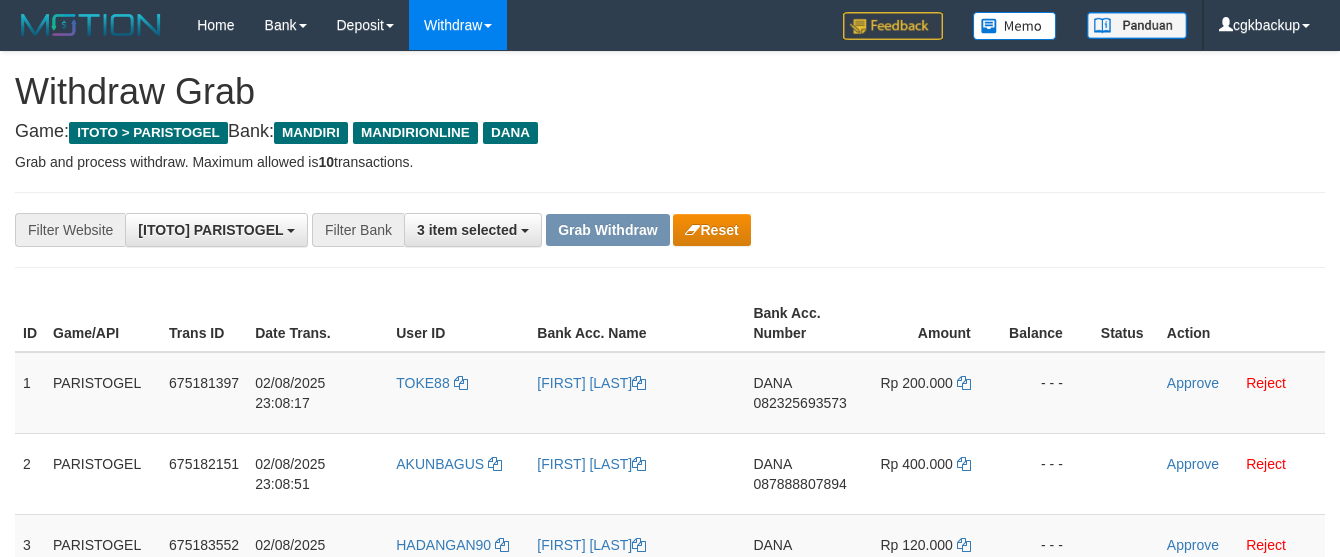 scroll, scrollTop: 260, scrollLeft: 0, axis: vertical 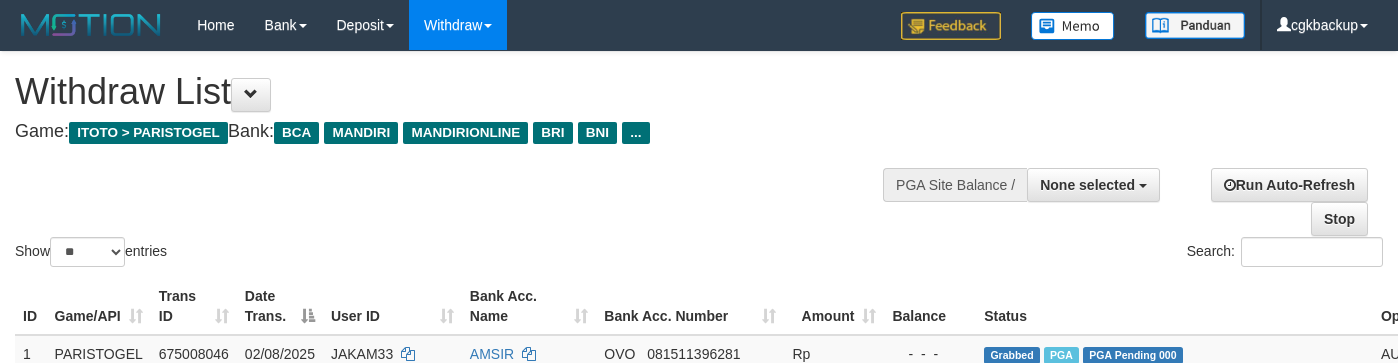 select 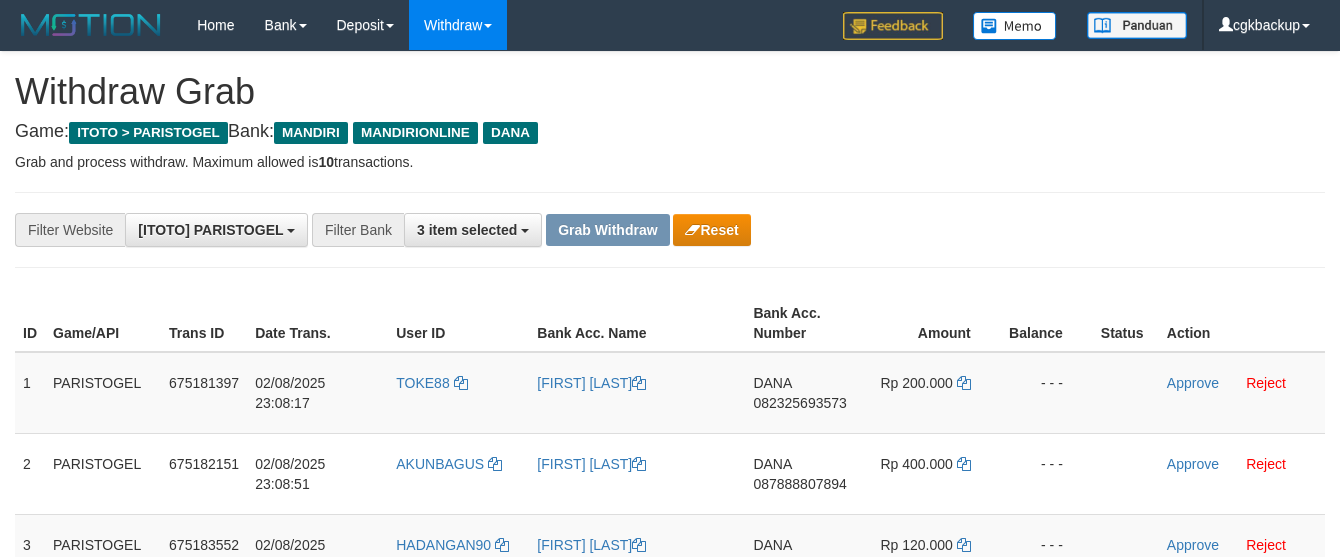 scroll, scrollTop: 260, scrollLeft: 0, axis: vertical 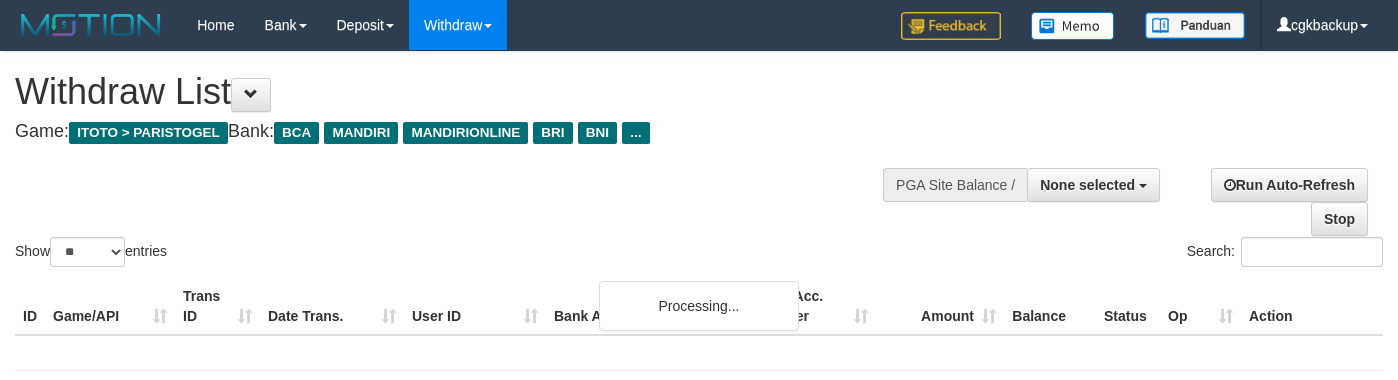 select 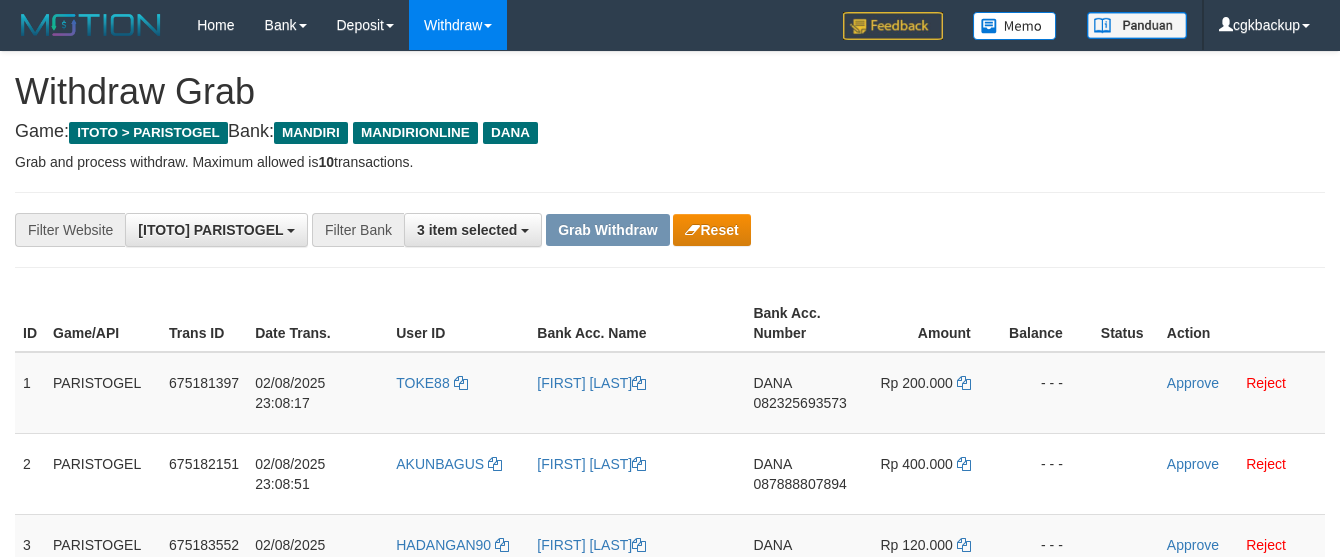 scroll, scrollTop: 260, scrollLeft: 0, axis: vertical 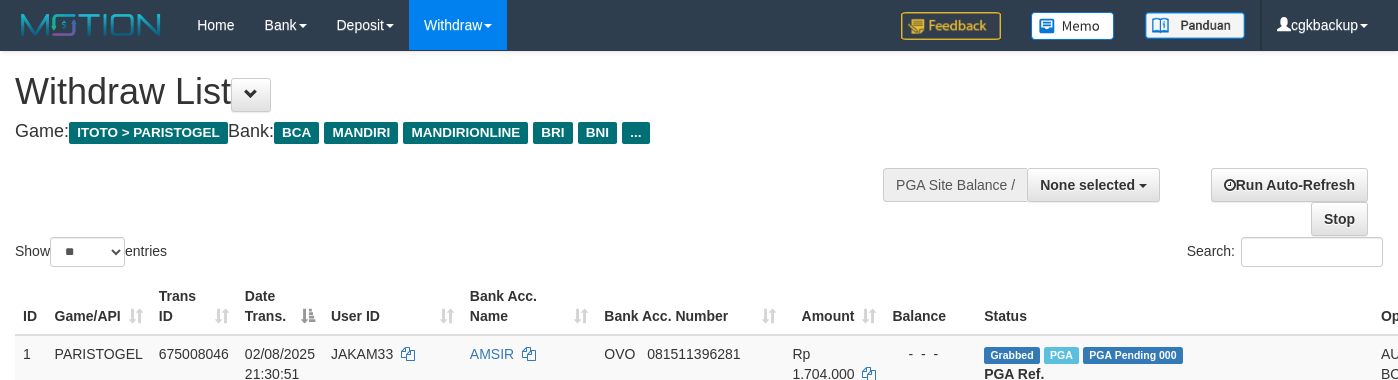 select 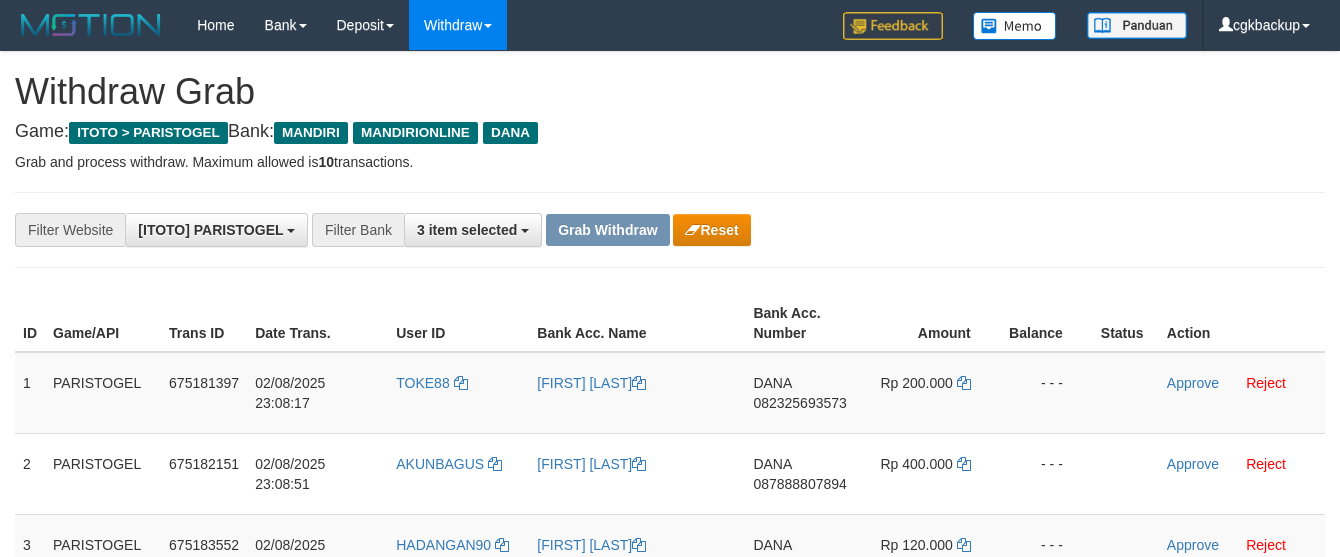 scroll, scrollTop: 260, scrollLeft: 0, axis: vertical 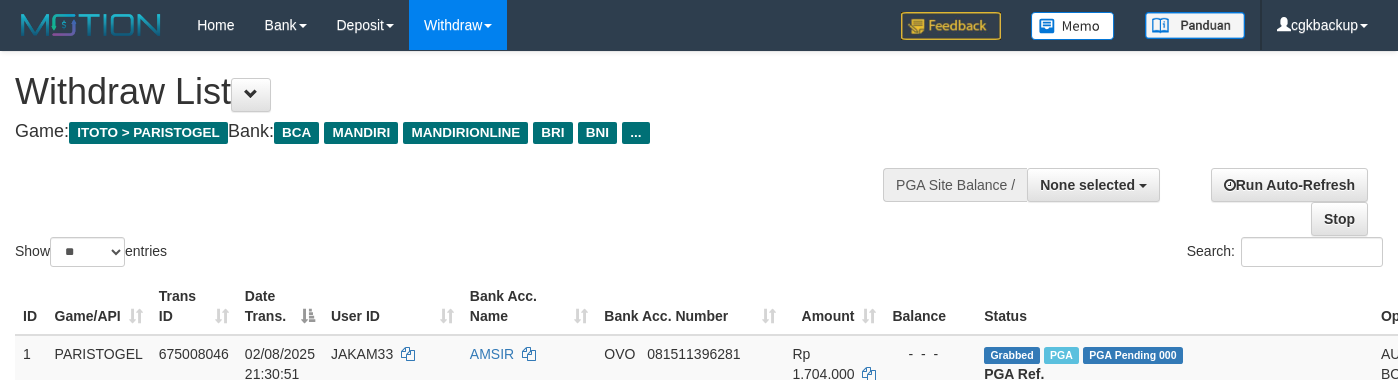select 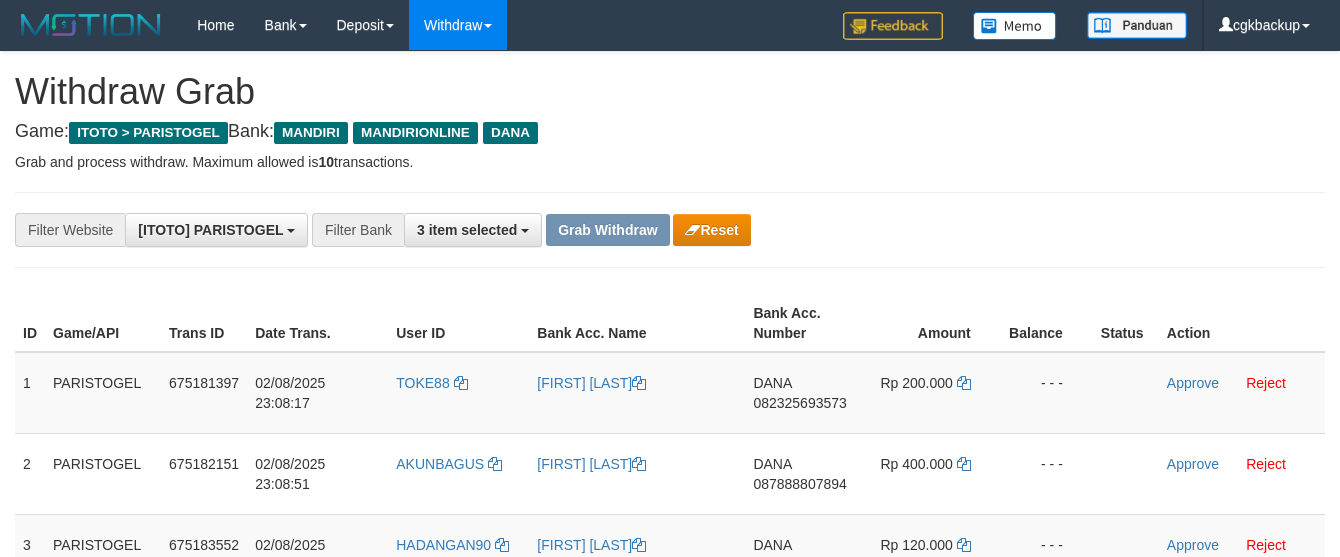scroll, scrollTop: 260, scrollLeft: 0, axis: vertical 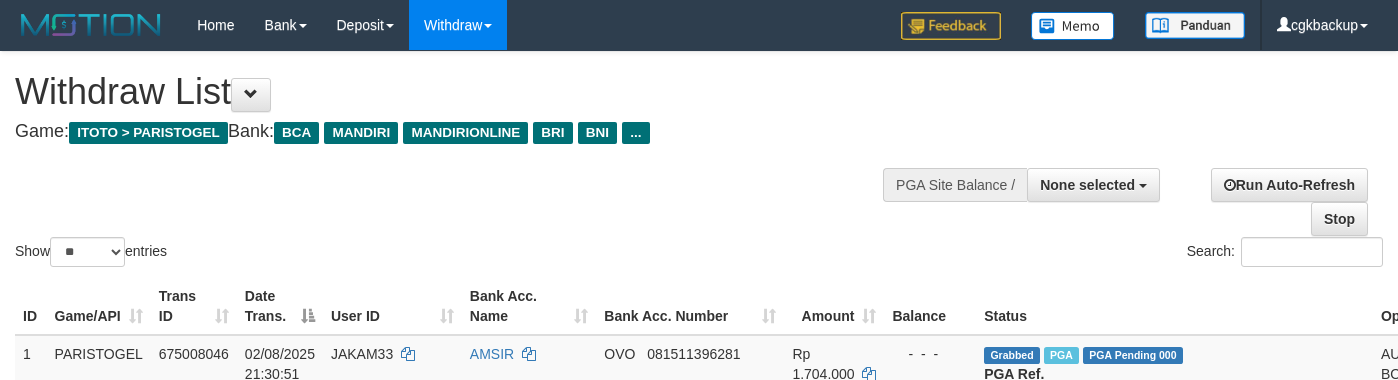 select 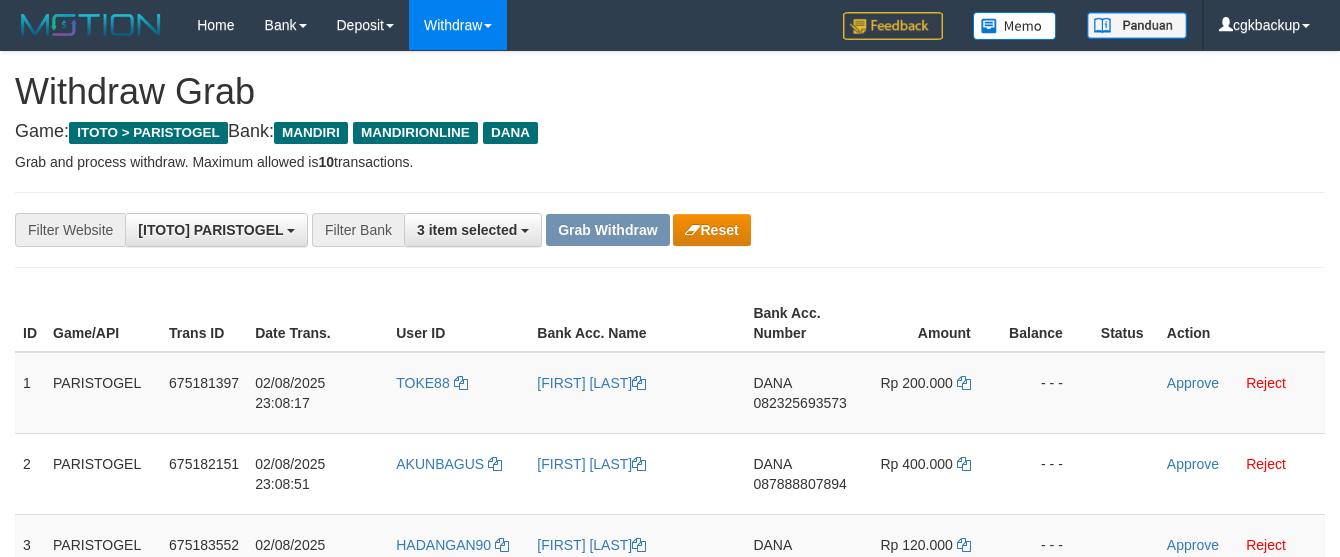 scroll, scrollTop: 260, scrollLeft: 0, axis: vertical 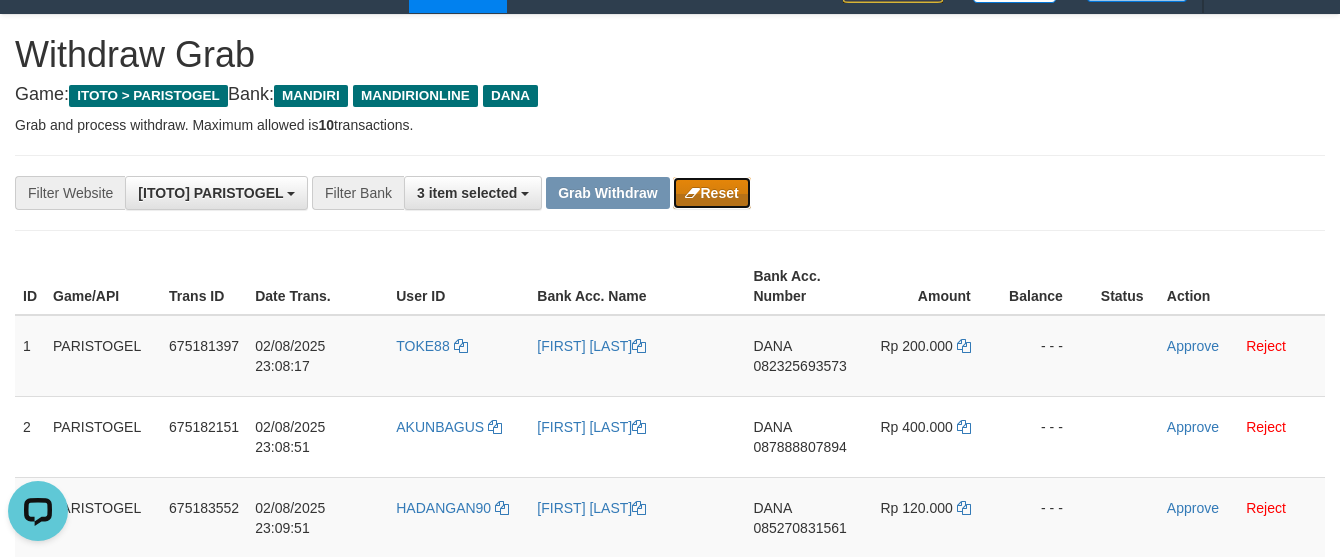 click on "Reset" at bounding box center [711, 193] 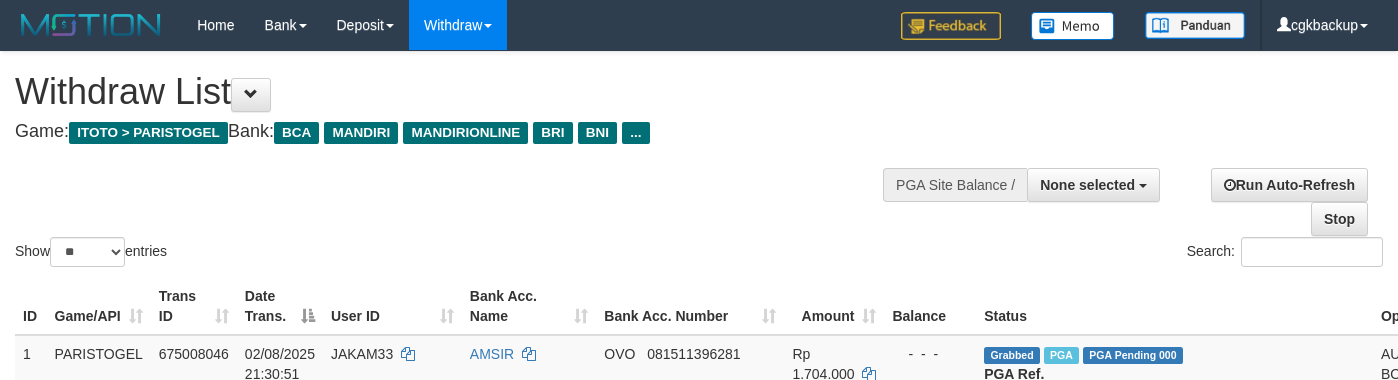 select 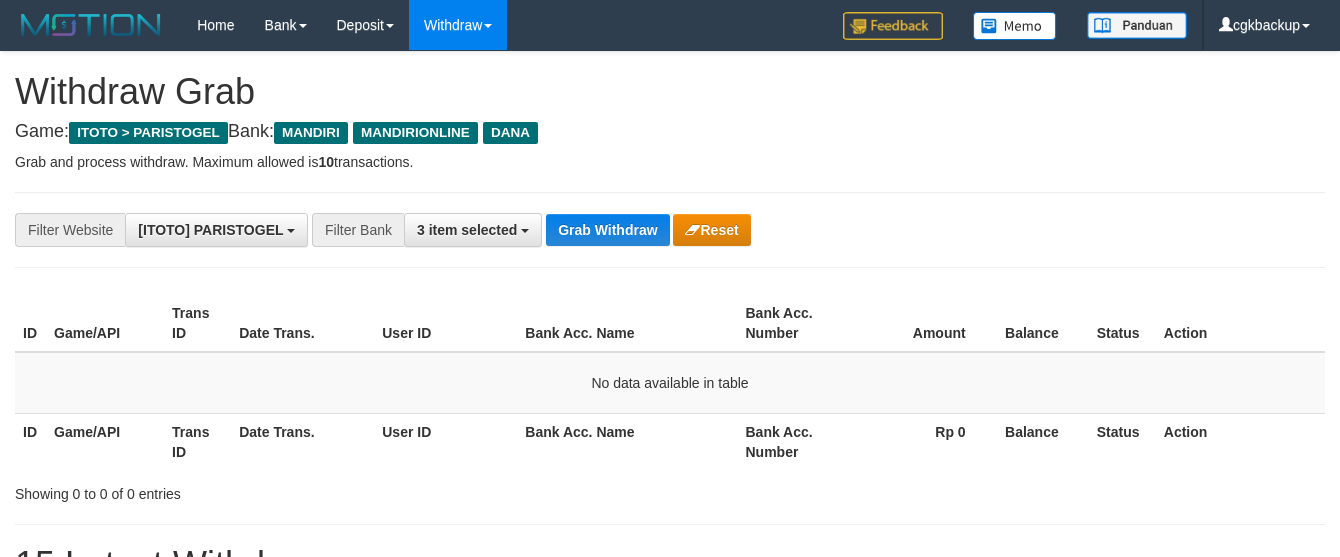 scroll, scrollTop: 37, scrollLeft: 0, axis: vertical 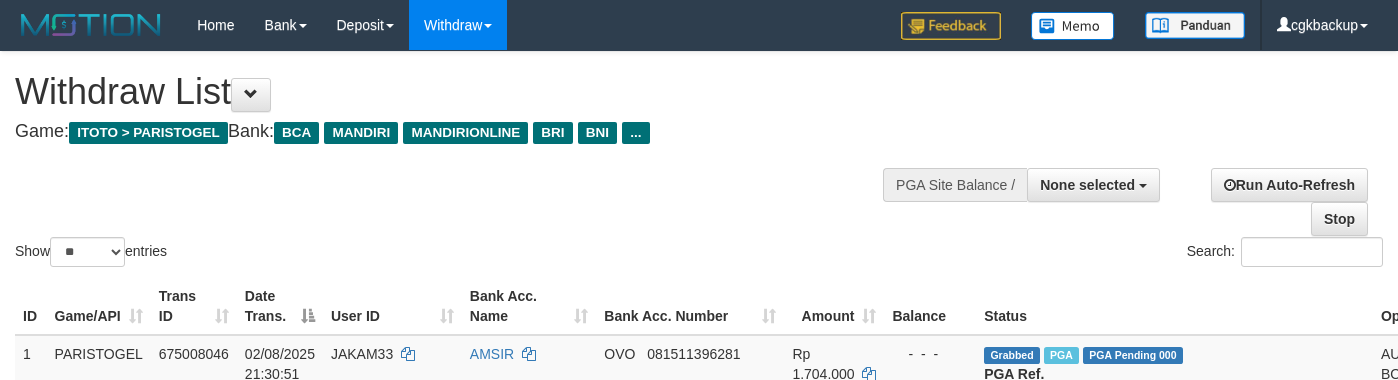 select 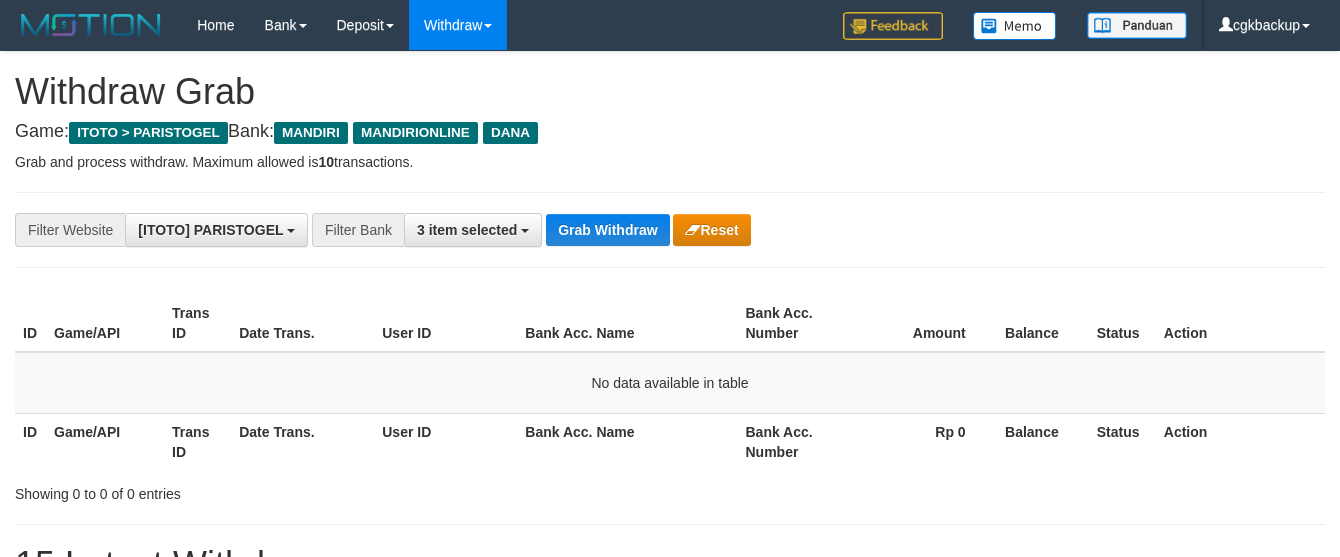 scroll, scrollTop: 37, scrollLeft: 0, axis: vertical 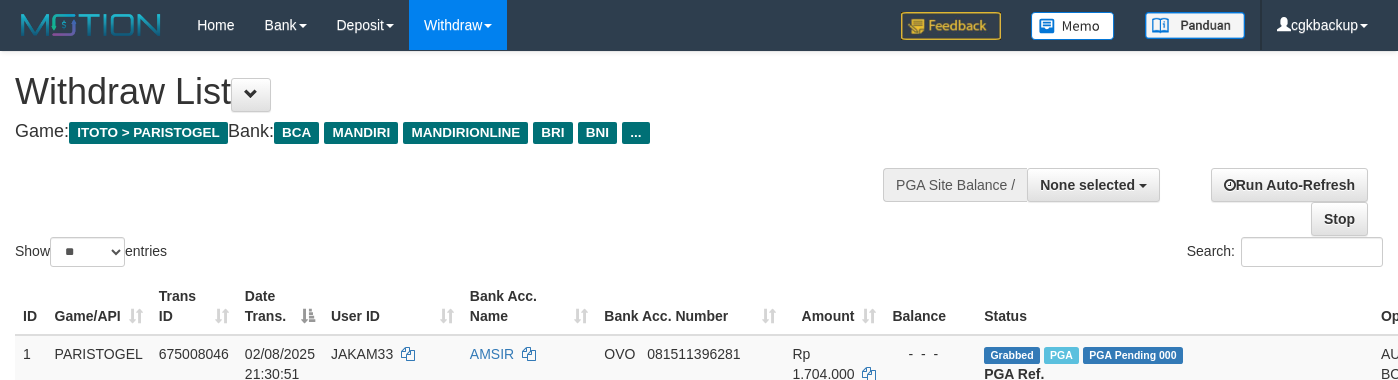 select 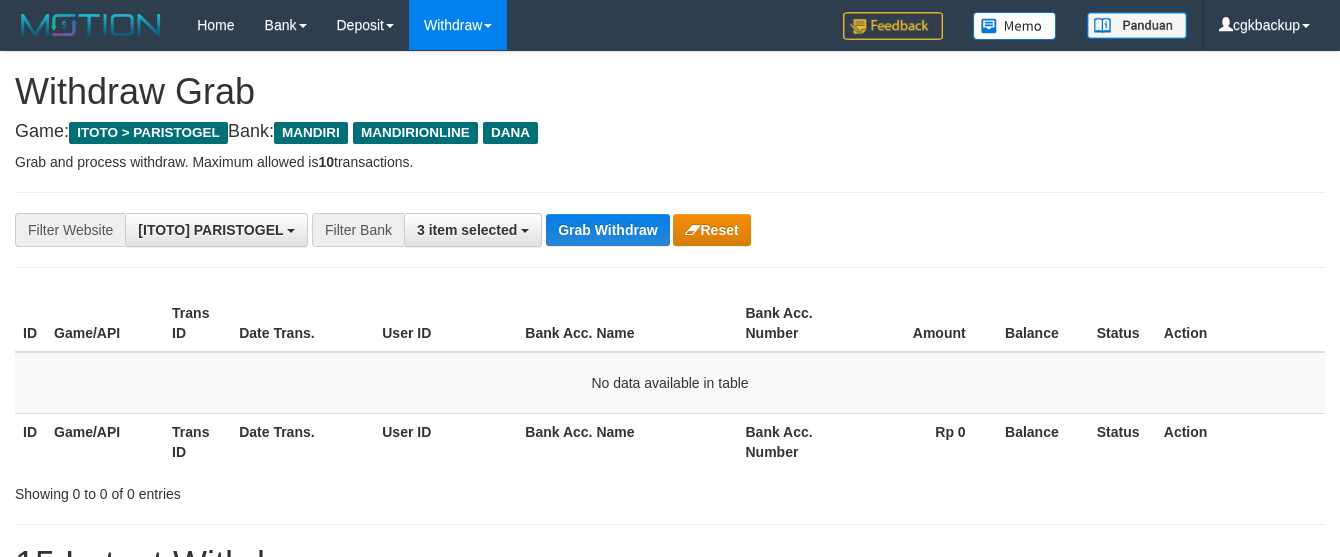 scroll, scrollTop: 37, scrollLeft: 0, axis: vertical 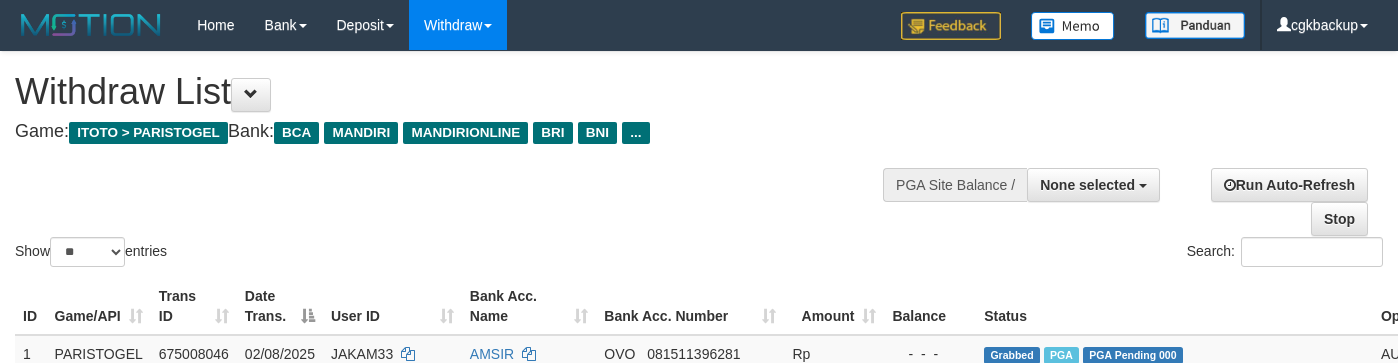 select 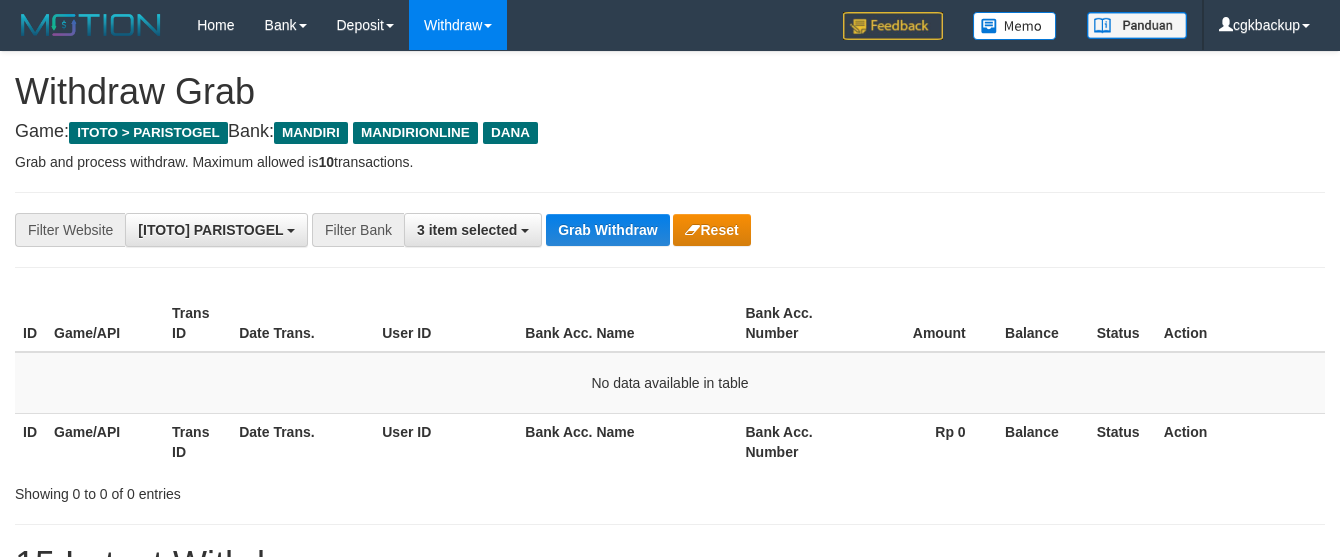scroll, scrollTop: 37, scrollLeft: 0, axis: vertical 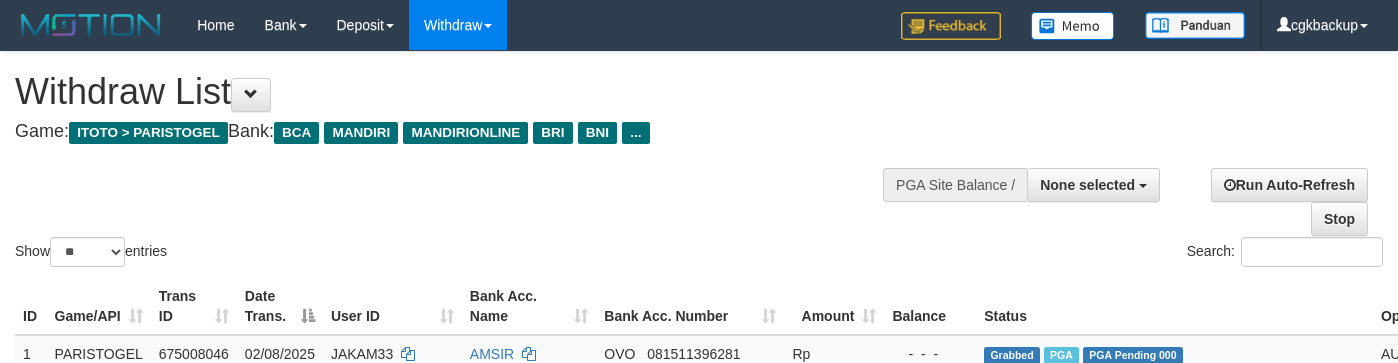 select 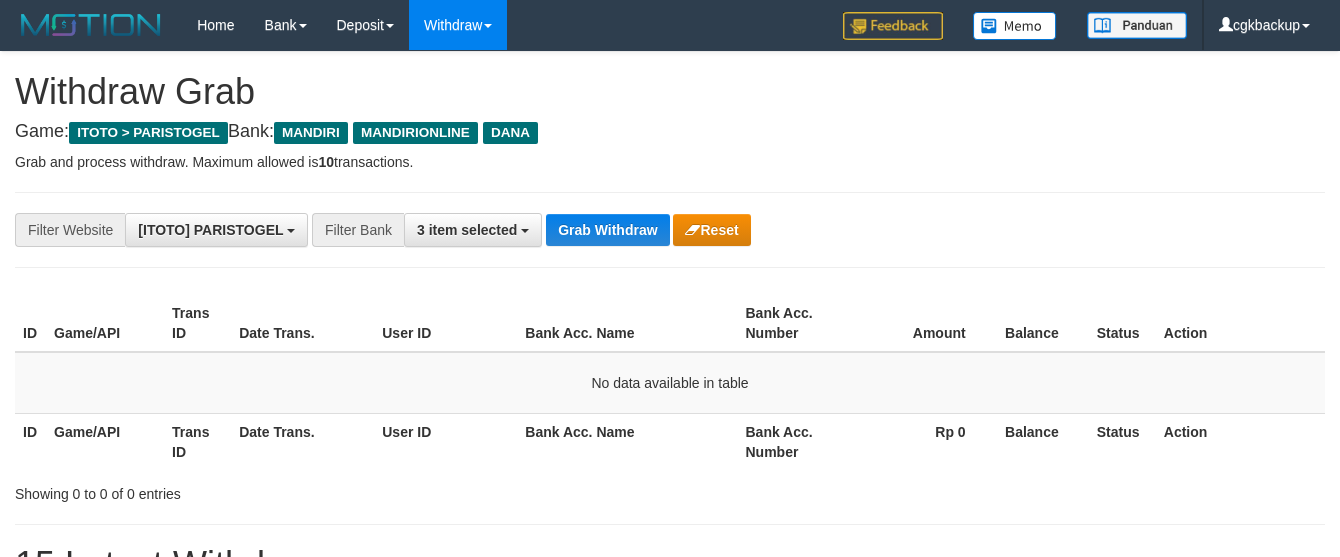 scroll, scrollTop: 37, scrollLeft: 0, axis: vertical 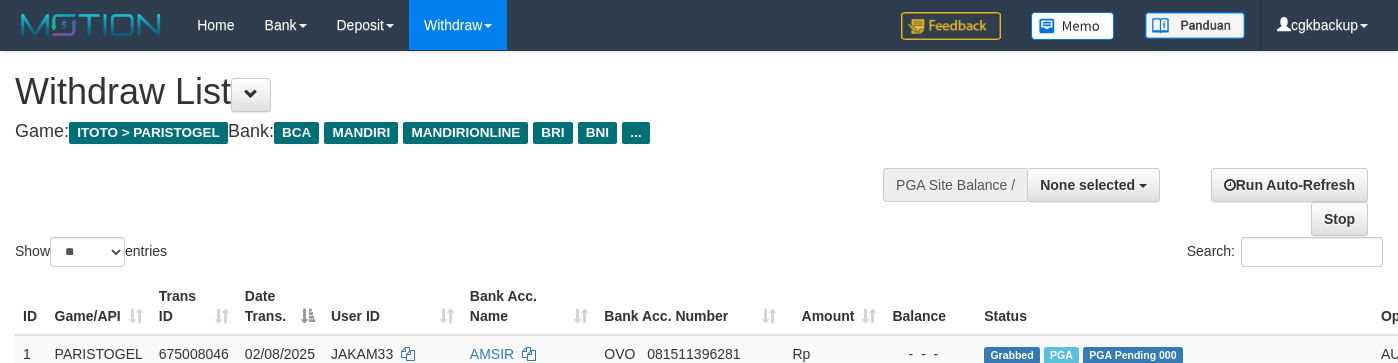 select 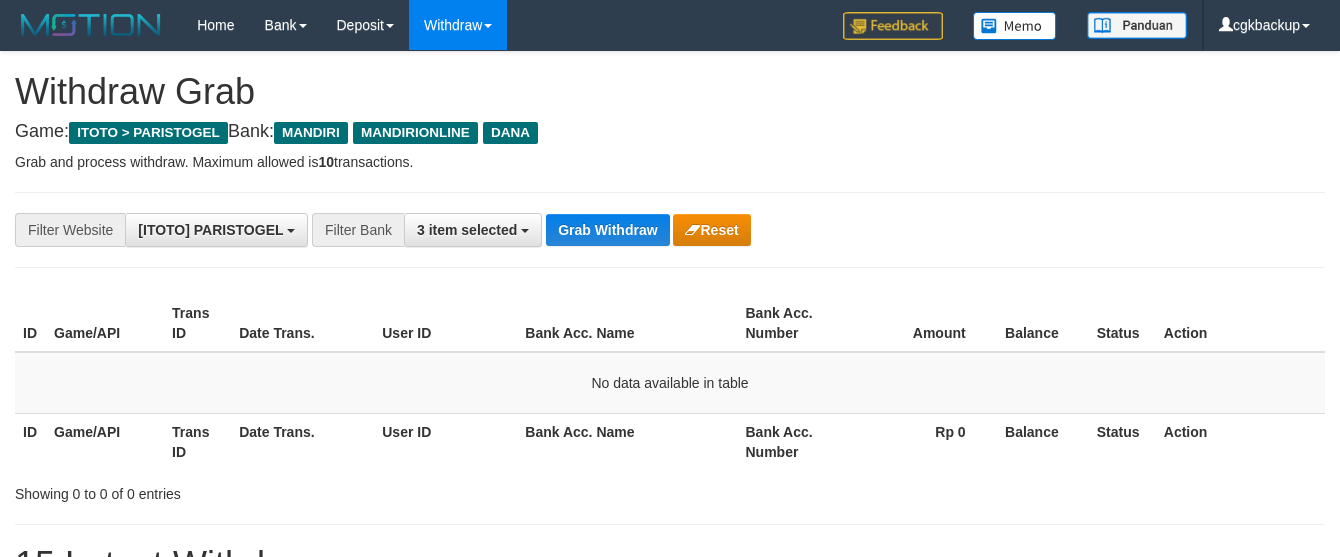 scroll, scrollTop: 37, scrollLeft: 0, axis: vertical 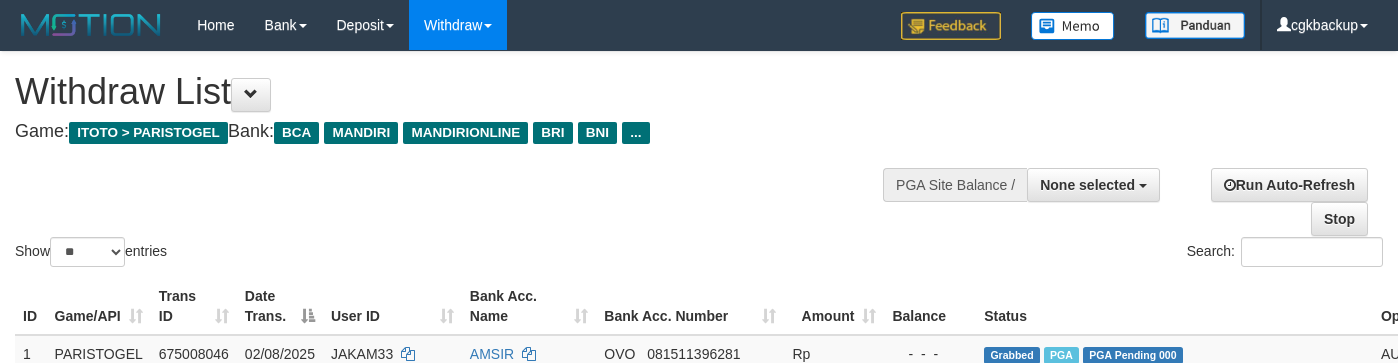 select 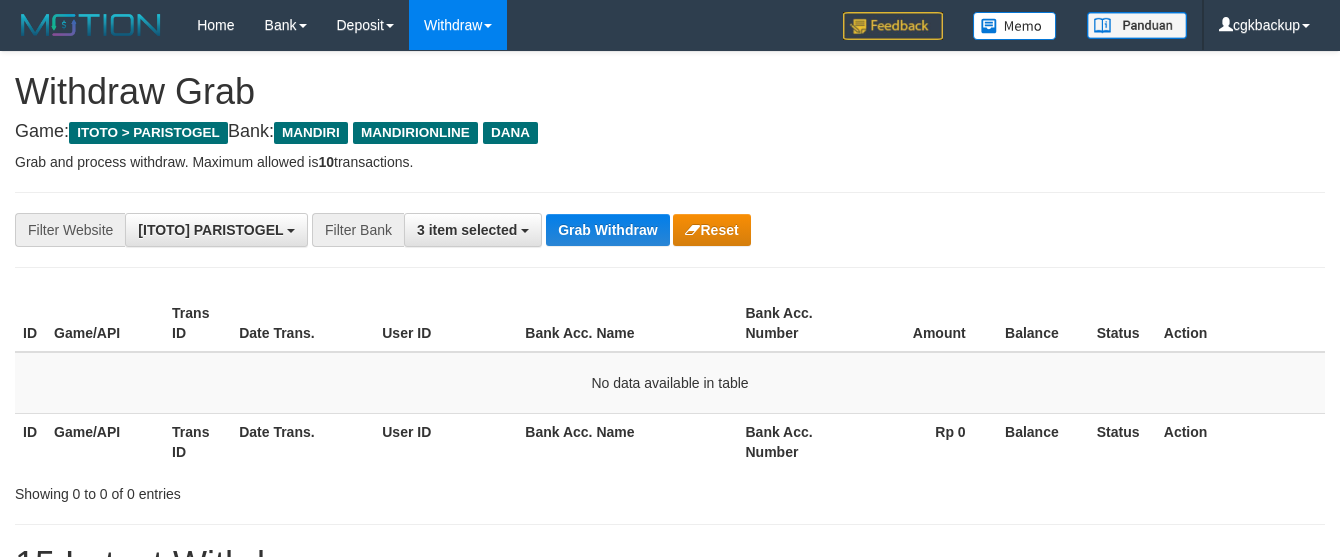 scroll, scrollTop: 37, scrollLeft: 0, axis: vertical 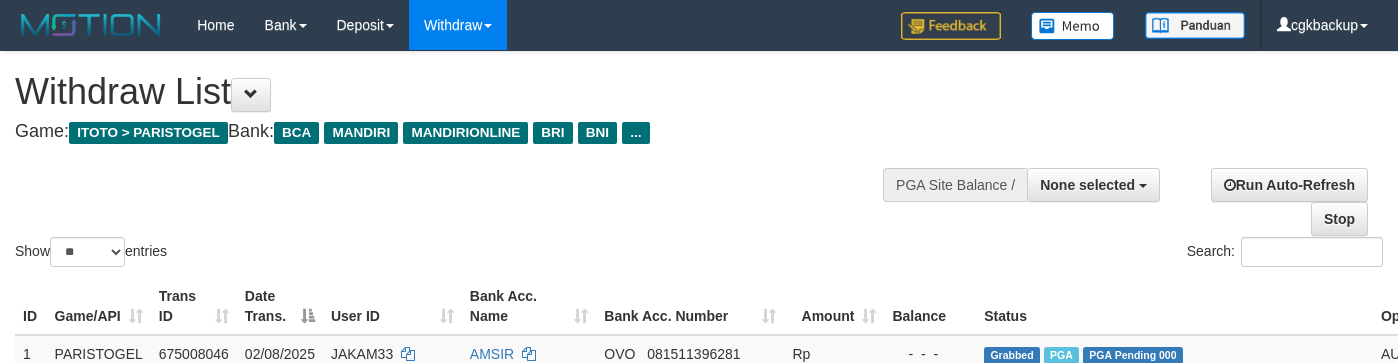 select 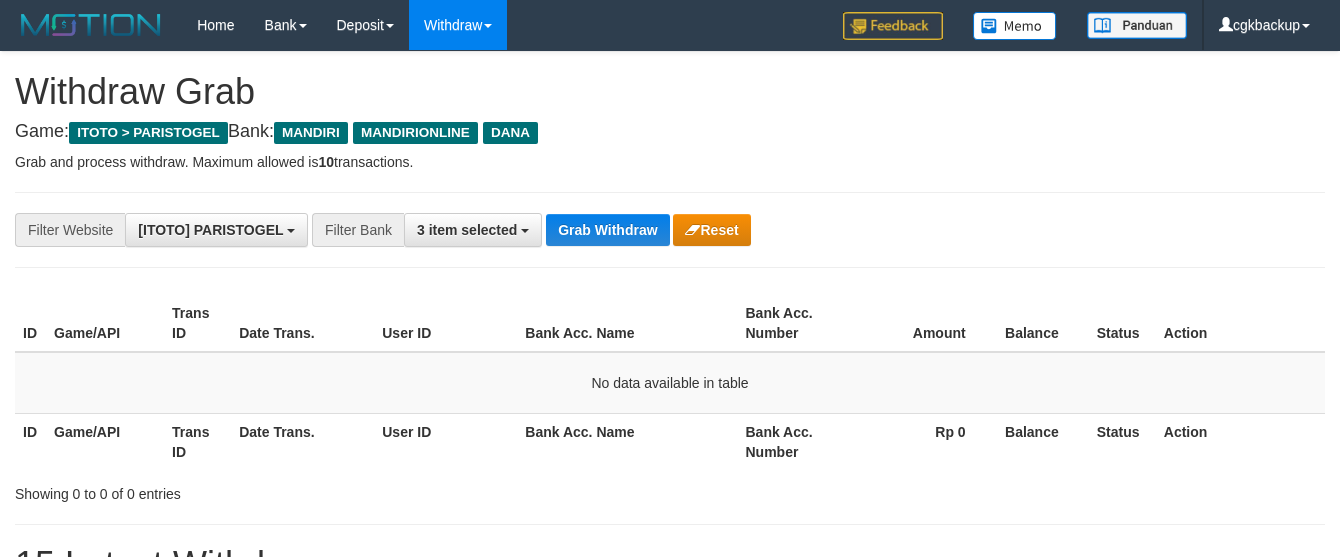 scroll, scrollTop: 37, scrollLeft: 0, axis: vertical 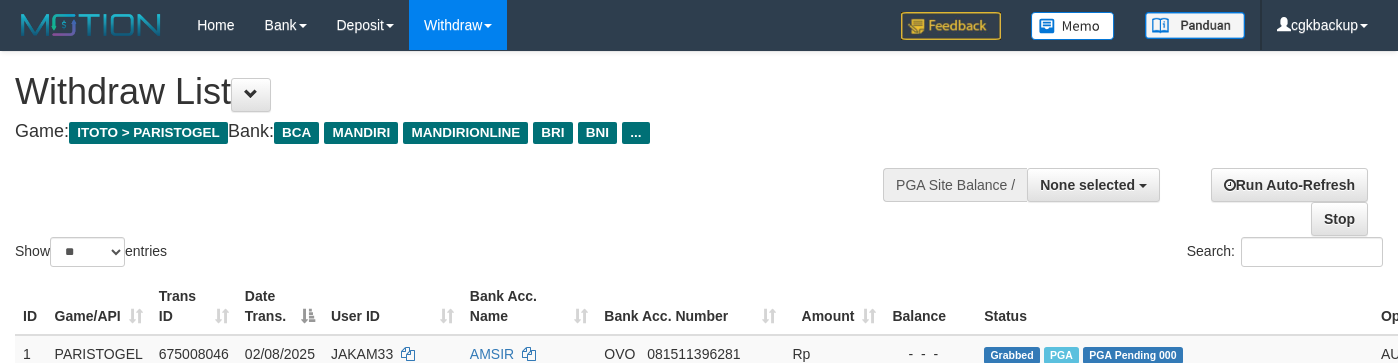 select 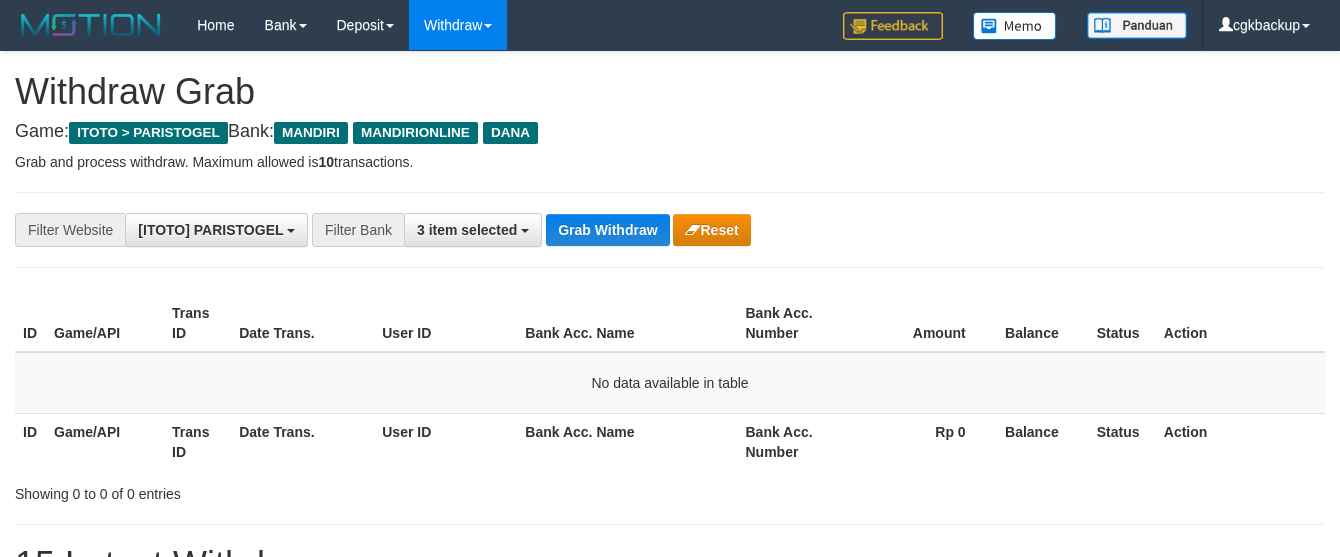 scroll, scrollTop: 37, scrollLeft: 0, axis: vertical 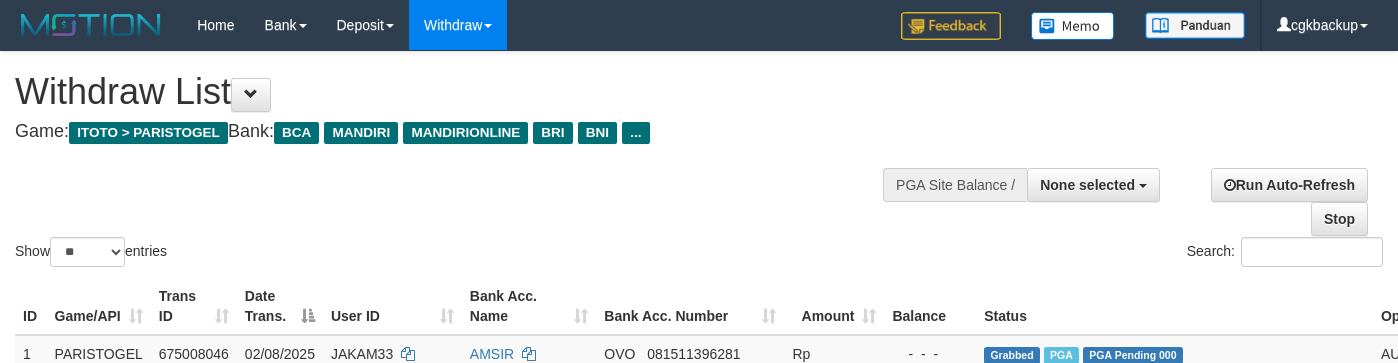 select 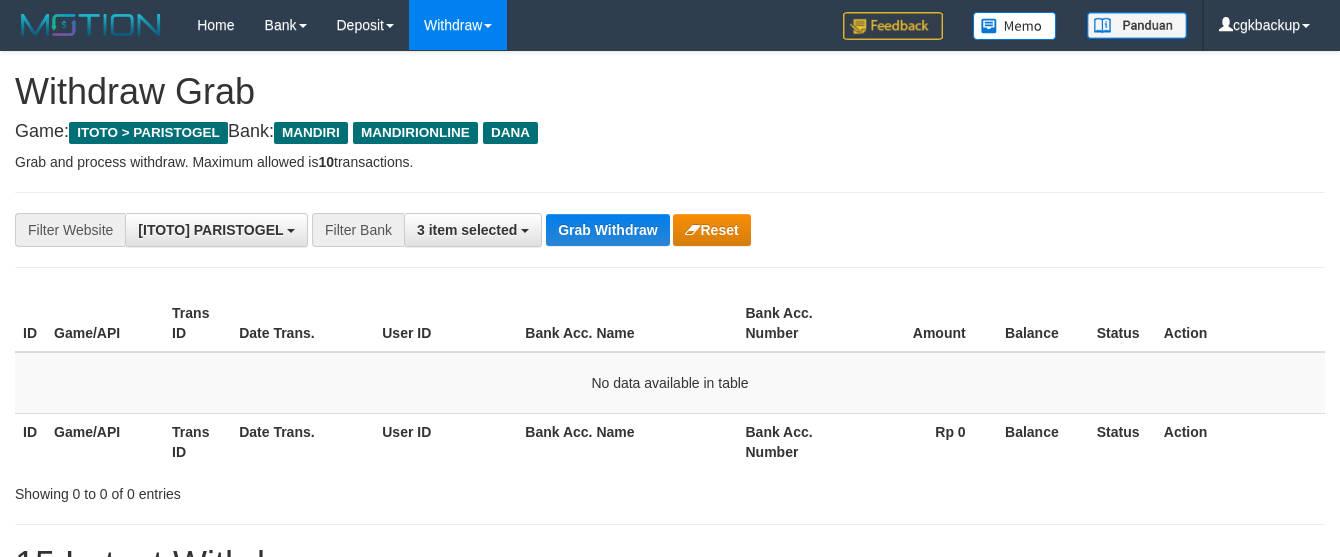 scroll, scrollTop: 37, scrollLeft: 0, axis: vertical 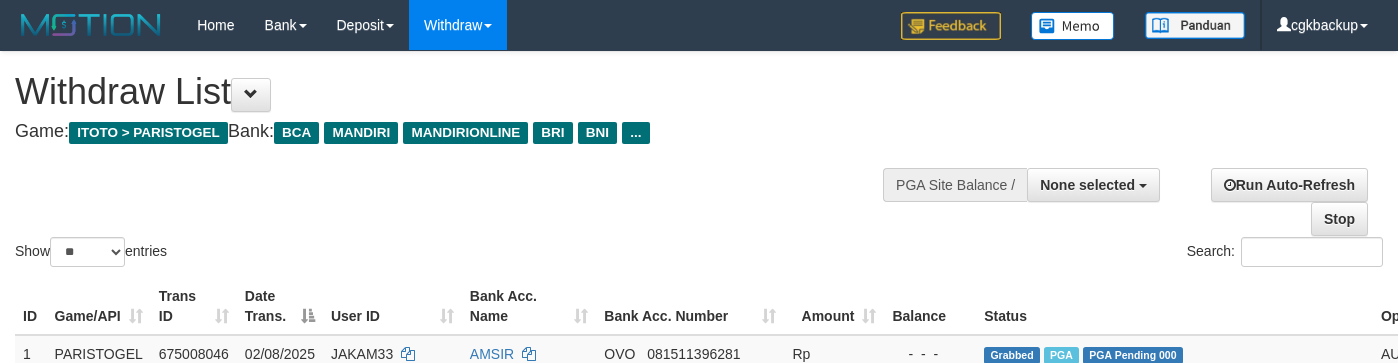 select 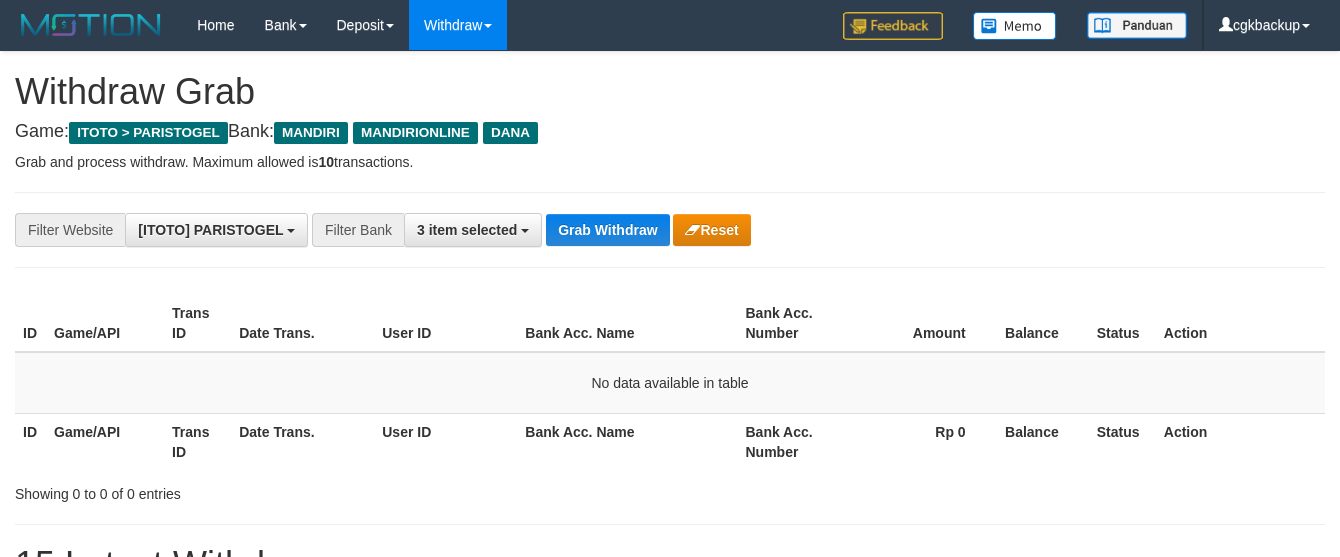 scroll, scrollTop: 37, scrollLeft: 0, axis: vertical 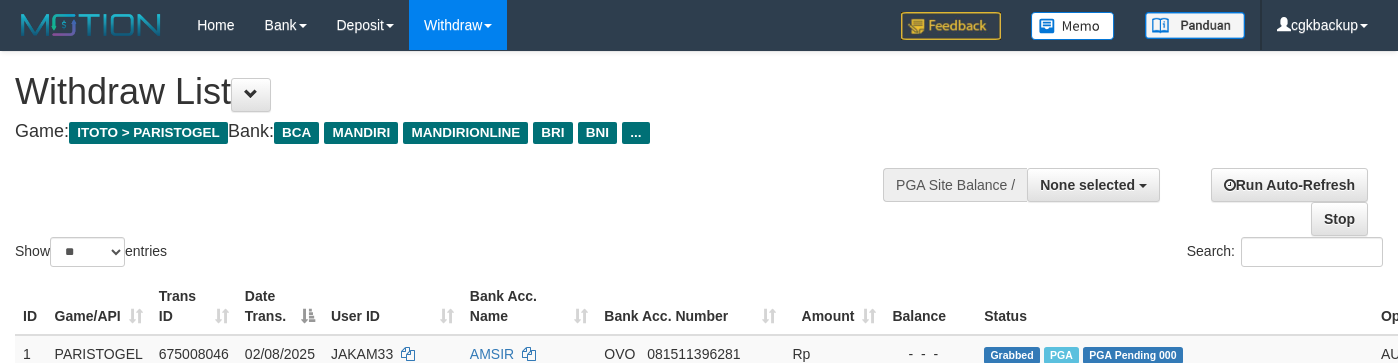 select 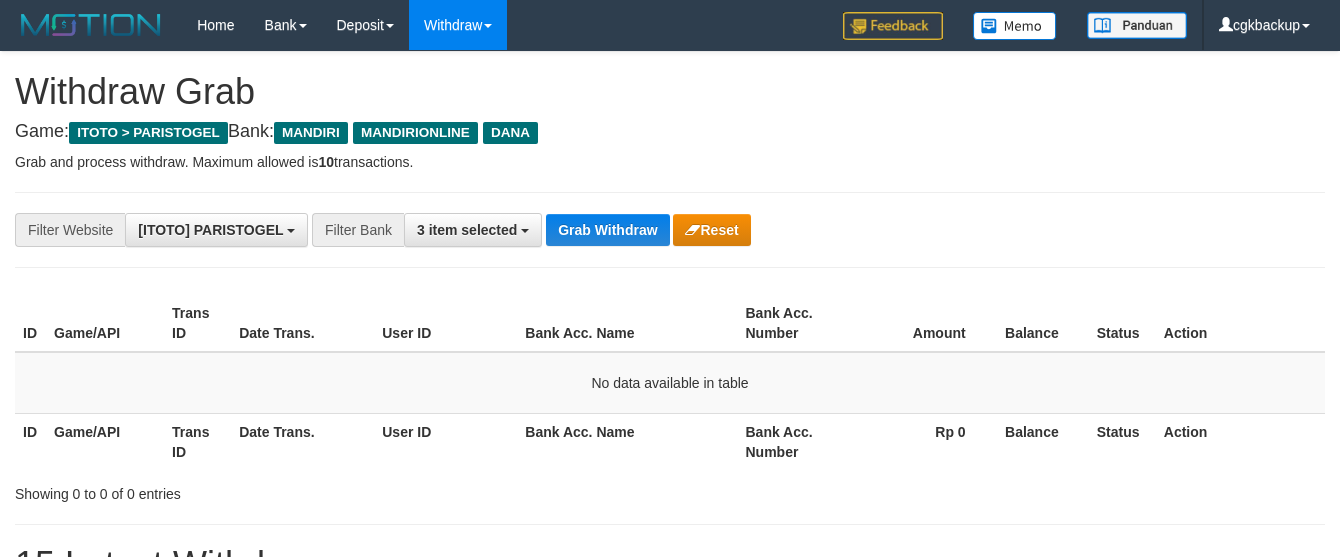 scroll, scrollTop: 37, scrollLeft: 0, axis: vertical 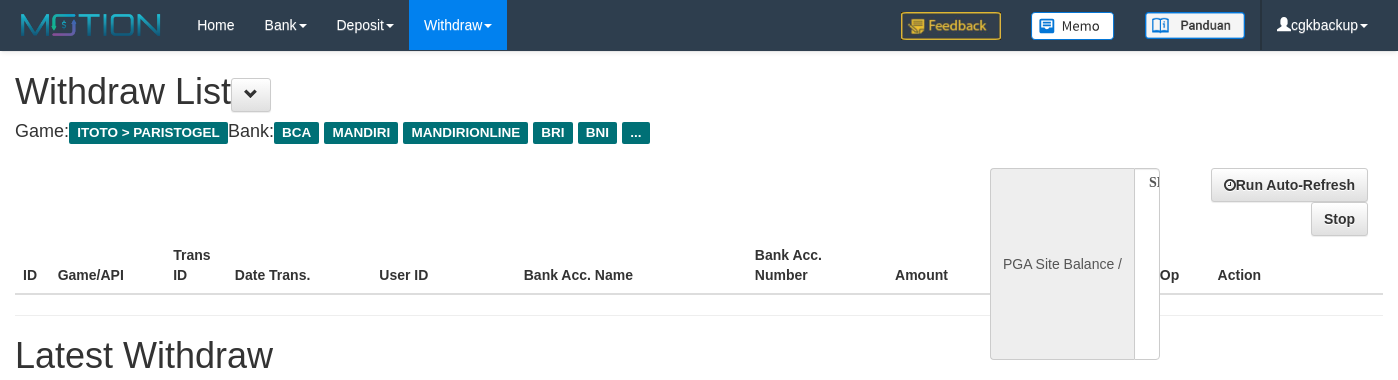 select 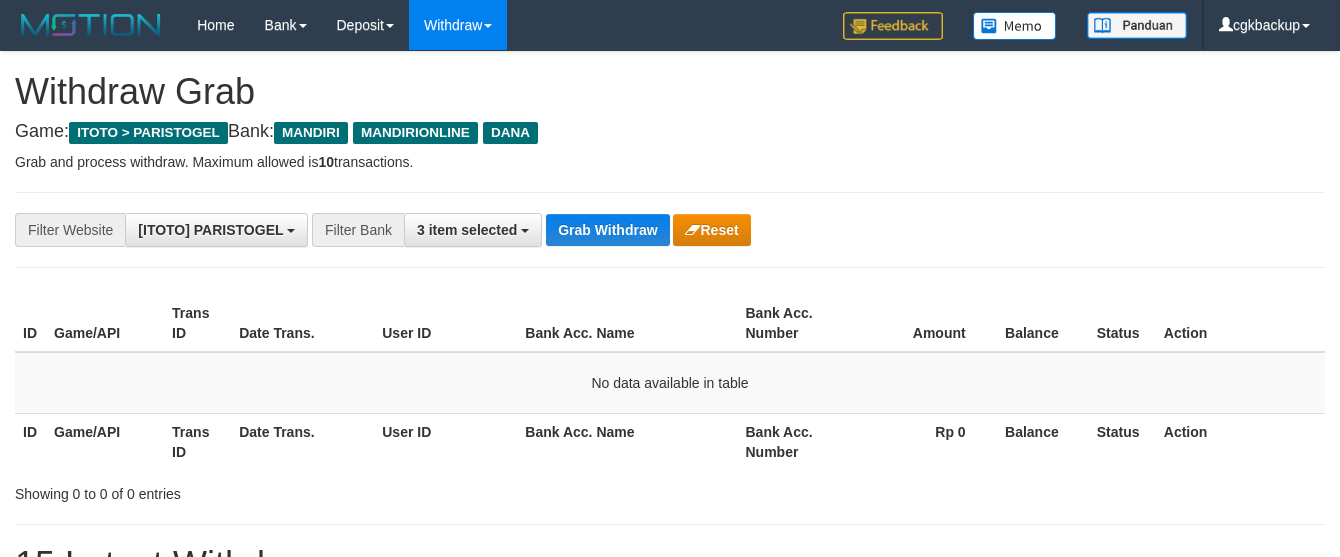 scroll, scrollTop: 37, scrollLeft: 0, axis: vertical 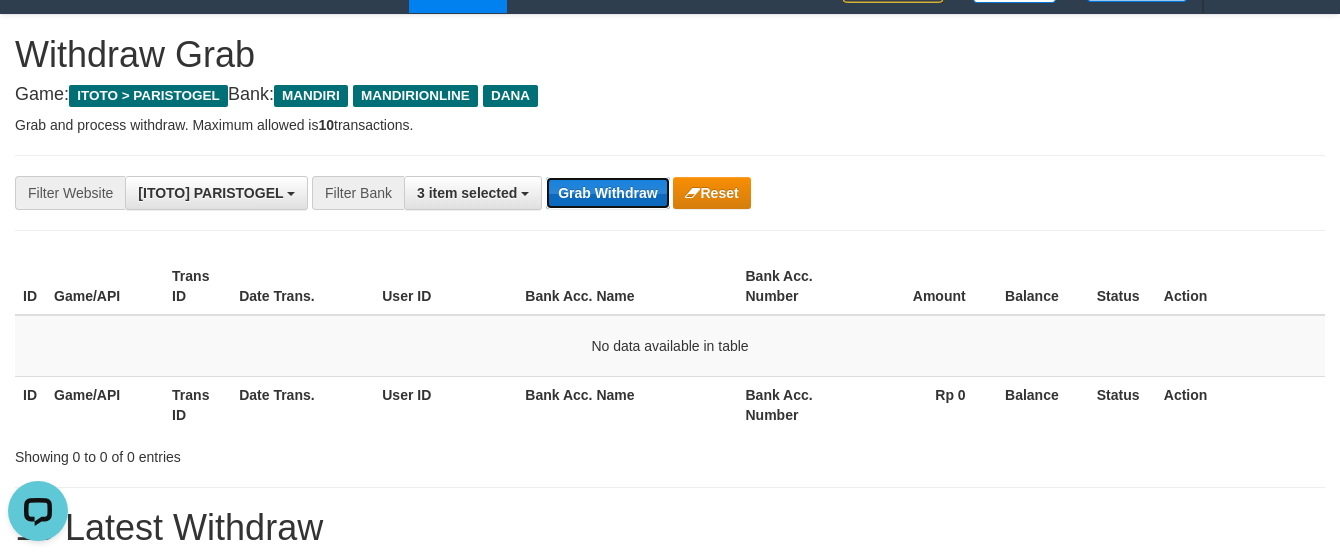 click on "Grab Withdraw" at bounding box center [607, 193] 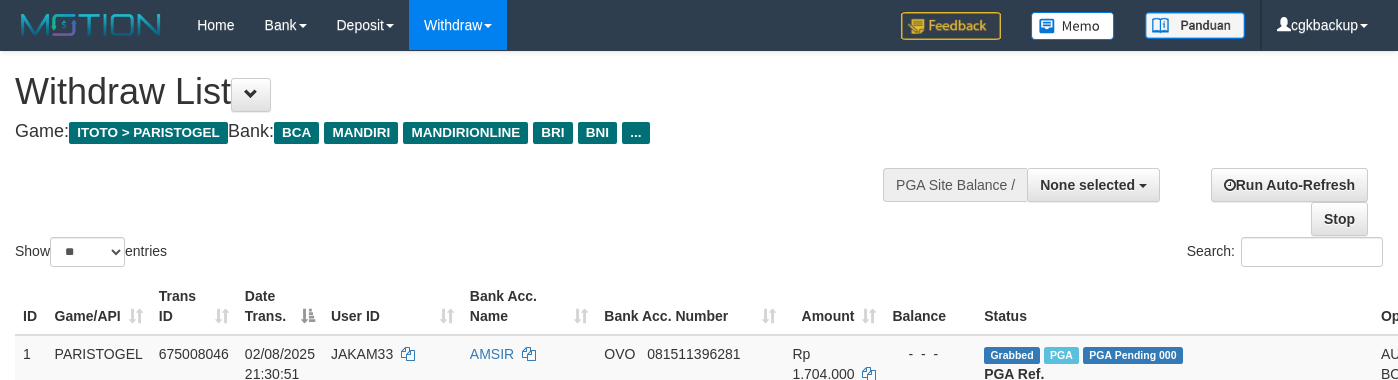 select 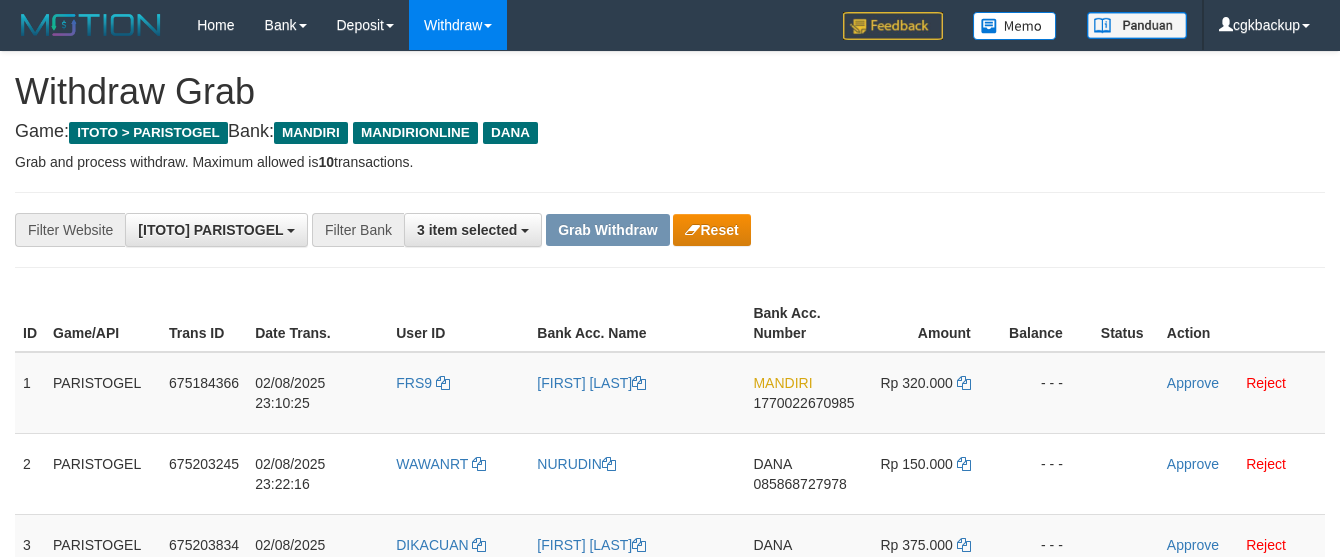 scroll, scrollTop: 0, scrollLeft: 0, axis: both 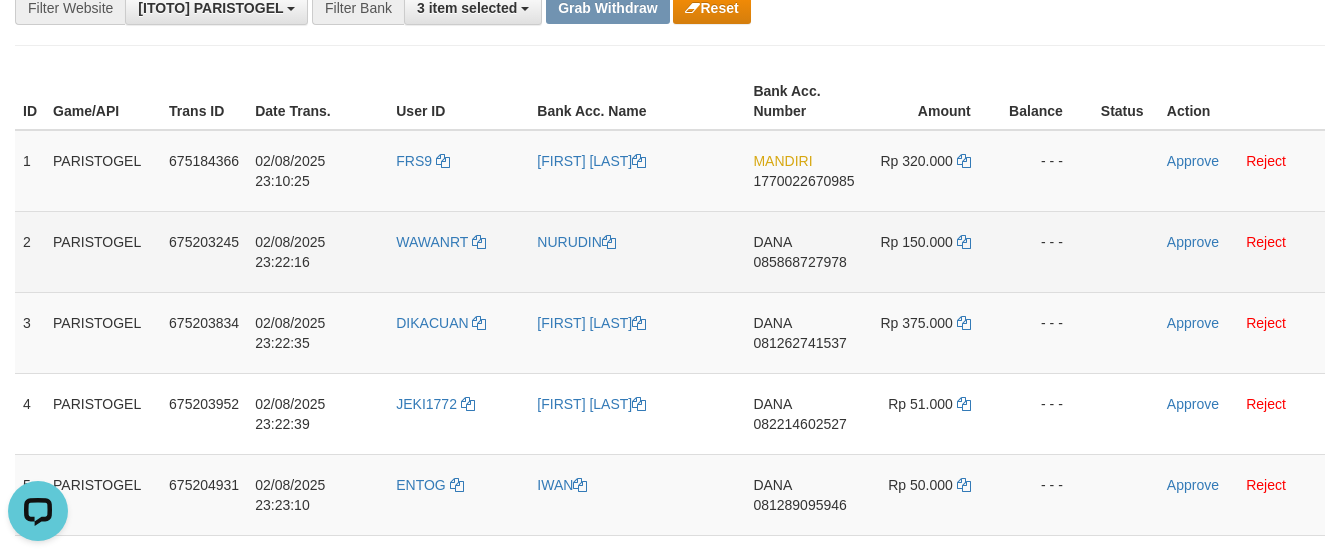 click on "WAWANRT" at bounding box center (458, 251) 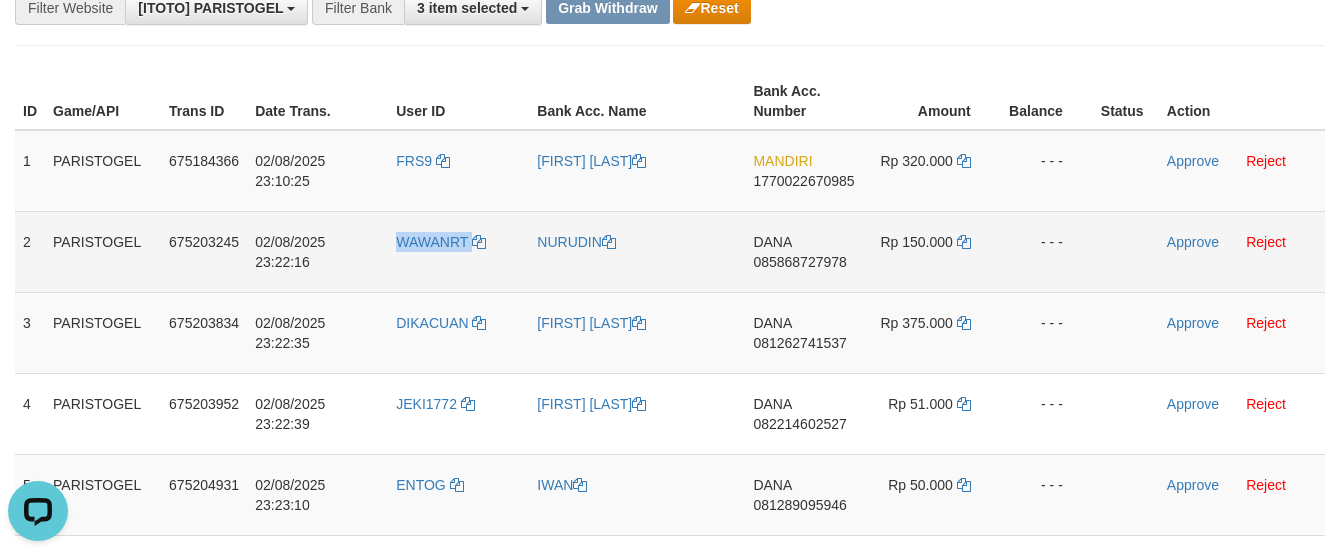 click on "WAWANRT" at bounding box center (458, 251) 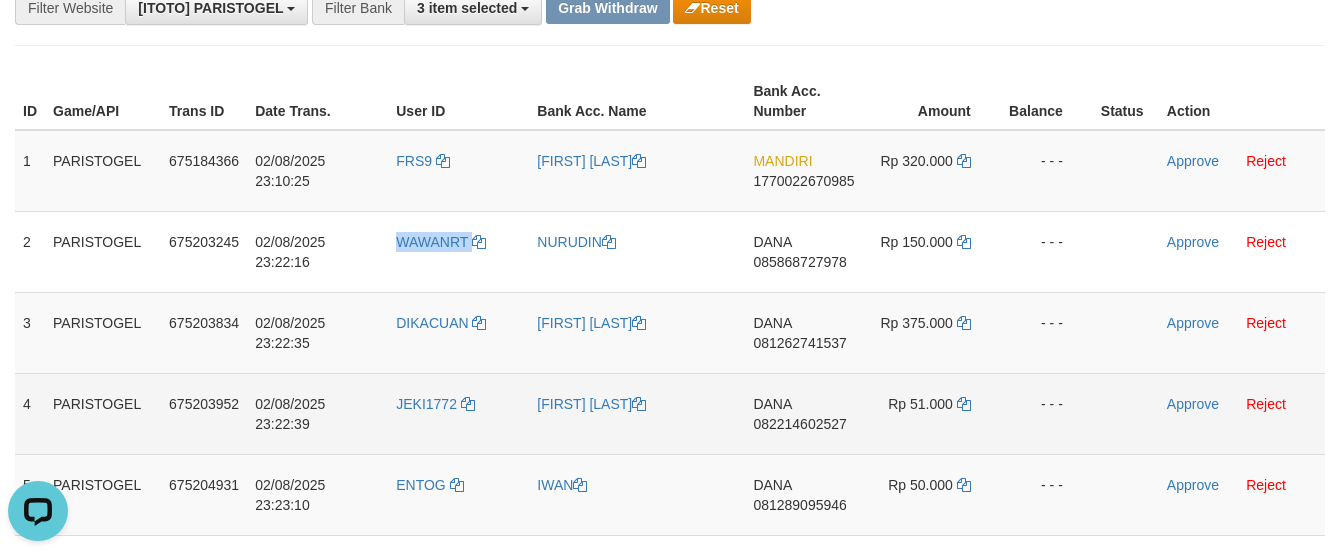 copy on "WAWANRT" 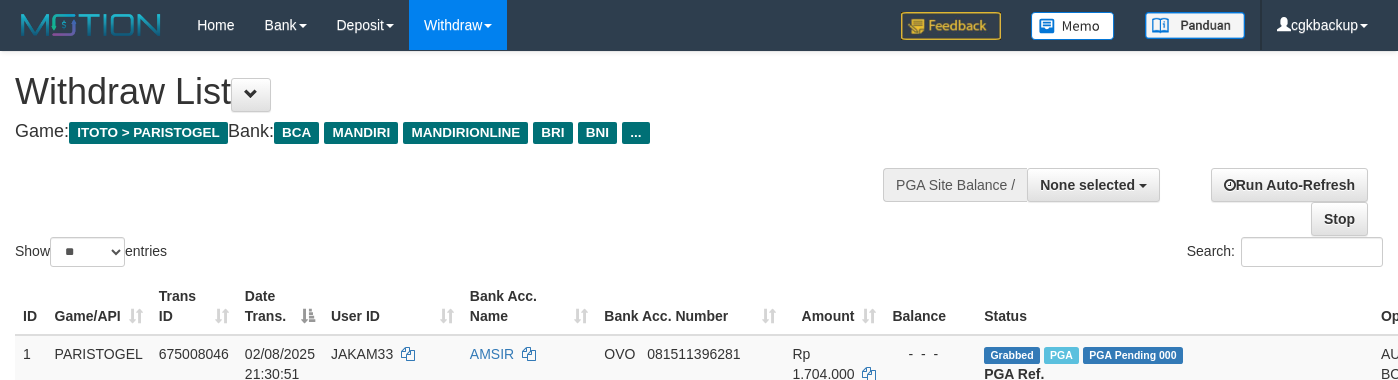 select 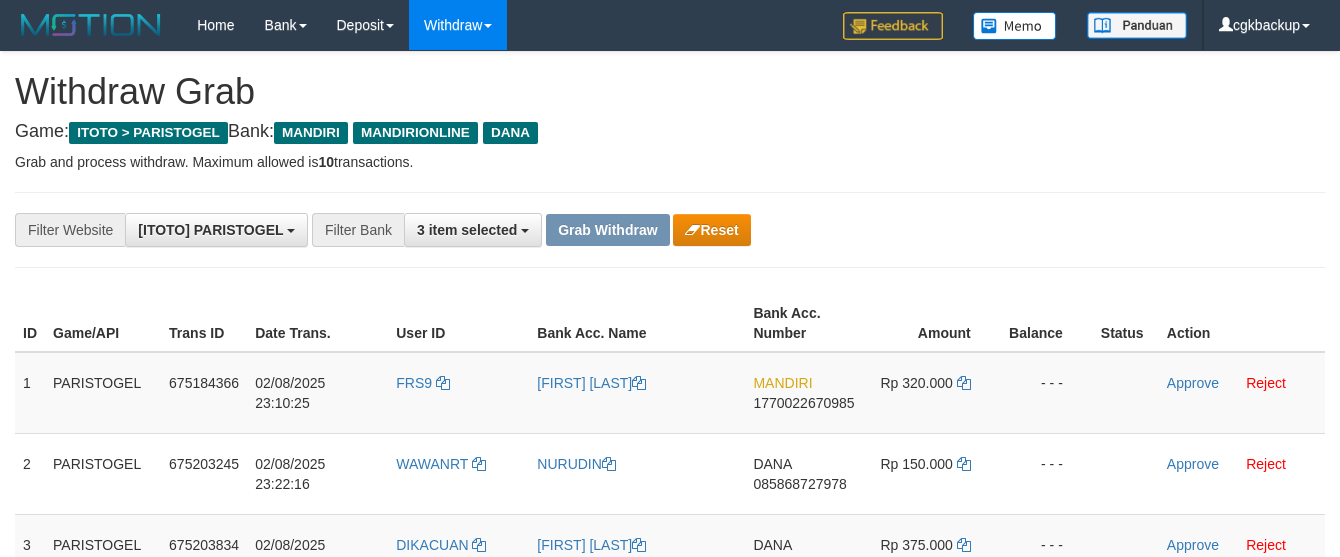 scroll, scrollTop: 134, scrollLeft: 0, axis: vertical 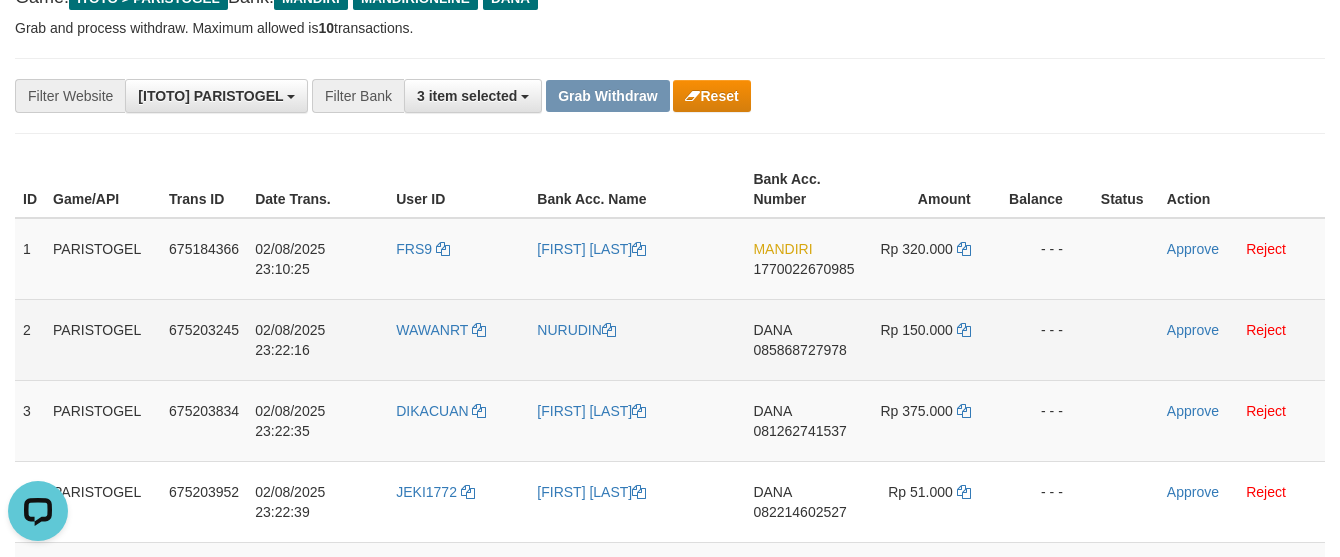 click on "WAWANRT" at bounding box center (458, 339) 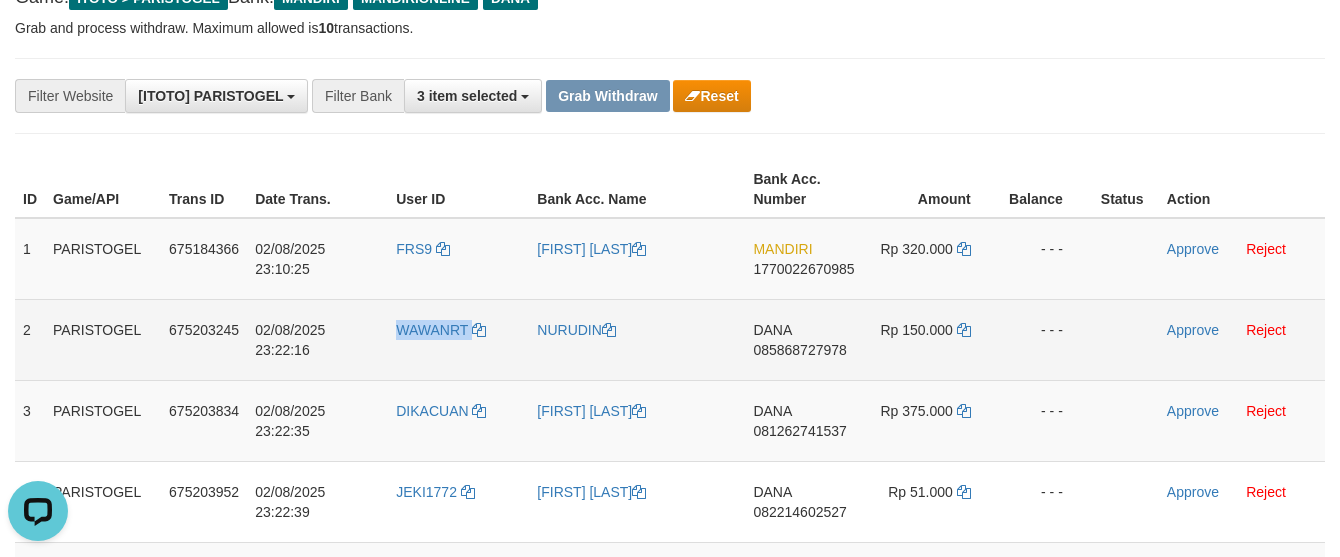 click on "WAWANRT" at bounding box center [458, 339] 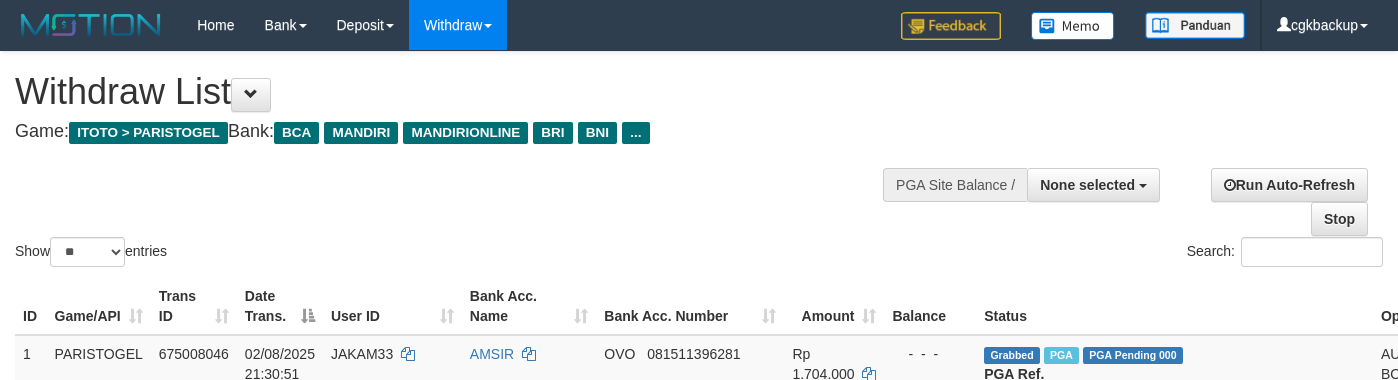 select 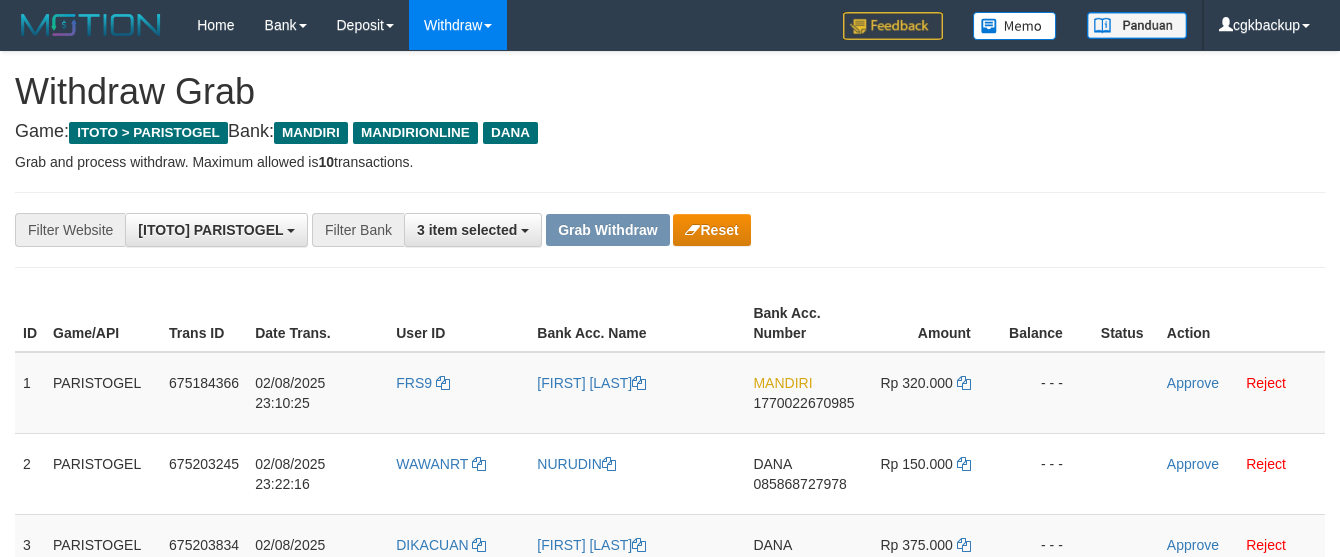 scroll, scrollTop: 125, scrollLeft: 0, axis: vertical 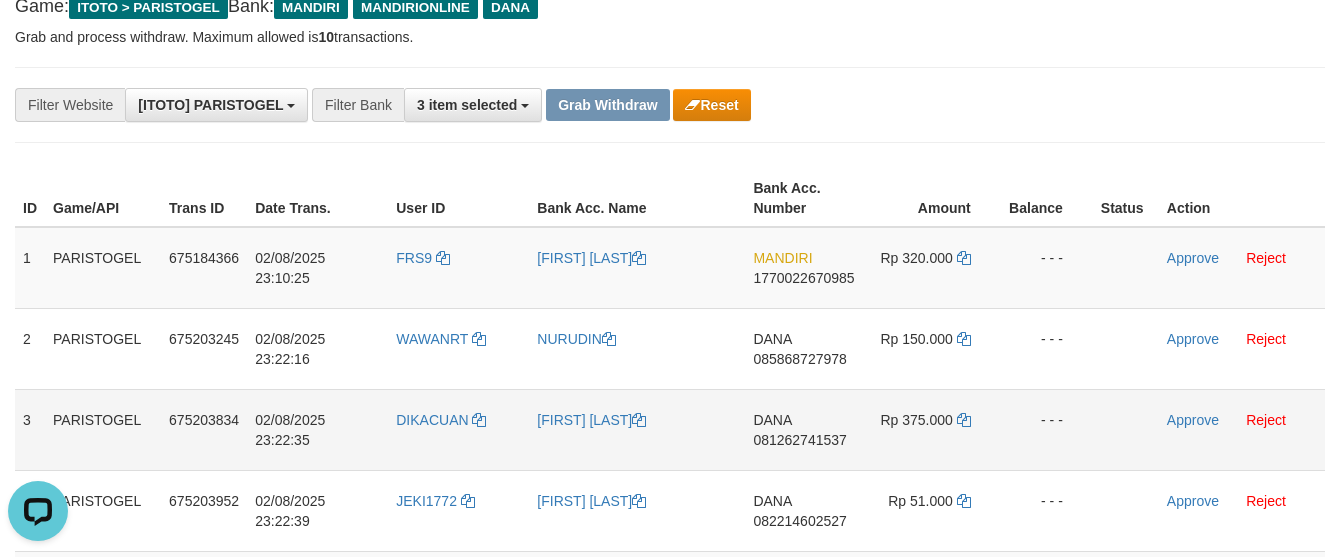 click on "DIKACUAN" at bounding box center (458, 429) 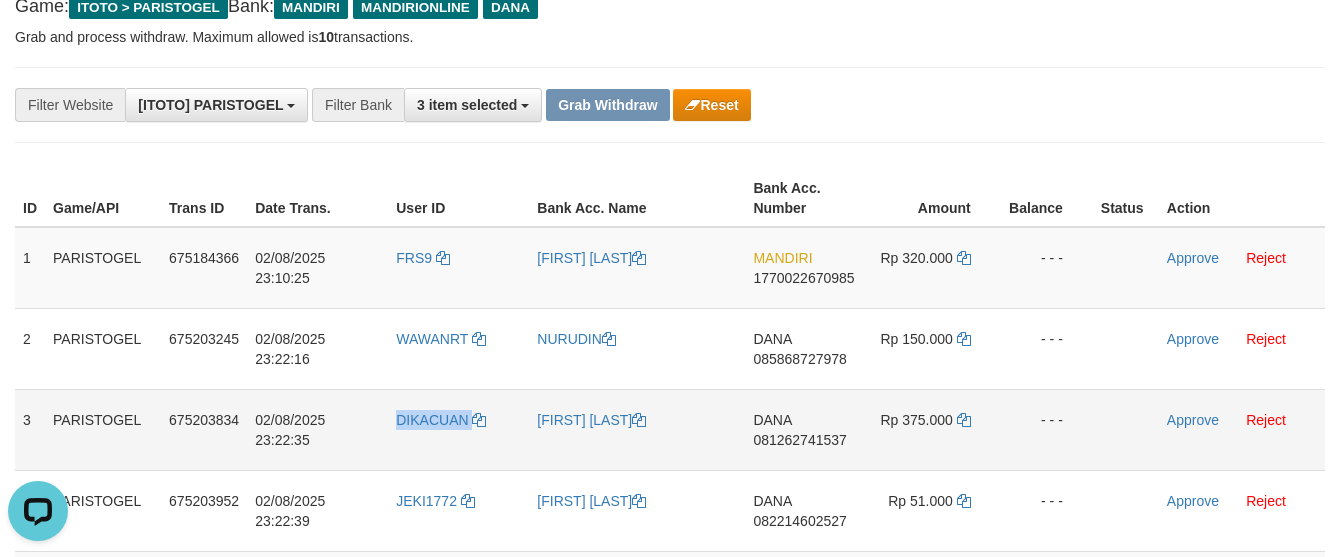 click on "DIKACUAN" at bounding box center (458, 429) 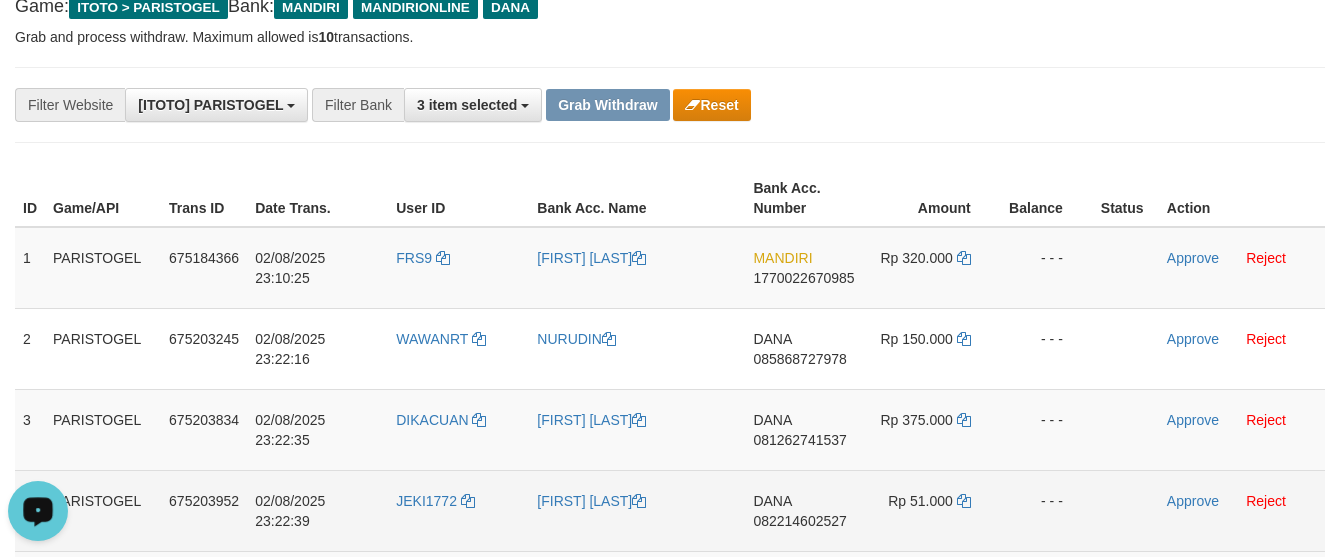 click on "JEKI1772" at bounding box center (458, 510) 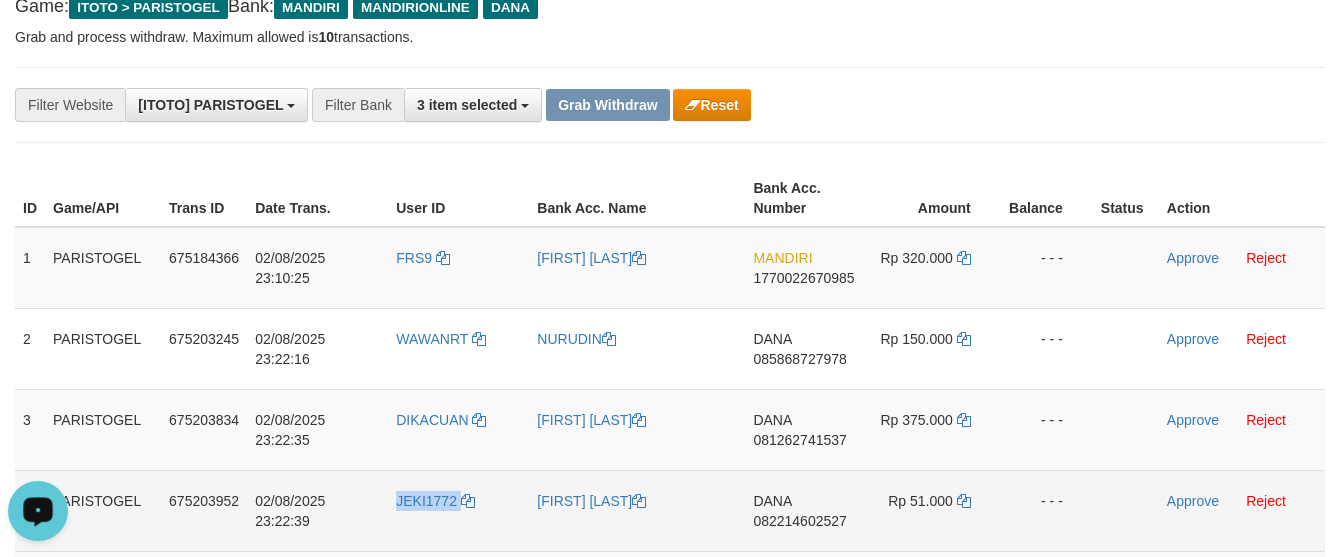 click on "JEKI1772" at bounding box center (458, 510) 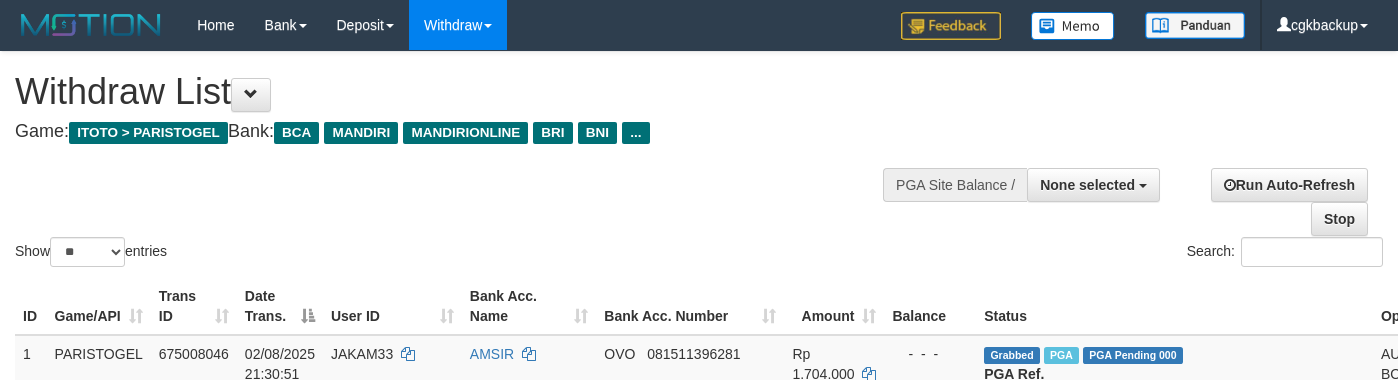 select 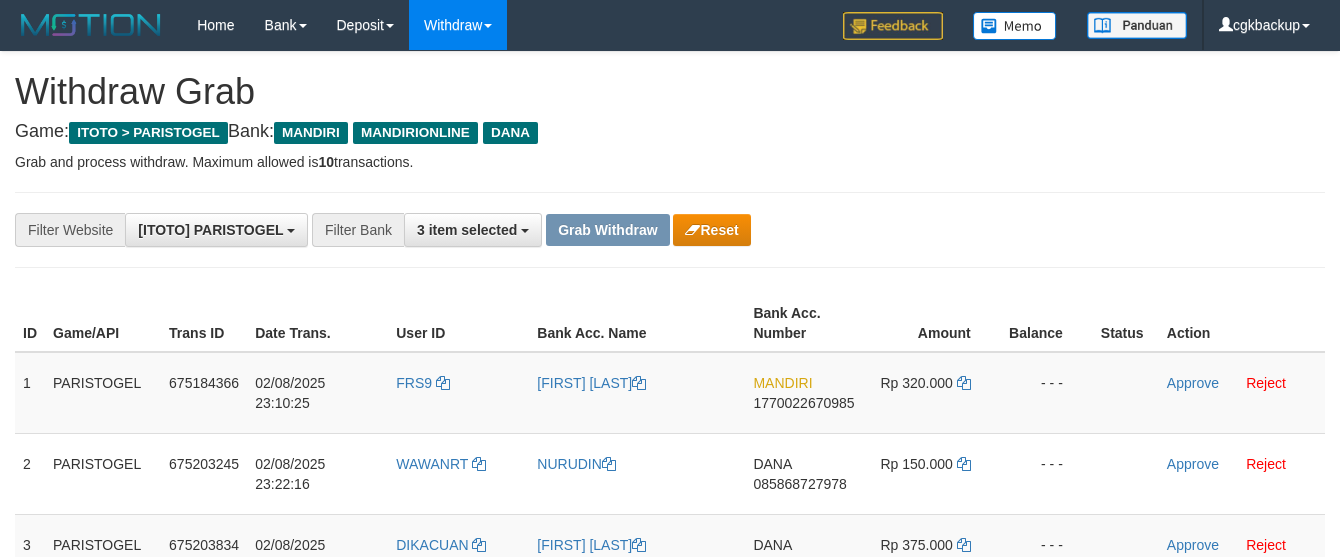 scroll, scrollTop: 138, scrollLeft: 0, axis: vertical 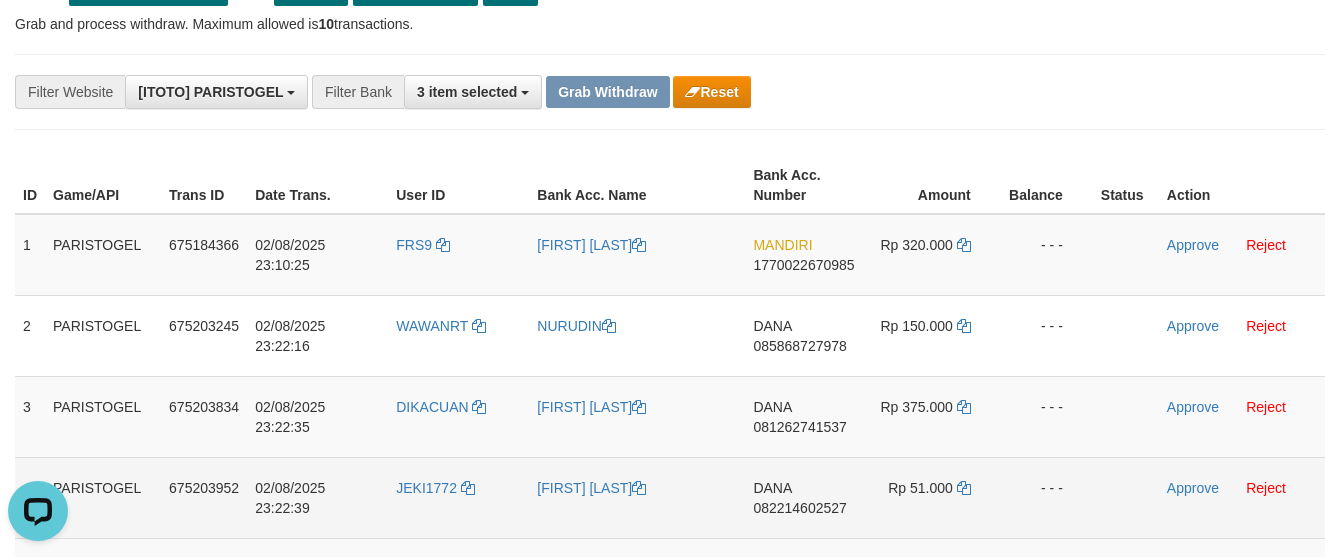 click on "JEKI1772" at bounding box center (458, 497) 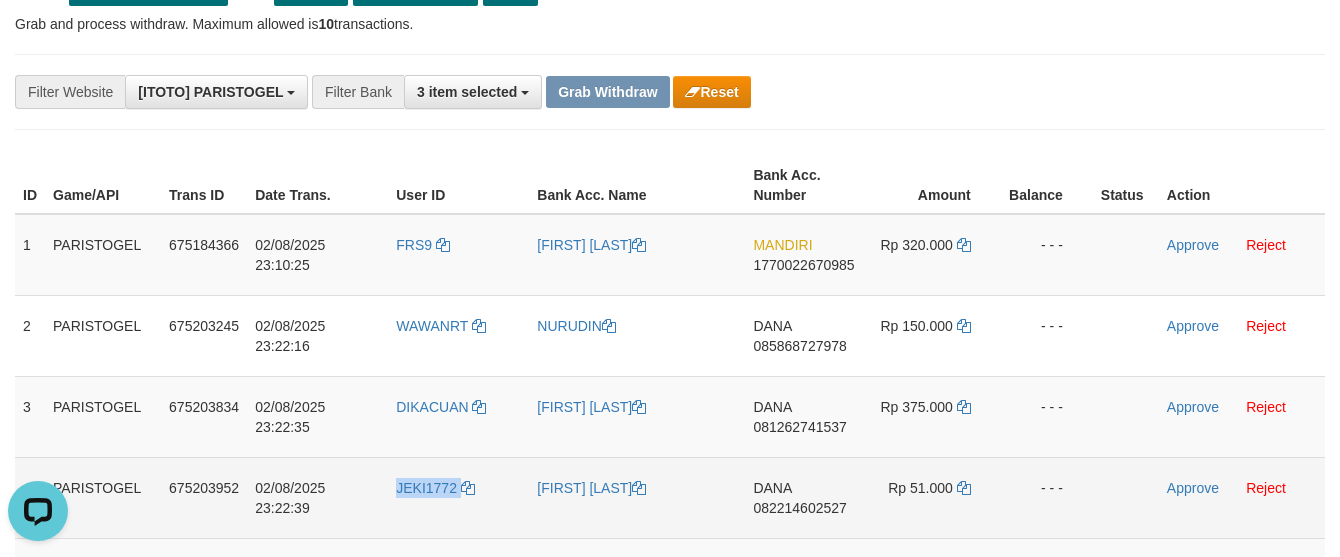 click on "JEKI1772" at bounding box center [458, 497] 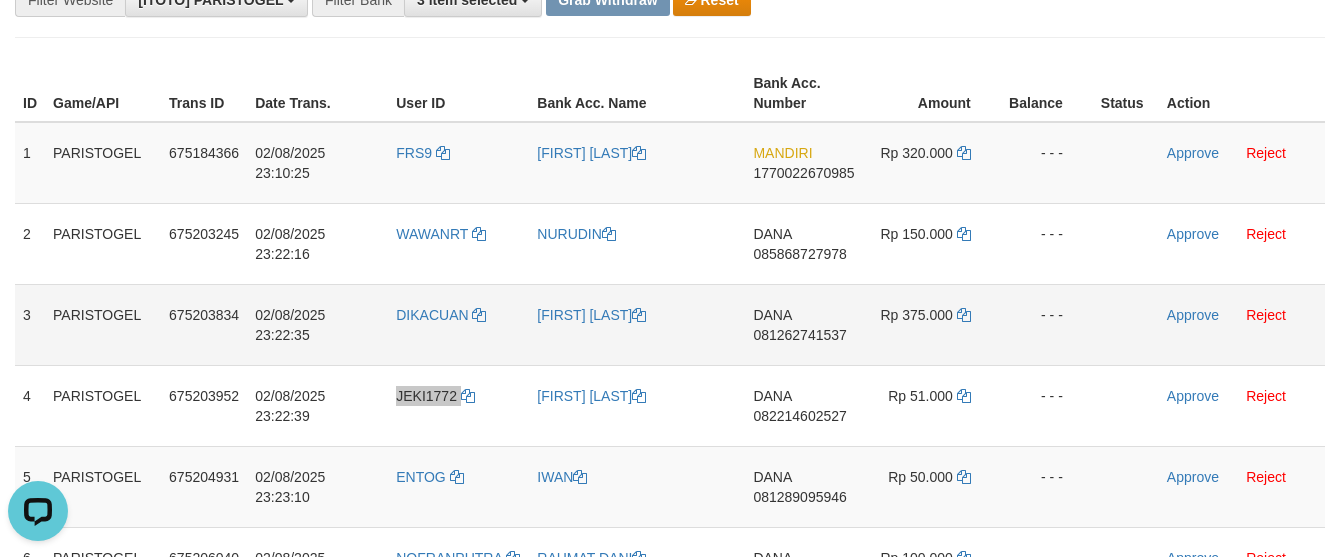 scroll, scrollTop: 361, scrollLeft: 0, axis: vertical 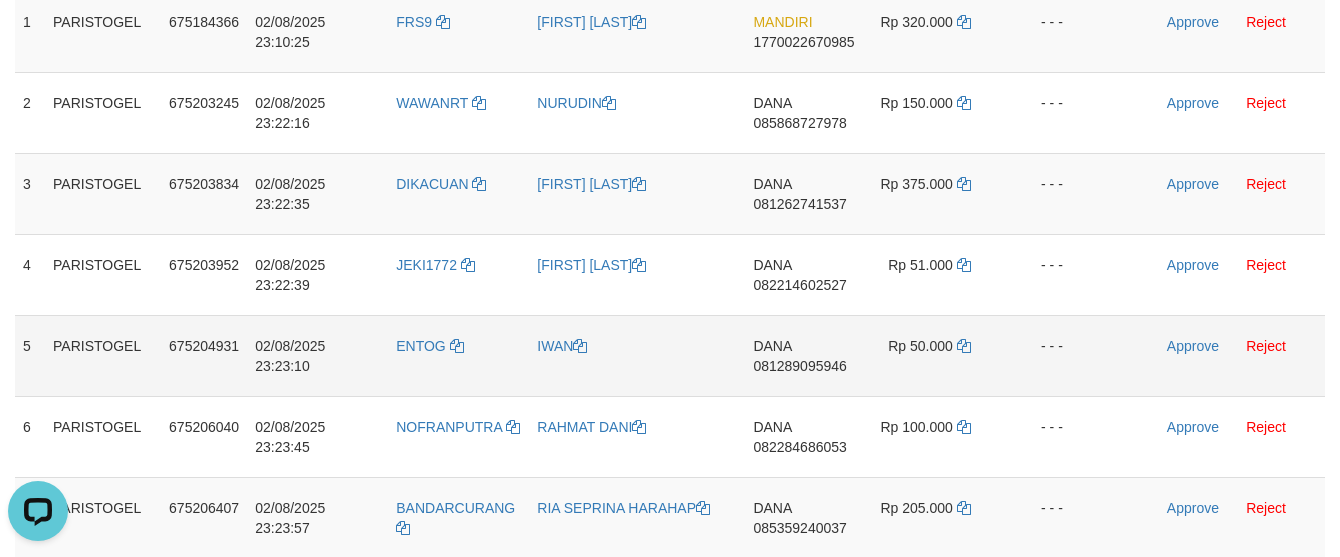 click on "ENTOG" at bounding box center [458, 355] 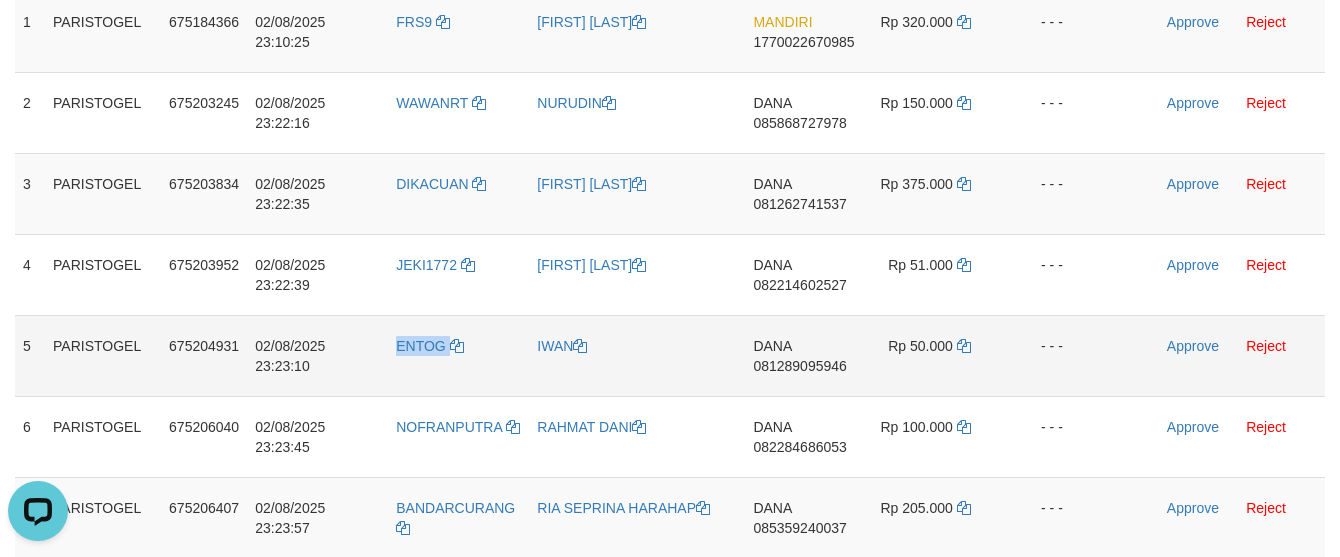 copy on "ENTOG" 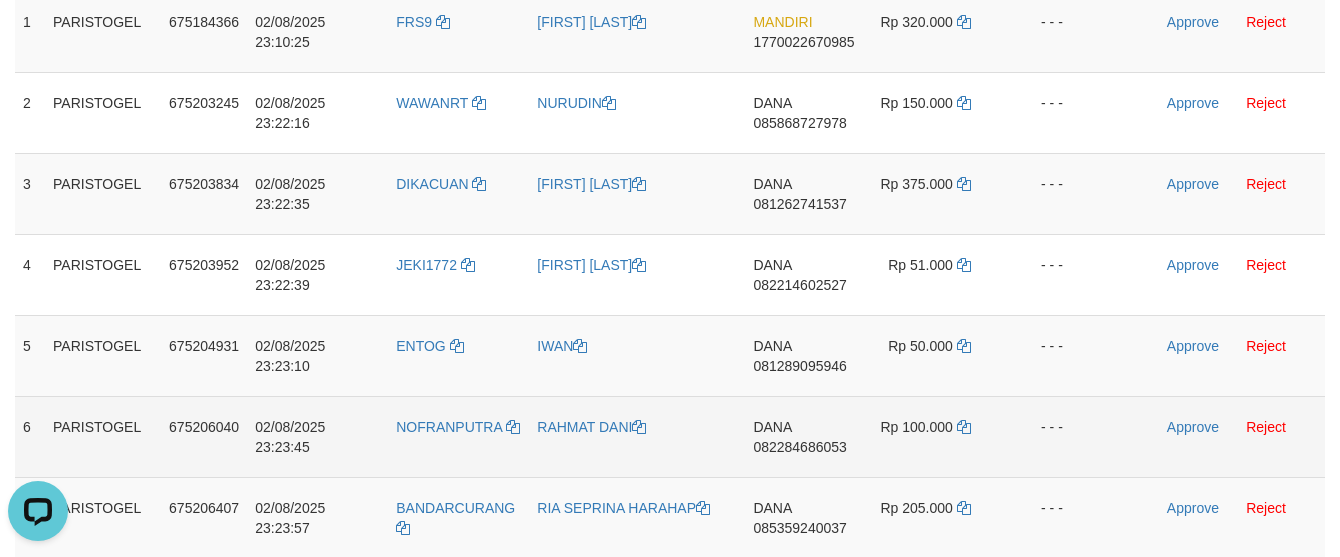 click on "NOFRANPUTRA" at bounding box center (458, 436) 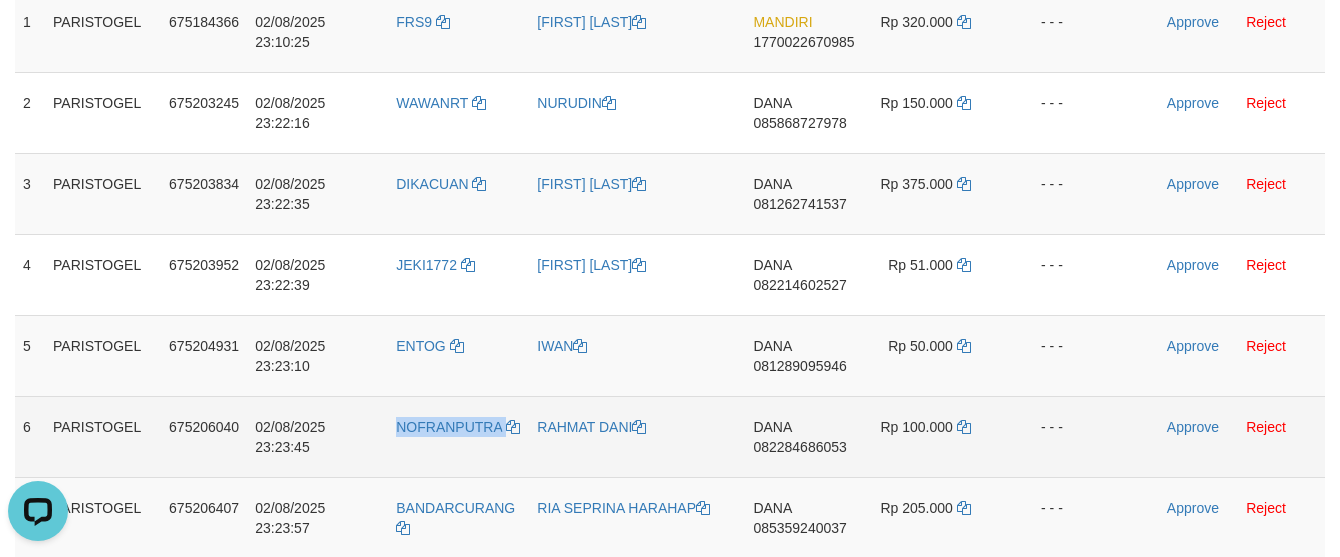 click on "NOFRANPUTRA" at bounding box center (458, 436) 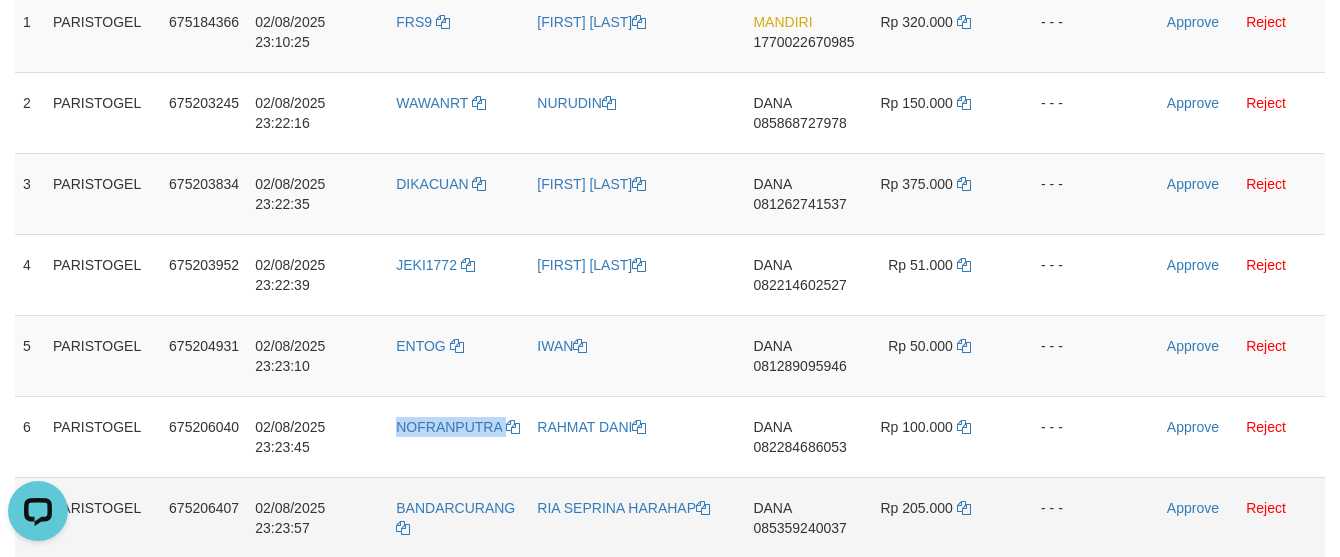 copy on "NOFRANPUTRA" 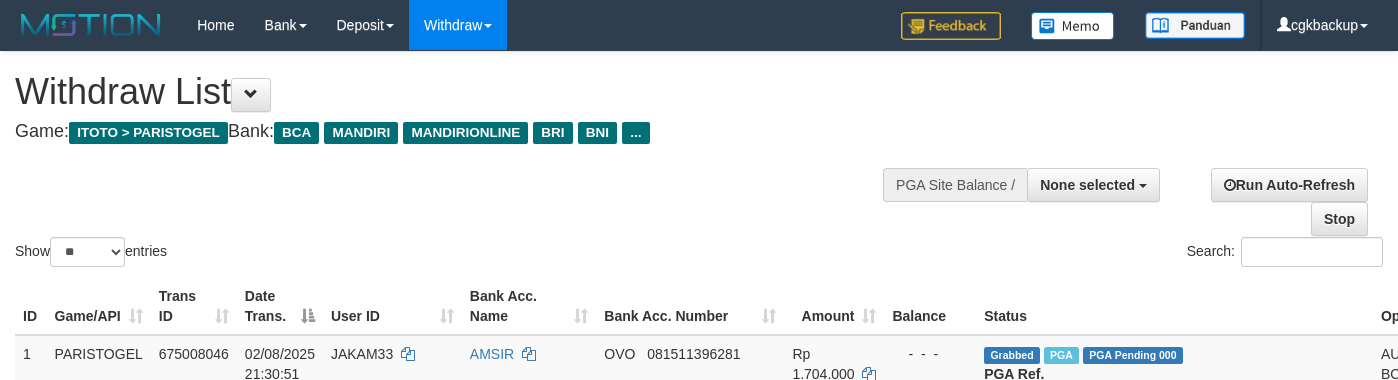 select 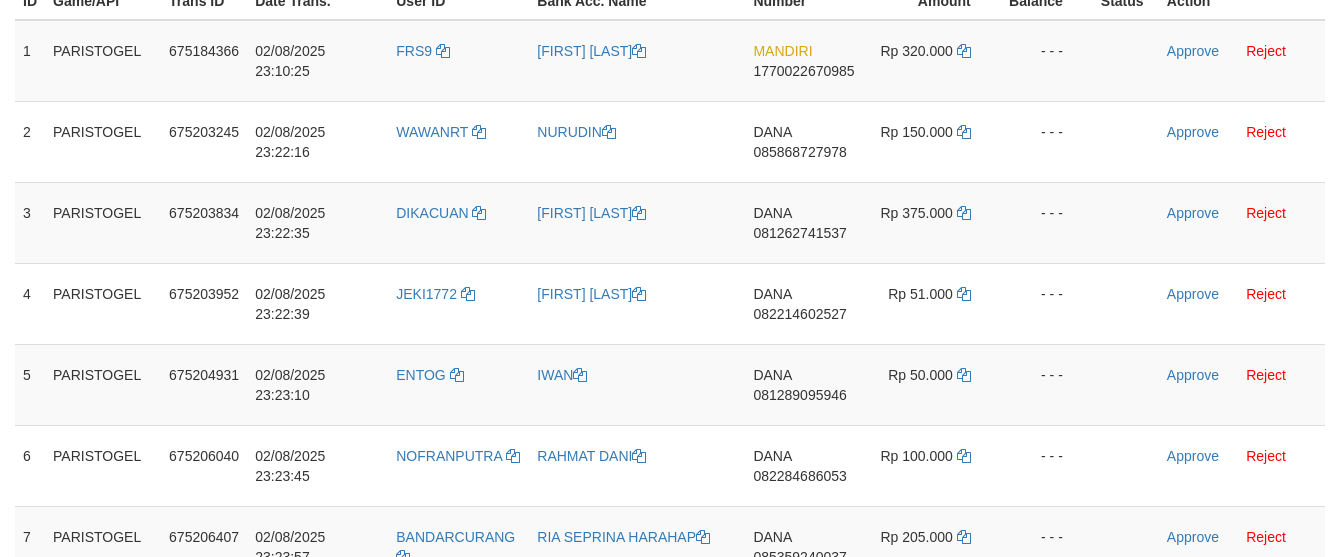 scroll, scrollTop: 361, scrollLeft: 0, axis: vertical 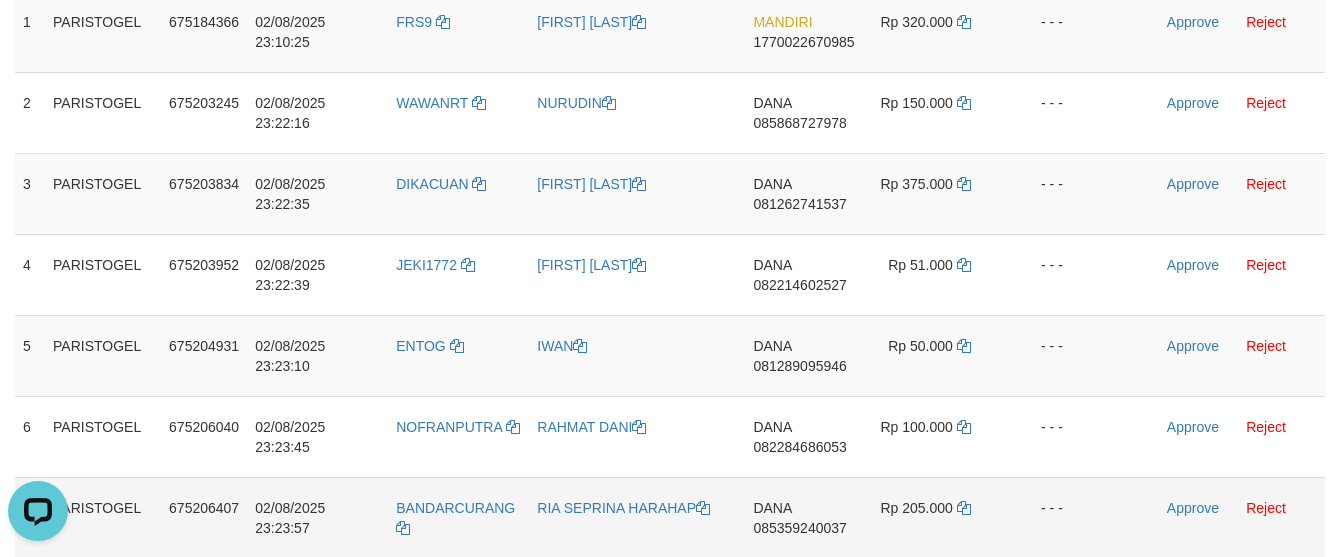 click on "BANDARCURANG" at bounding box center [458, 517] 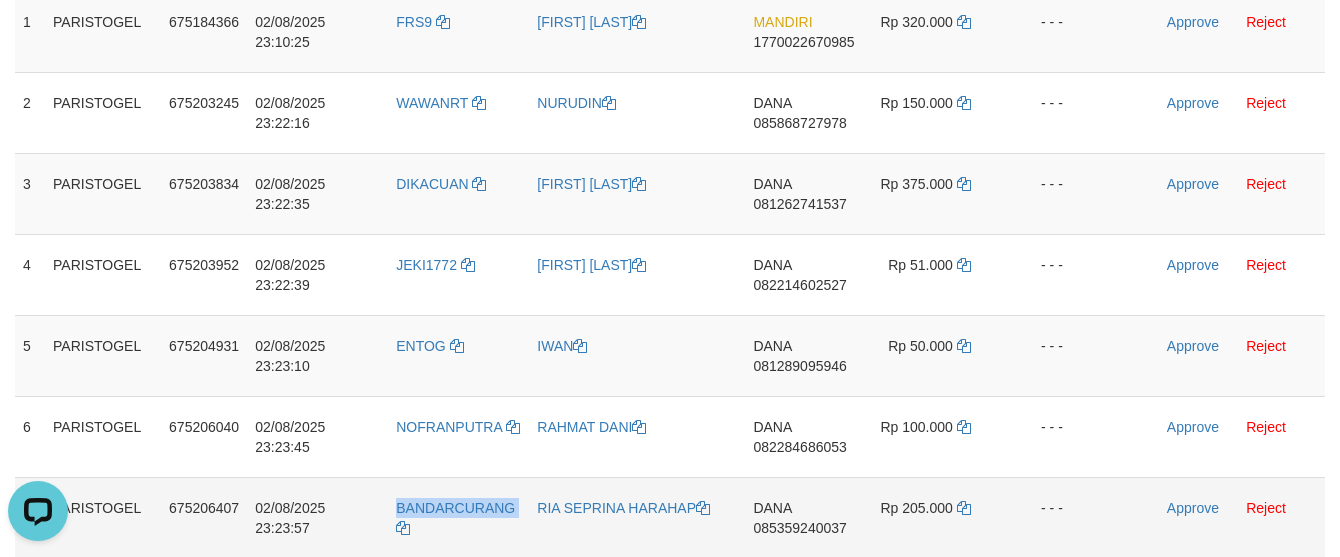 copy on "BANDARCURANG" 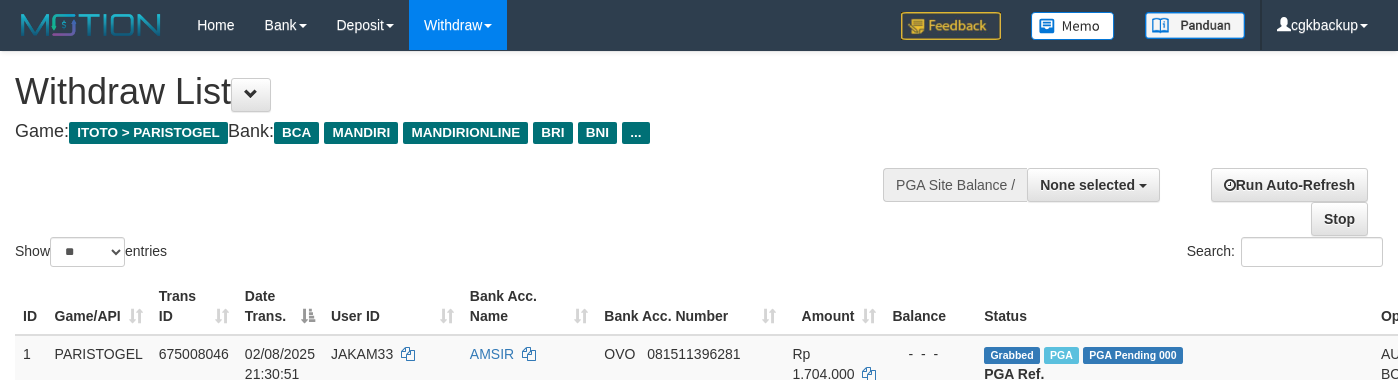 select 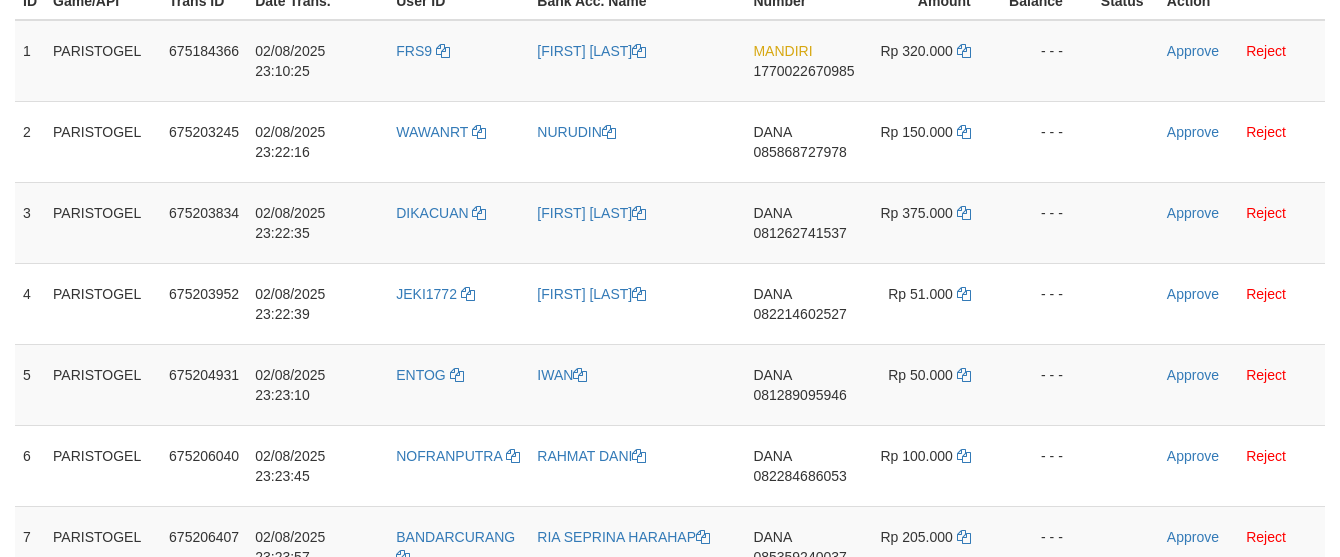 scroll, scrollTop: 361, scrollLeft: 0, axis: vertical 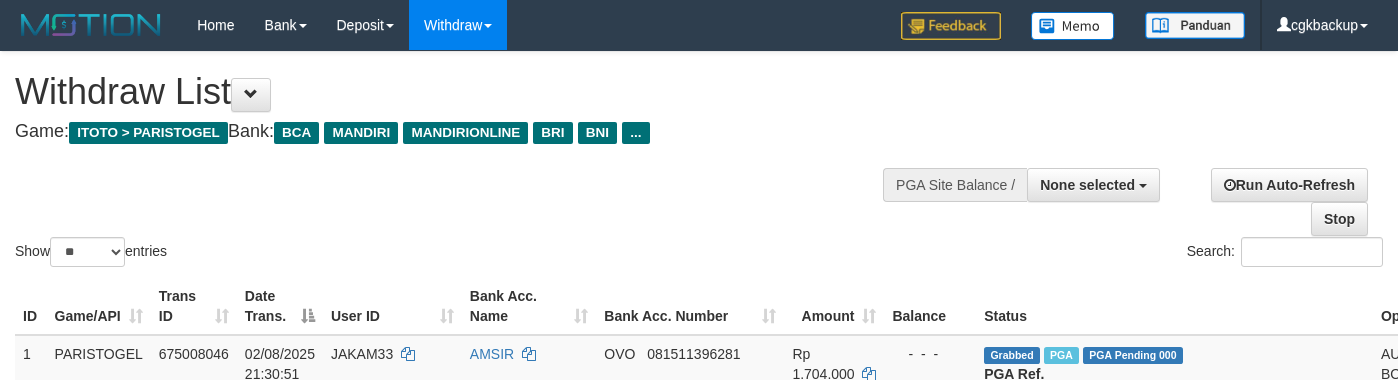select 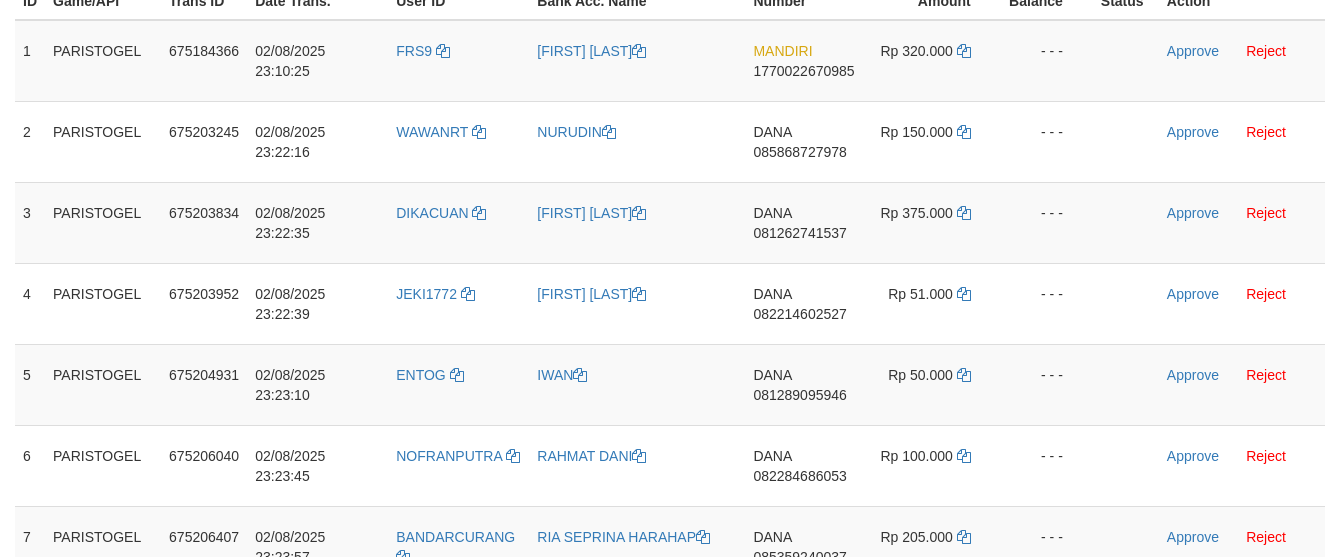 scroll, scrollTop: 361, scrollLeft: 0, axis: vertical 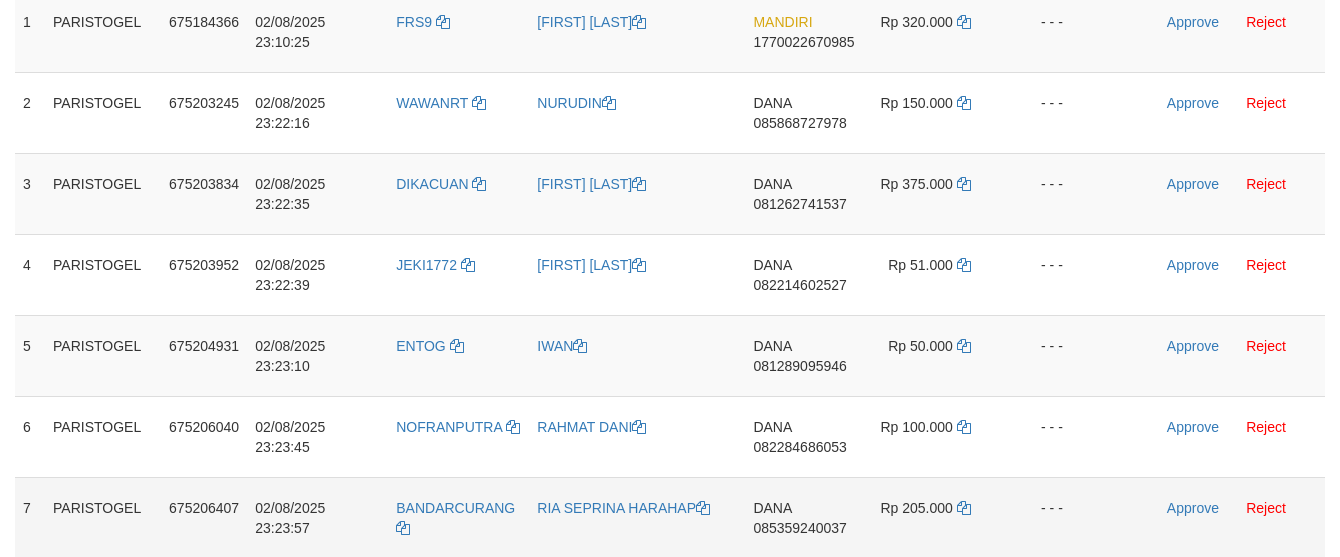 click on "BANDARCURANG" at bounding box center [458, 517] 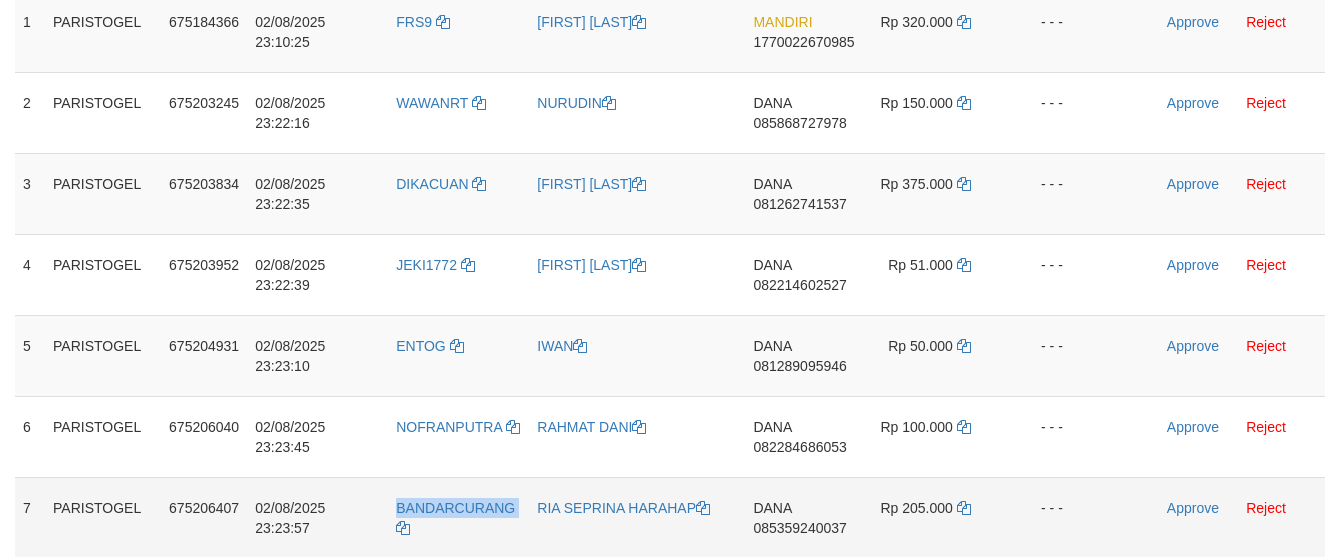 click on "BANDARCURANG" at bounding box center (458, 517) 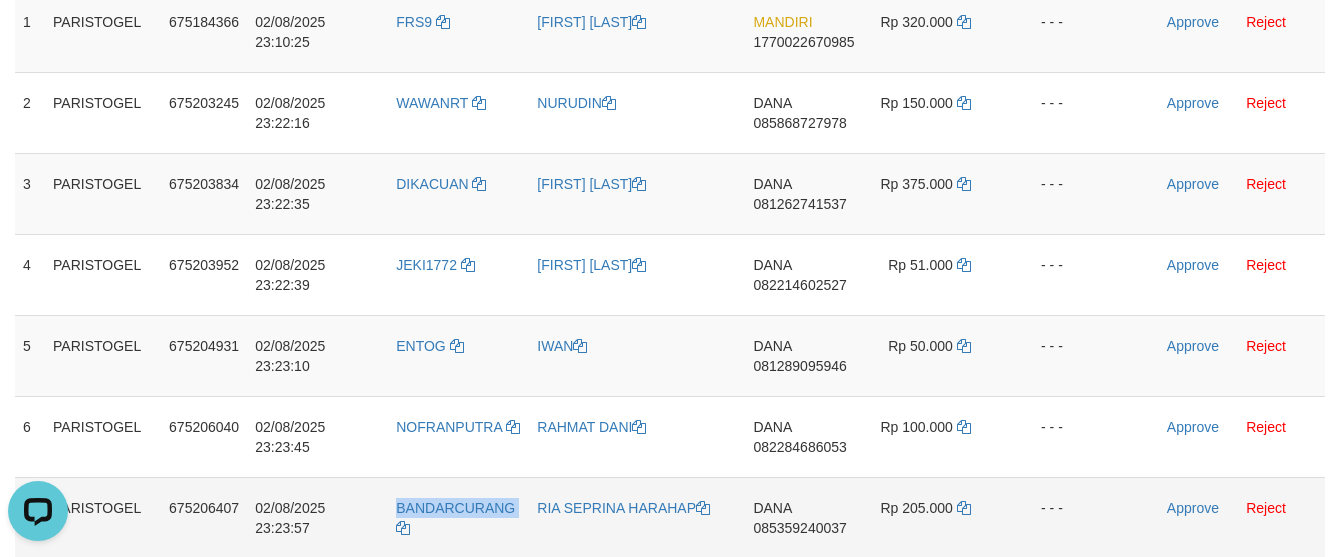 scroll, scrollTop: 0, scrollLeft: 0, axis: both 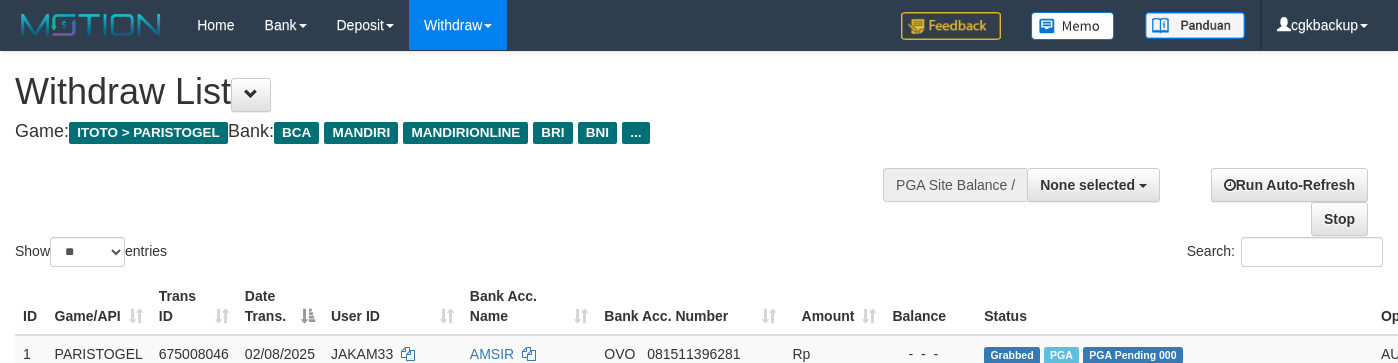 select 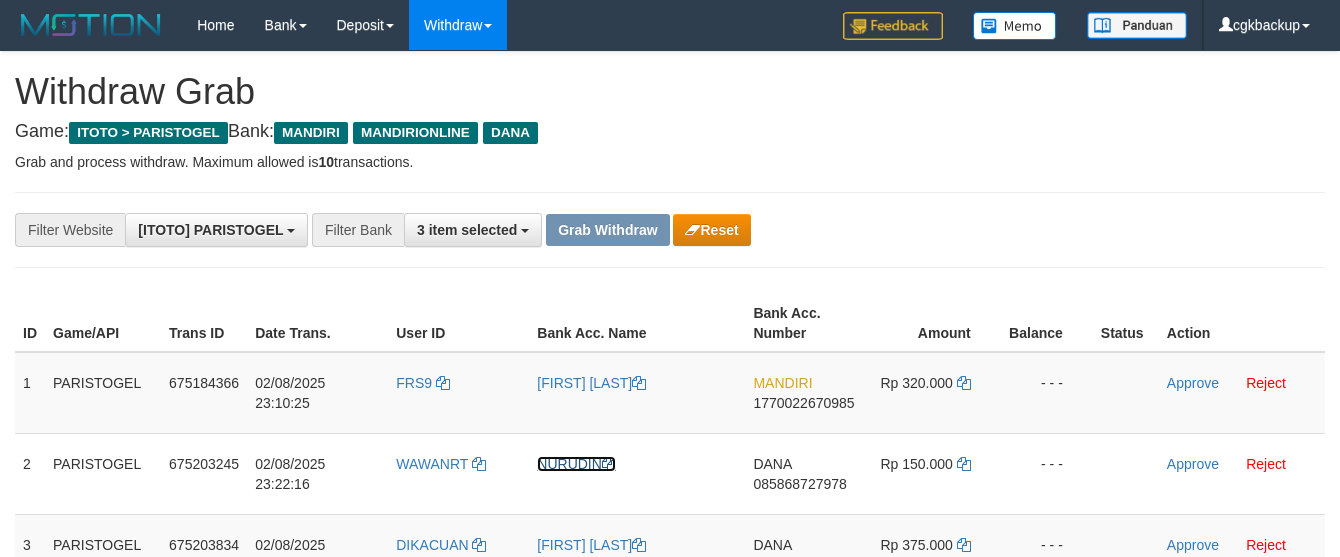drag, startPoint x: 0, startPoint y: 0, endPoint x: 561, endPoint y: 128, distance: 575.41724 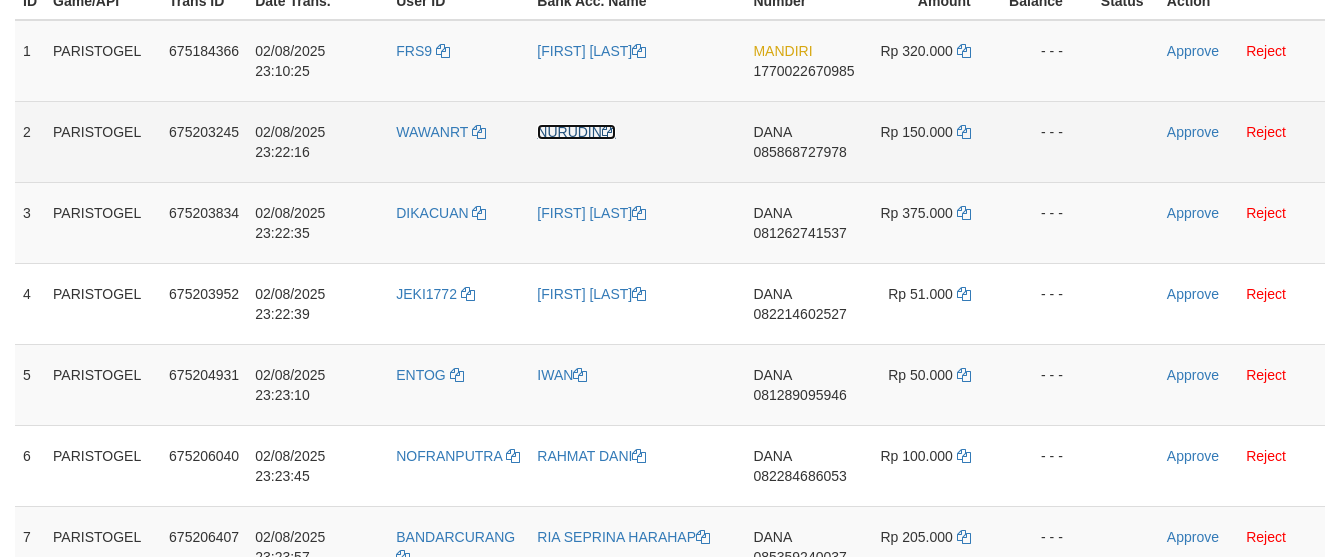 click on "NURUDIN" at bounding box center [576, 132] 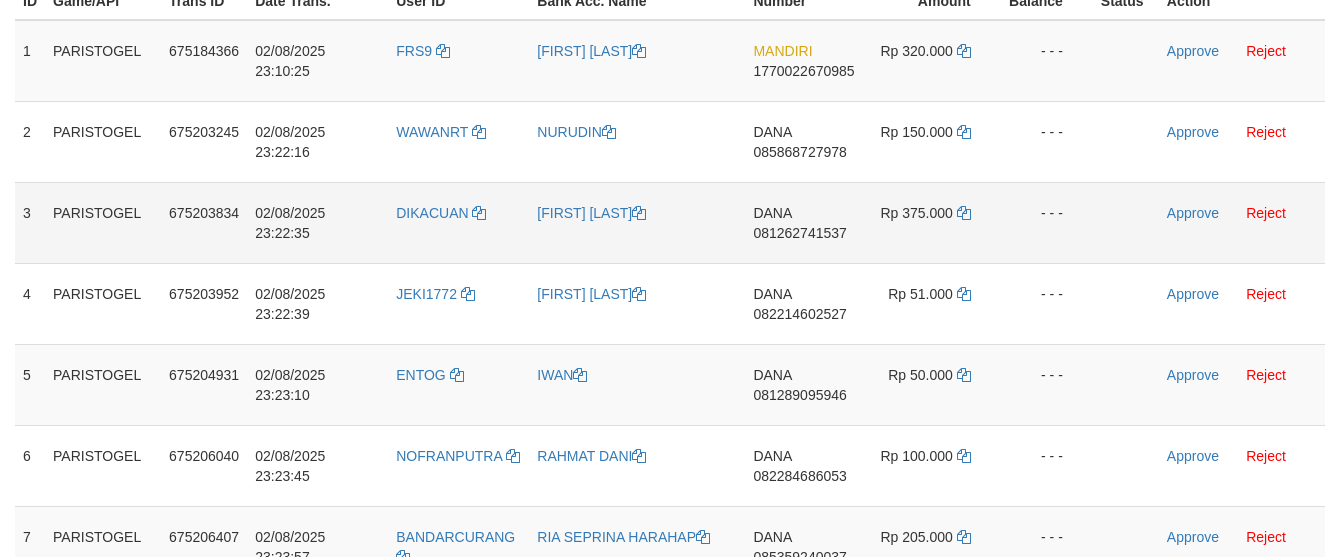 scroll, scrollTop: 332, scrollLeft: 0, axis: vertical 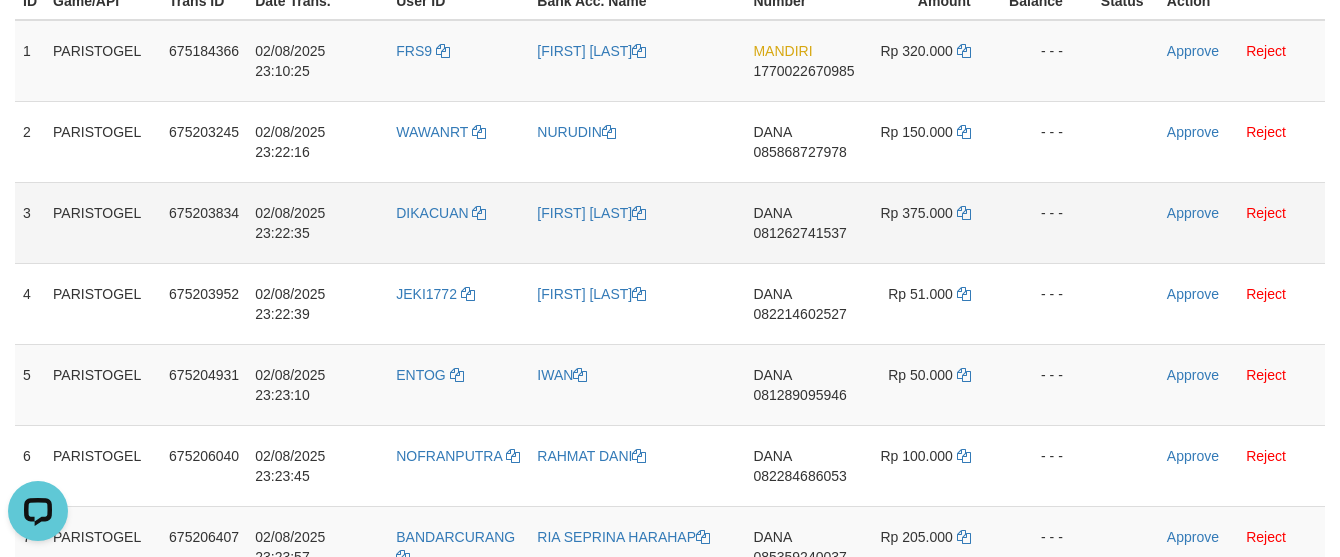 click on "[FIRST] [LAST]" at bounding box center (637, 222) 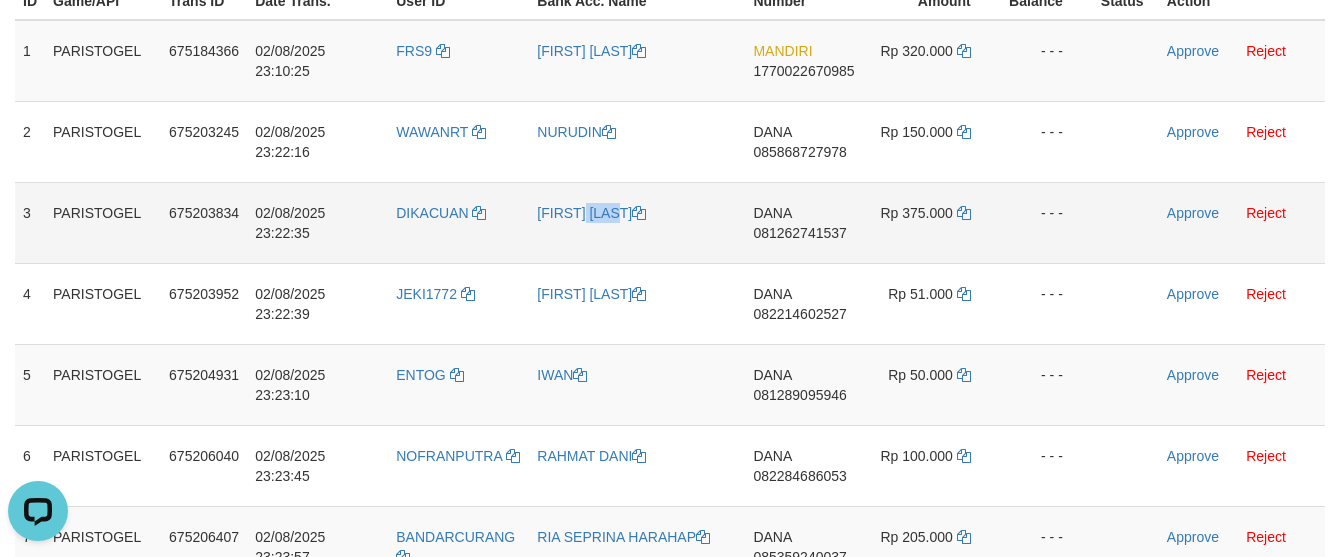 click on "[FIRST] [LAST]" at bounding box center [637, 222] 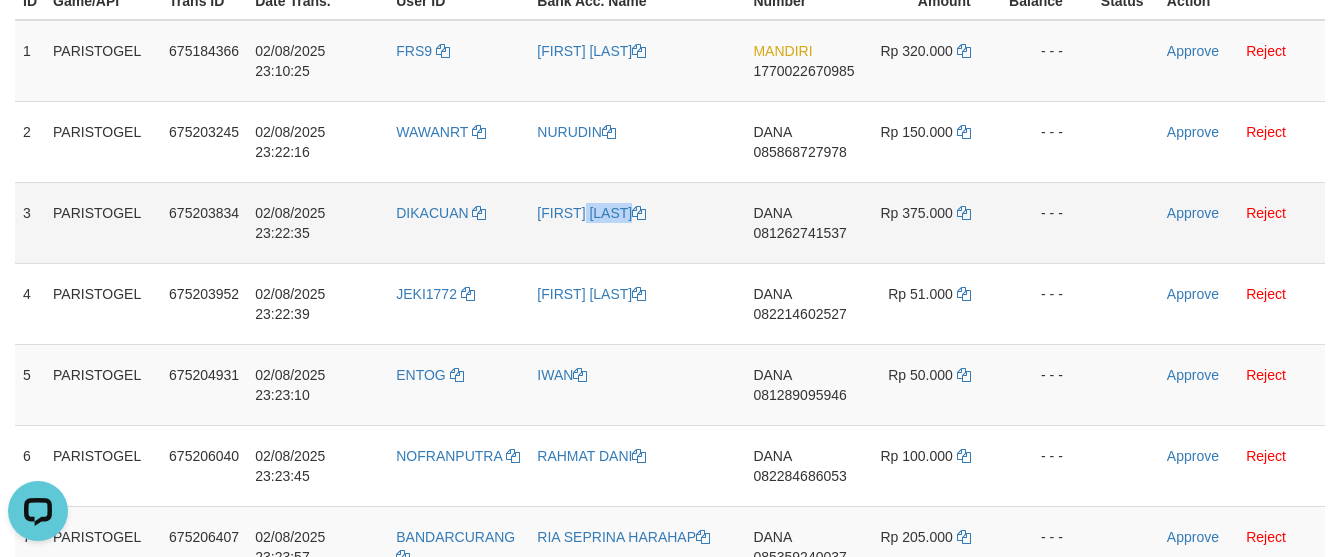 click on "[FIRST] [LAST]" at bounding box center (637, 222) 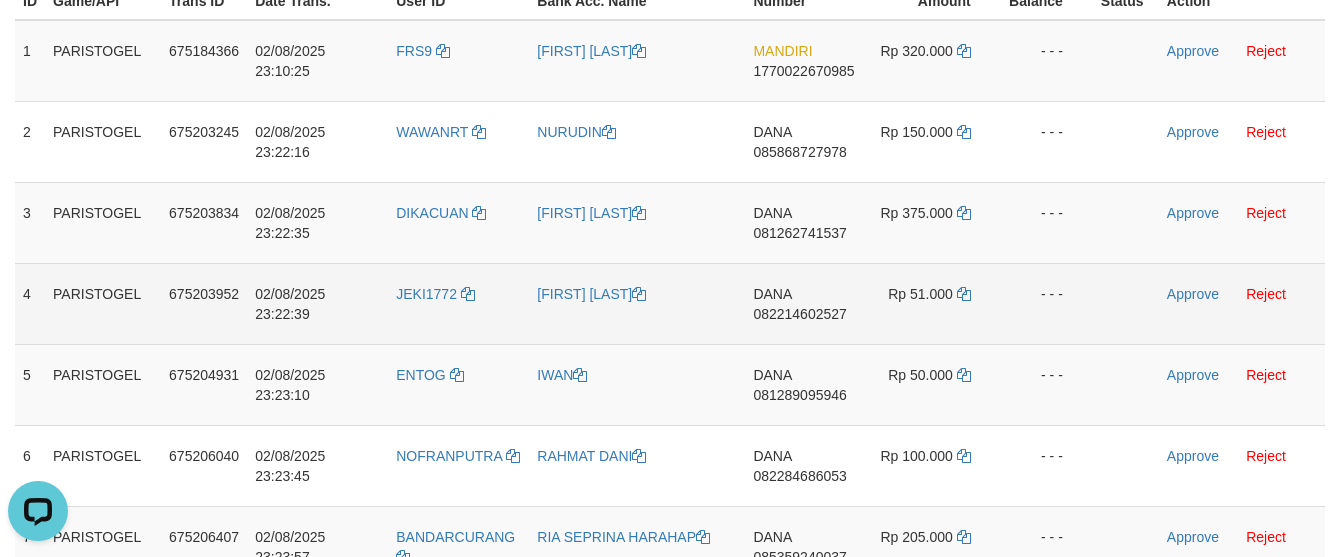 click on "APRIANUS SILAY" at bounding box center (637, 303) 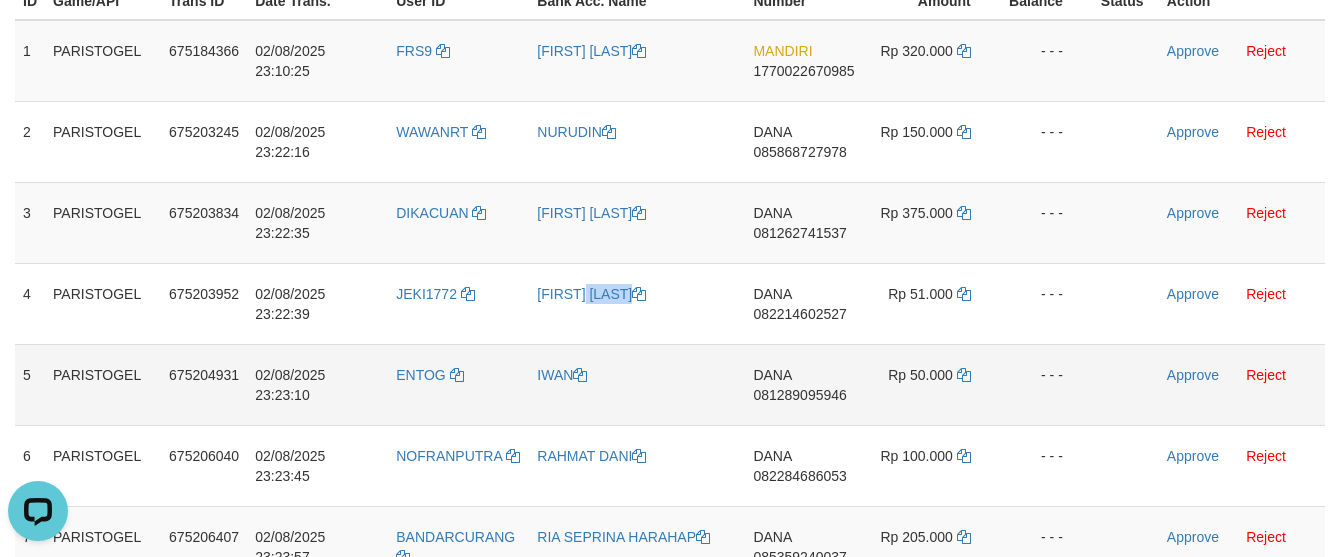 drag, startPoint x: 563, startPoint y: 311, endPoint x: 152, endPoint y: 362, distance: 414.15216 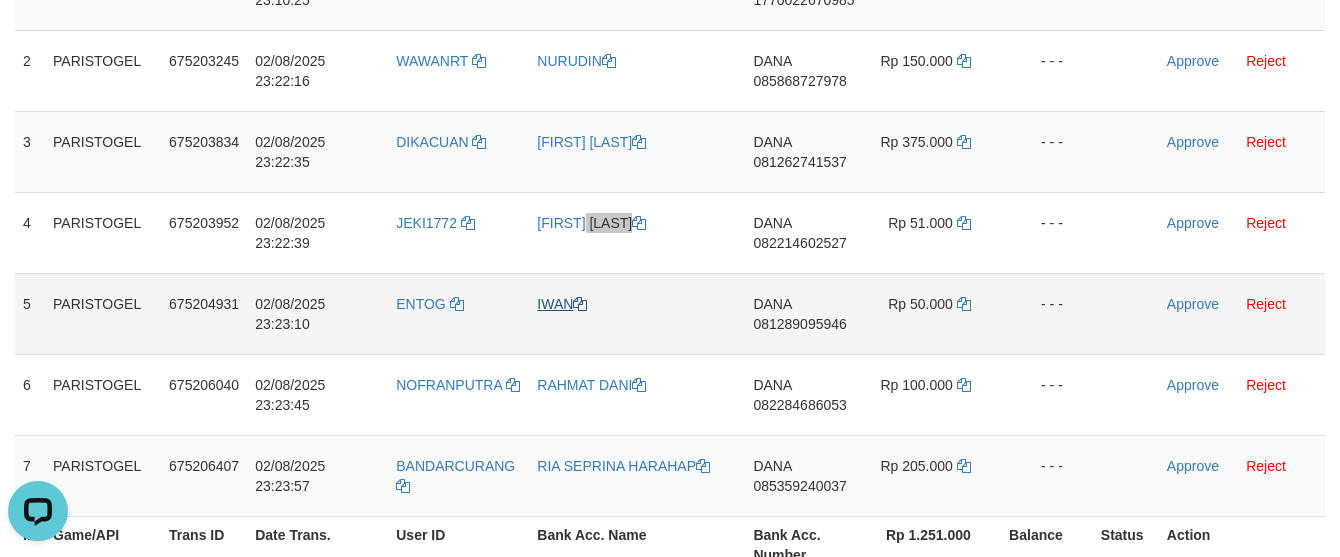 scroll, scrollTop: 443, scrollLeft: 0, axis: vertical 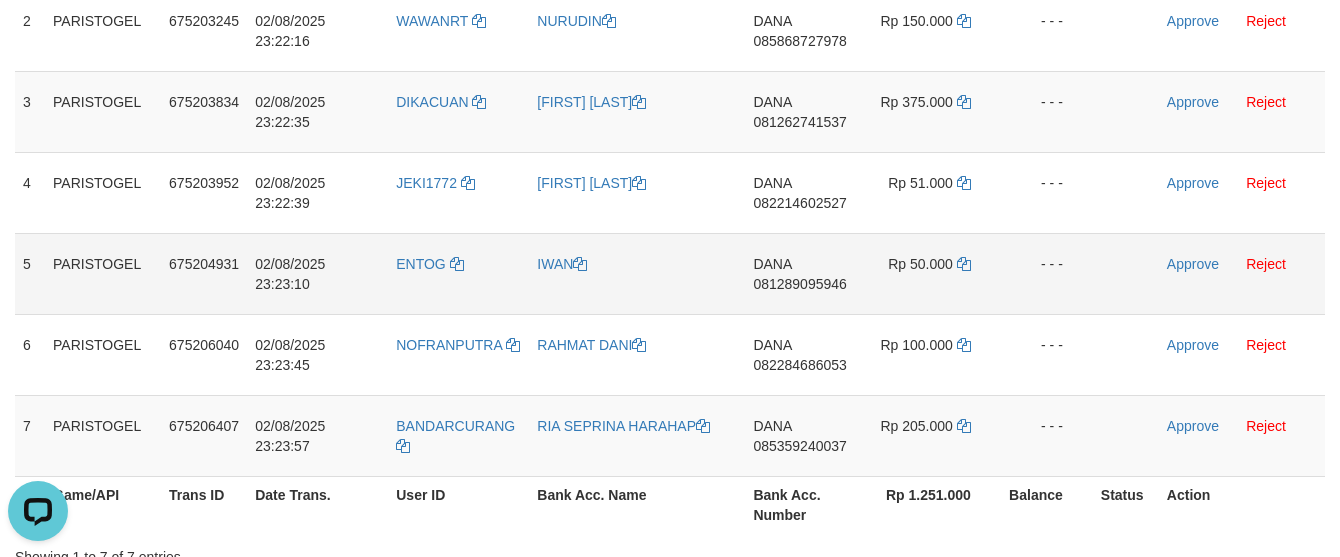 click on "IWAN" at bounding box center [637, 273] 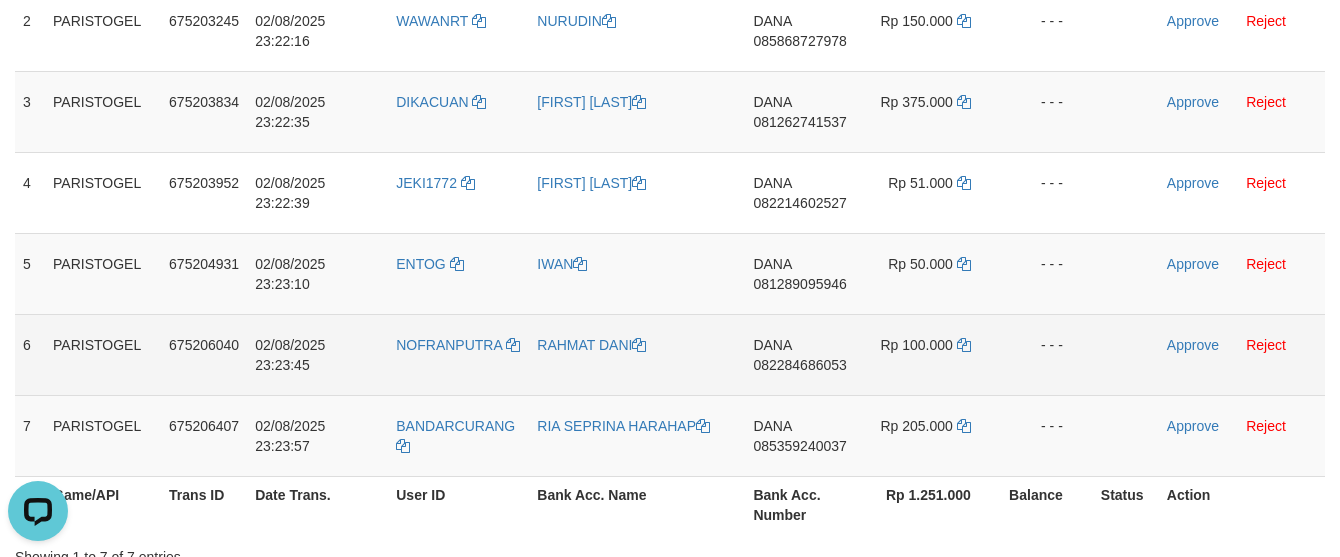 copy on "IWAN" 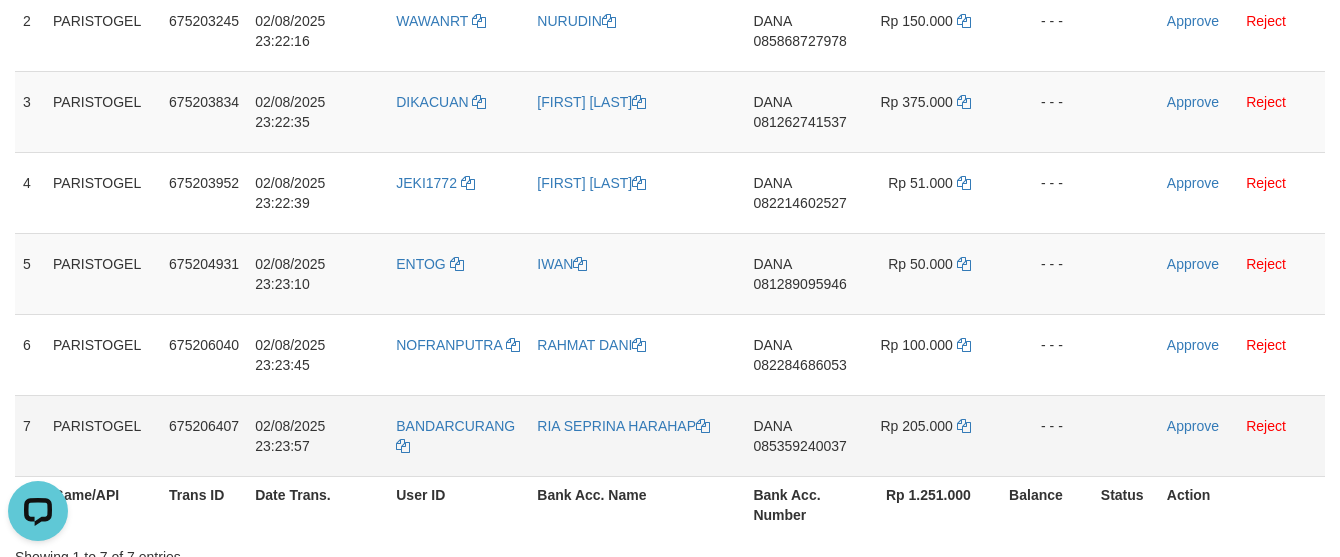 click on "RIA SEPRINA HARAHAP" at bounding box center [637, 435] 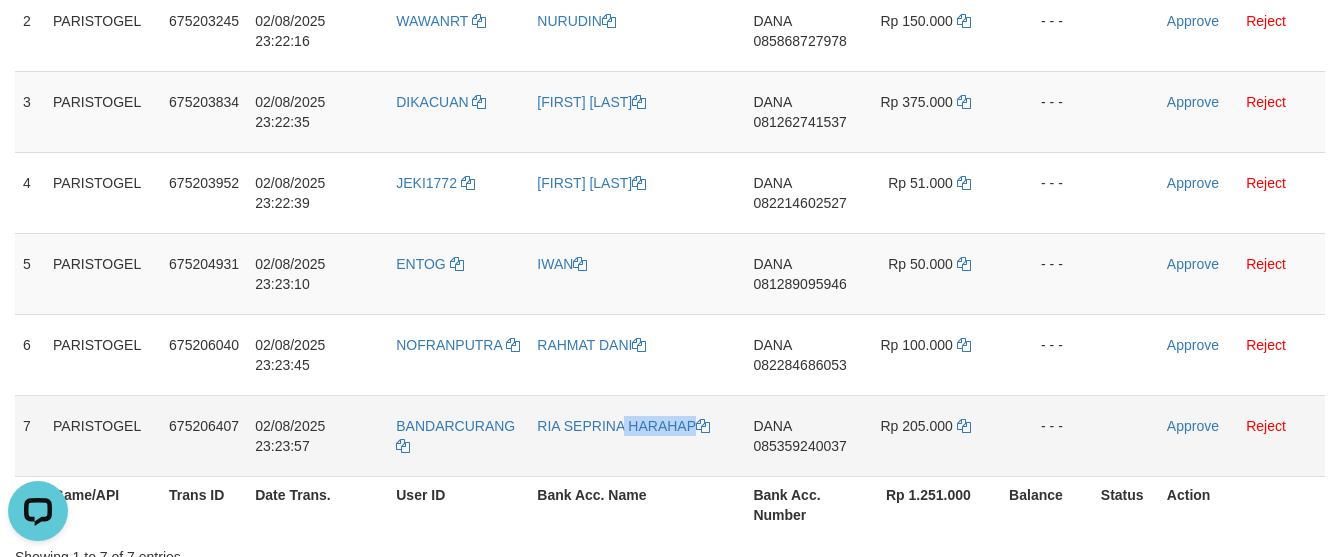 click on "RIA SEPRINA HARAHAP" at bounding box center (637, 435) 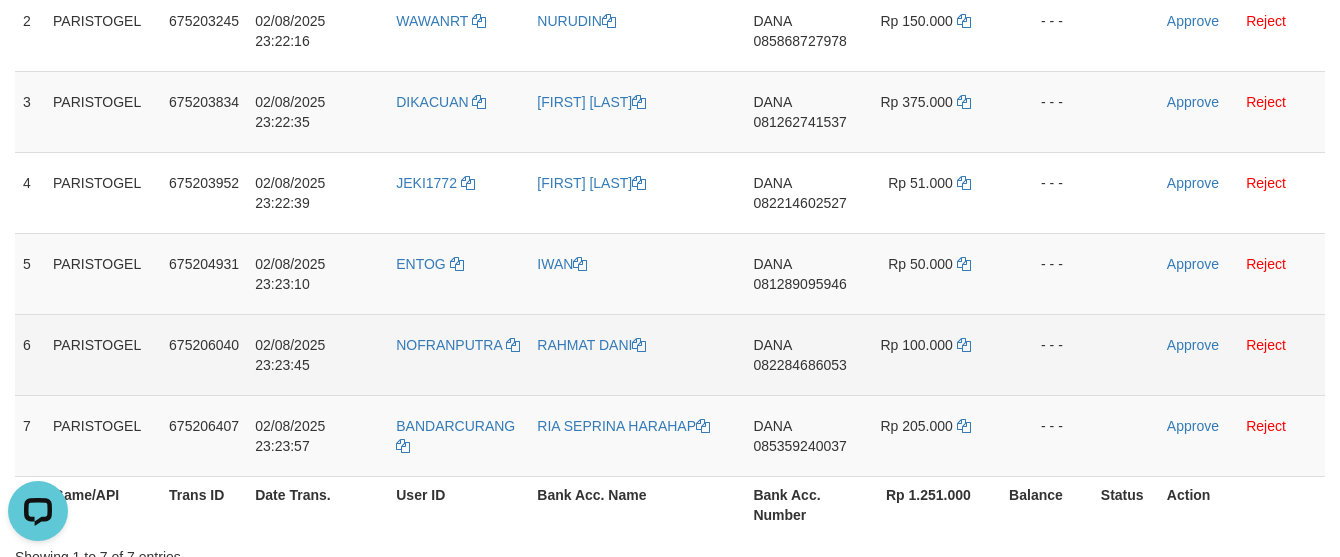 click on "RAHMAT DANI" at bounding box center [637, 354] 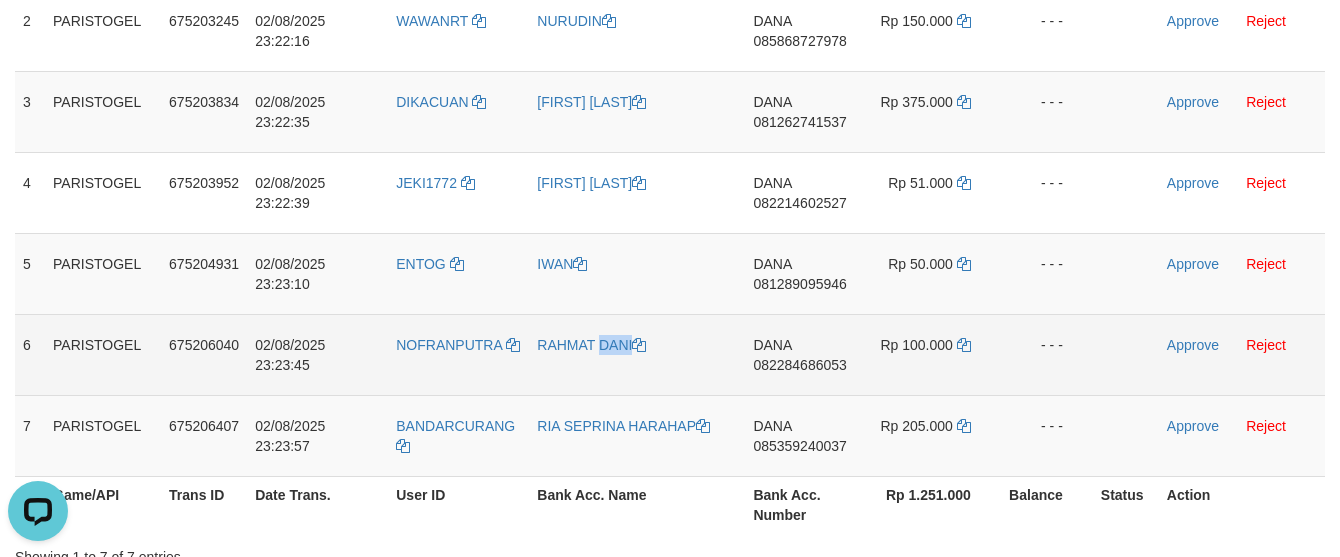 click on "RAHMAT DANI" at bounding box center (637, 354) 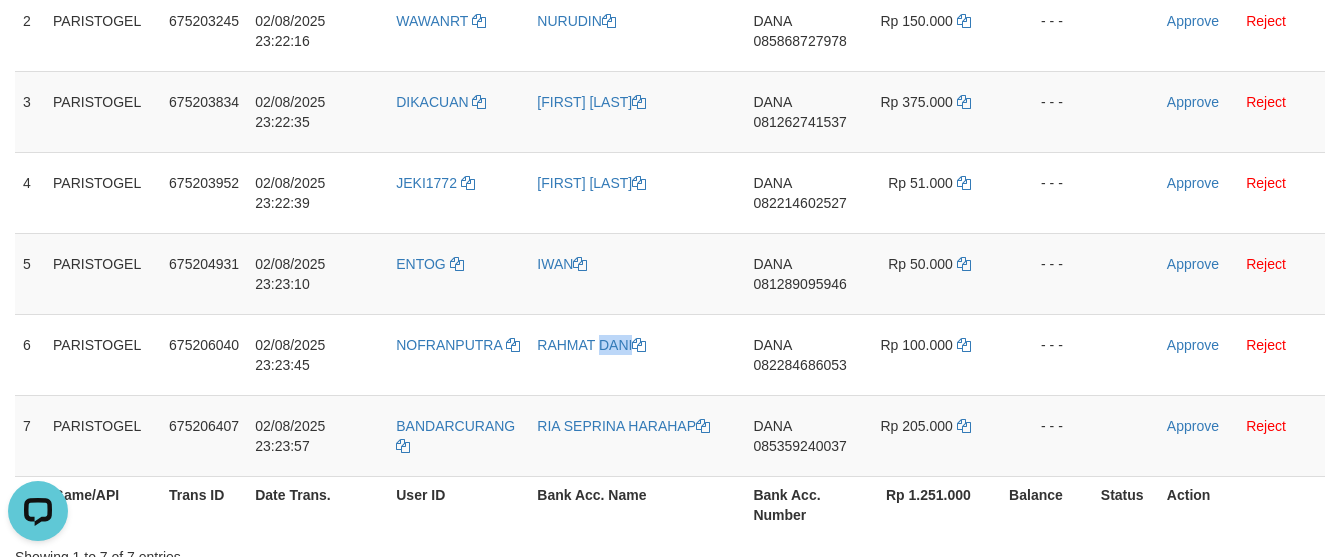 copy on "RAHMAT DANI" 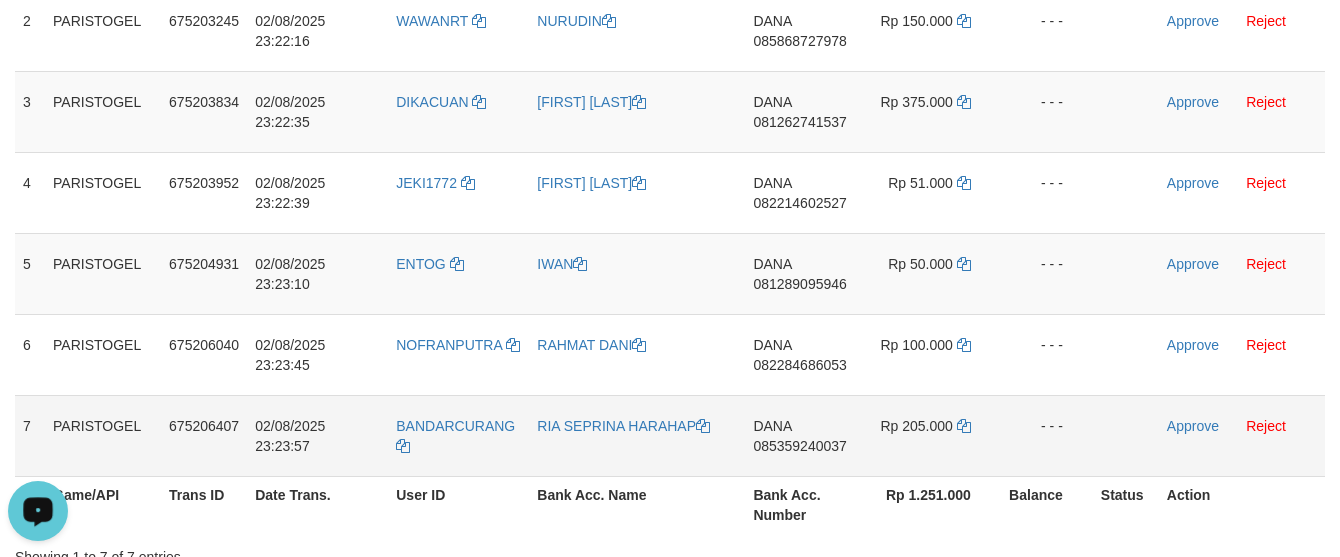 click on "RIA SEPRINA HARAHAP" at bounding box center (637, 435) 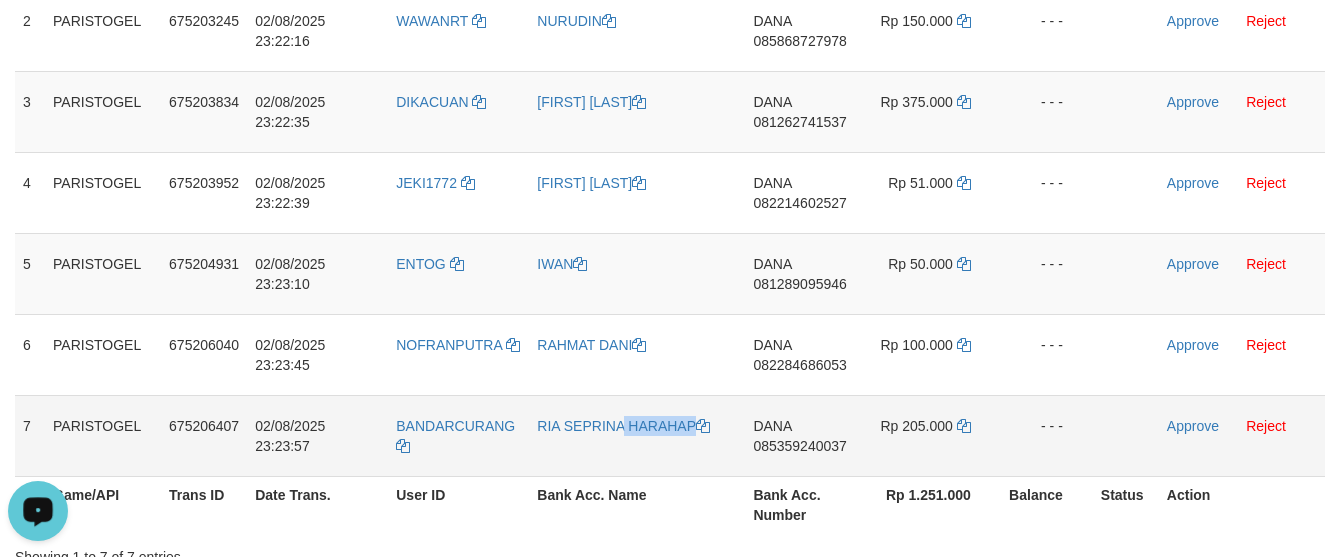 click on "RIA SEPRINA HARAHAP" at bounding box center [637, 435] 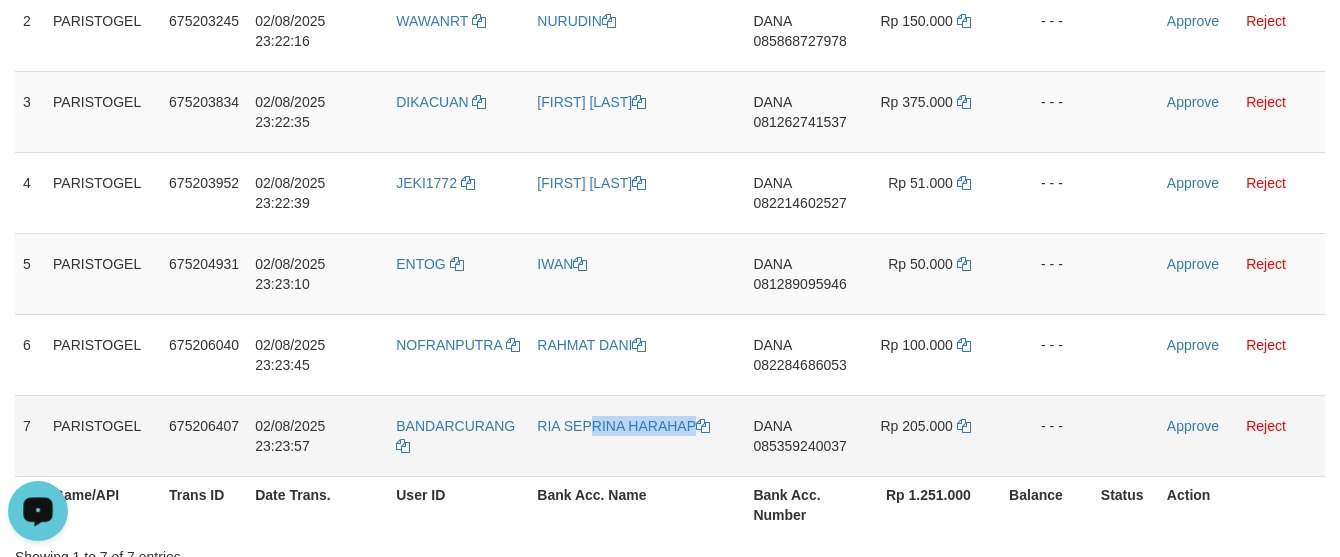click on "RIA SEPRINA HARAHAP" at bounding box center (637, 435) 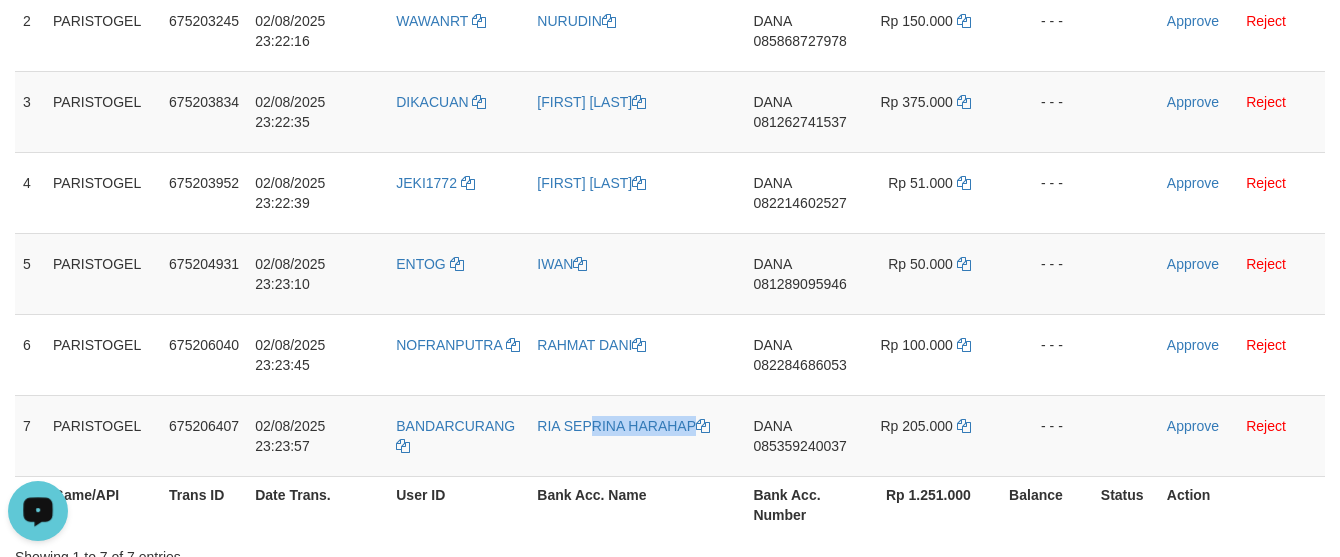 copy on "RIA SEPRINA HARAHAP" 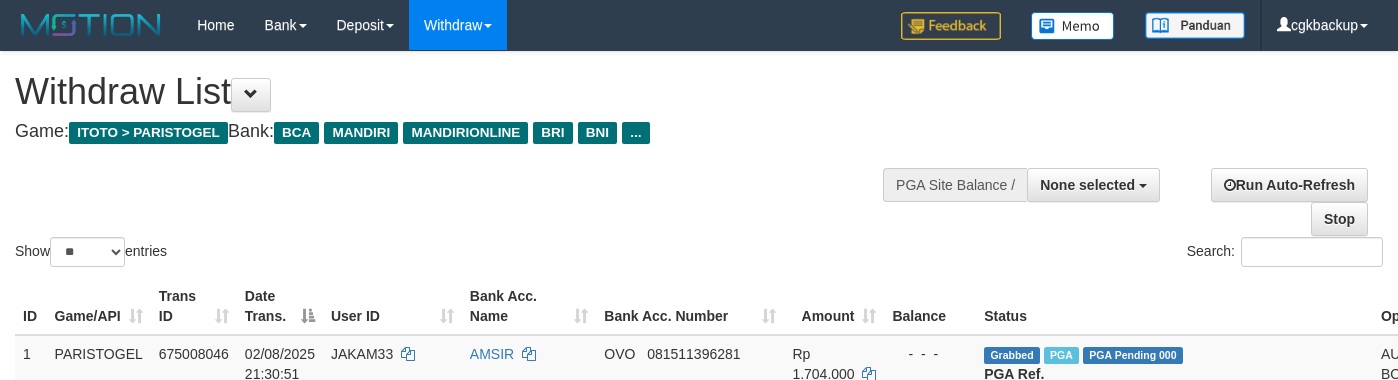 select 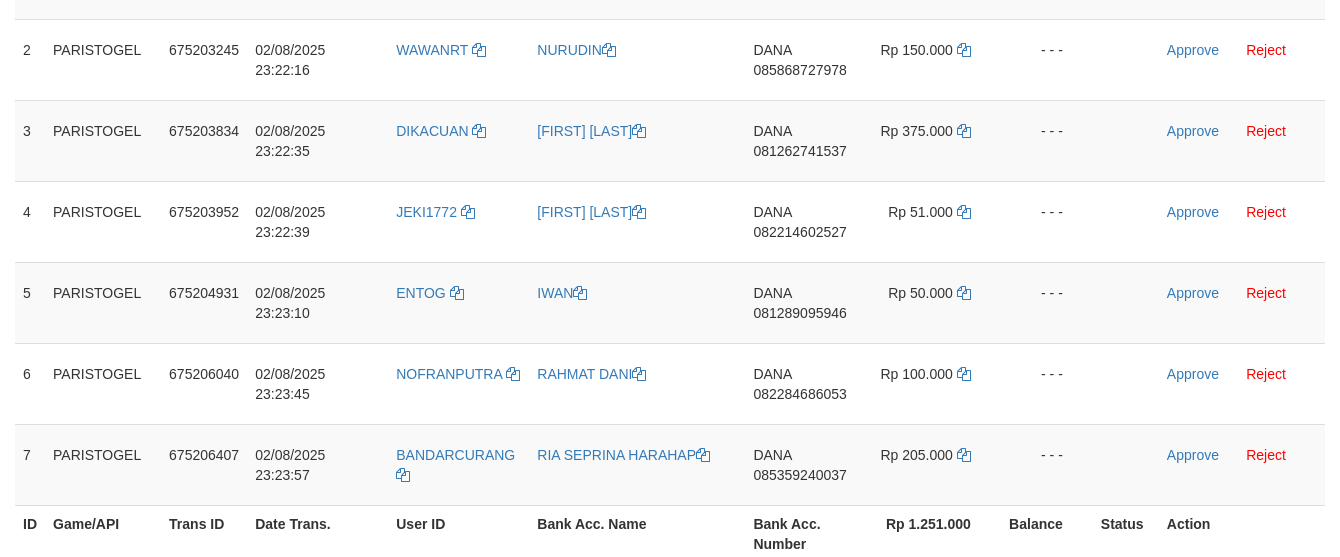 scroll, scrollTop: 443, scrollLeft: 0, axis: vertical 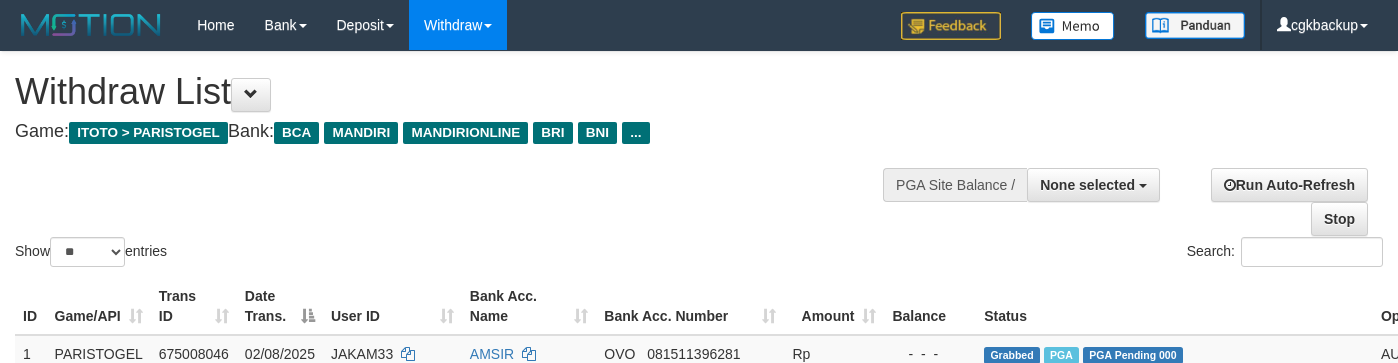 select 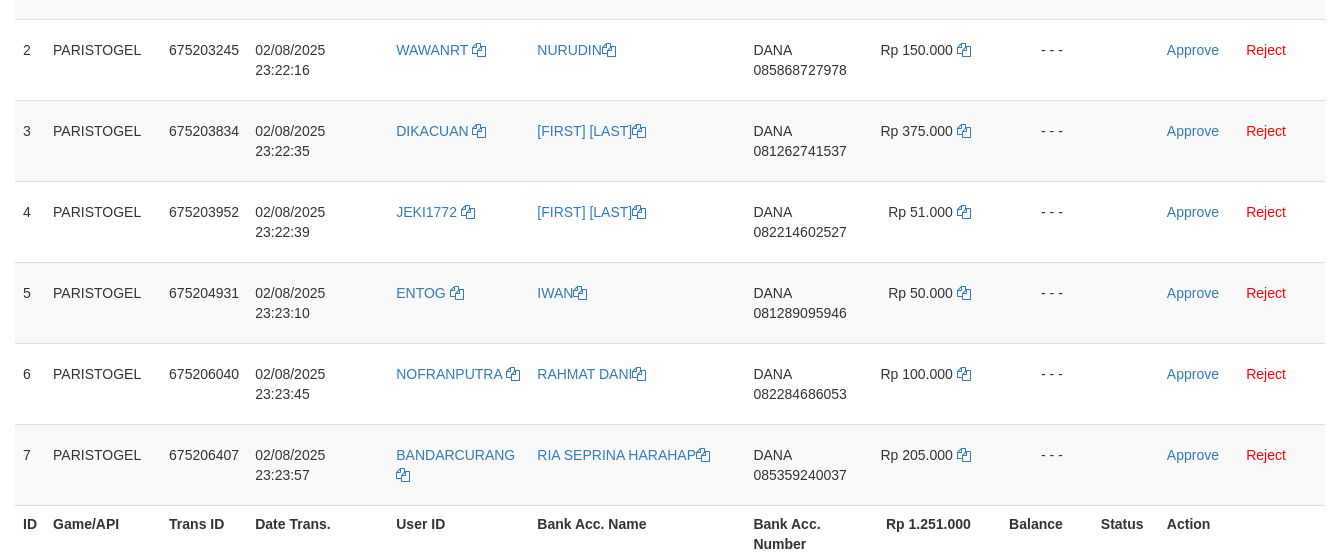 scroll, scrollTop: 443, scrollLeft: 0, axis: vertical 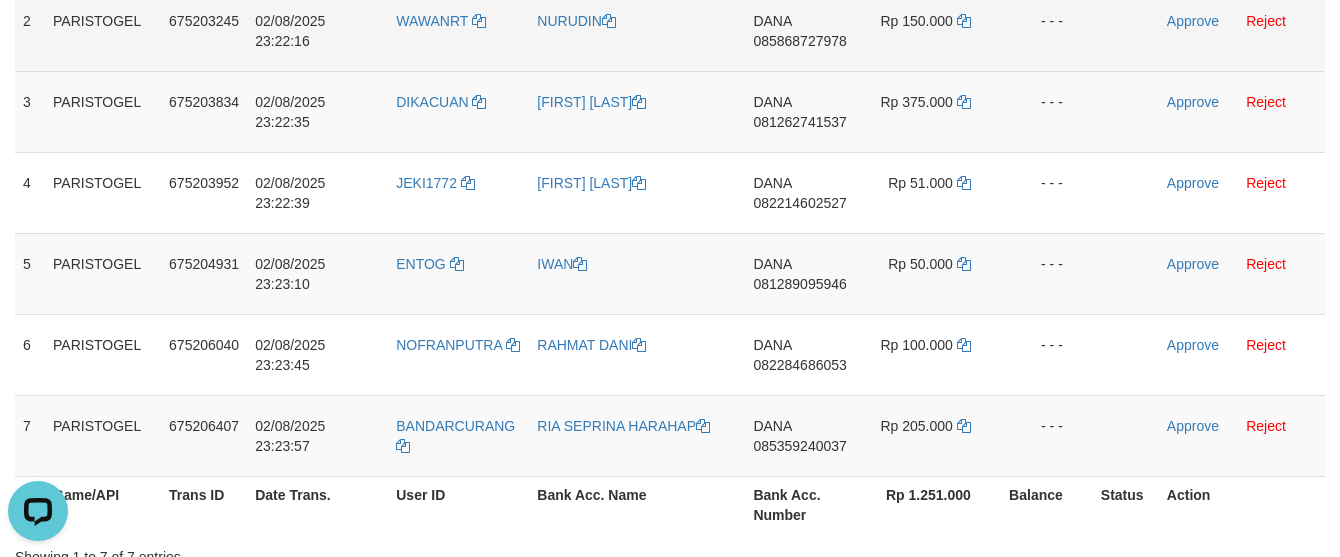 click on "DANA
085868727978" at bounding box center (803, 30) 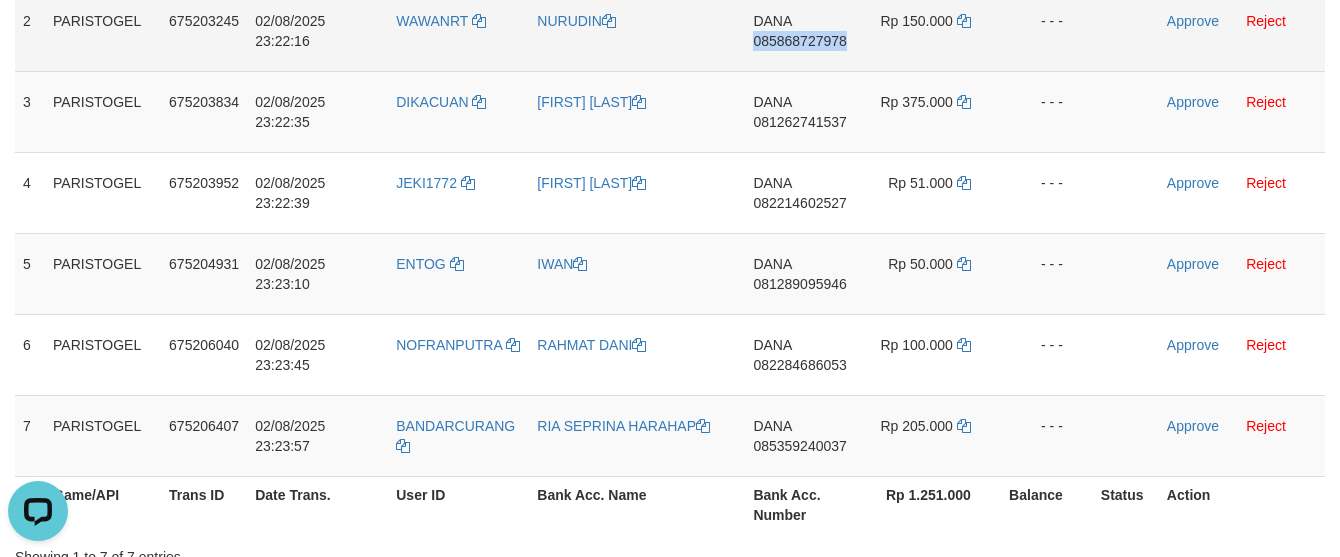 click on "DANA
085868727978" at bounding box center [803, 30] 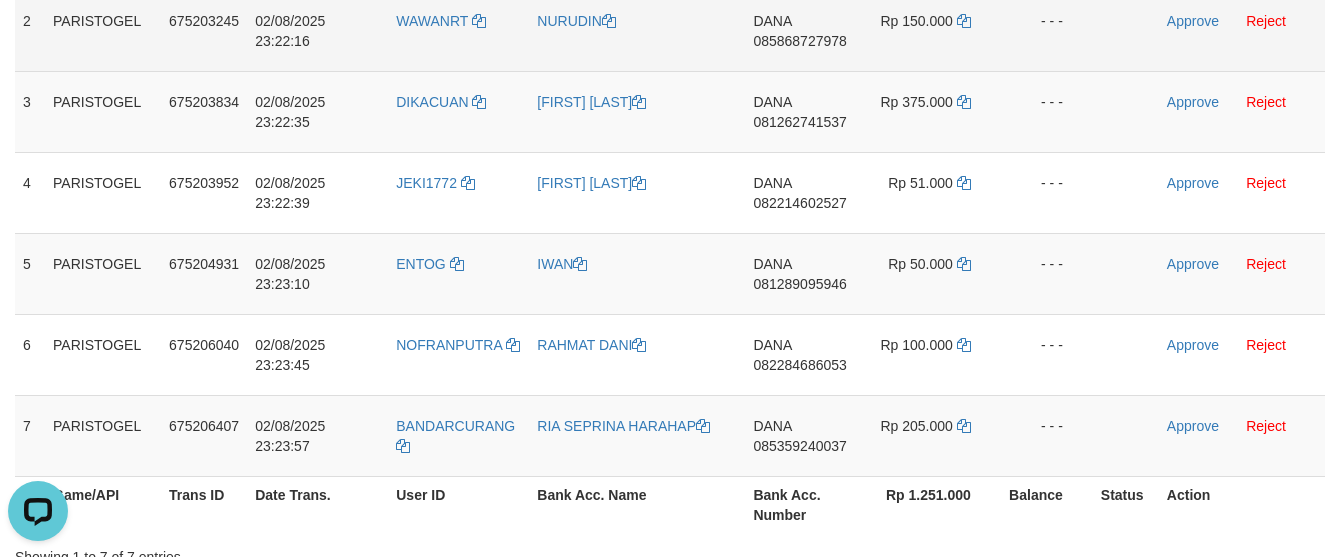 click on "- - -" at bounding box center [1047, 30] 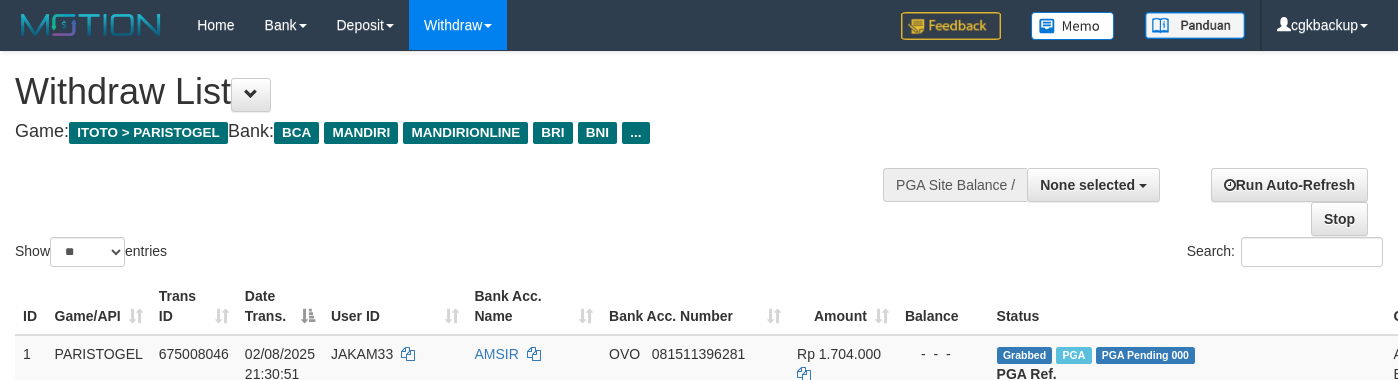 select 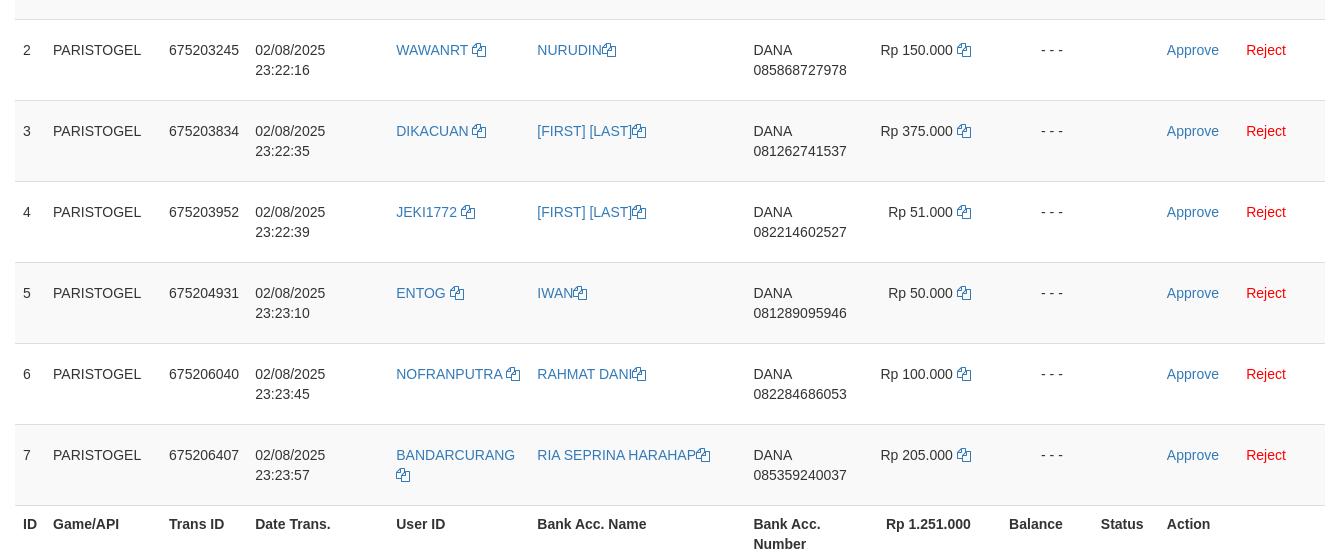 scroll, scrollTop: 443, scrollLeft: 0, axis: vertical 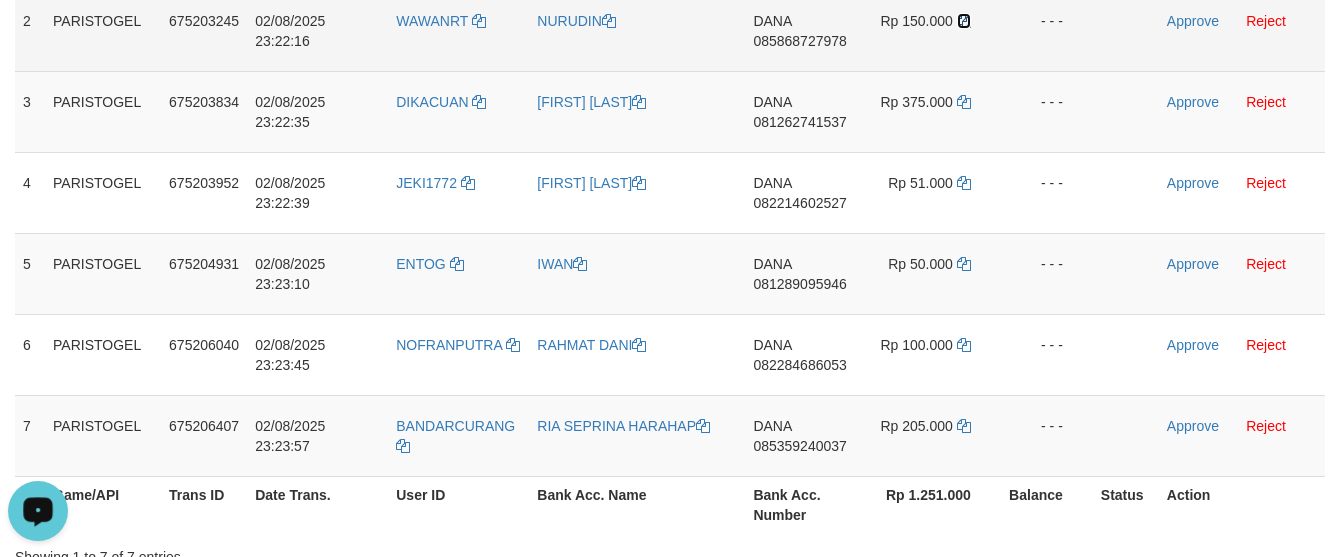 click at bounding box center [964, 21] 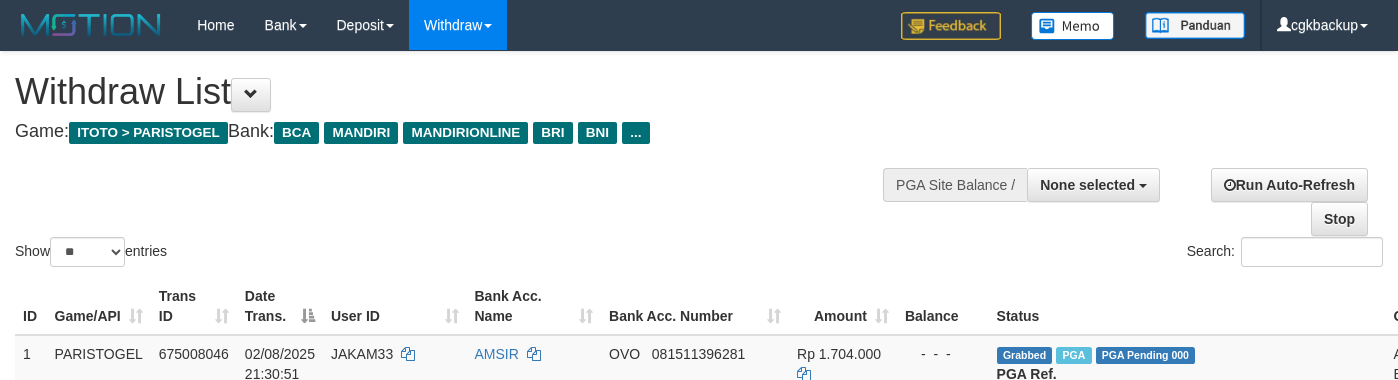 select 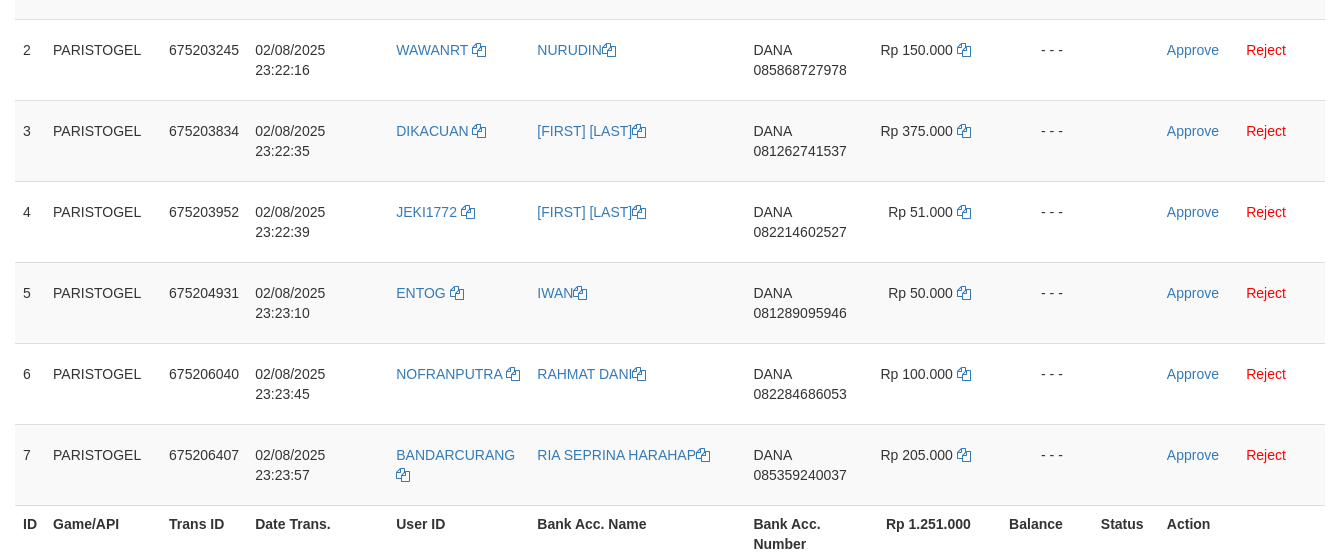 scroll, scrollTop: 443, scrollLeft: 0, axis: vertical 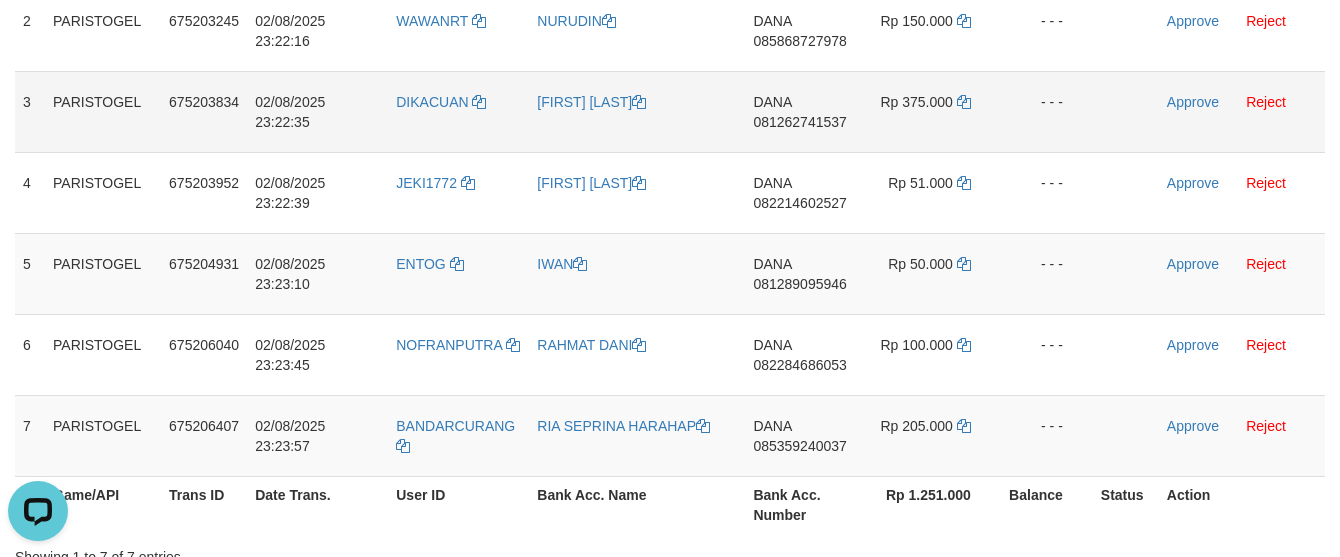 click on "[NAME]
[PHONE]" at bounding box center (803, 111) 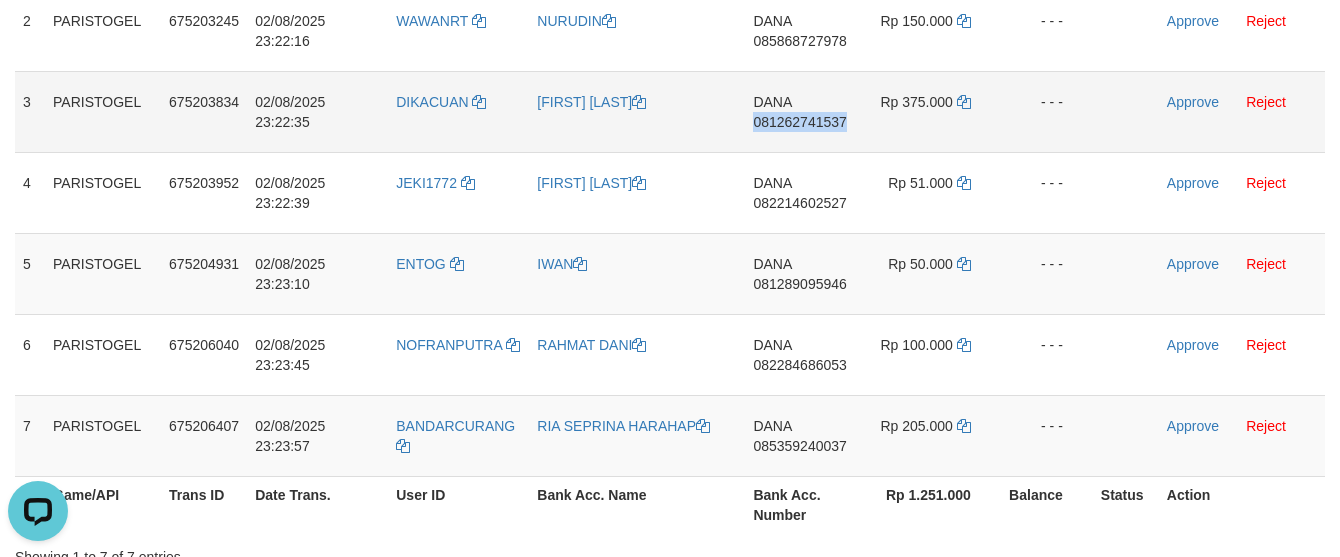 click on "DANA
081262741537" at bounding box center (803, 111) 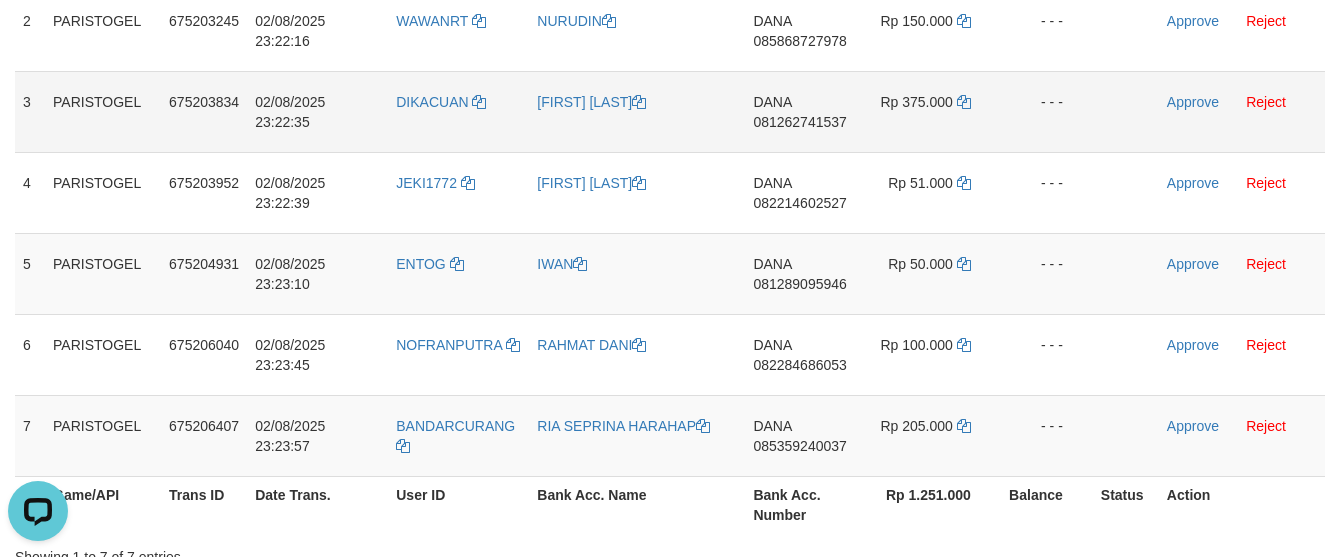 click on "- - -" at bounding box center [1047, 111] 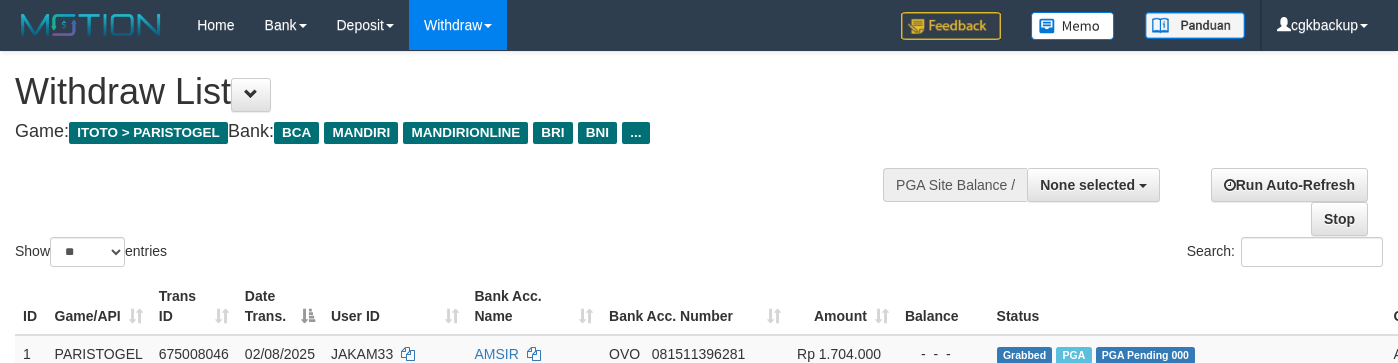 select 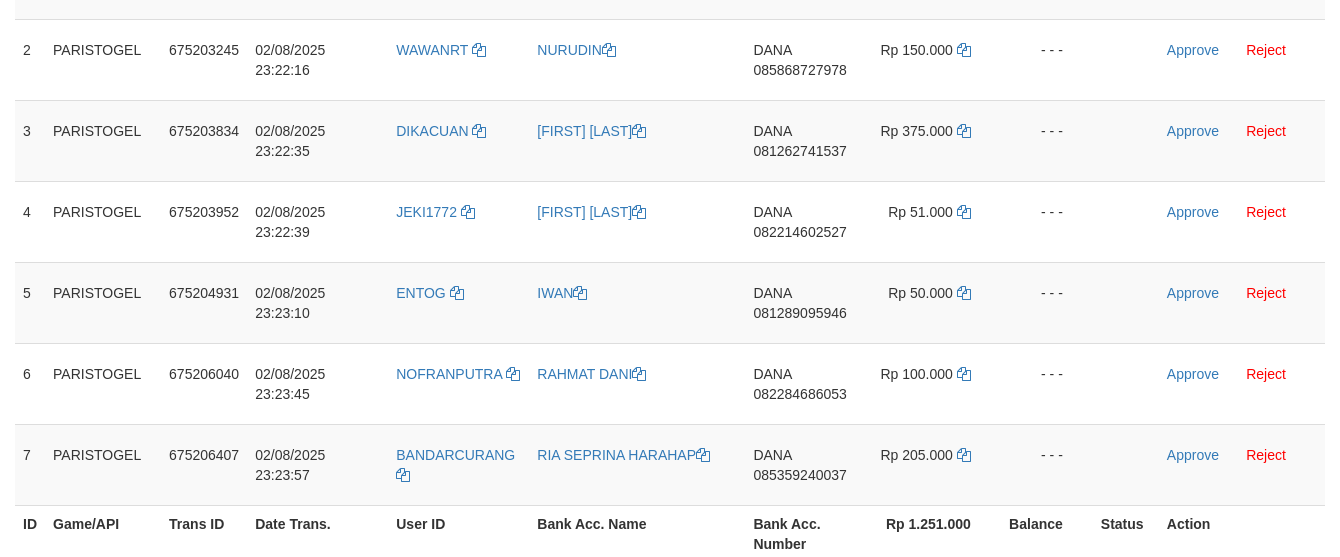 scroll, scrollTop: 443, scrollLeft: 0, axis: vertical 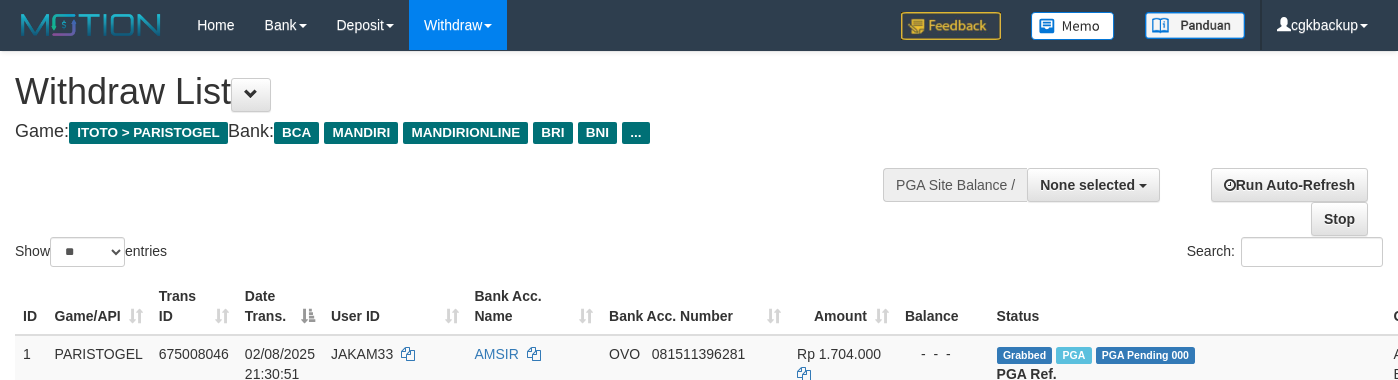 select 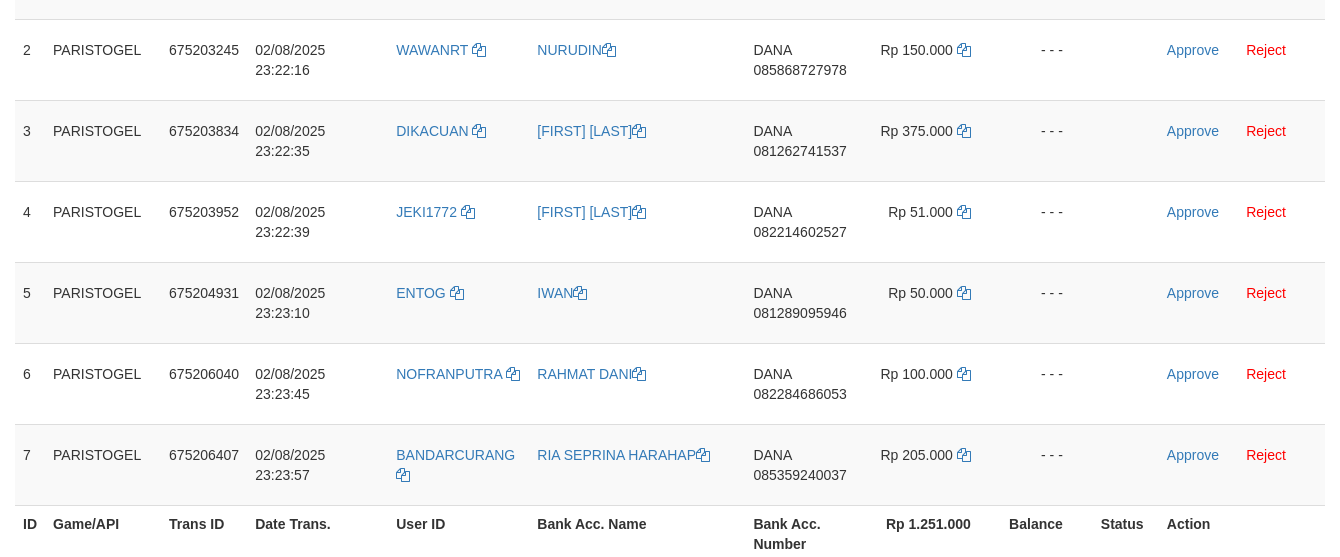 scroll, scrollTop: 443, scrollLeft: 0, axis: vertical 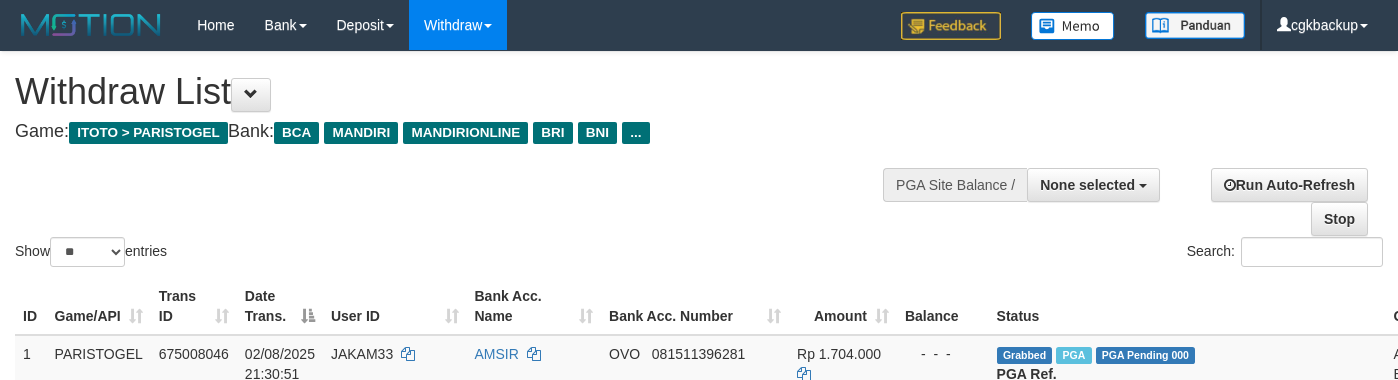 select 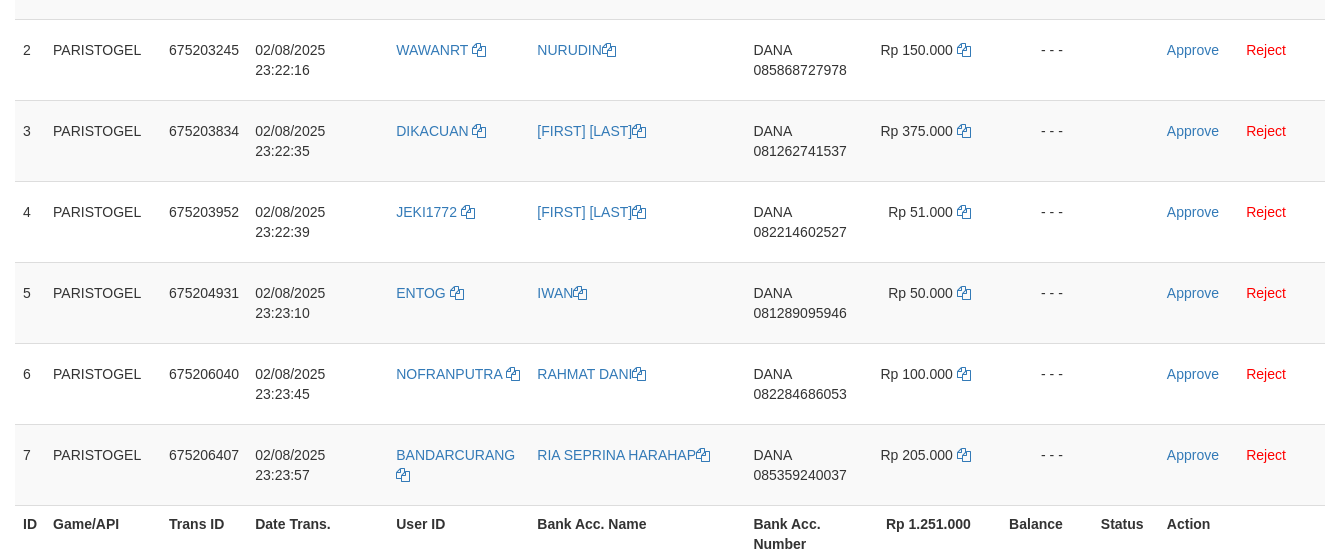 scroll, scrollTop: 443, scrollLeft: 0, axis: vertical 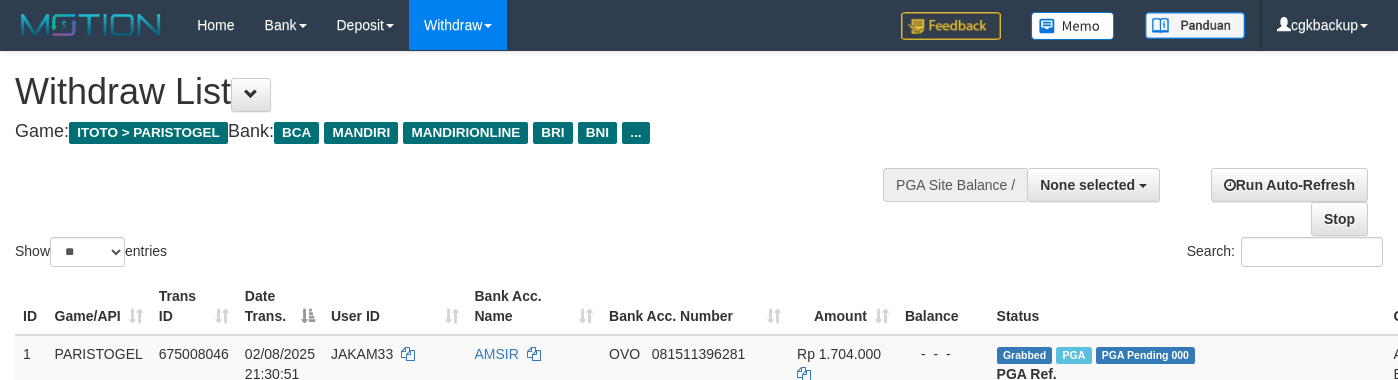 select 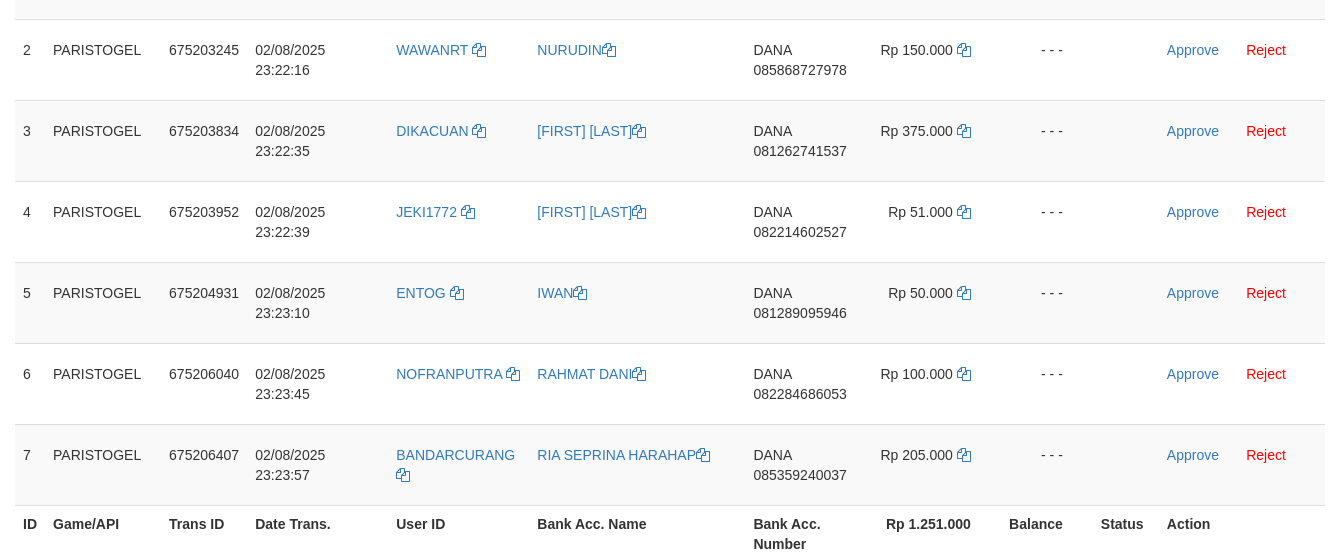 scroll, scrollTop: 443, scrollLeft: 0, axis: vertical 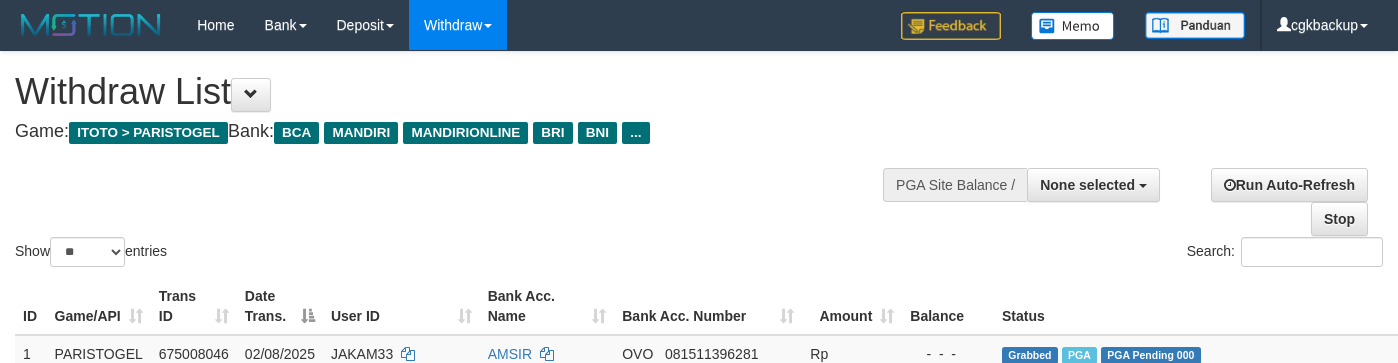 select 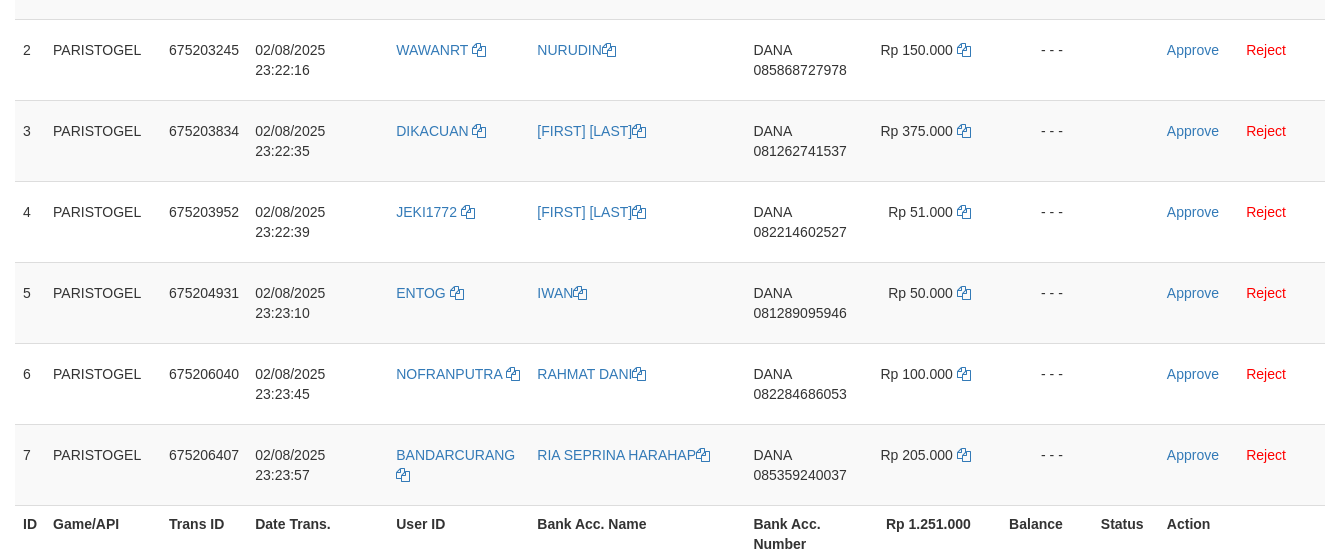 scroll, scrollTop: 443, scrollLeft: 0, axis: vertical 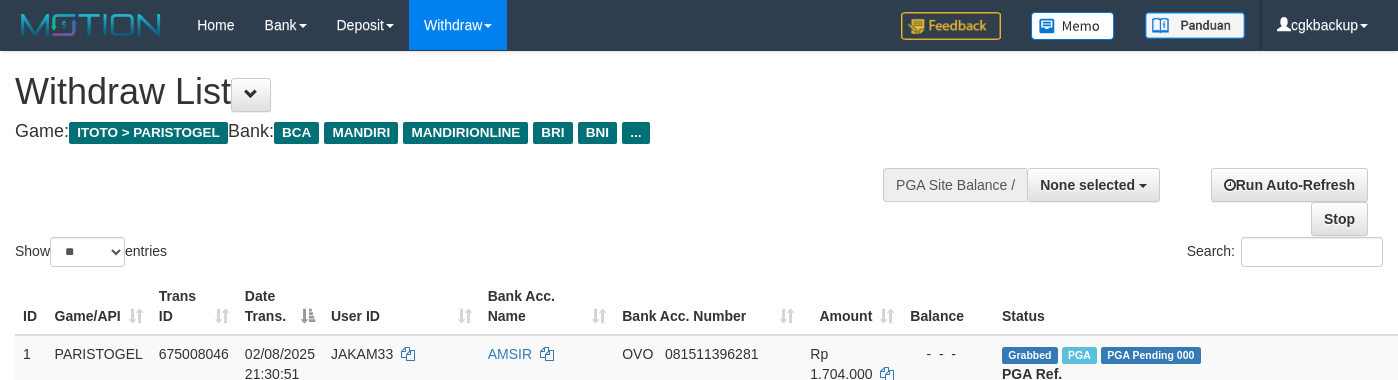 select 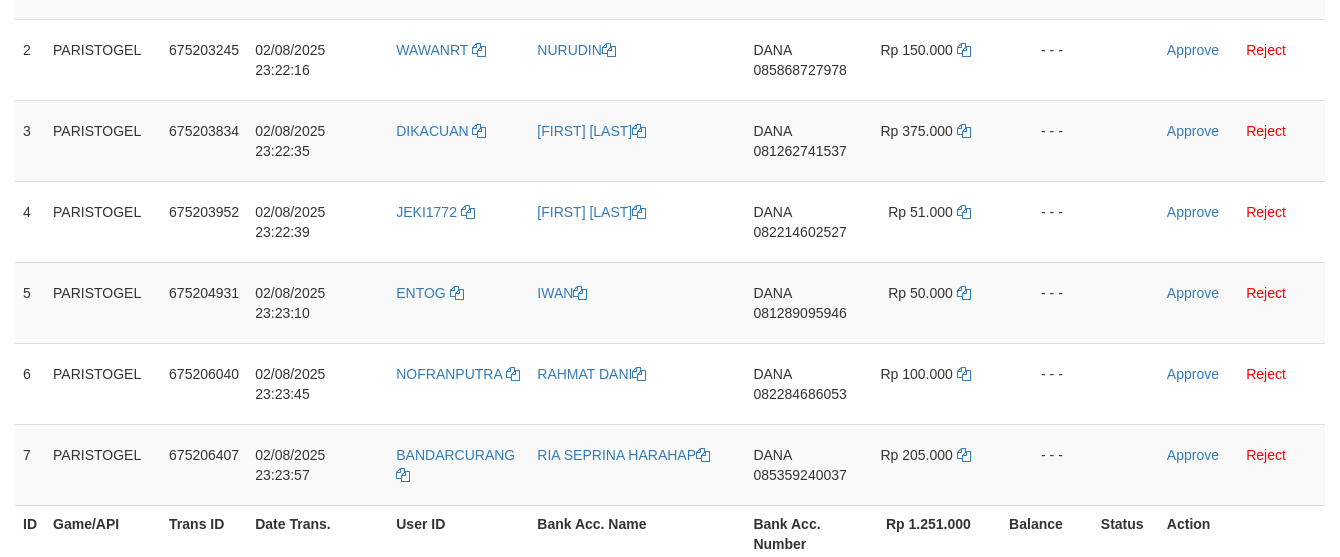 scroll, scrollTop: 443, scrollLeft: 0, axis: vertical 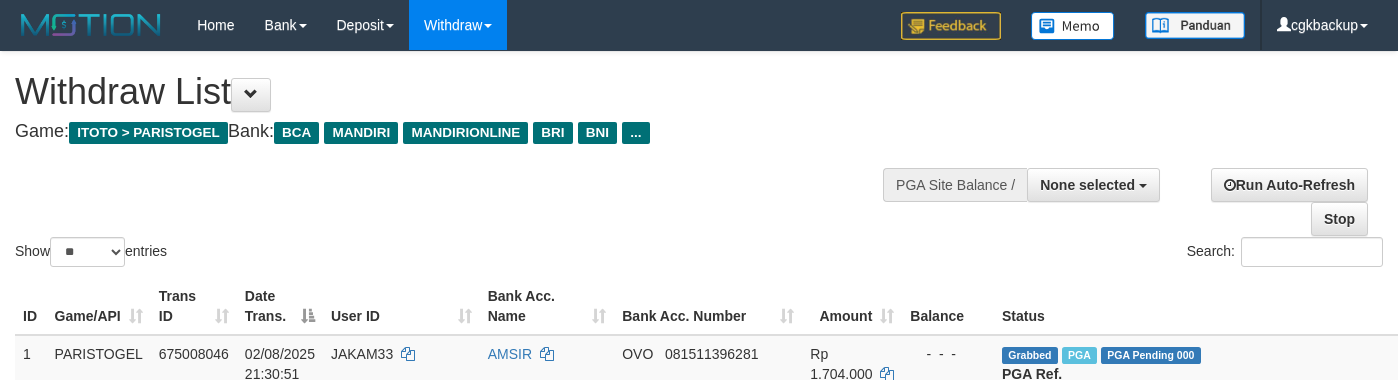 select 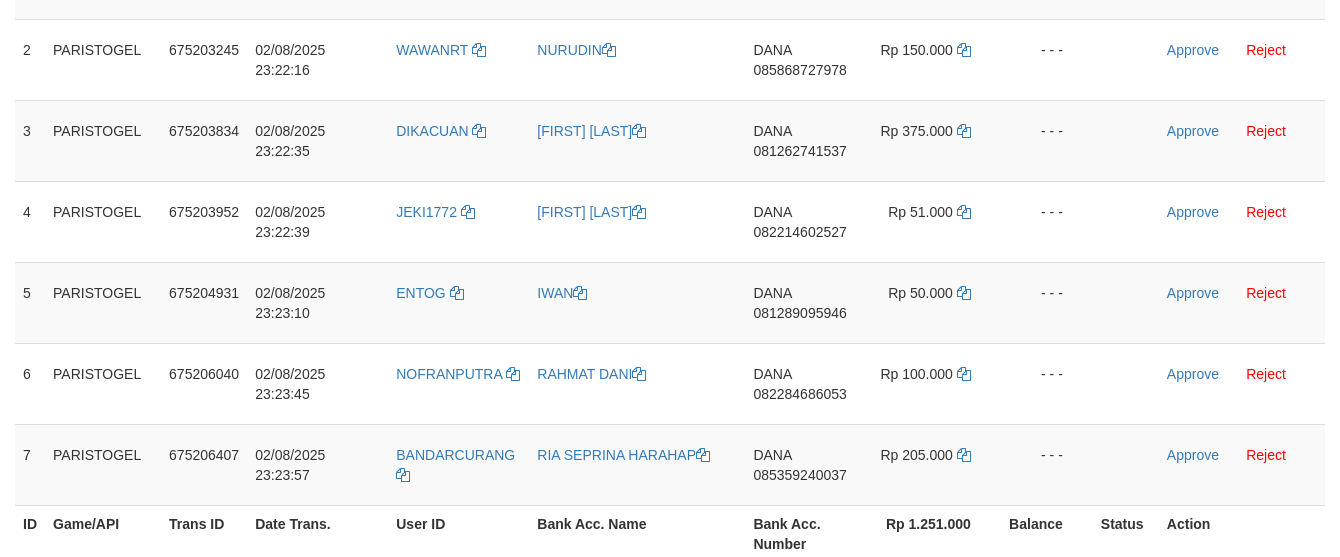scroll, scrollTop: 443, scrollLeft: 0, axis: vertical 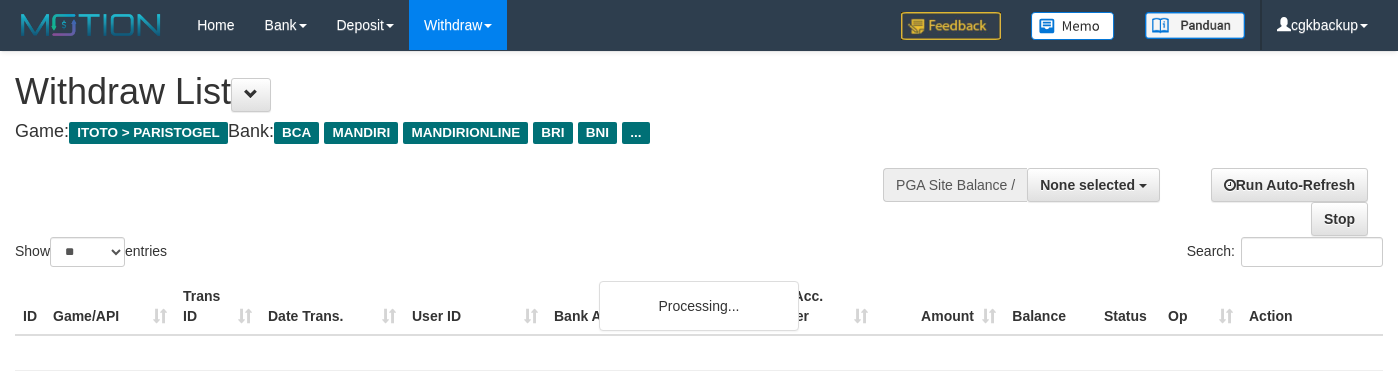 select 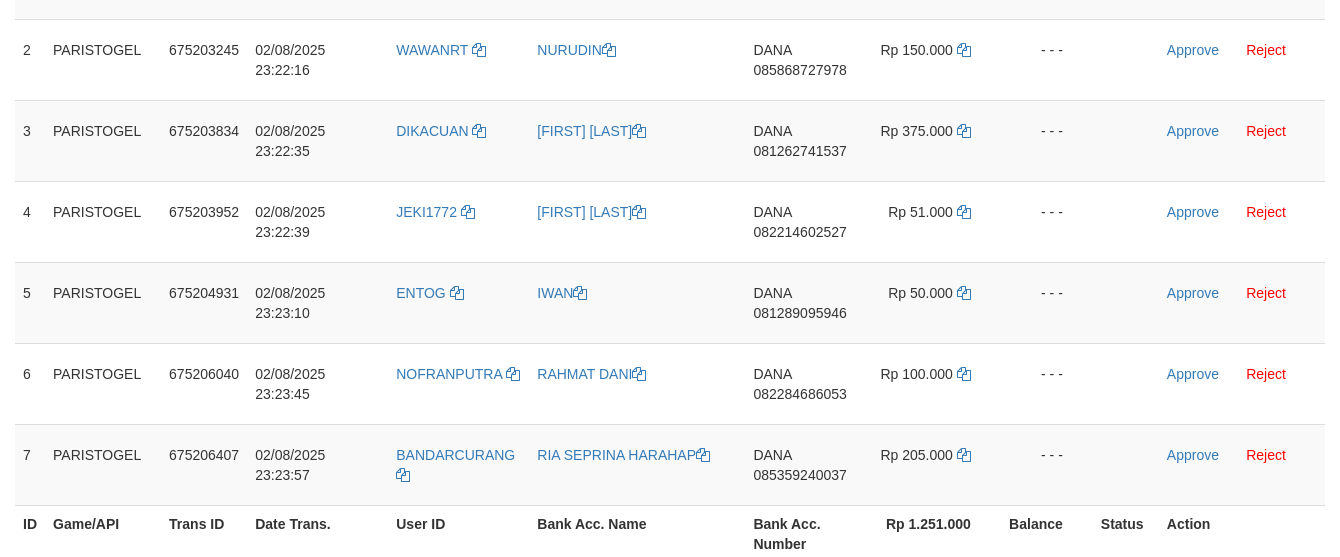 scroll, scrollTop: 443, scrollLeft: 0, axis: vertical 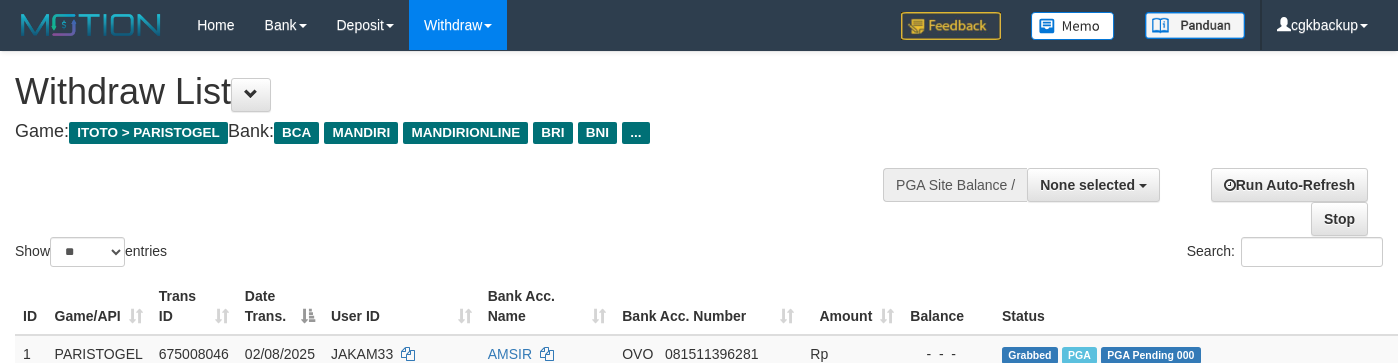 select 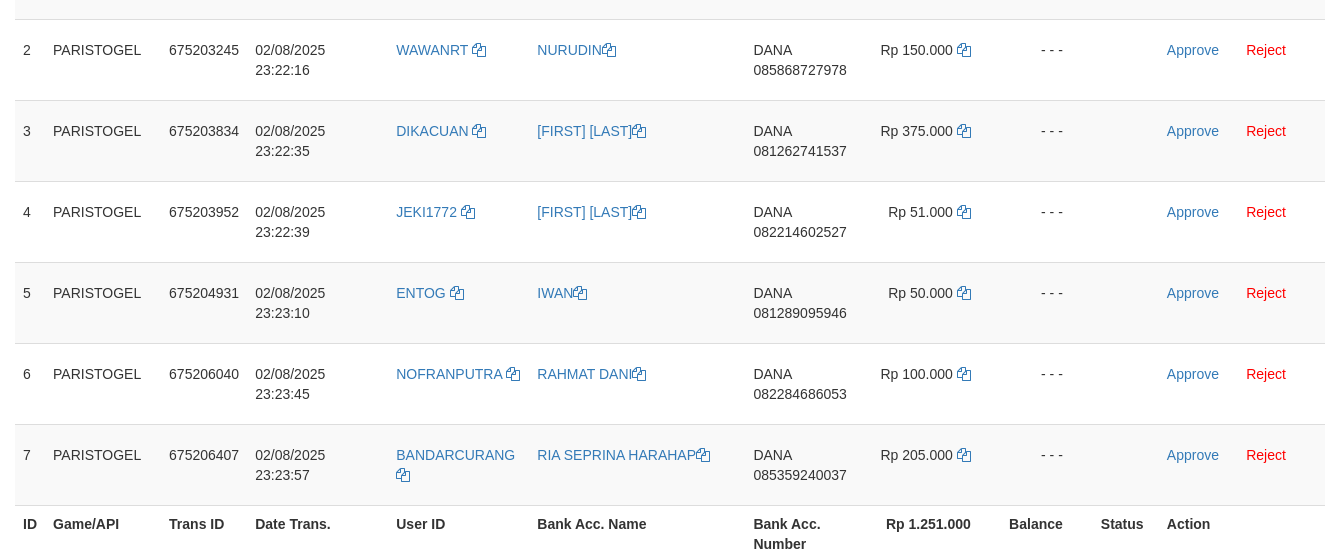 scroll, scrollTop: 443, scrollLeft: 0, axis: vertical 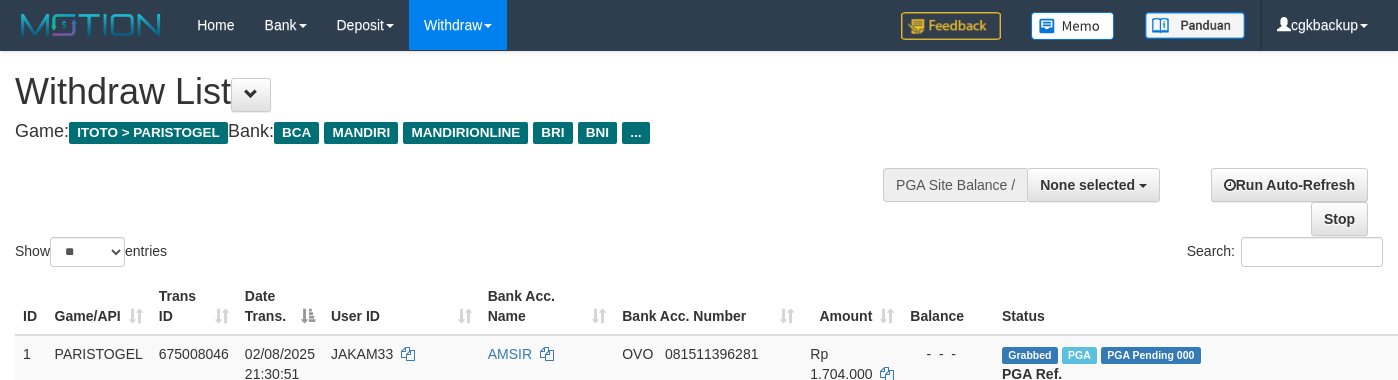 select 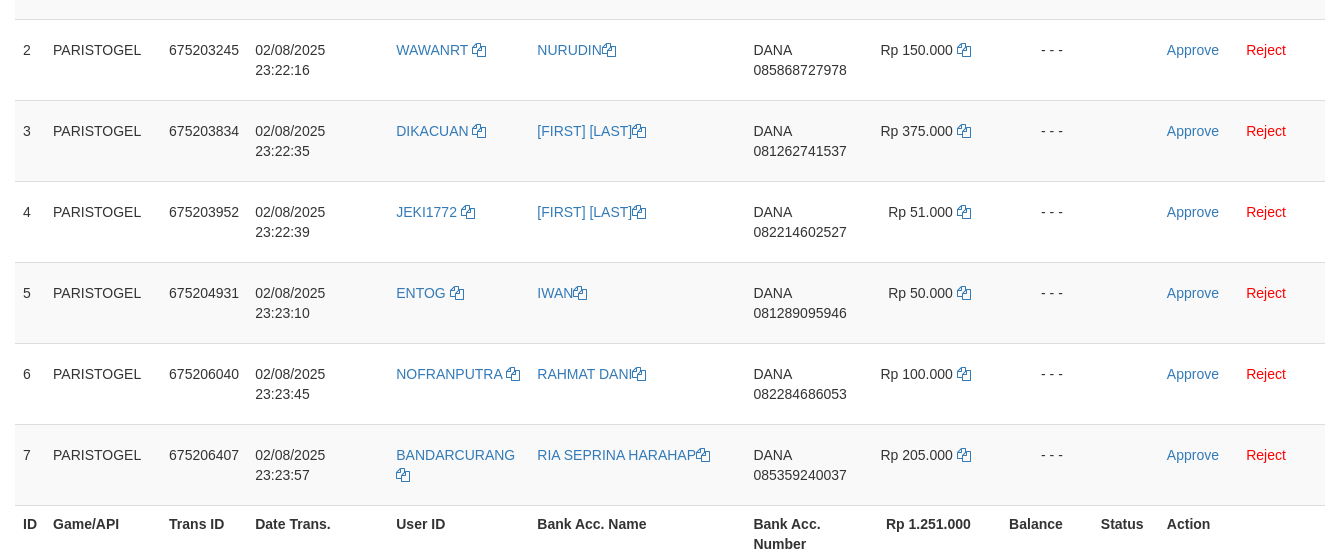 scroll, scrollTop: 443, scrollLeft: 0, axis: vertical 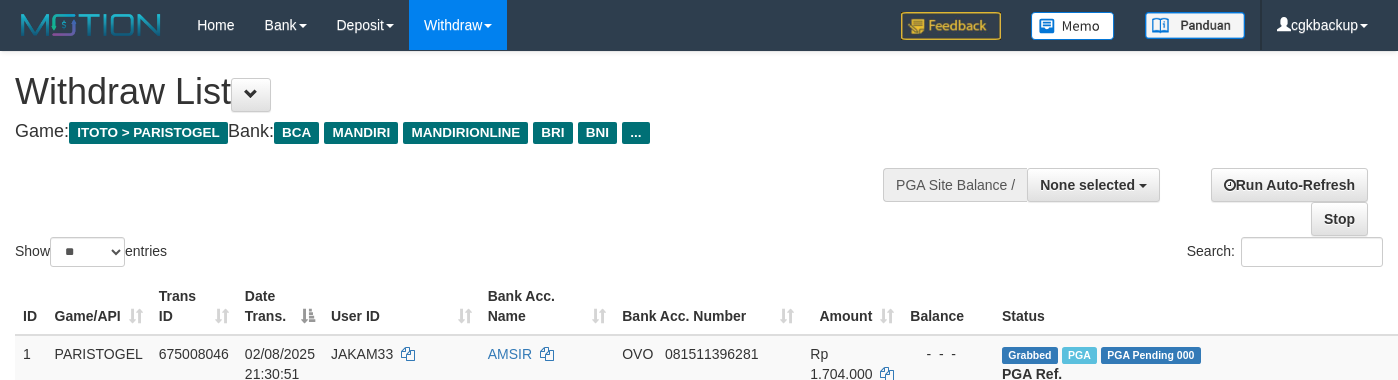 select 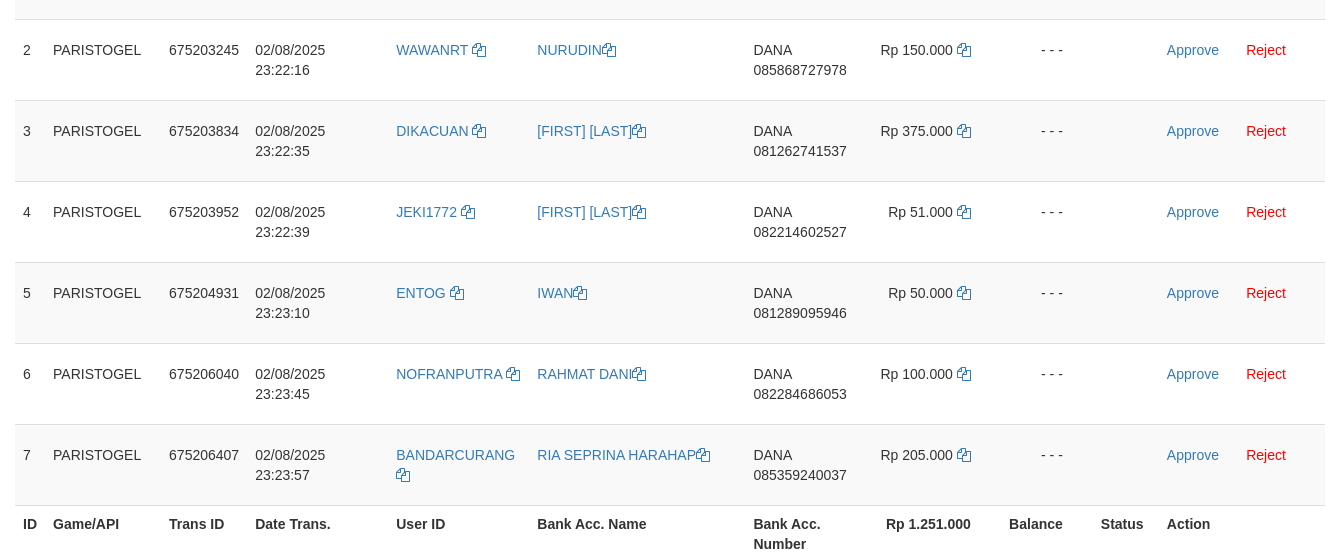 scroll, scrollTop: 443, scrollLeft: 0, axis: vertical 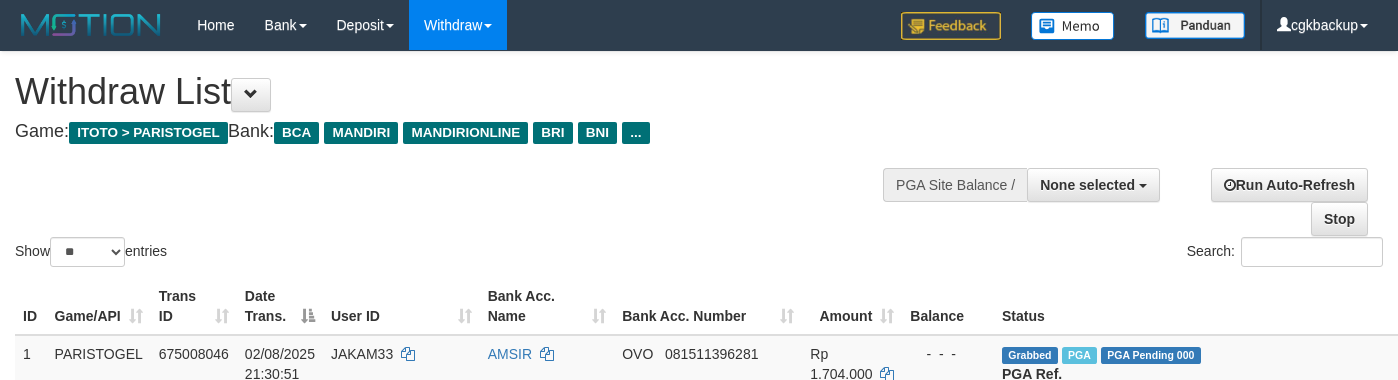 select 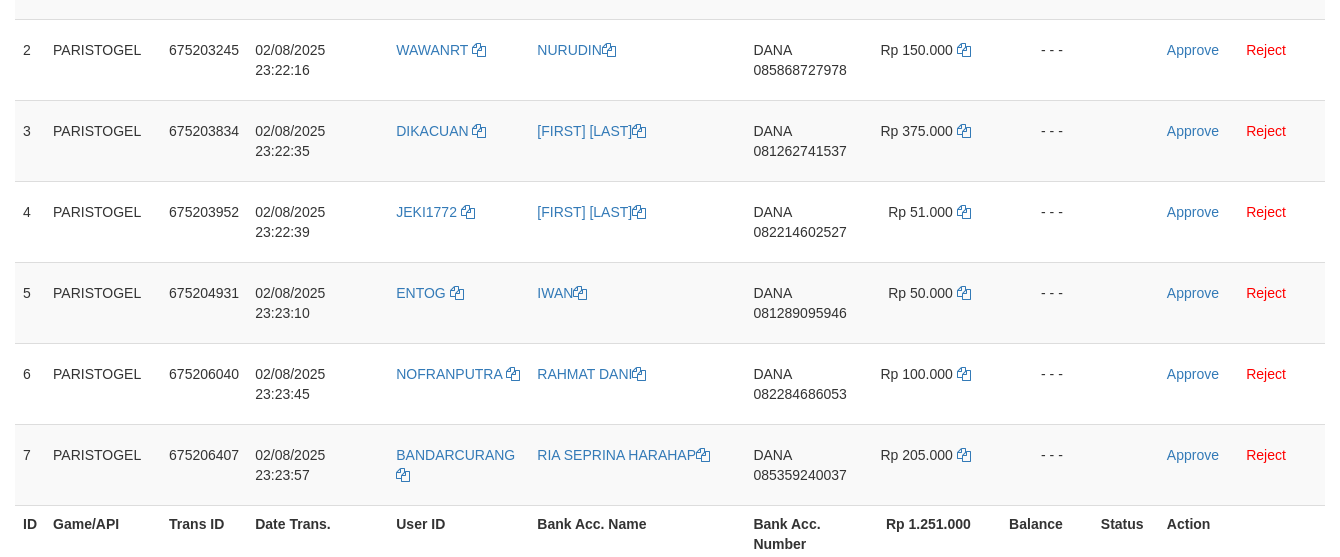 scroll, scrollTop: 443, scrollLeft: 0, axis: vertical 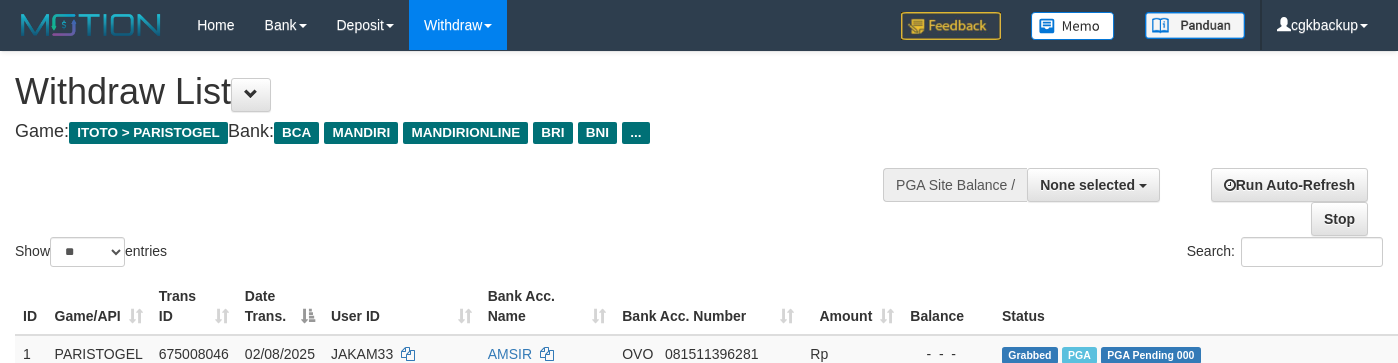 select 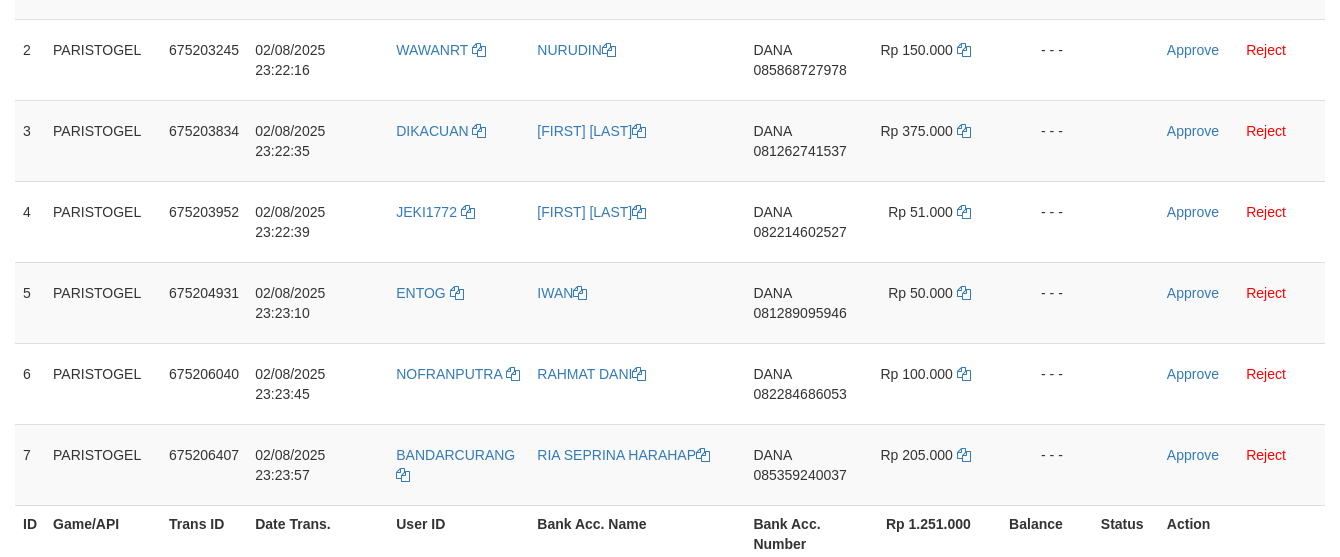 scroll, scrollTop: 443, scrollLeft: 0, axis: vertical 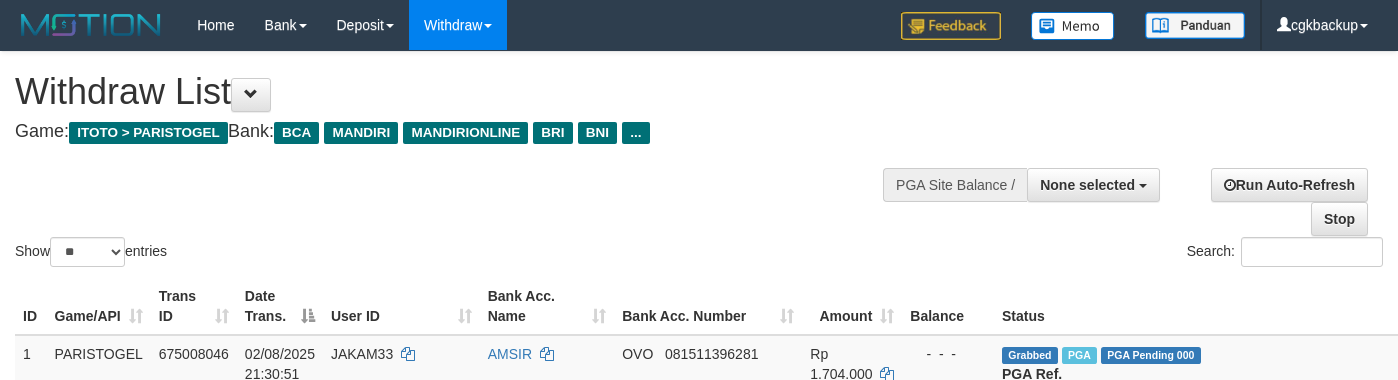 select 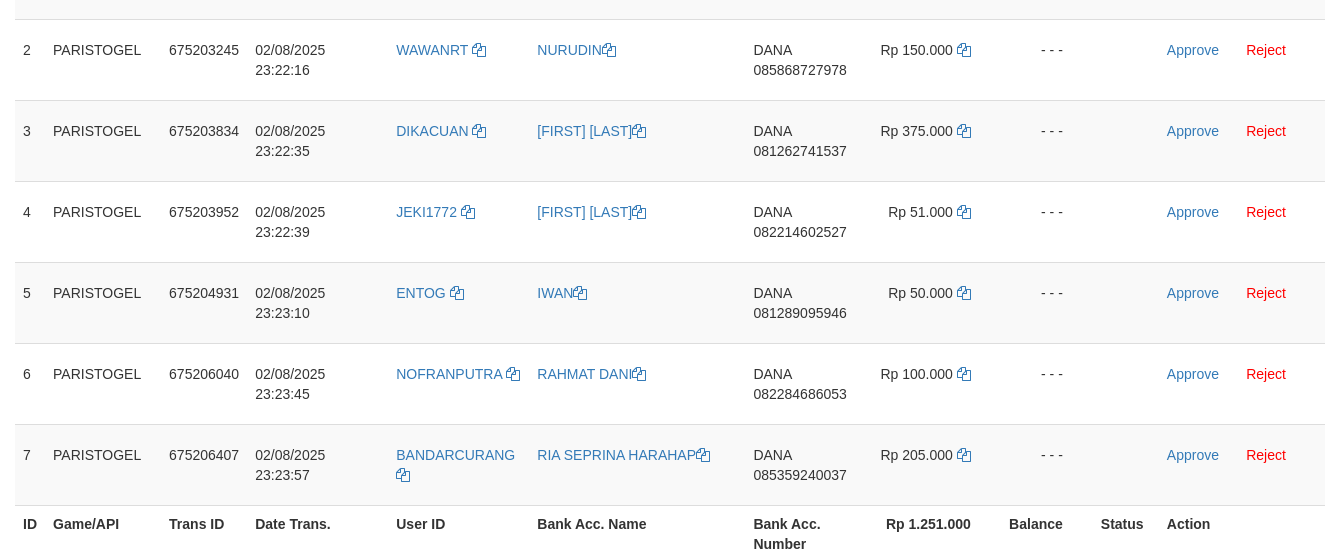 scroll, scrollTop: 443, scrollLeft: 0, axis: vertical 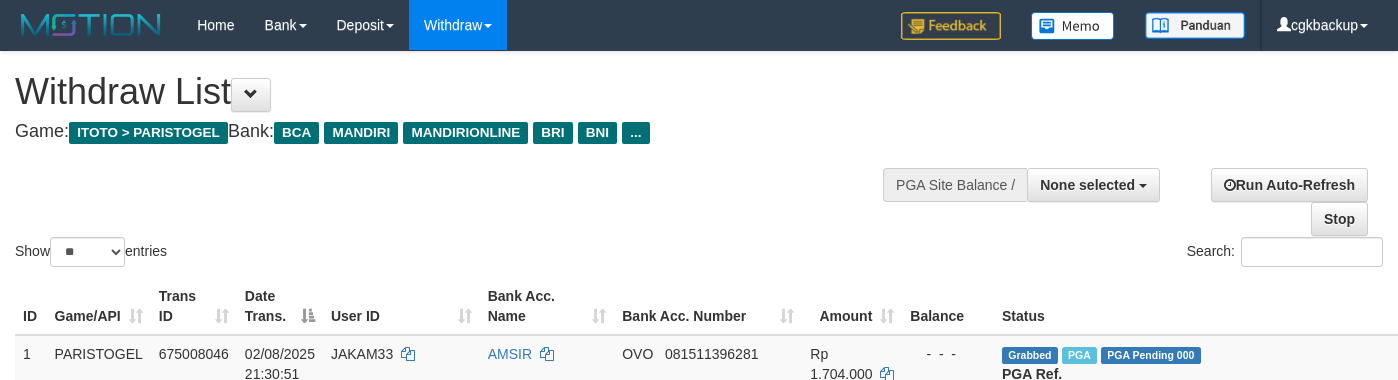 select 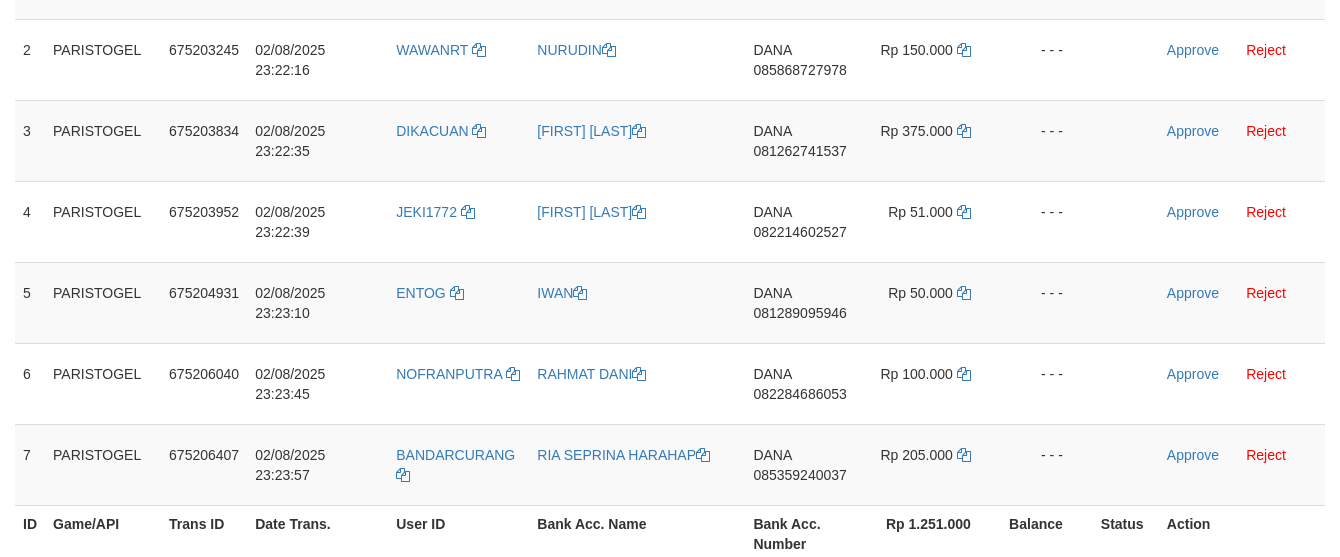 scroll, scrollTop: 443, scrollLeft: 0, axis: vertical 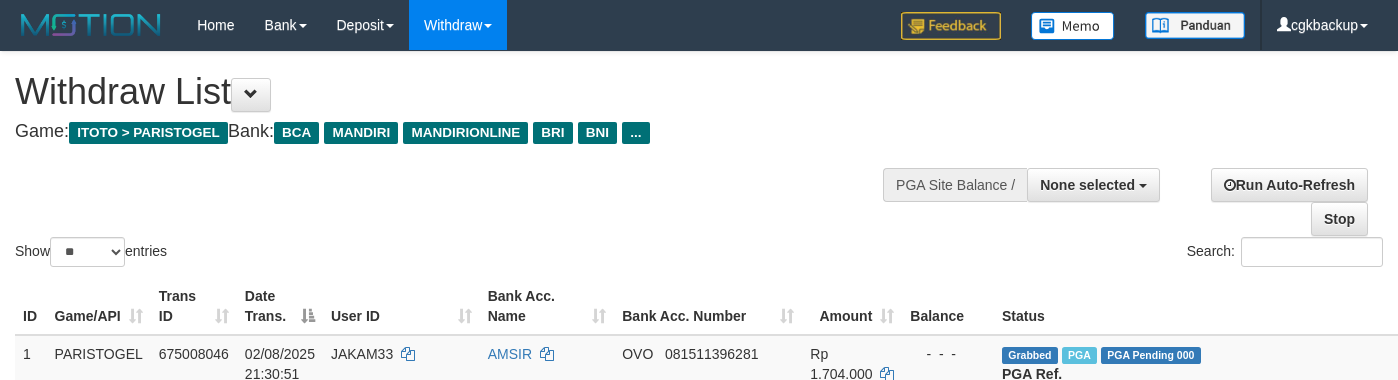 select 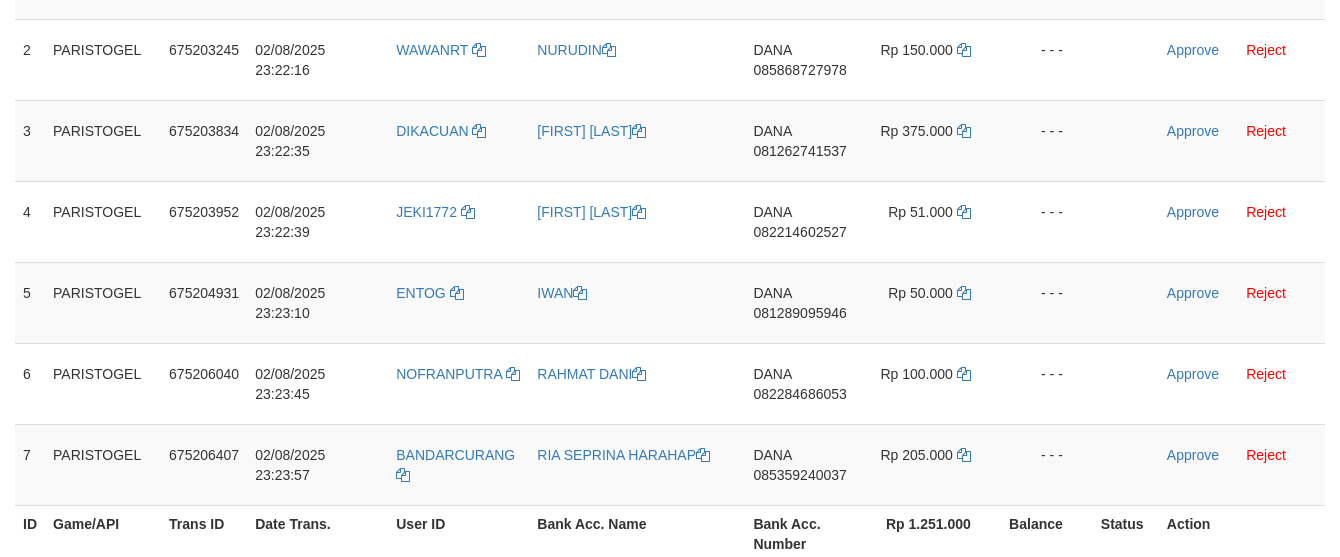 scroll, scrollTop: 443, scrollLeft: 0, axis: vertical 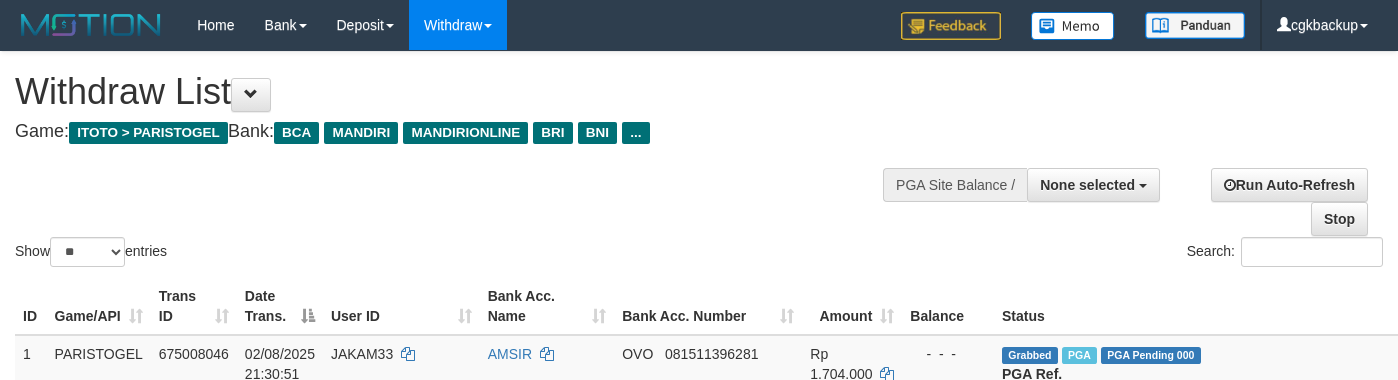 select 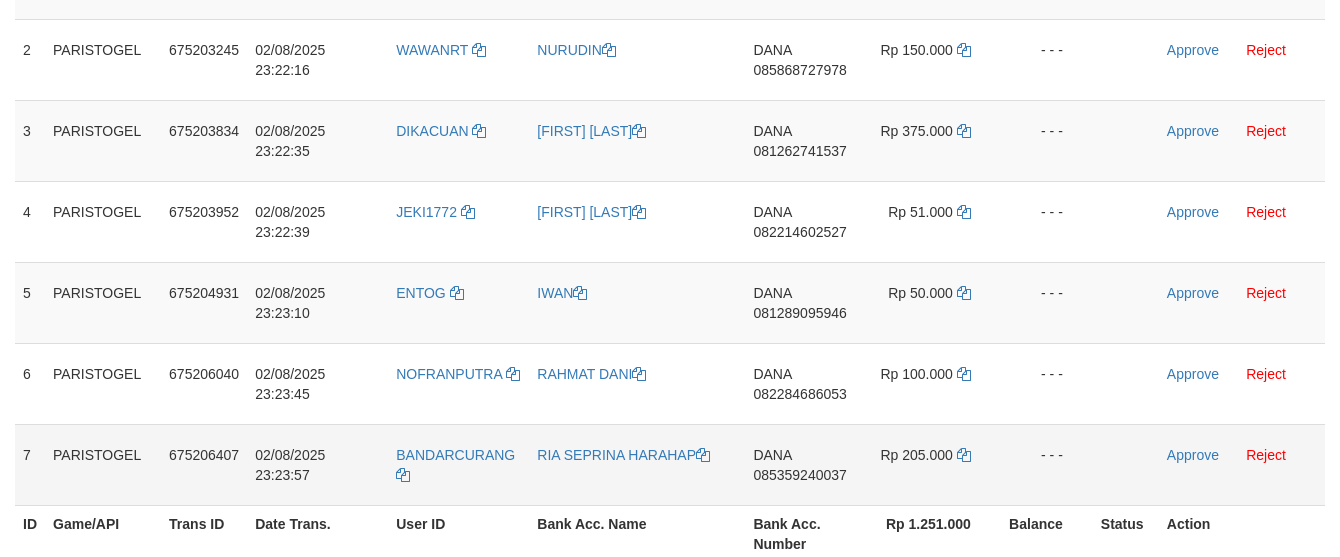 scroll, scrollTop: 443, scrollLeft: 0, axis: vertical 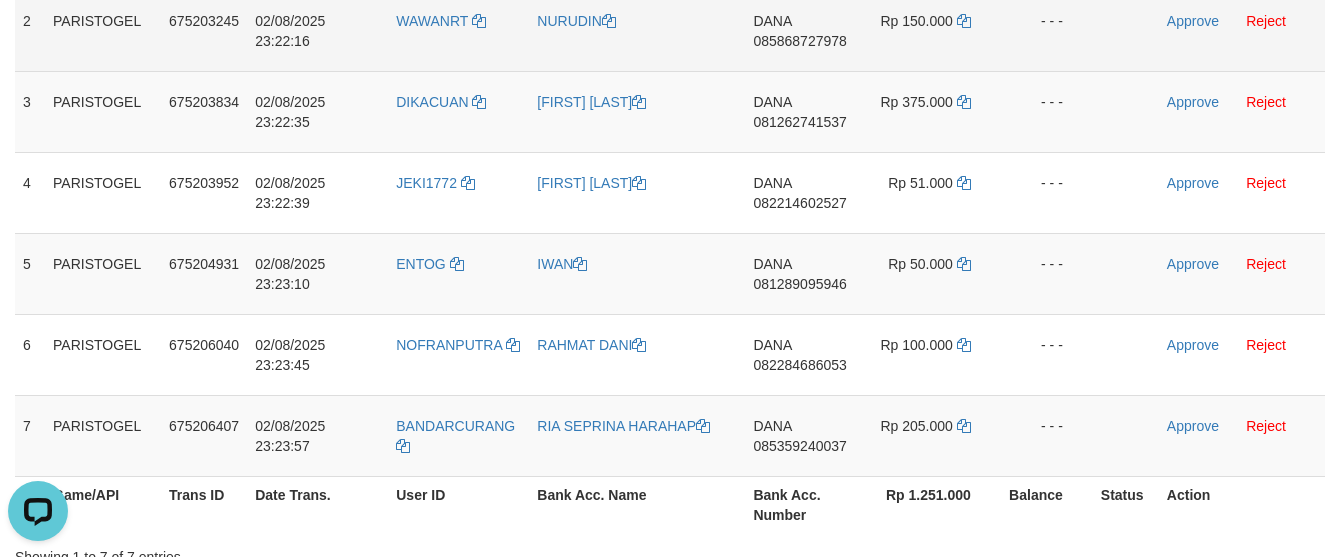 click on "DANA
085868727978" at bounding box center (803, 30) 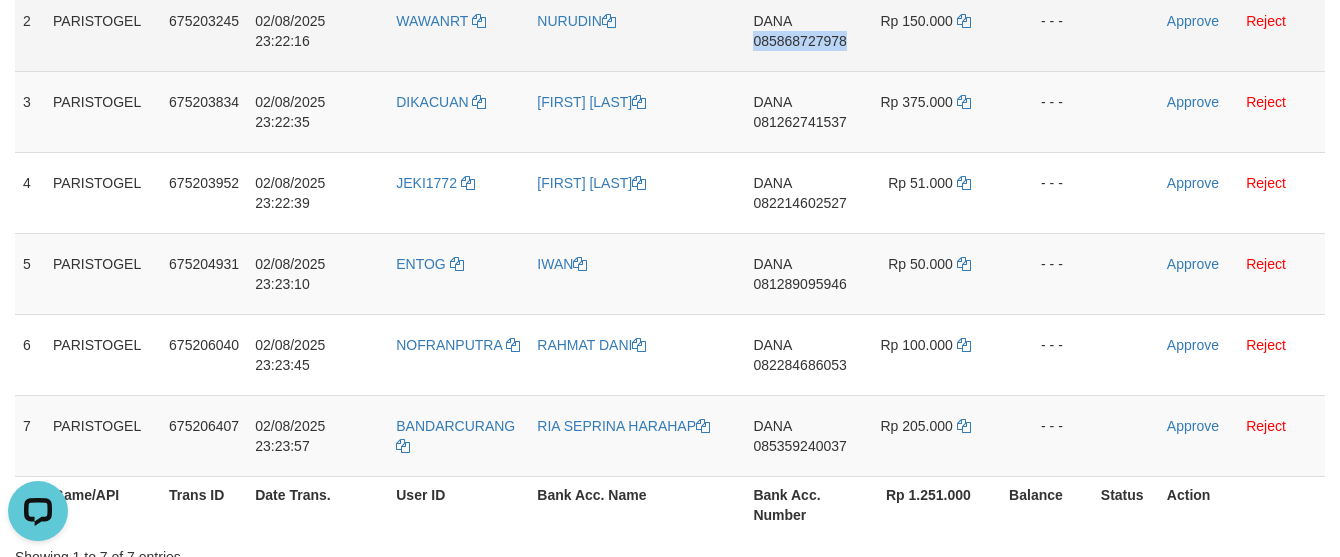 click on "DANA
085868727978" at bounding box center [803, 30] 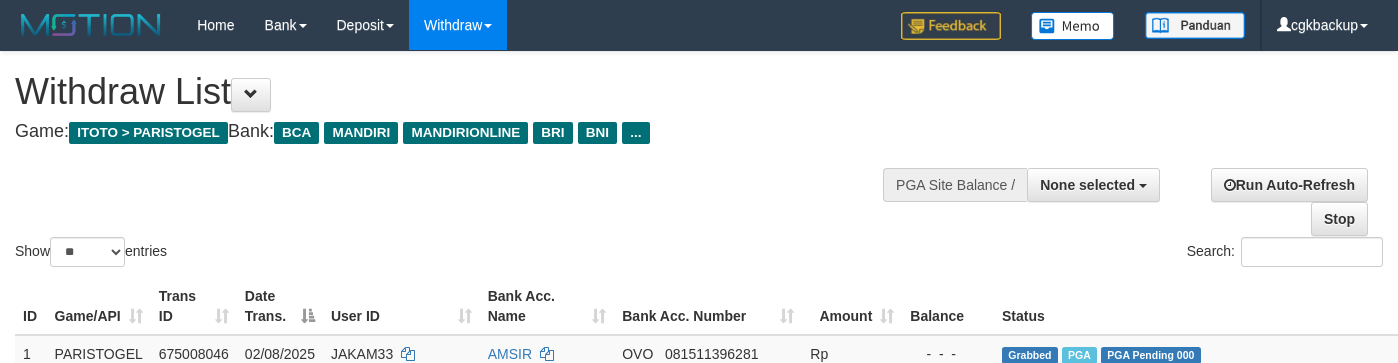 select 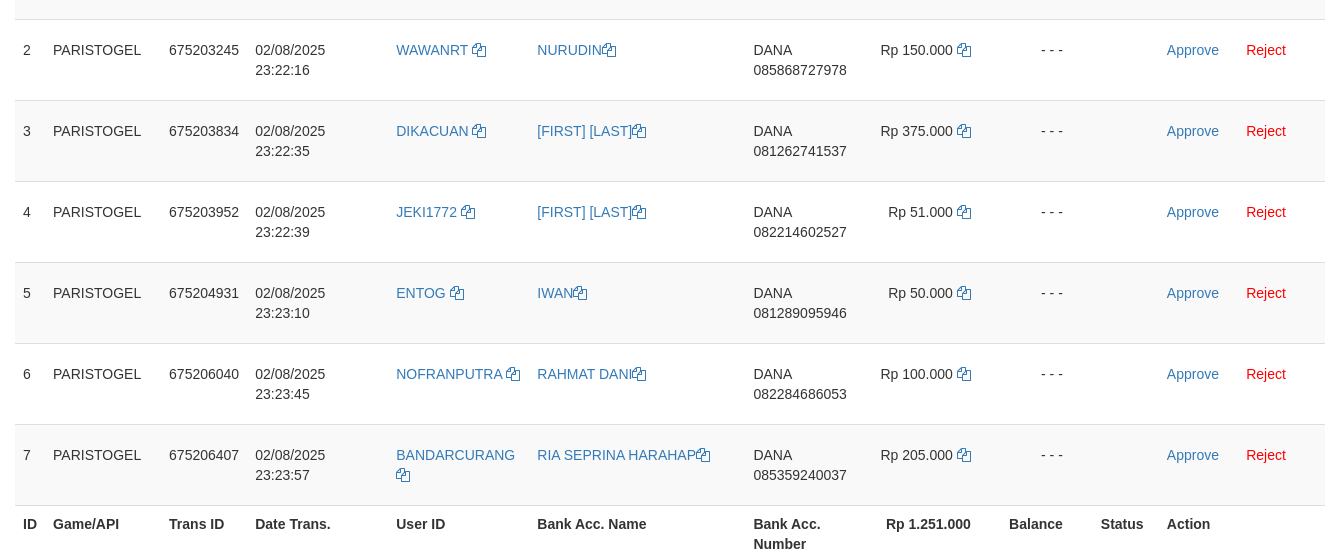 scroll, scrollTop: 443, scrollLeft: 0, axis: vertical 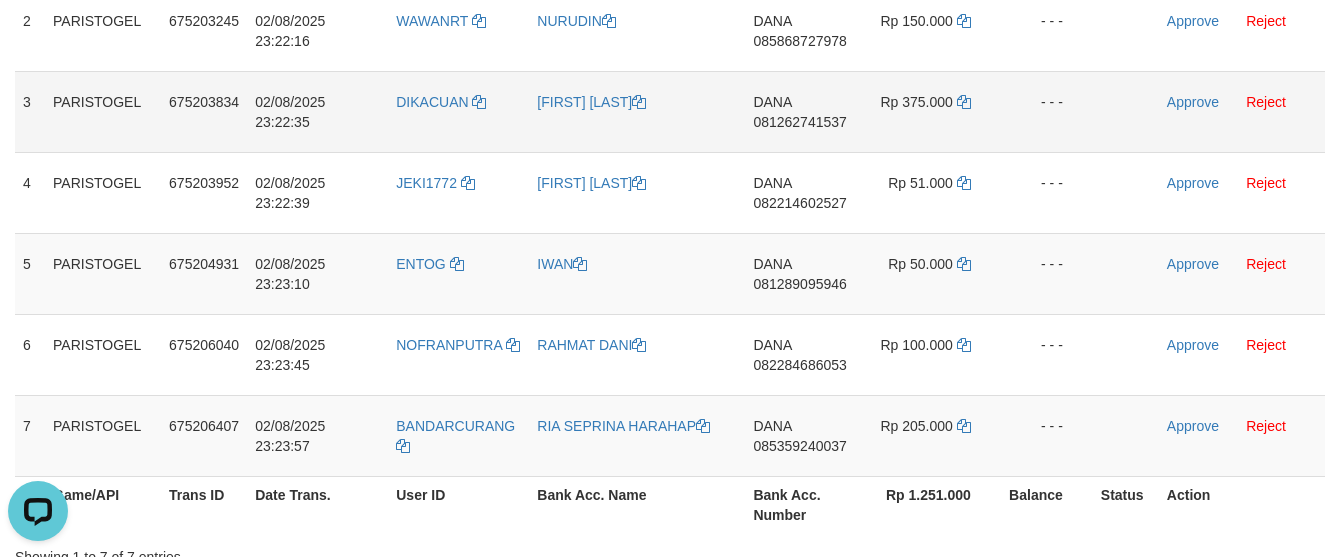 click on "DANA
081262741537" at bounding box center [803, 111] 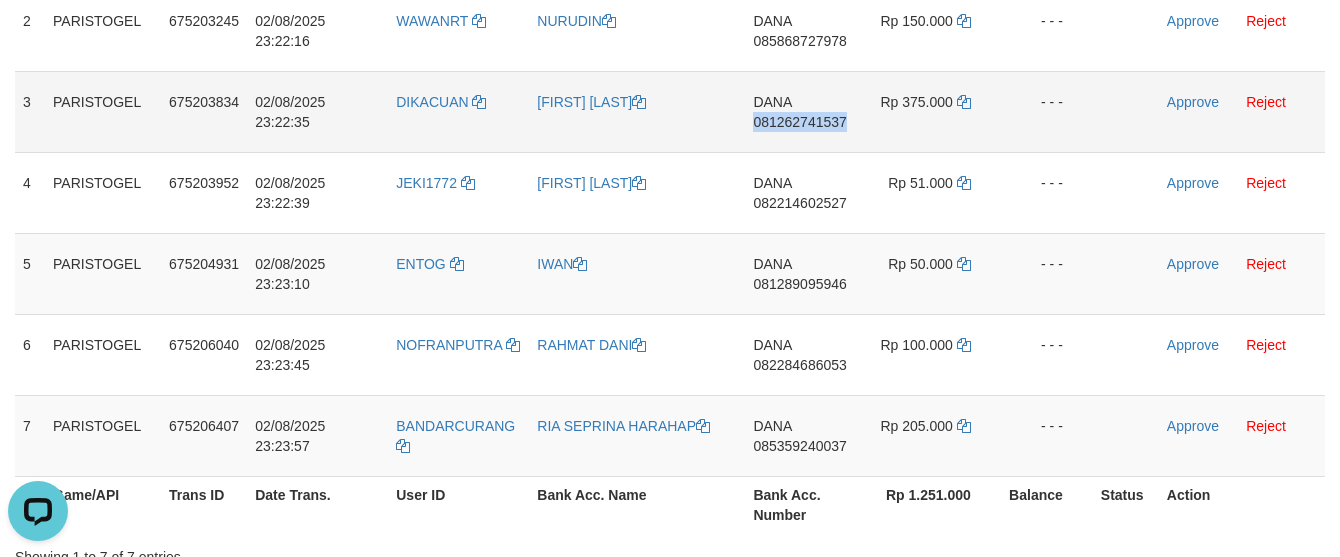 click on "DANA
081262741537" at bounding box center (803, 111) 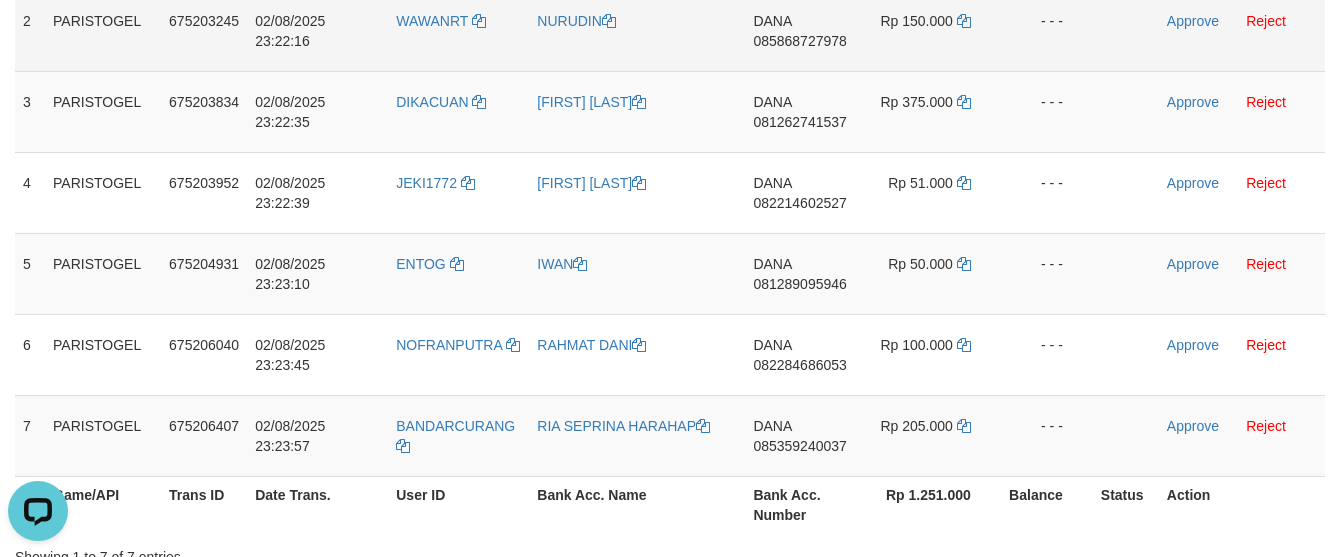 click on "- - -" at bounding box center [1047, 30] 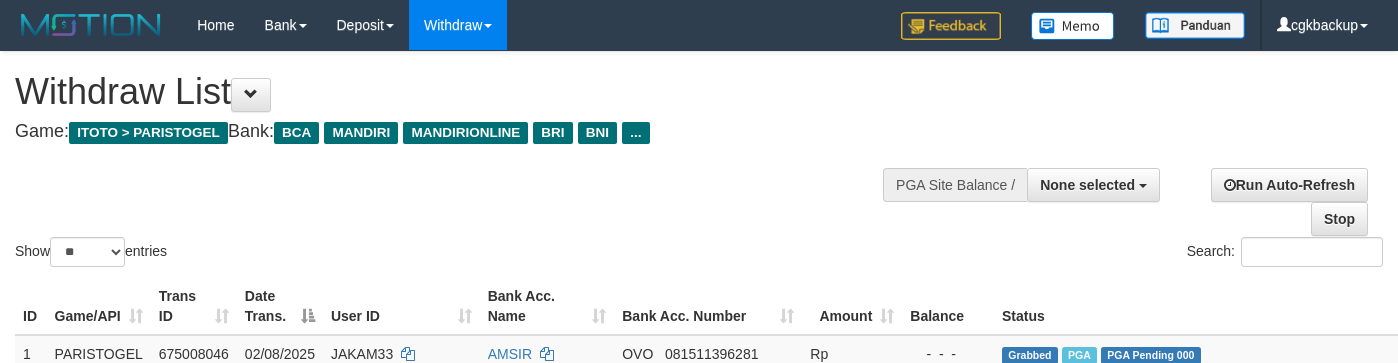 select 